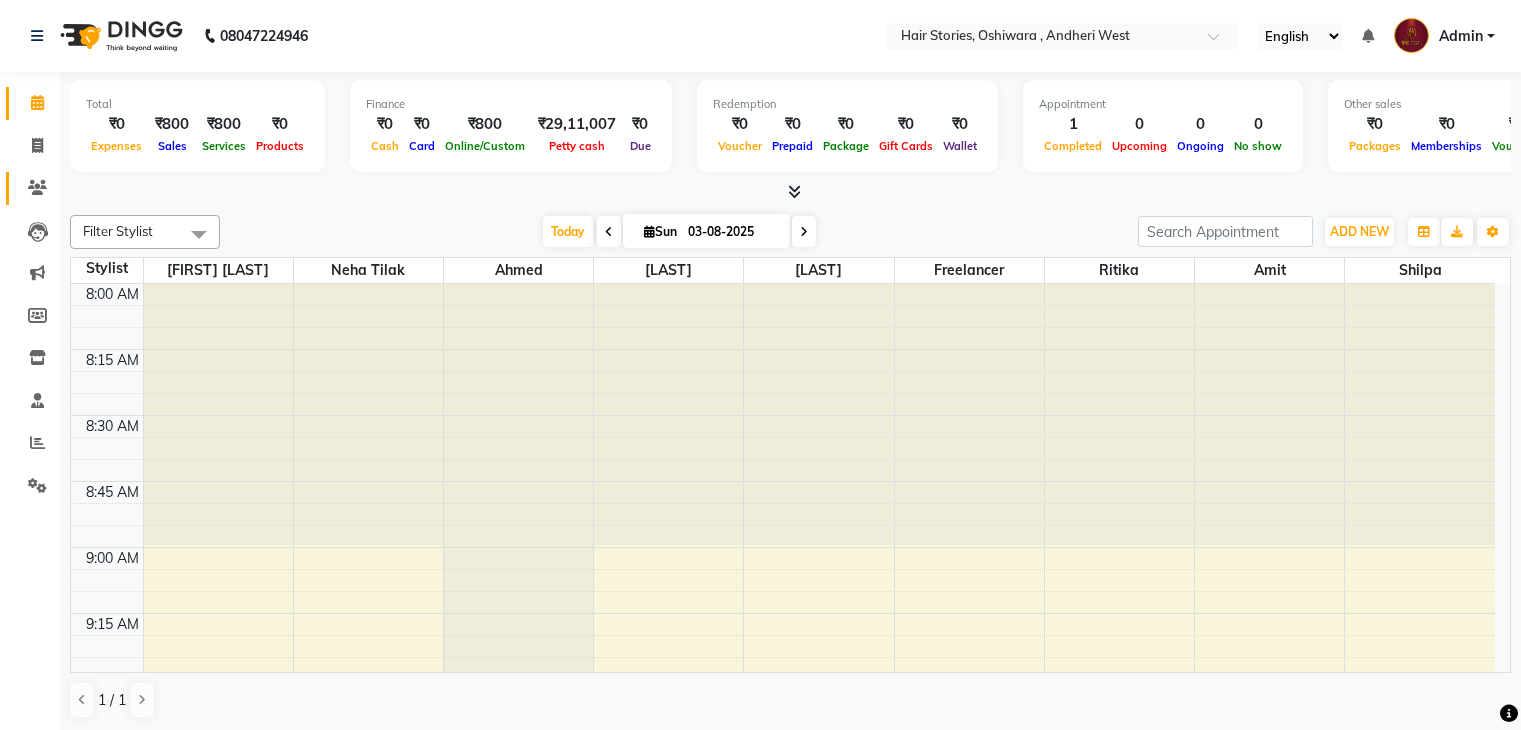 scroll, scrollTop: 0, scrollLeft: 0, axis: both 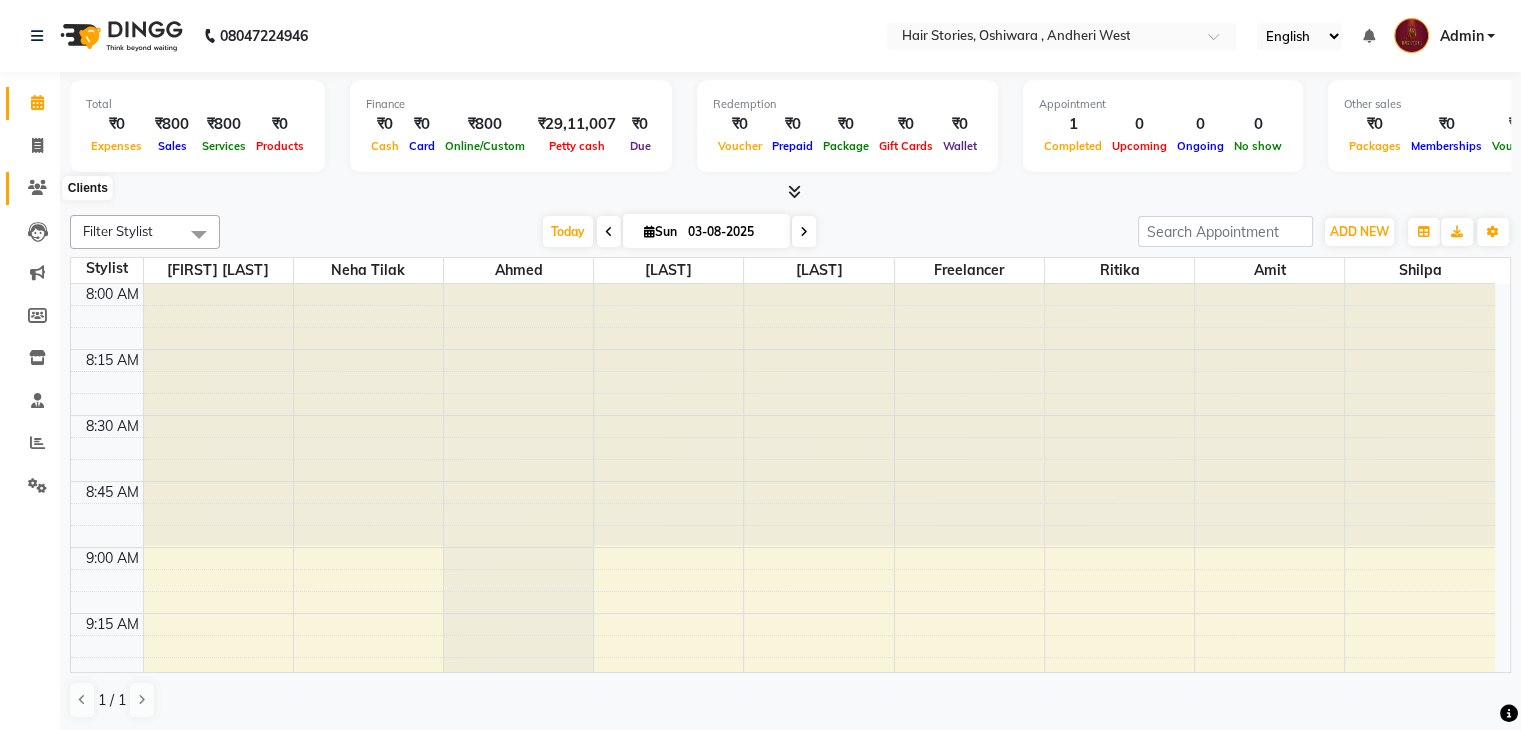 click 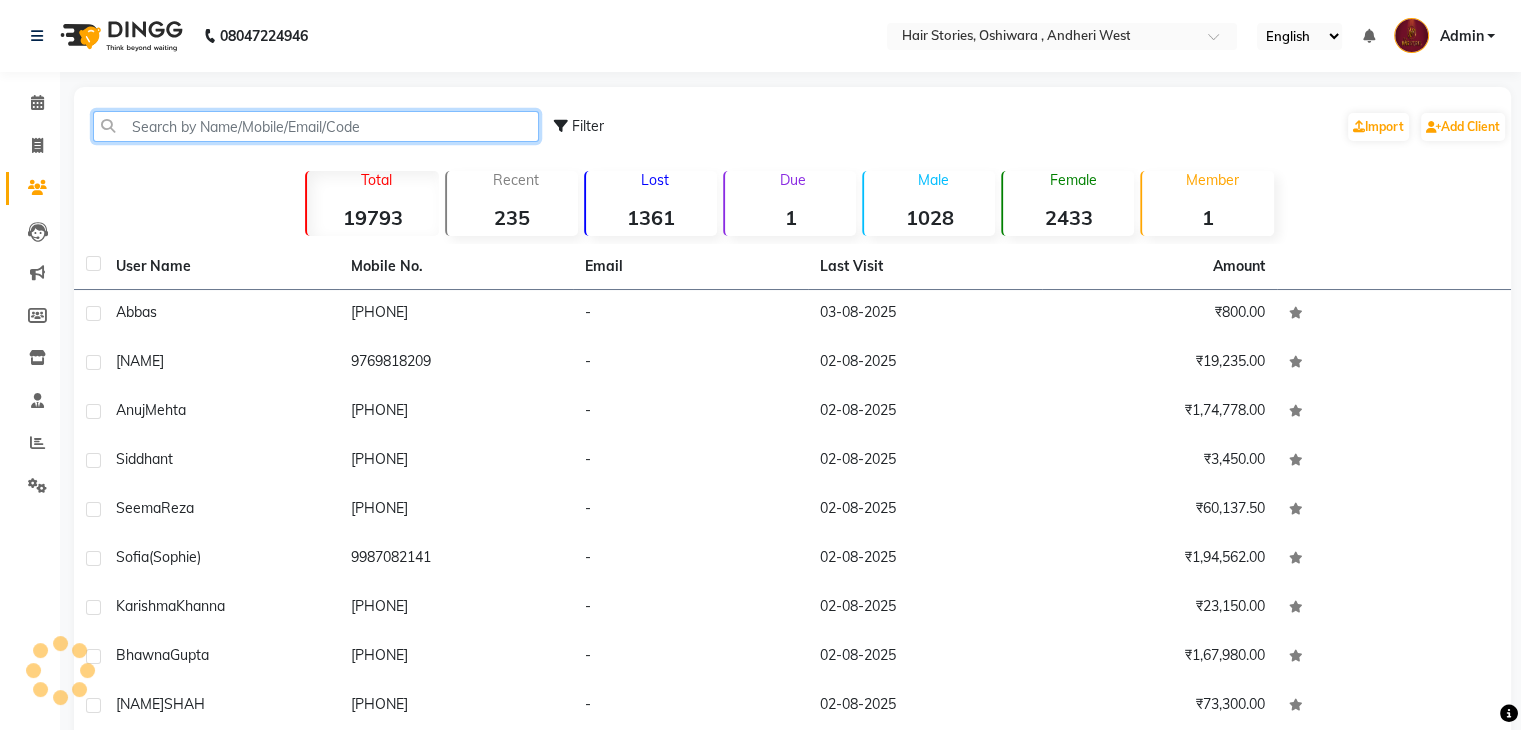 click 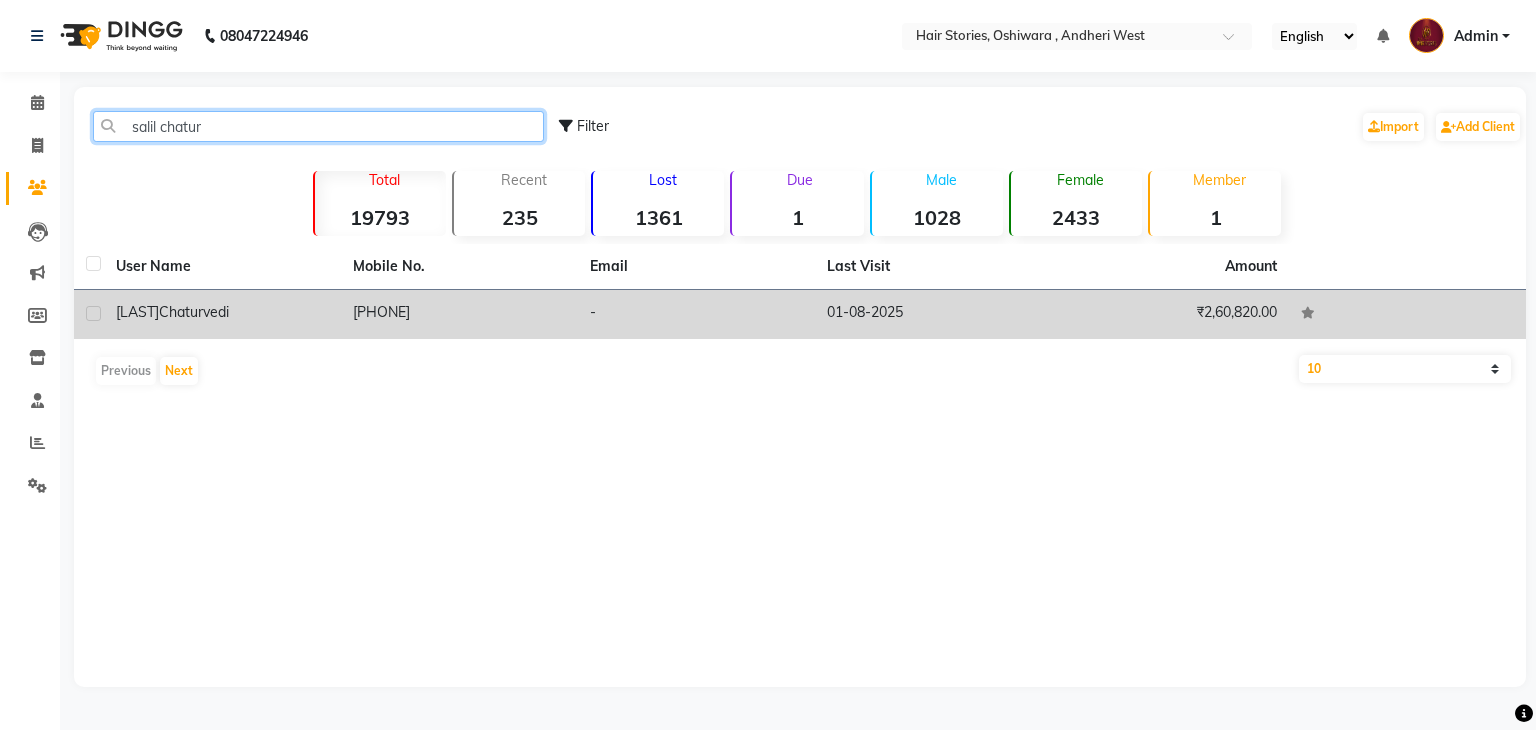 type on "salil chatur" 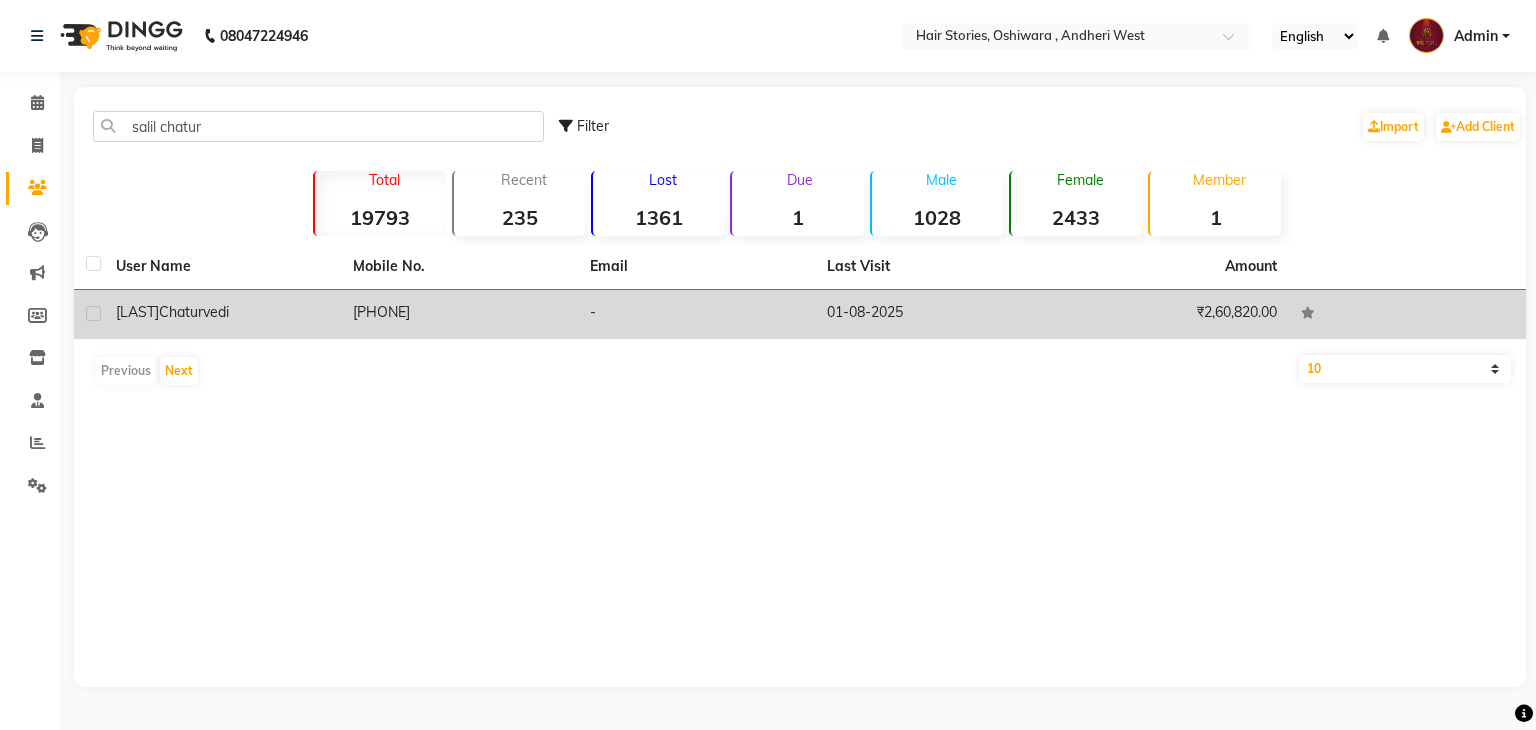 click on "Chaturvedi" 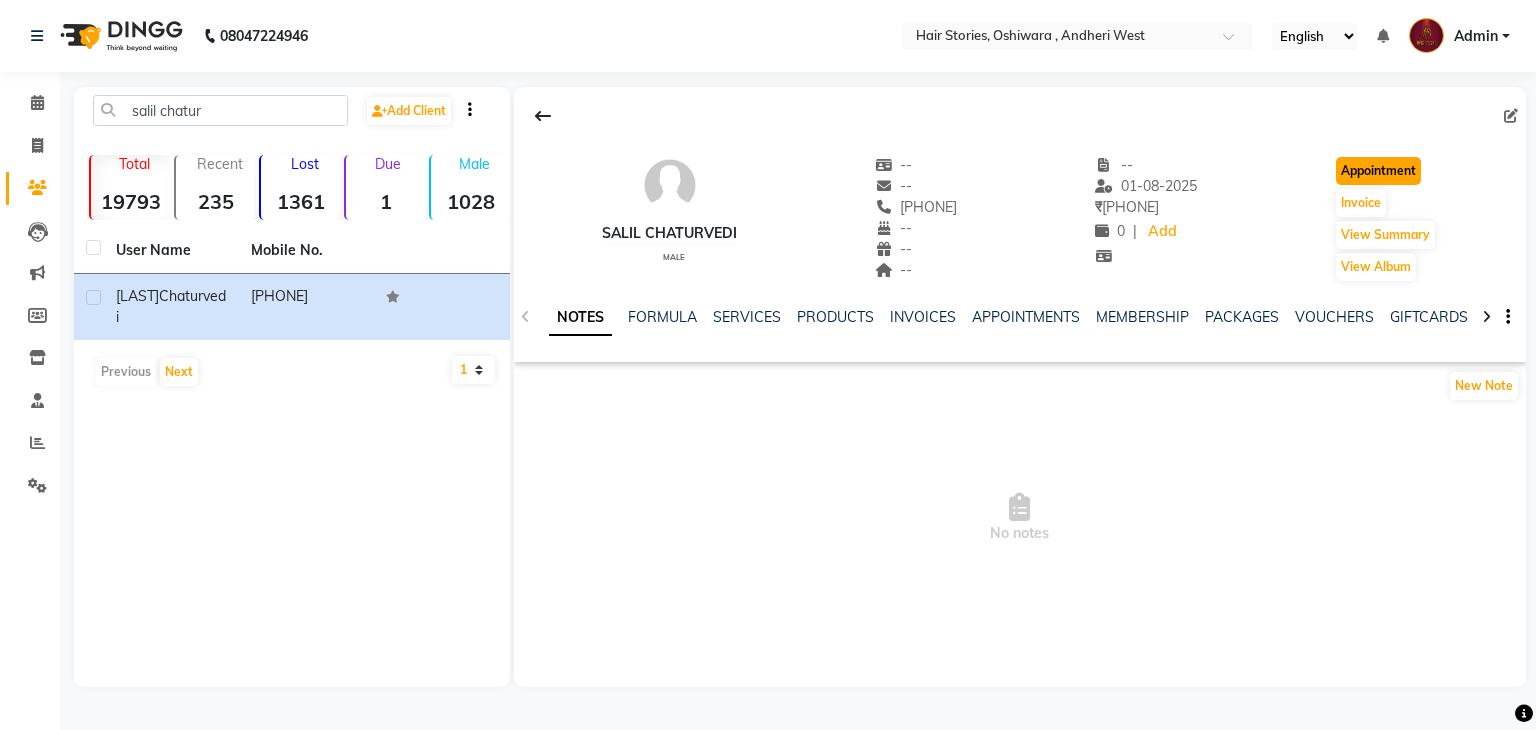 click on "Appointment" 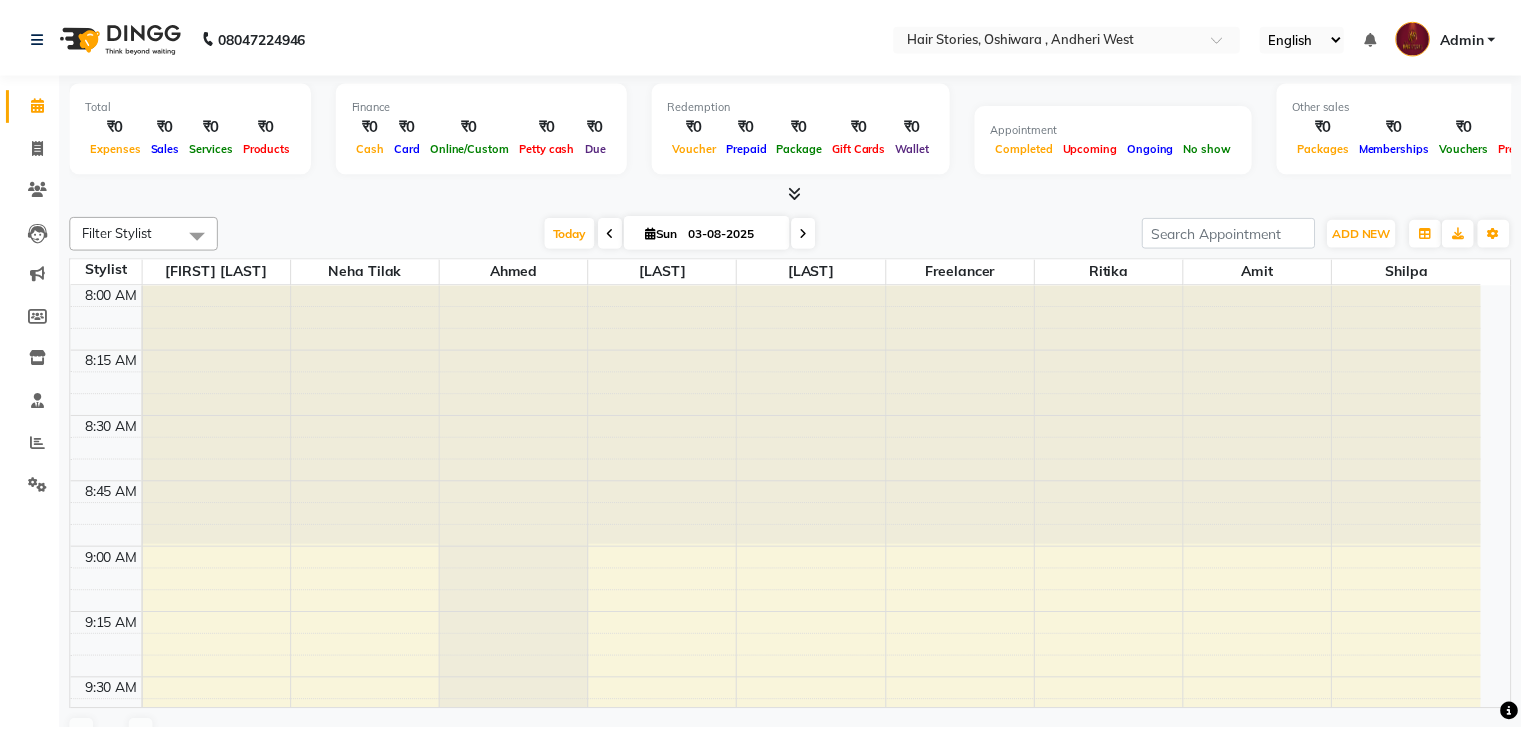 scroll, scrollTop: 0, scrollLeft: 0, axis: both 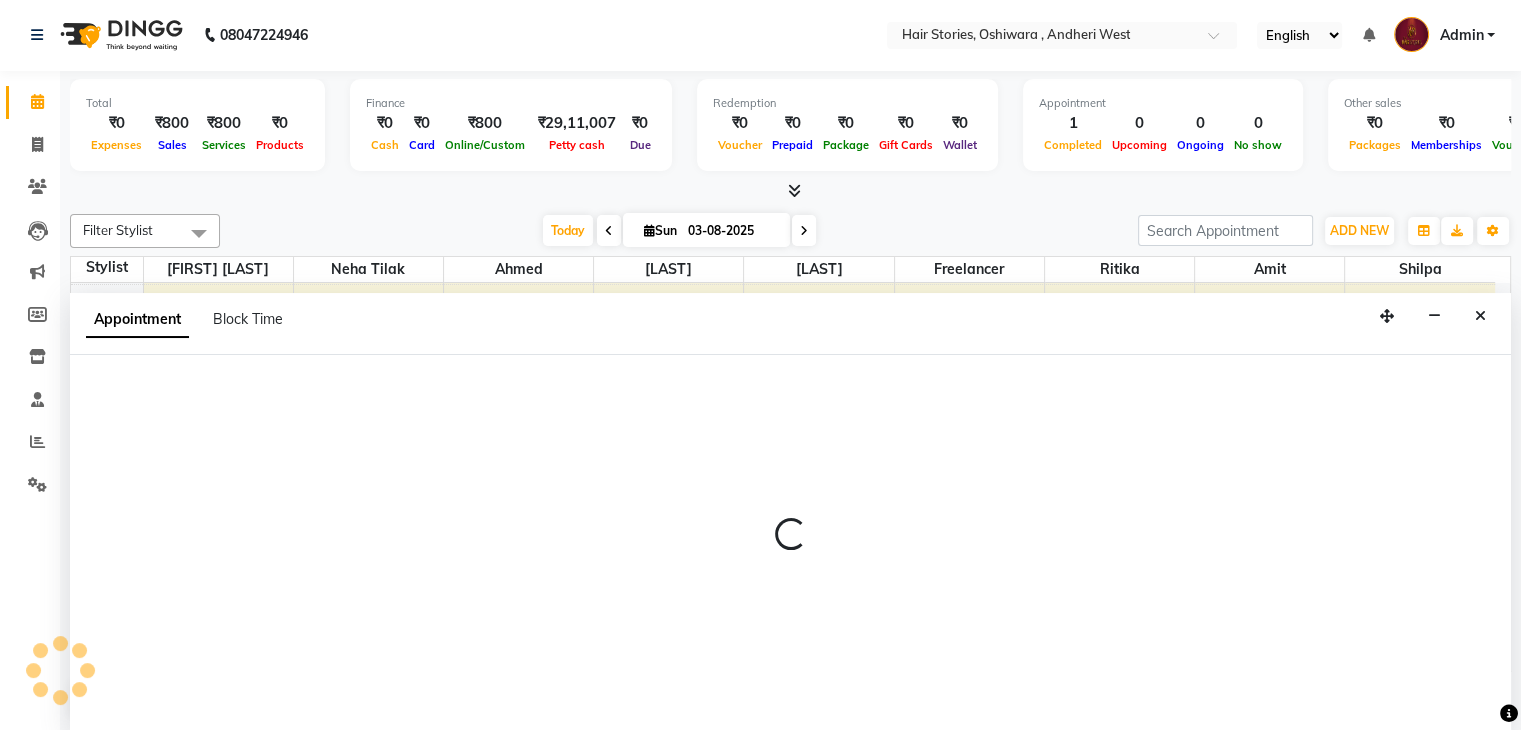 select on "540" 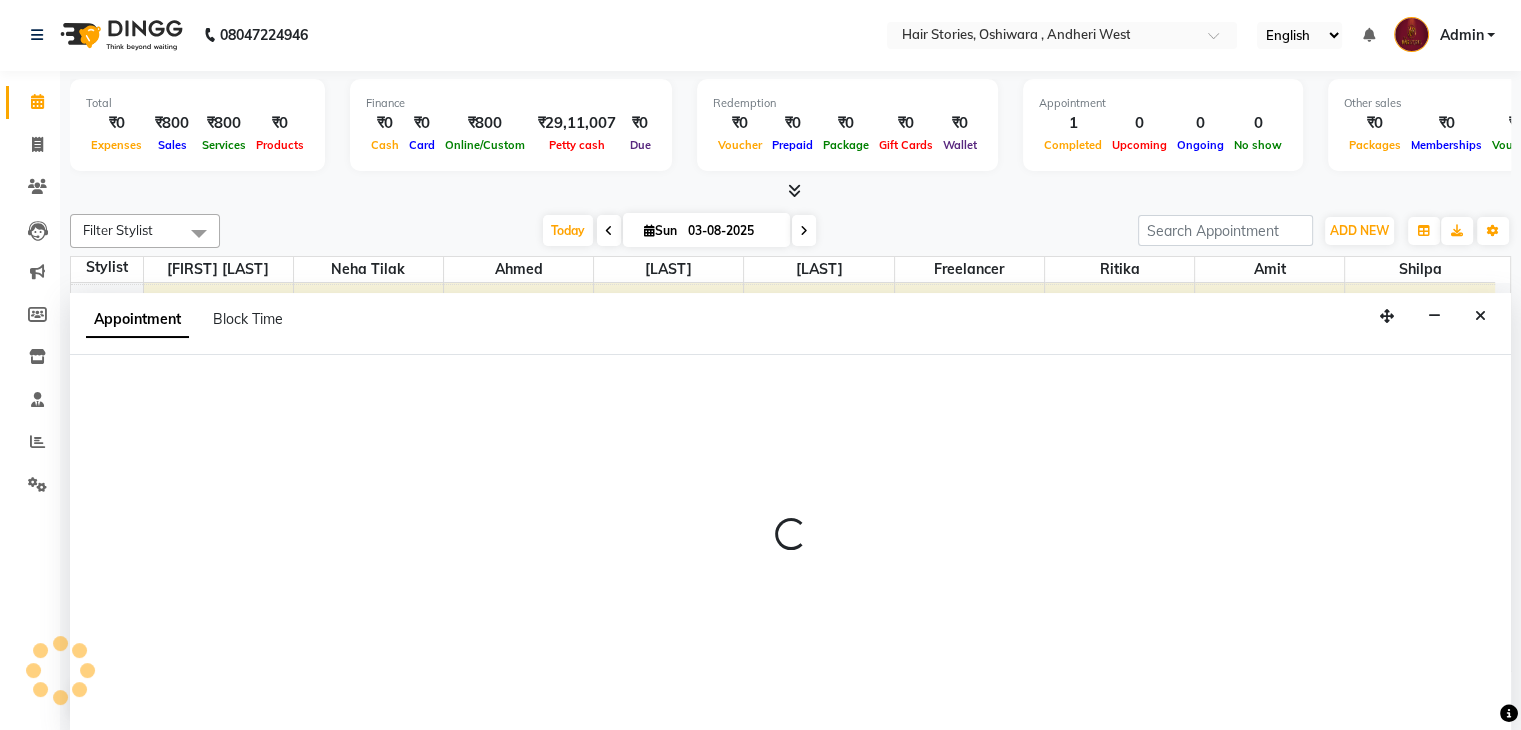 select on "tentative" 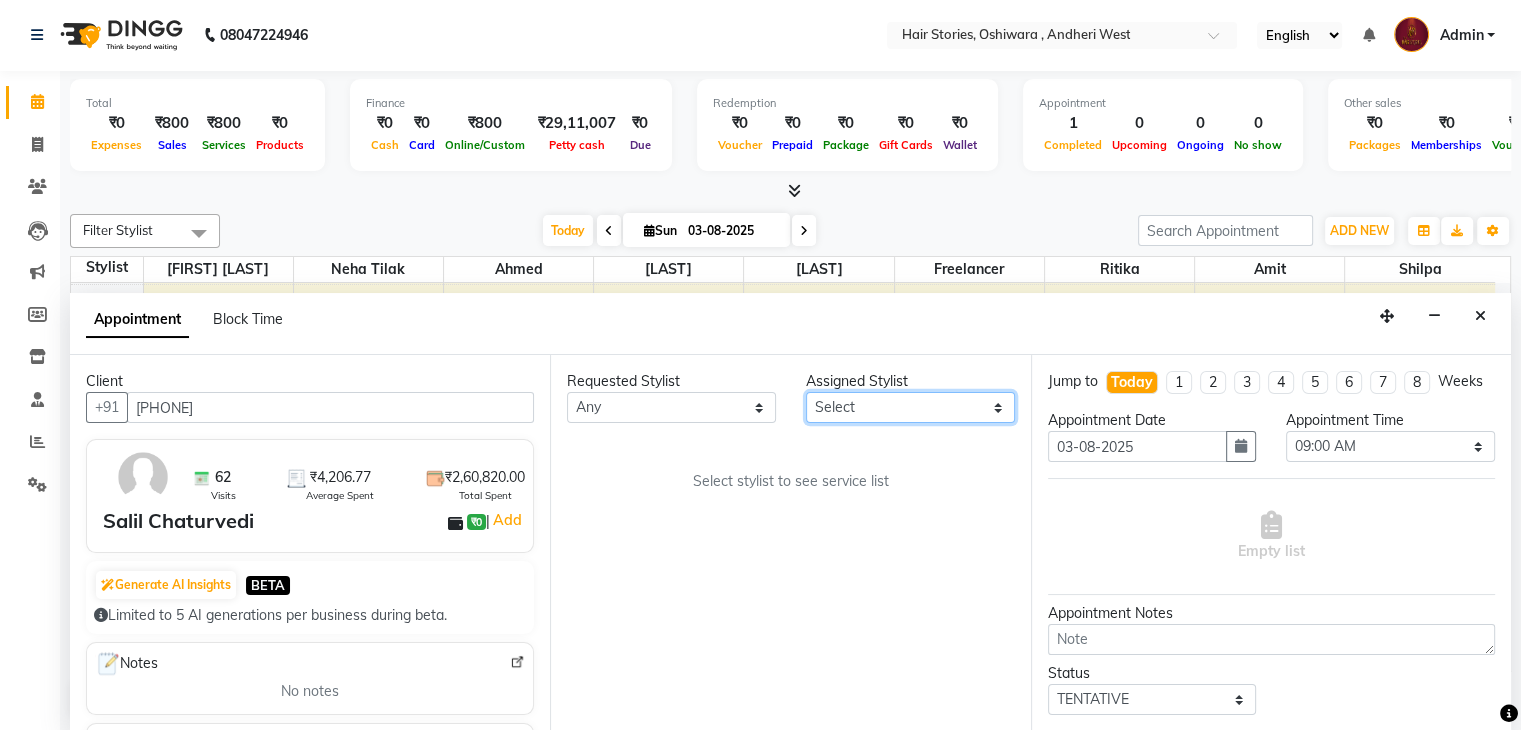 click on "Select Ahmed Amit Amit Savla Freelancer Habiba Neha Tilak Ritika Shilpa Shiraz" at bounding box center [910, 407] 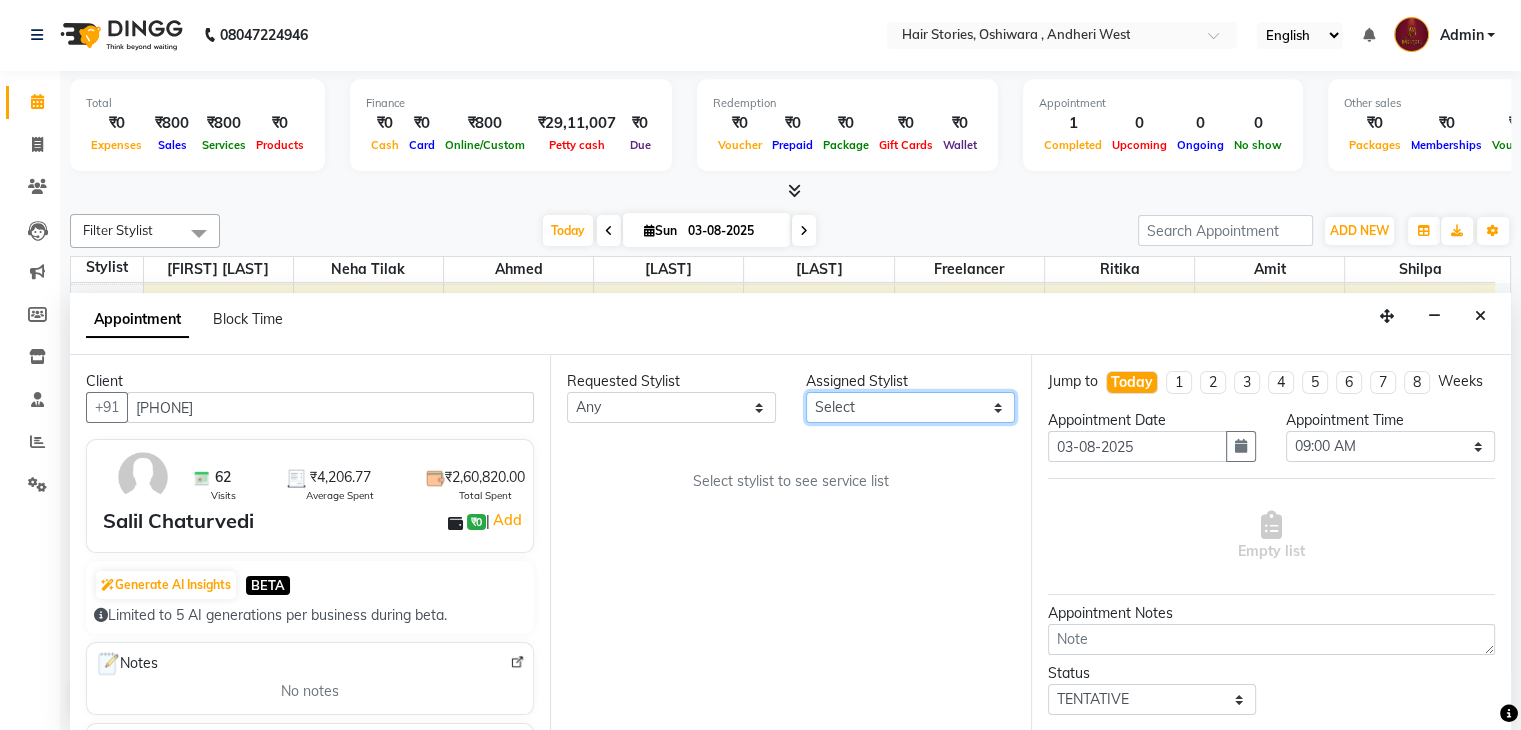 select on "82334" 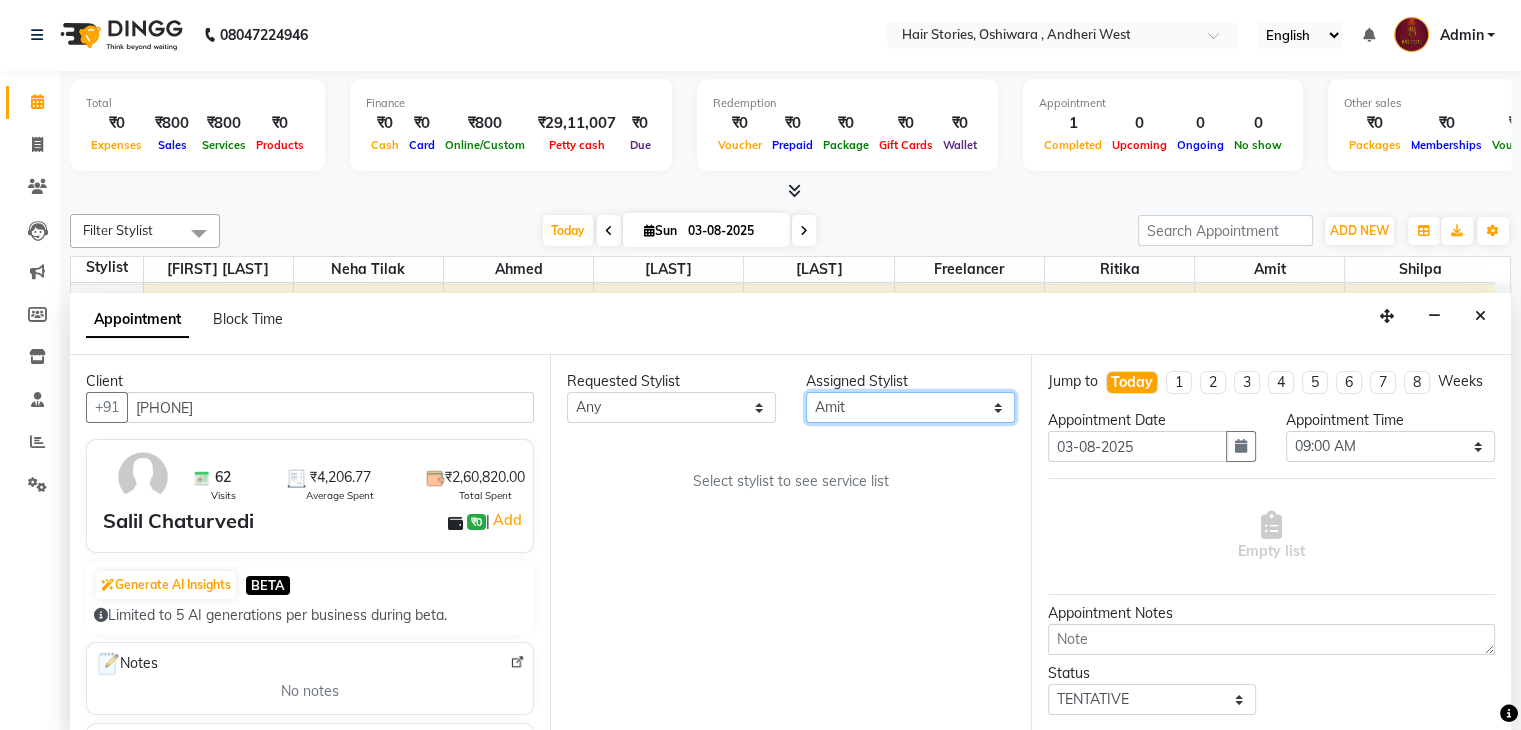 click on "Select Ahmed Amit Amit Savla Freelancer Habiba Neha Tilak Ritika Shilpa Shiraz" at bounding box center (910, 407) 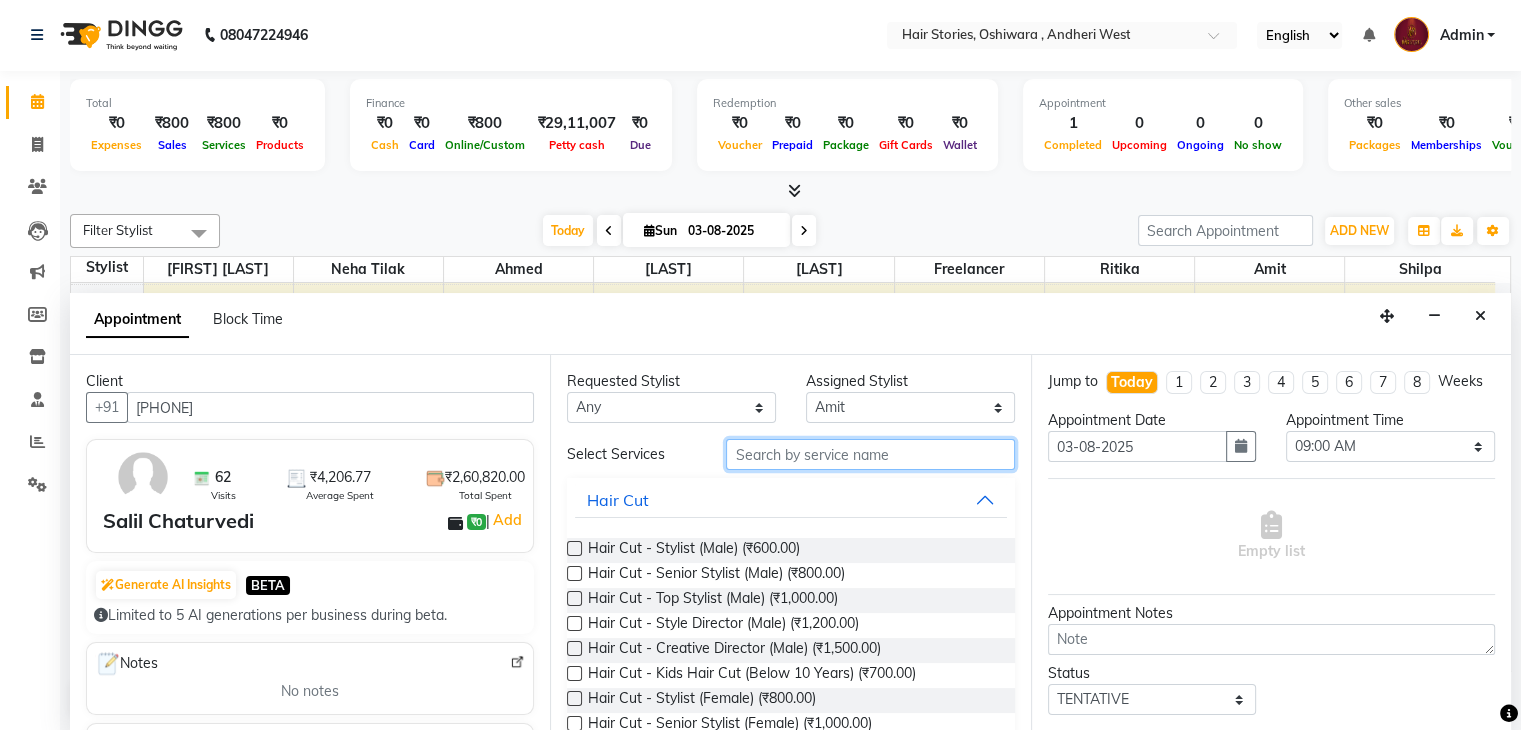 click at bounding box center [870, 454] 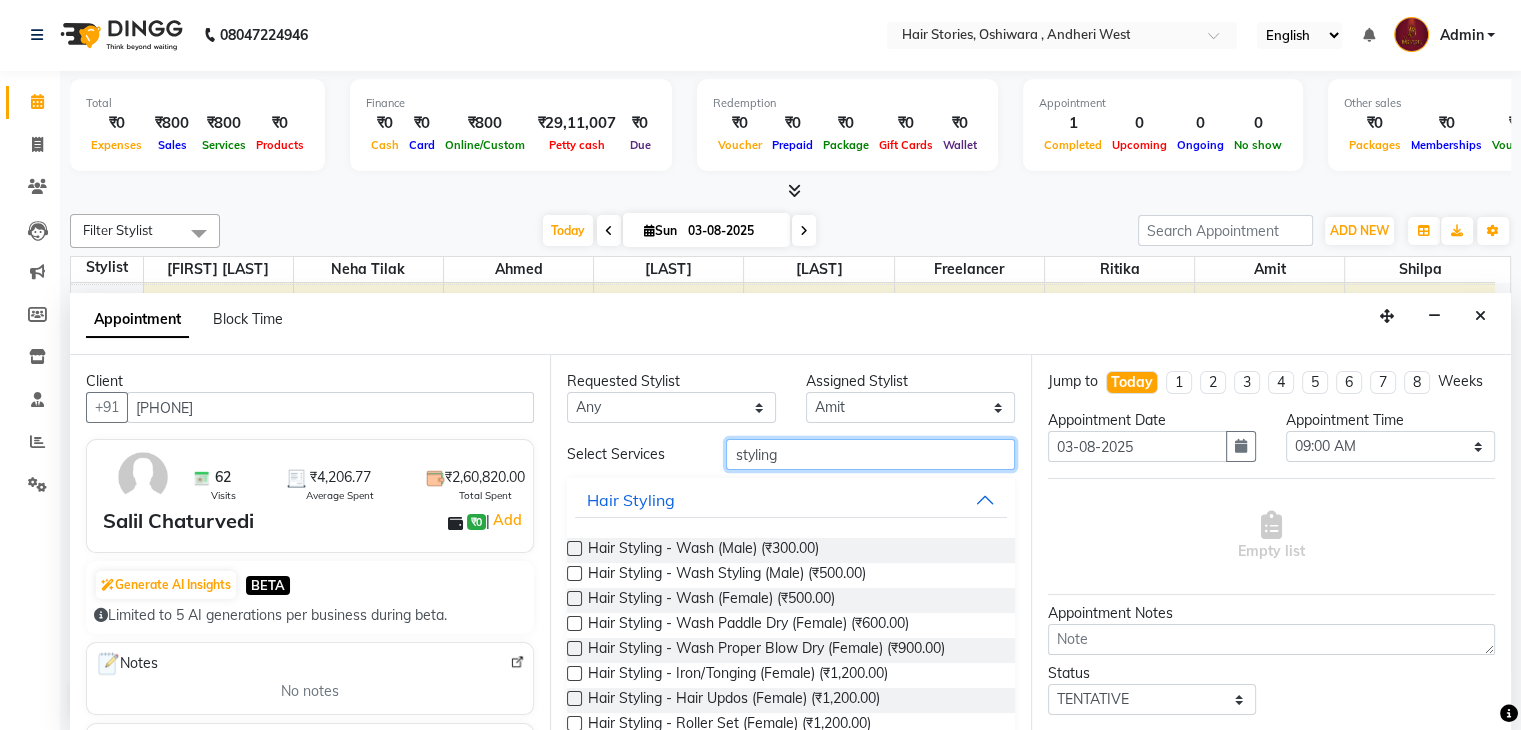 type on "styling" 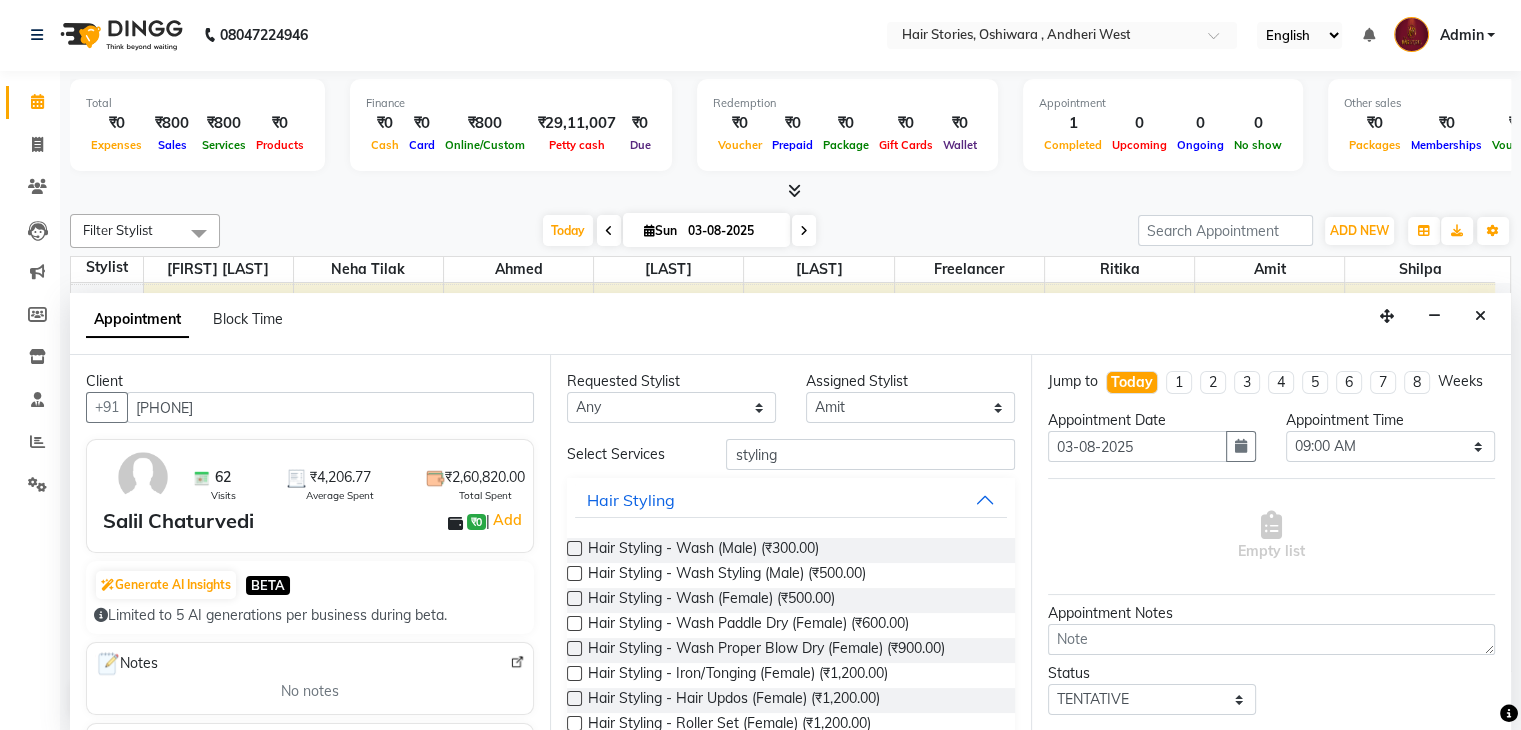 click at bounding box center [574, 573] 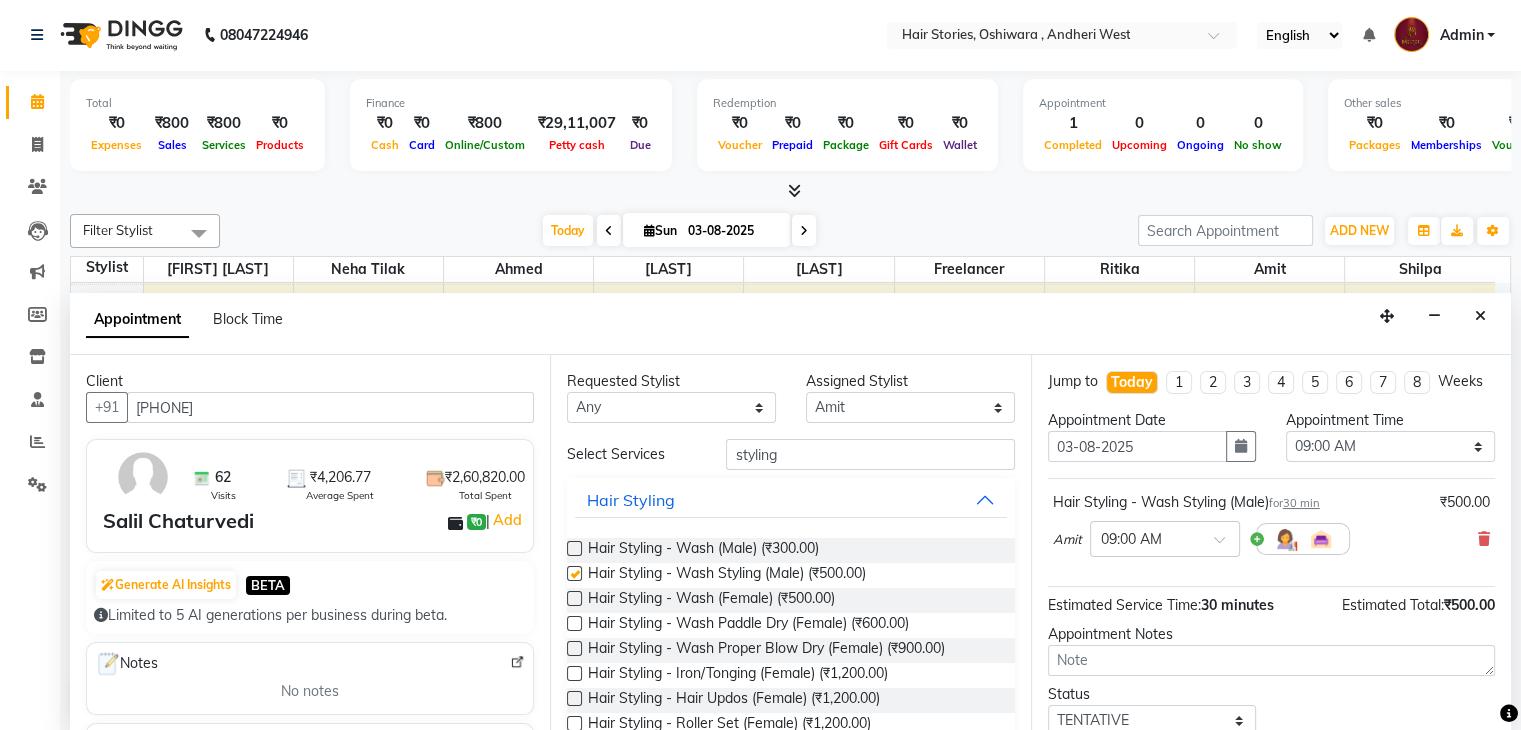 checkbox on "false" 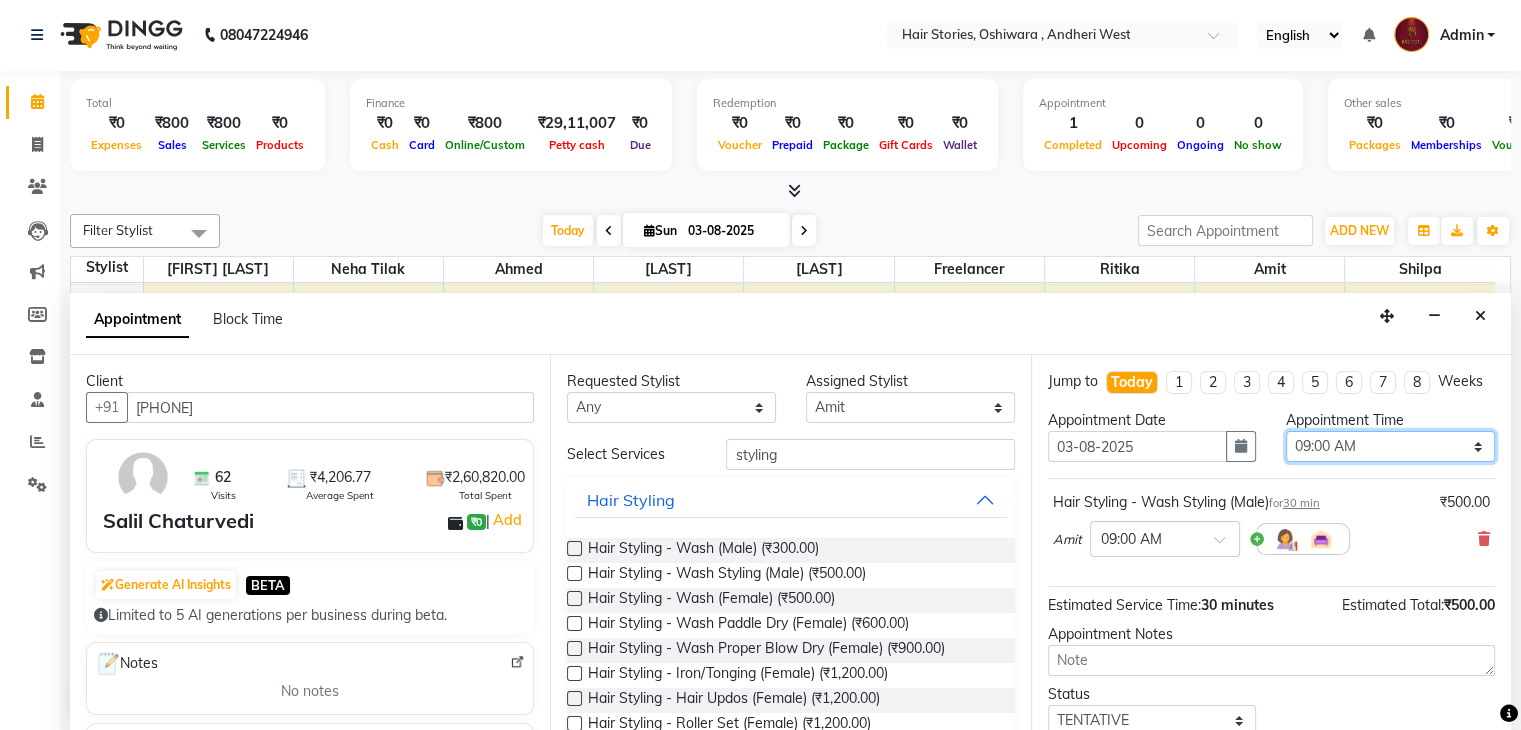 click on "Select 09:00 AM 09:15 AM 09:30 AM 09:45 AM 10:00 AM 10:15 AM 10:30 AM 10:45 AM 11:00 AM 11:15 AM 11:30 AM 11:45 AM 12:00 PM 12:15 PM 12:30 PM 12:45 PM 01:00 PM 01:15 PM 01:30 PM 01:45 PM 02:00 PM 02:15 PM 02:30 PM 02:45 PM 03:00 PM 03:15 PM 03:30 PM 03:45 PM 04:00 PM 04:15 PM 04:30 PM 04:45 PM 05:00 PM 05:15 PM 05:30 PM 05:45 PM 06:00 PM 06:15 PM 06:30 PM 06:45 PM 07:00 PM 07:15 PM 07:30 PM 07:45 PM 08:00 PM 08:15 PM 08:30 PM 08:45 PM 09:00 PM 09:15 PM 09:30 PM 09:45 PM 10:00 PM 10:15 PM 10:30 PM" at bounding box center (1390, 446) 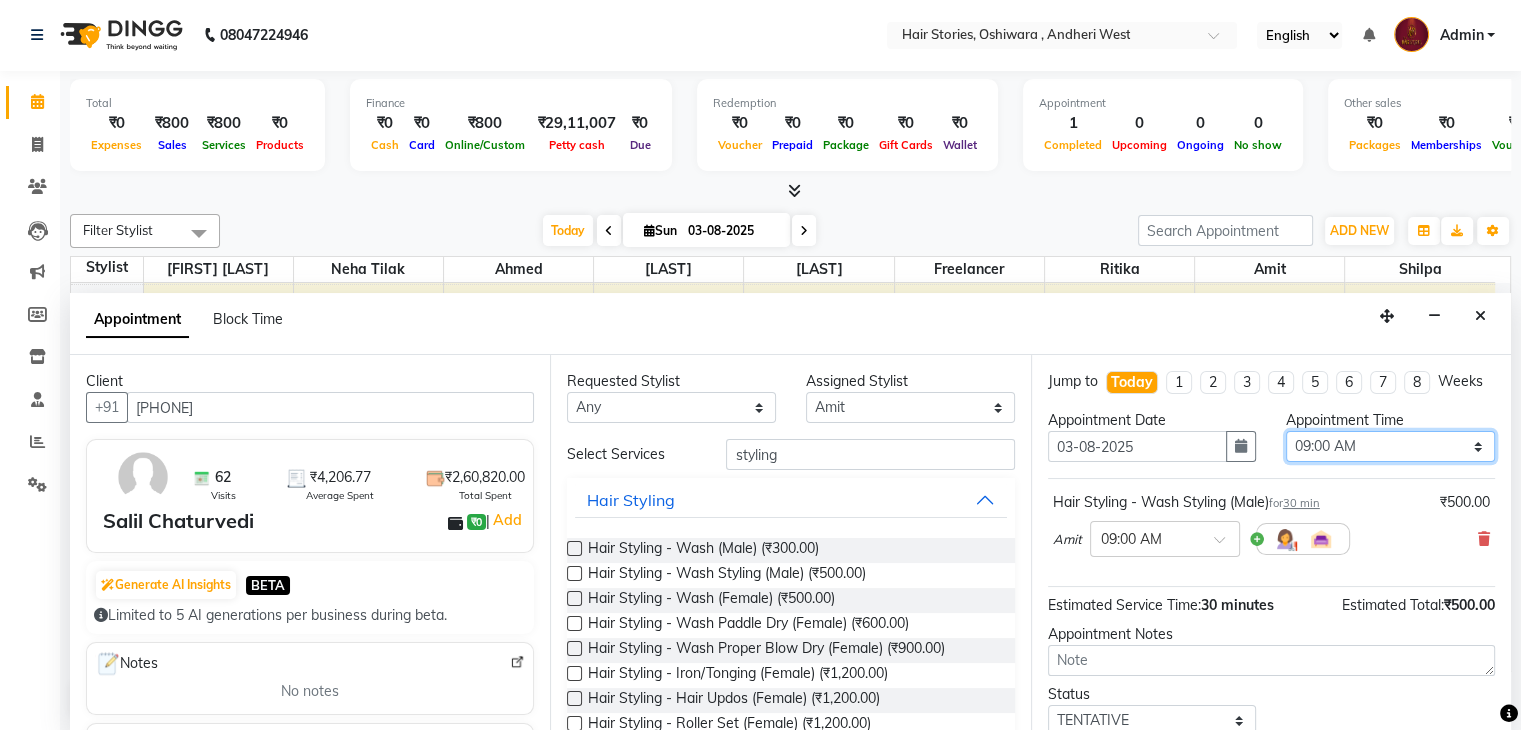 select on "810" 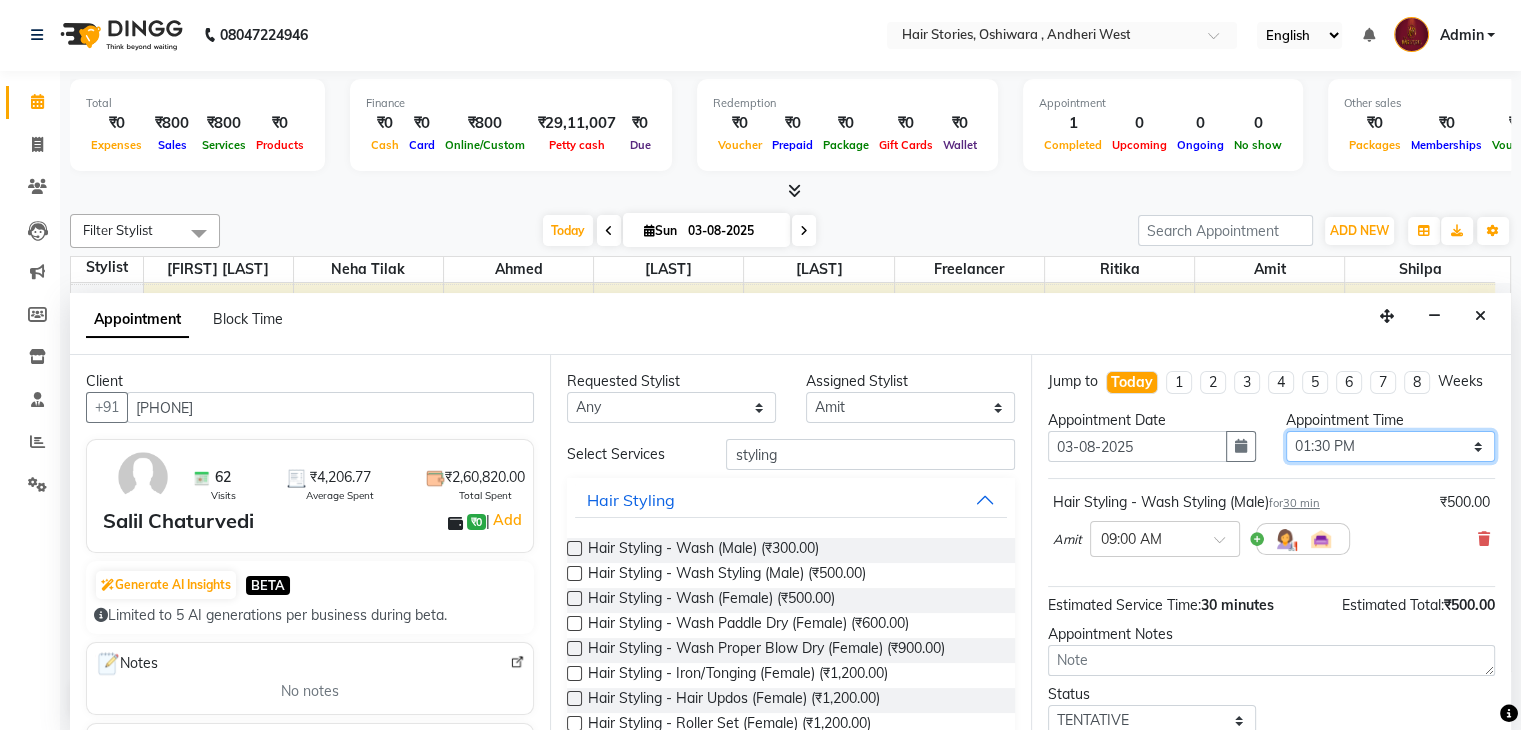 click on "Select 09:00 AM 09:15 AM 09:30 AM 09:45 AM 10:00 AM 10:15 AM 10:30 AM 10:45 AM 11:00 AM 11:15 AM 11:30 AM 11:45 AM 12:00 PM 12:15 PM 12:30 PM 12:45 PM 01:00 PM 01:15 PM 01:30 PM 01:45 PM 02:00 PM 02:15 PM 02:30 PM 02:45 PM 03:00 PM 03:15 PM 03:30 PM 03:45 PM 04:00 PM 04:15 PM 04:30 PM 04:45 PM 05:00 PM 05:15 PM 05:30 PM 05:45 PM 06:00 PM 06:15 PM 06:30 PM 06:45 PM 07:00 PM 07:15 PM 07:30 PM 07:45 PM 08:00 PM 08:15 PM 08:30 PM 08:45 PM 09:00 PM 09:15 PM 09:30 PM 09:45 PM 10:00 PM 10:15 PM 10:30 PM" at bounding box center (1390, 446) 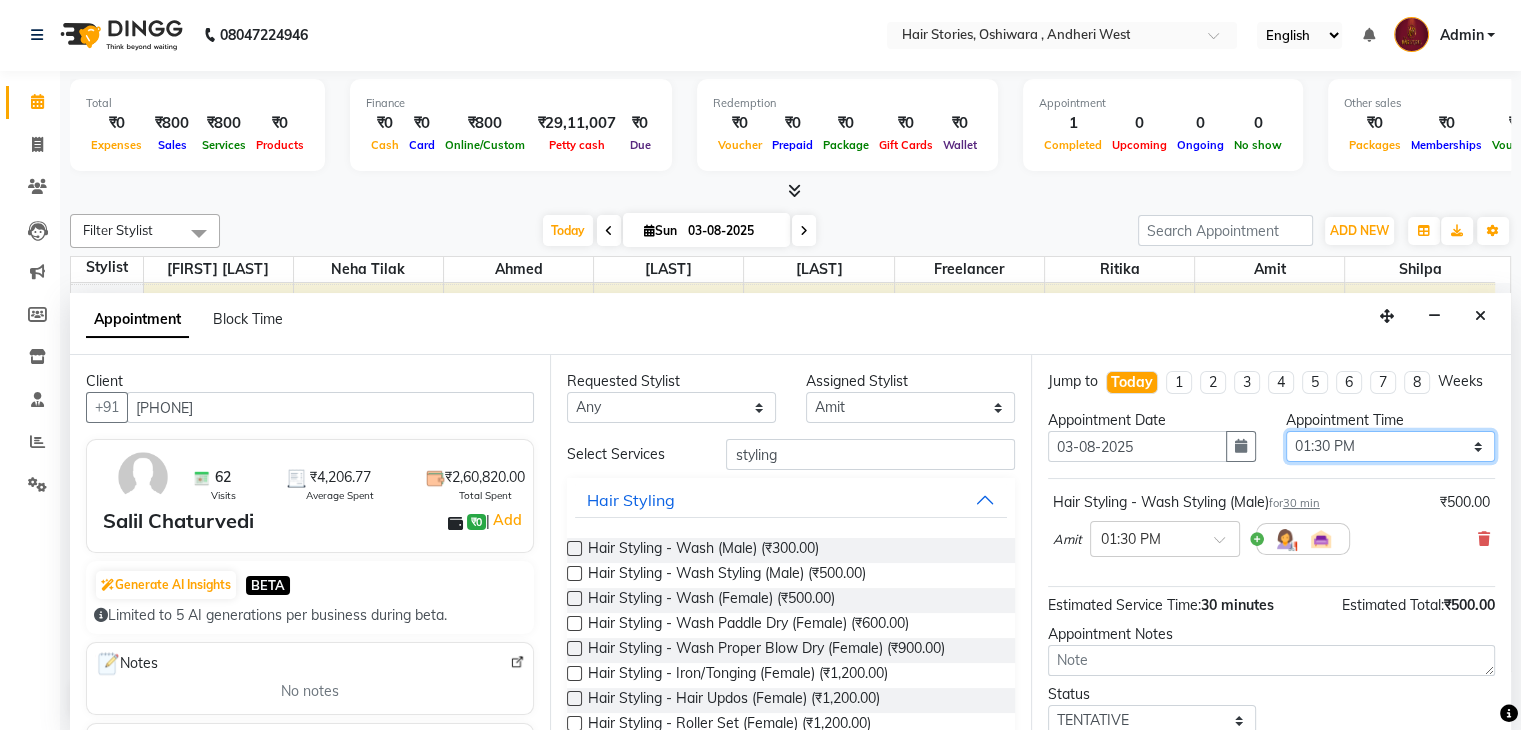 scroll, scrollTop: 149, scrollLeft: 0, axis: vertical 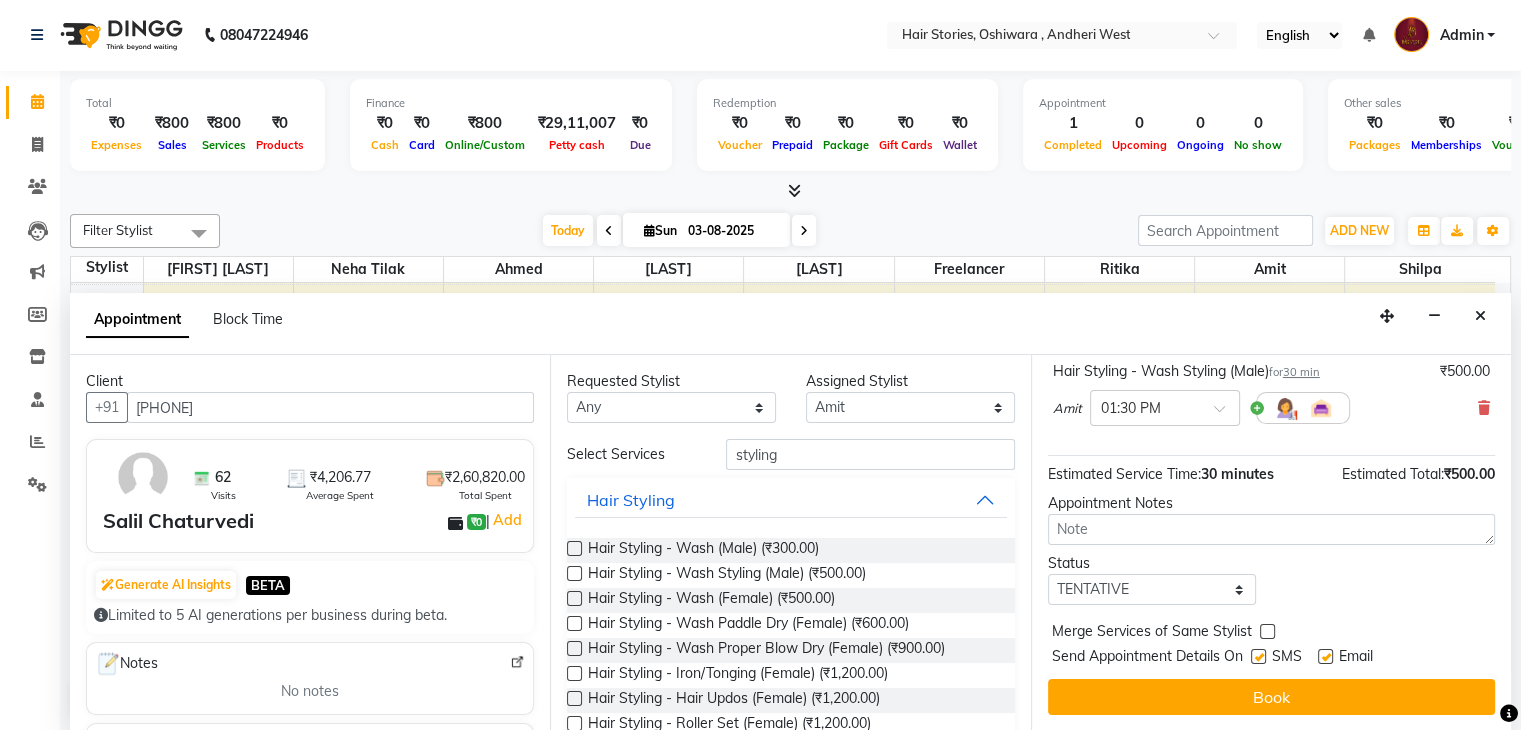 click on "Status" at bounding box center [1152, 563] 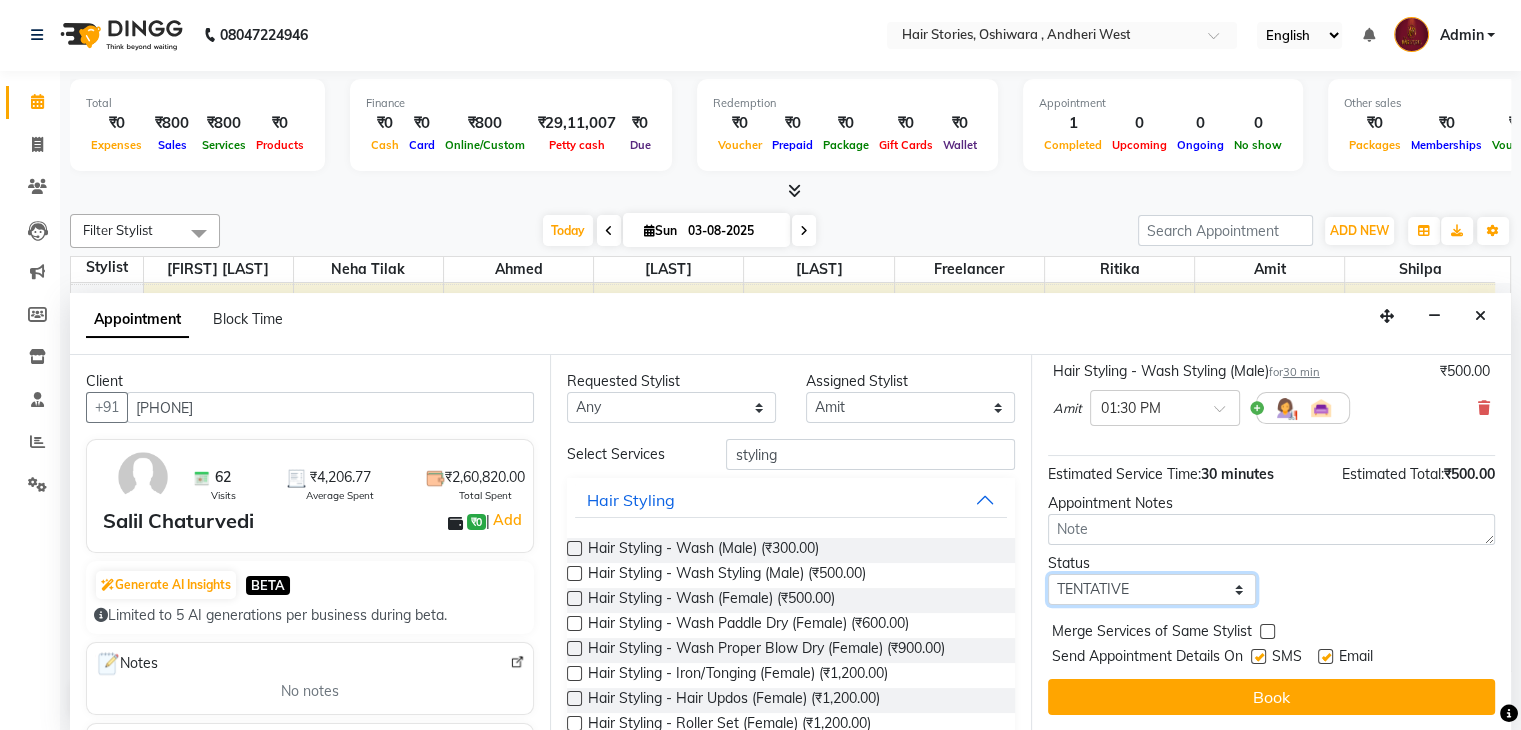 click on "Select TENTATIVE CONFIRM CHECK-IN UPCOMING" at bounding box center [1152, 589] 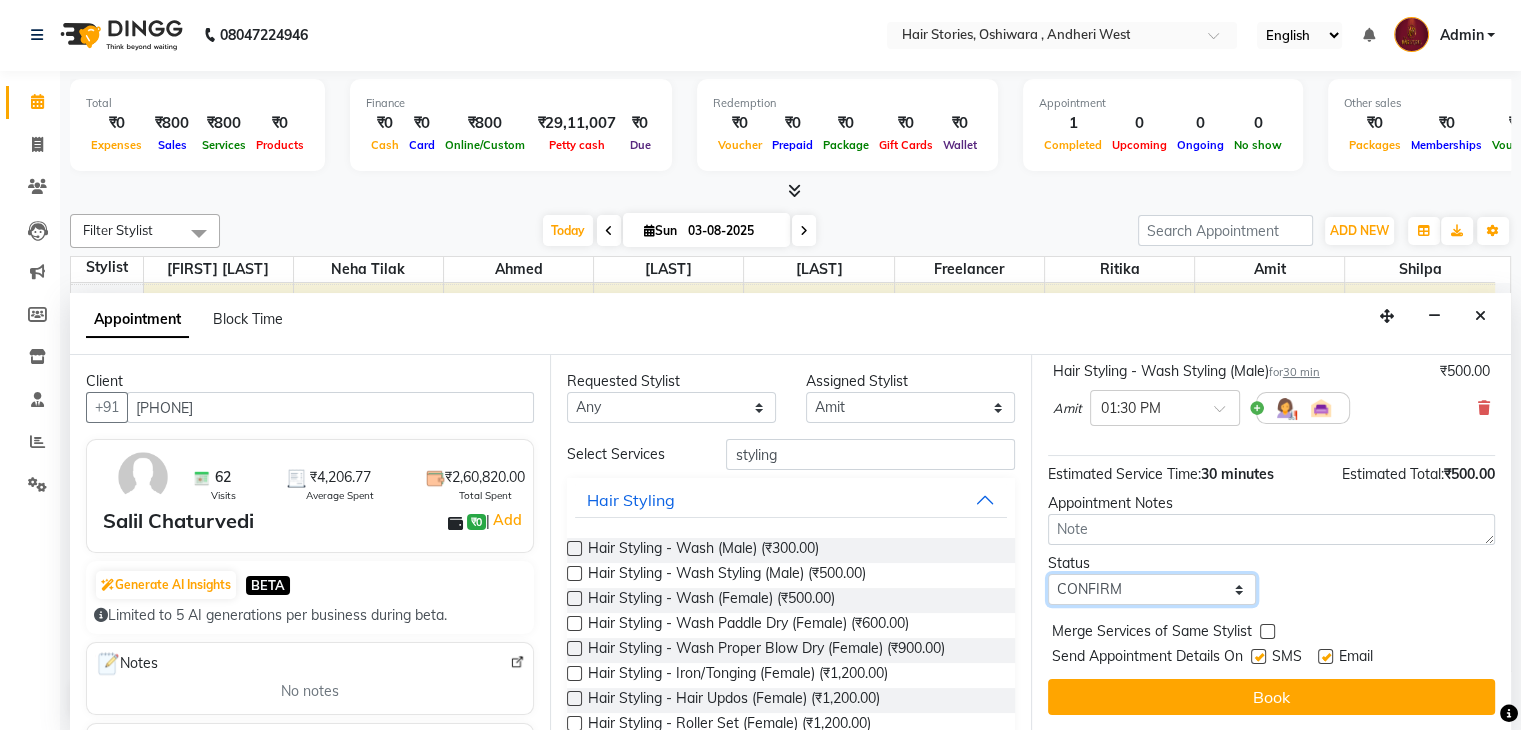 click on "Select TENTATIVE CONFIRM CHECK-IN UPCOMING" at bounding box center (1152, 589) 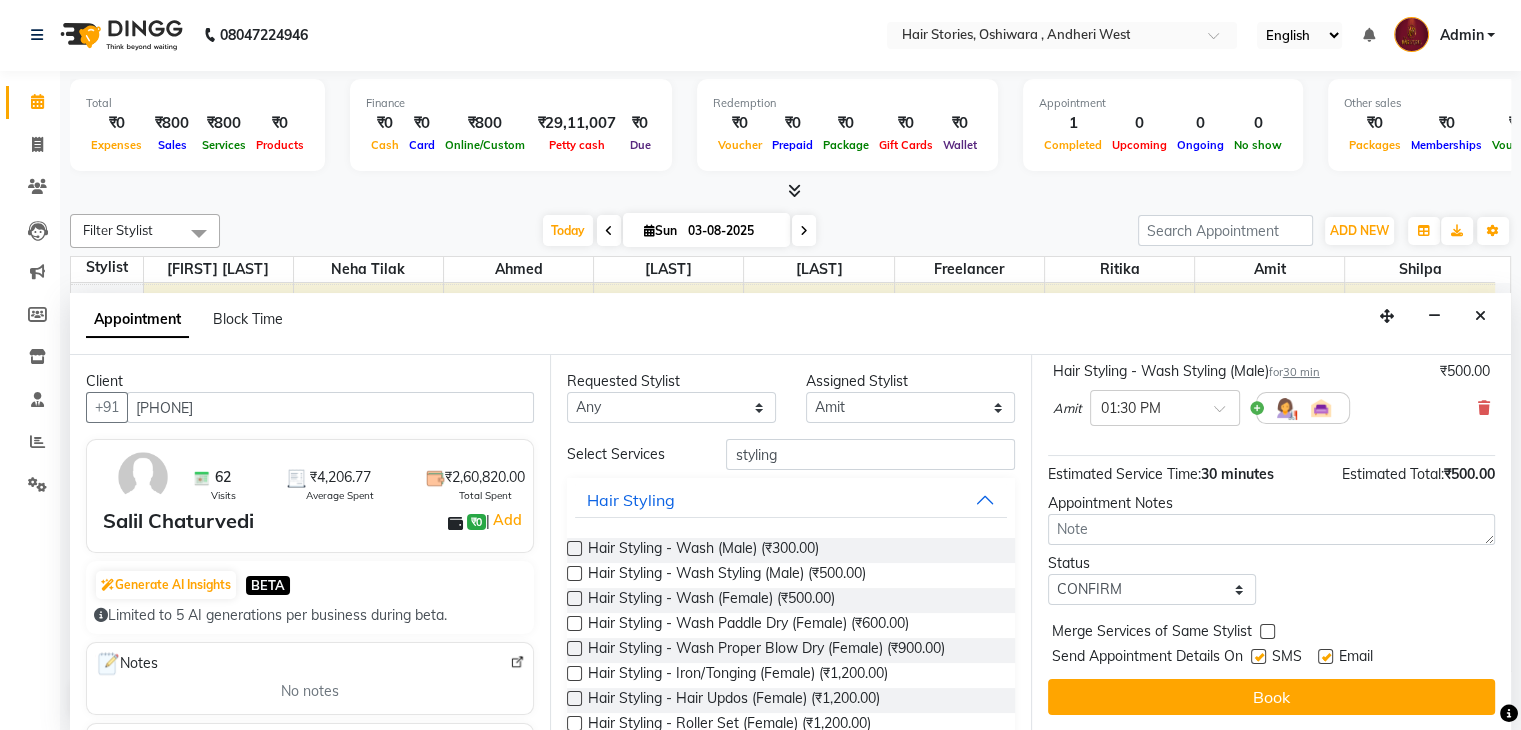 click at bounding box center [1258, 656] 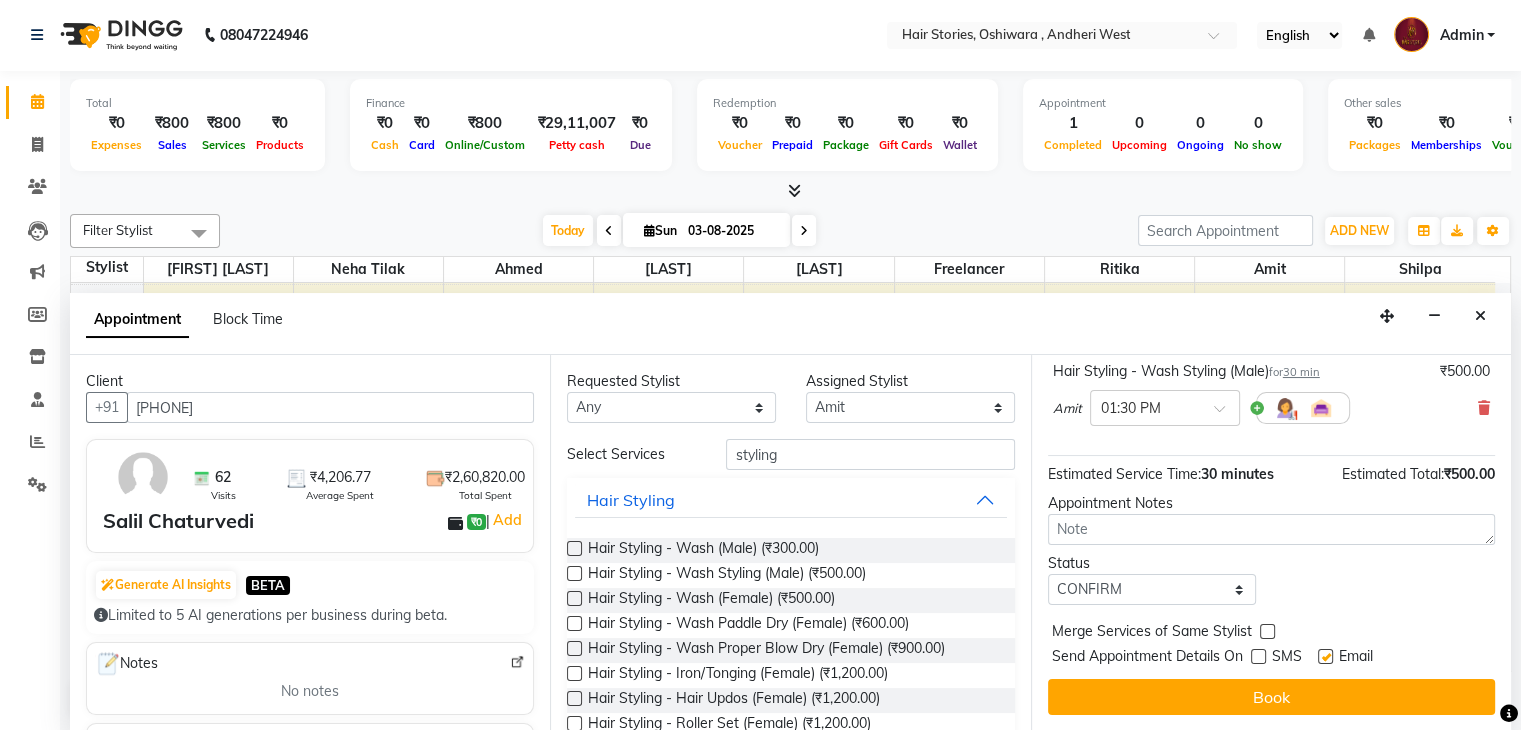 click at bounding box center (1325, 656) 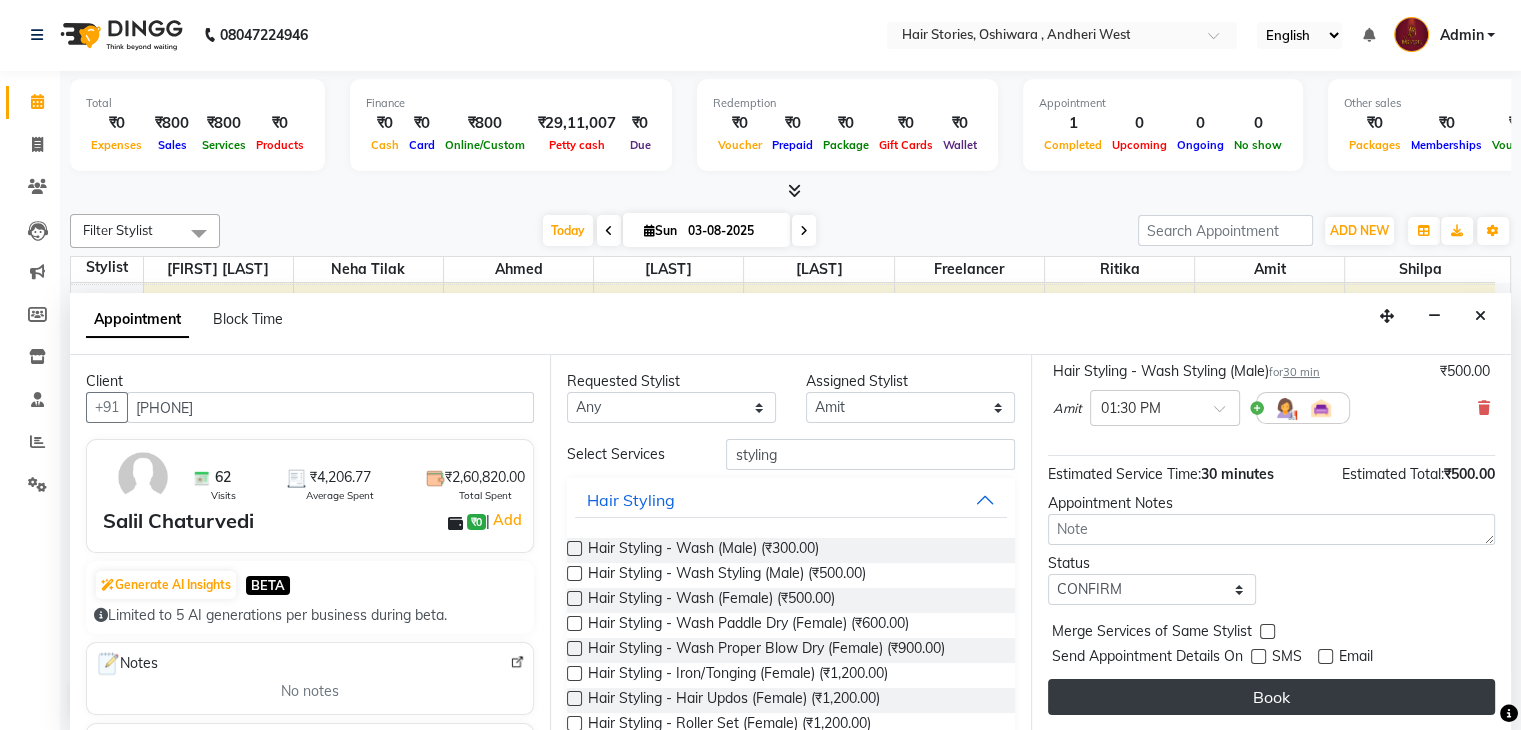 click on "Book" at bounding box center (1271, 697) 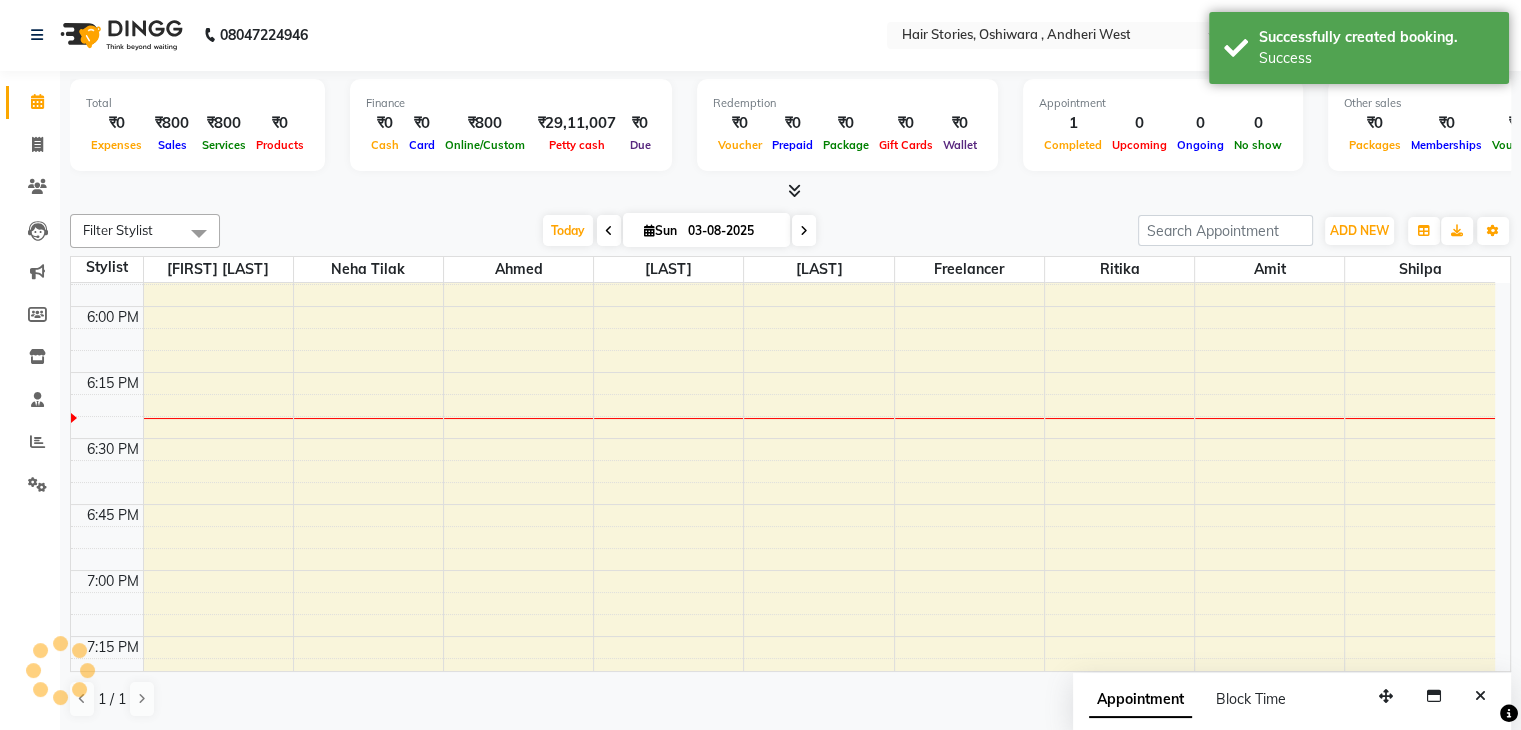 scroll, scrollTop: 0, scrollLeft: 0, axis: both 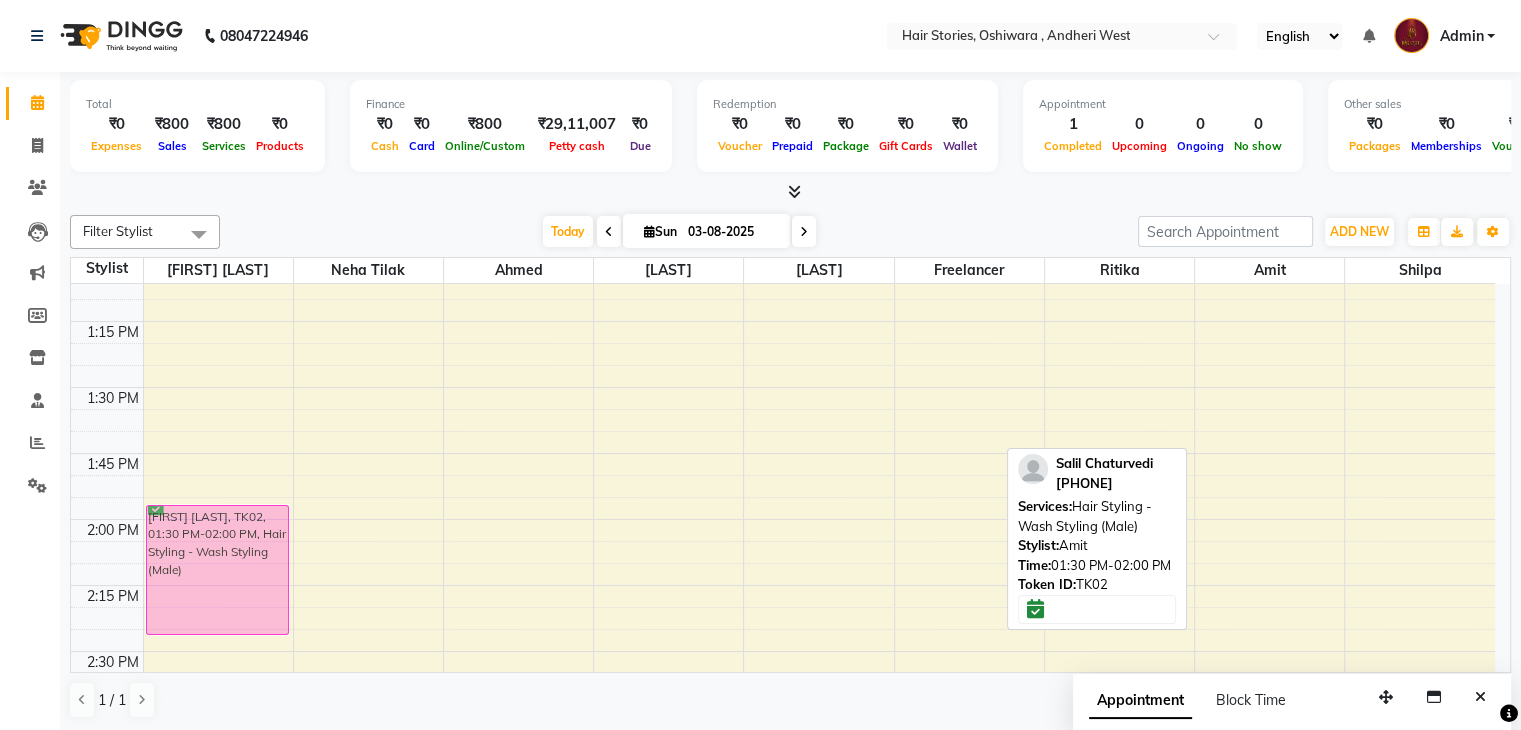 drag, startPoint x: 1239, startPoint y: 392, endPoint x: 253, endPoint y: 565, distance: 1001.06195 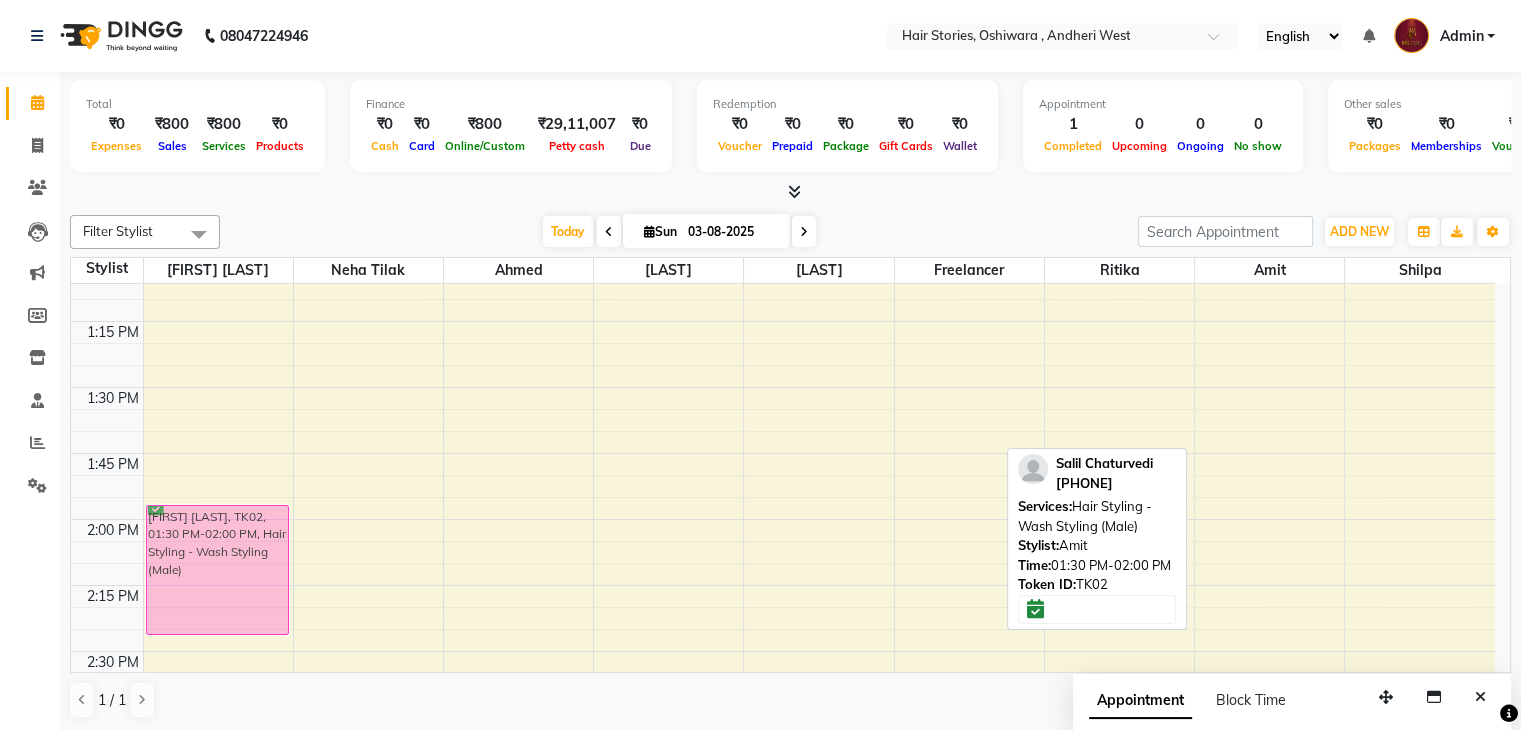 click on "Salil Chaturvedi, TK02, 01:30 PM-02:00 PM, Hair Styling - Wash Styling (Male)     Abbas, TK01, 04:00 PM-04:30 PM, Hair Cut - Senior Stylist (Male)     Salil Chaturvedi, TK02, 01:30 PM-02:00 PM, Hair Styling - Wash Styling (Male)" at bounding box center [783, 915] 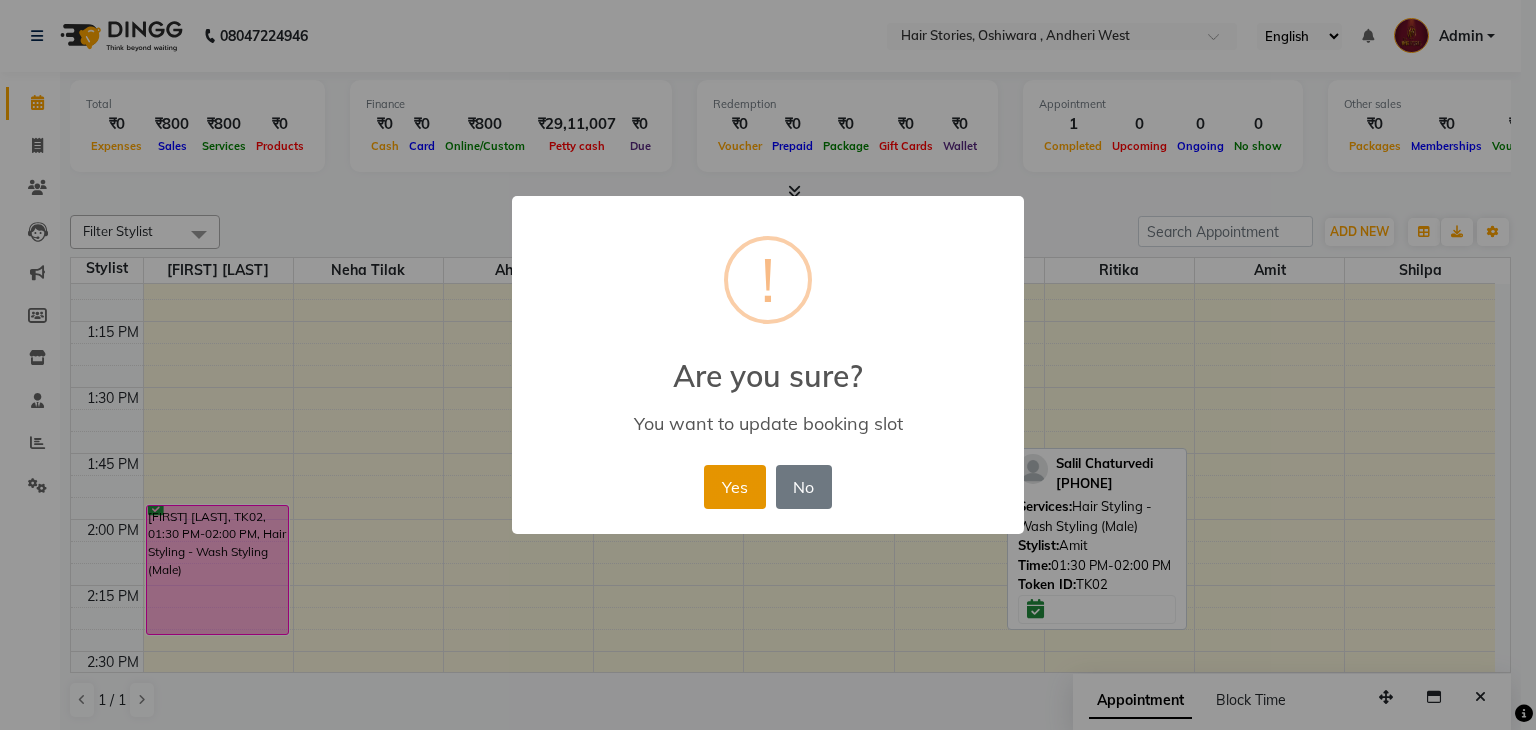 click on "Yes" at bounding box center [734, 487] 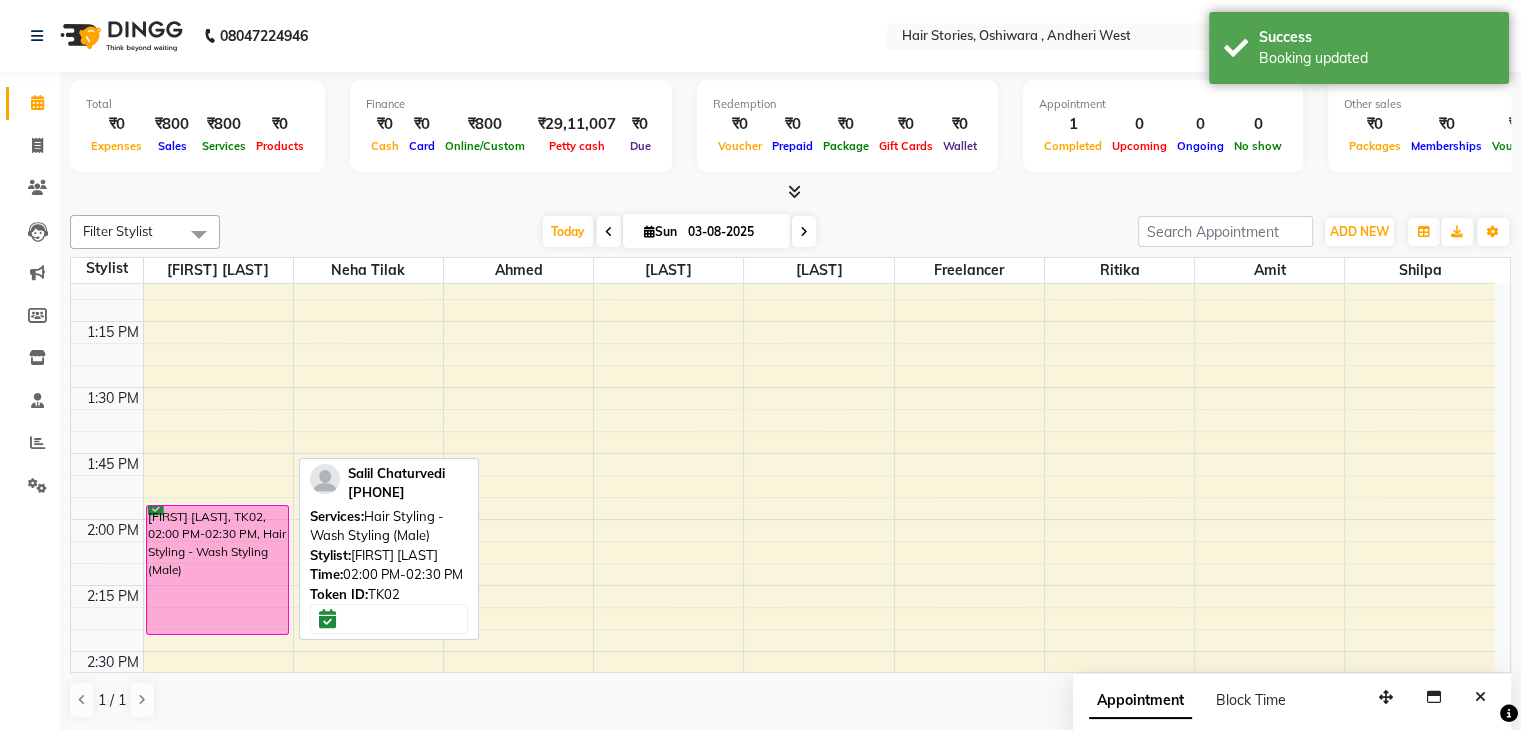 click on "[FIRST] [LAST], TK02, 02:00 PM-02:30 PM, Hair Styling - Wash Styling (Male)" at bounding box center [218, 570] 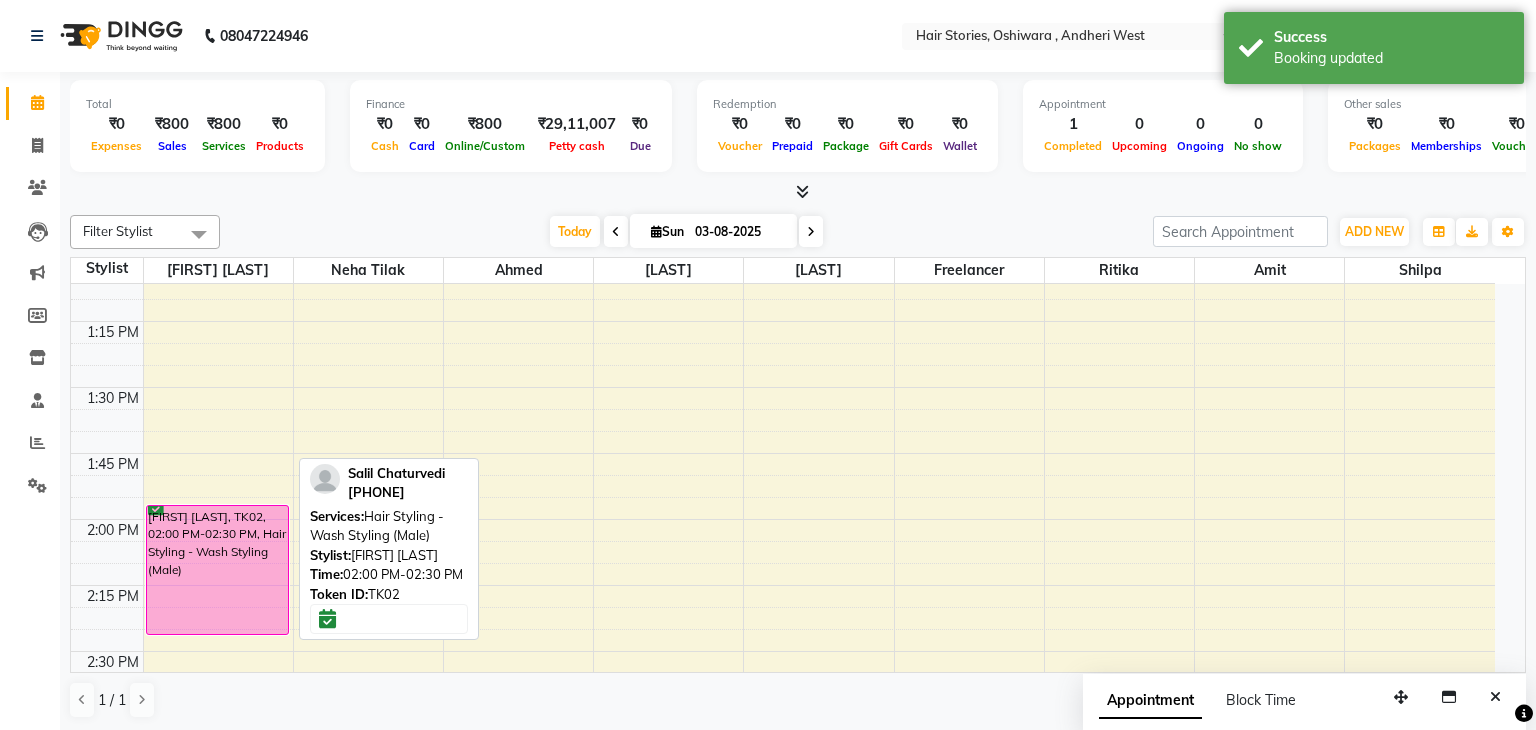 select on "6" 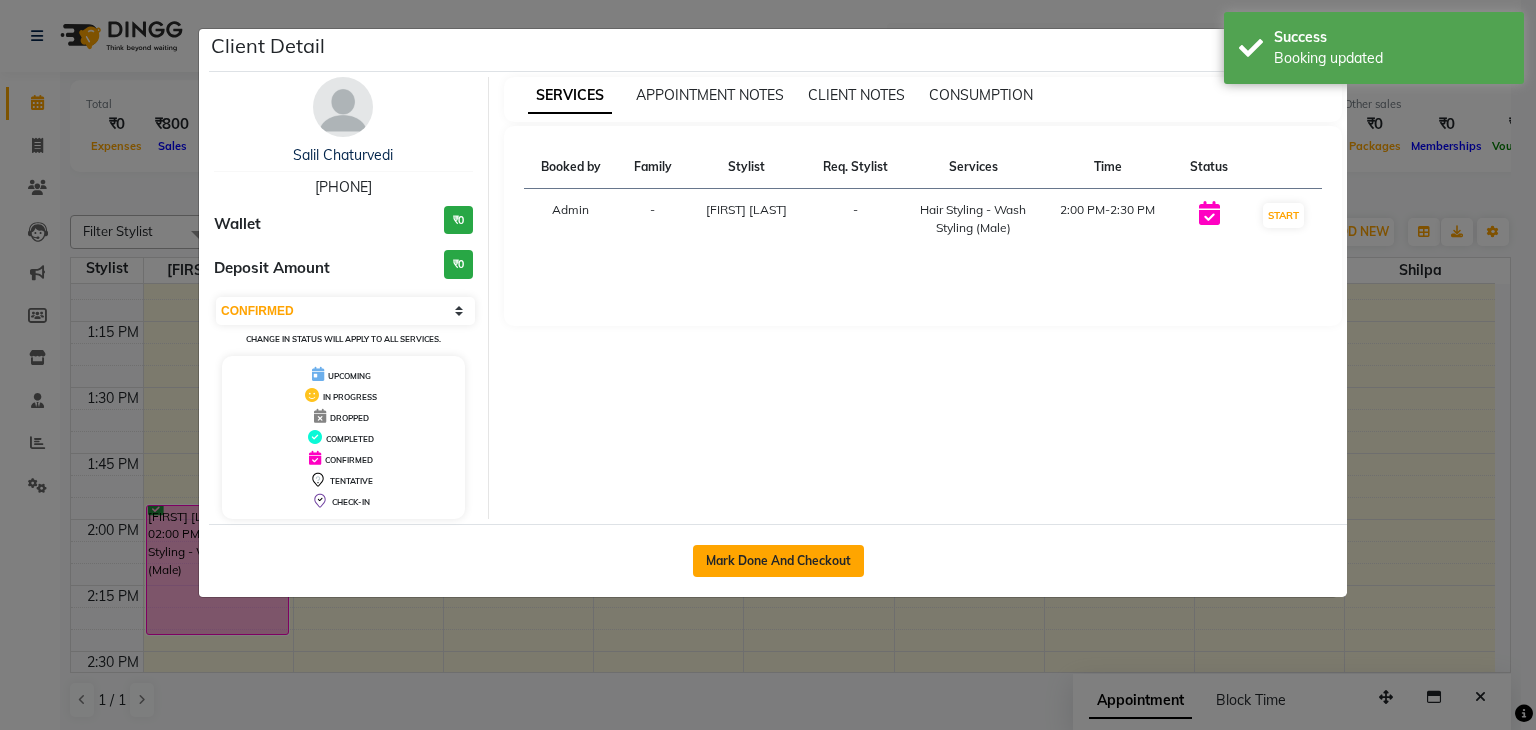 click on "Mark Done And Checkout" 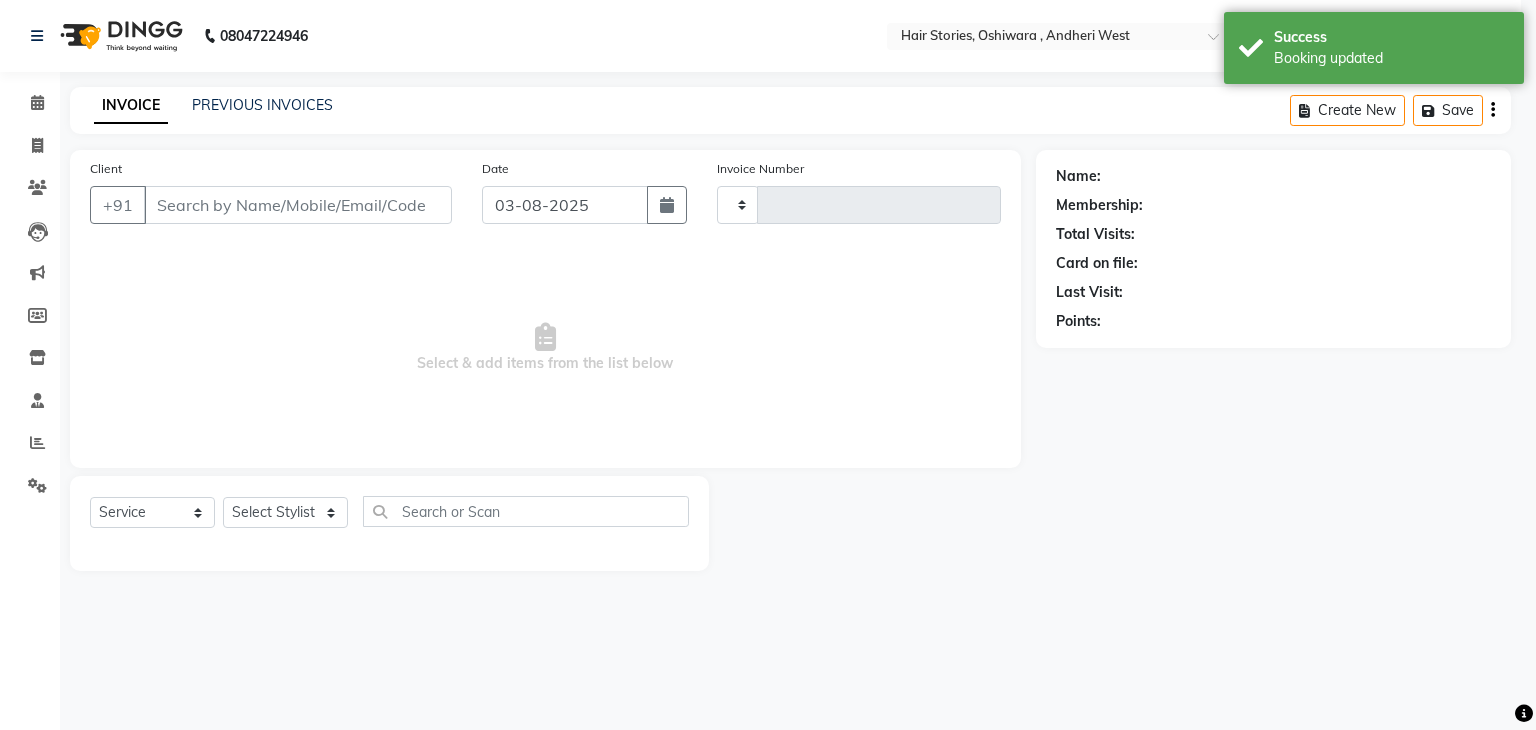 type on "0850" 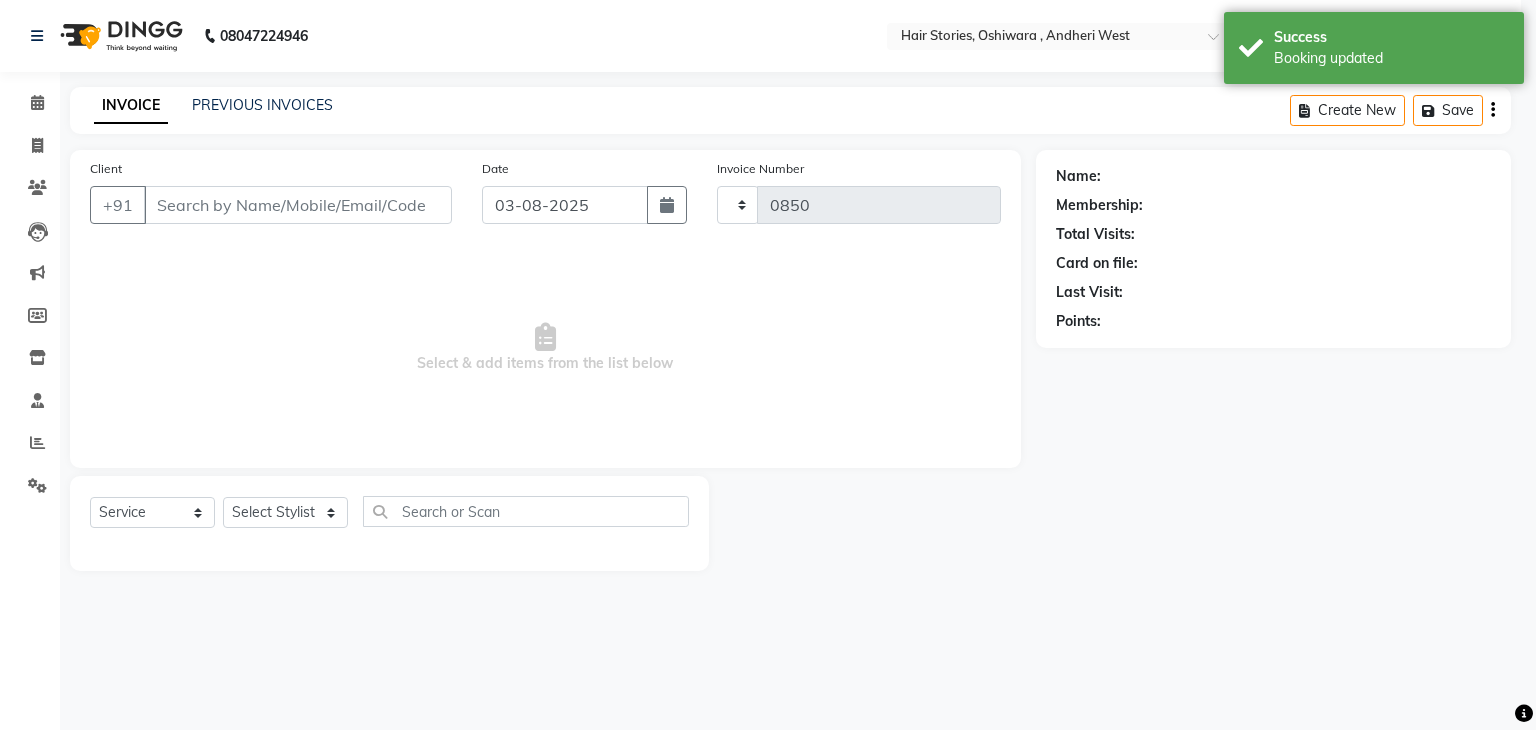 select on "3" 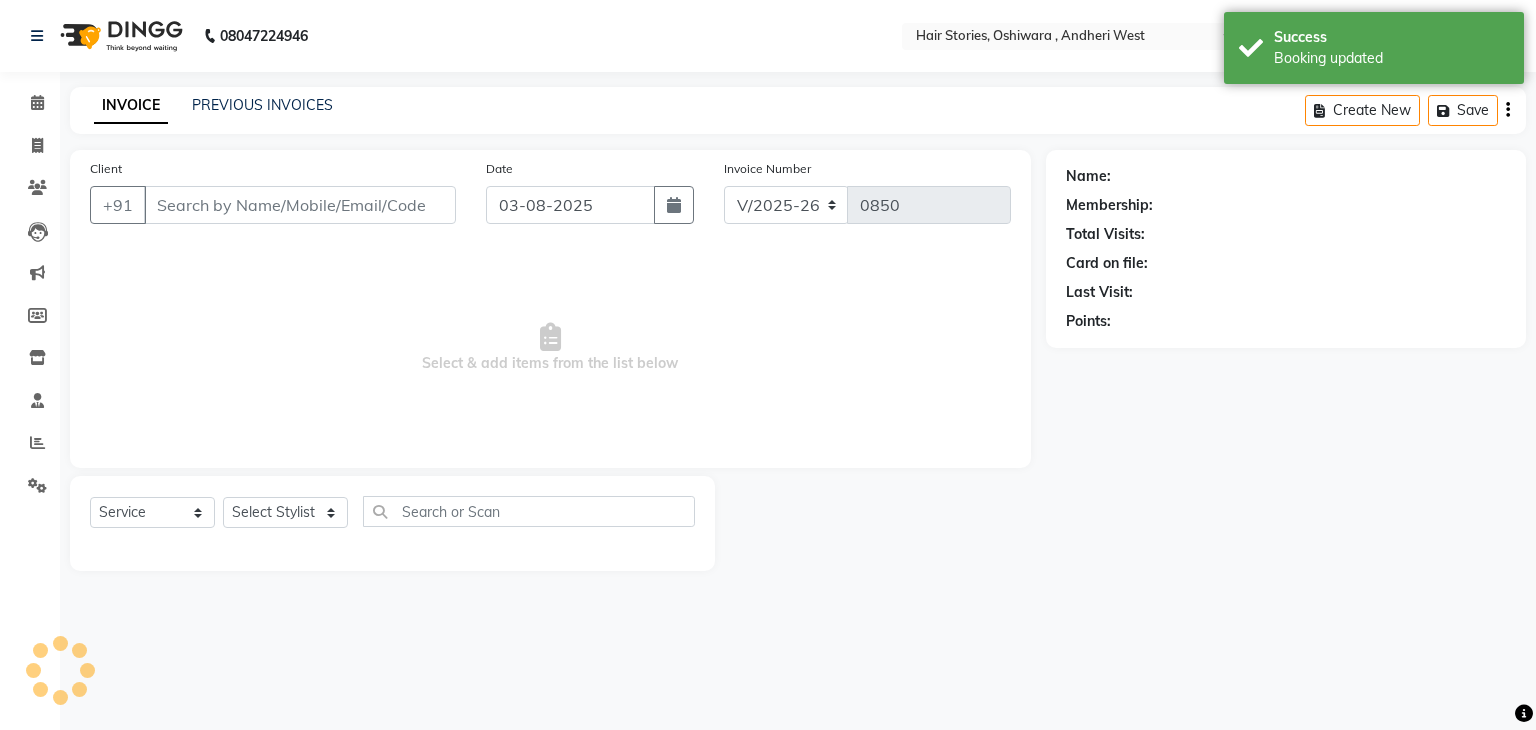 type on "[PHONE]" 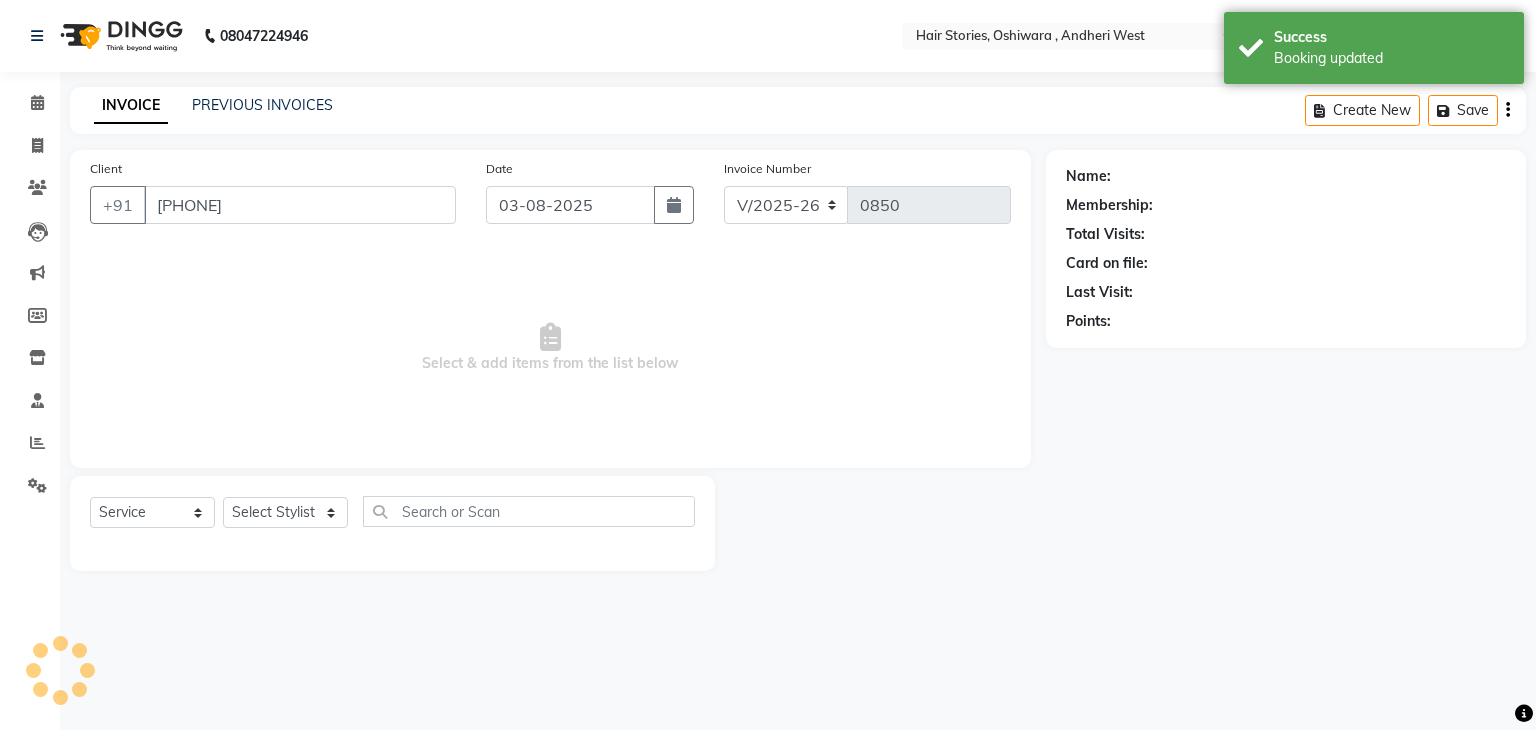 select on "7131" 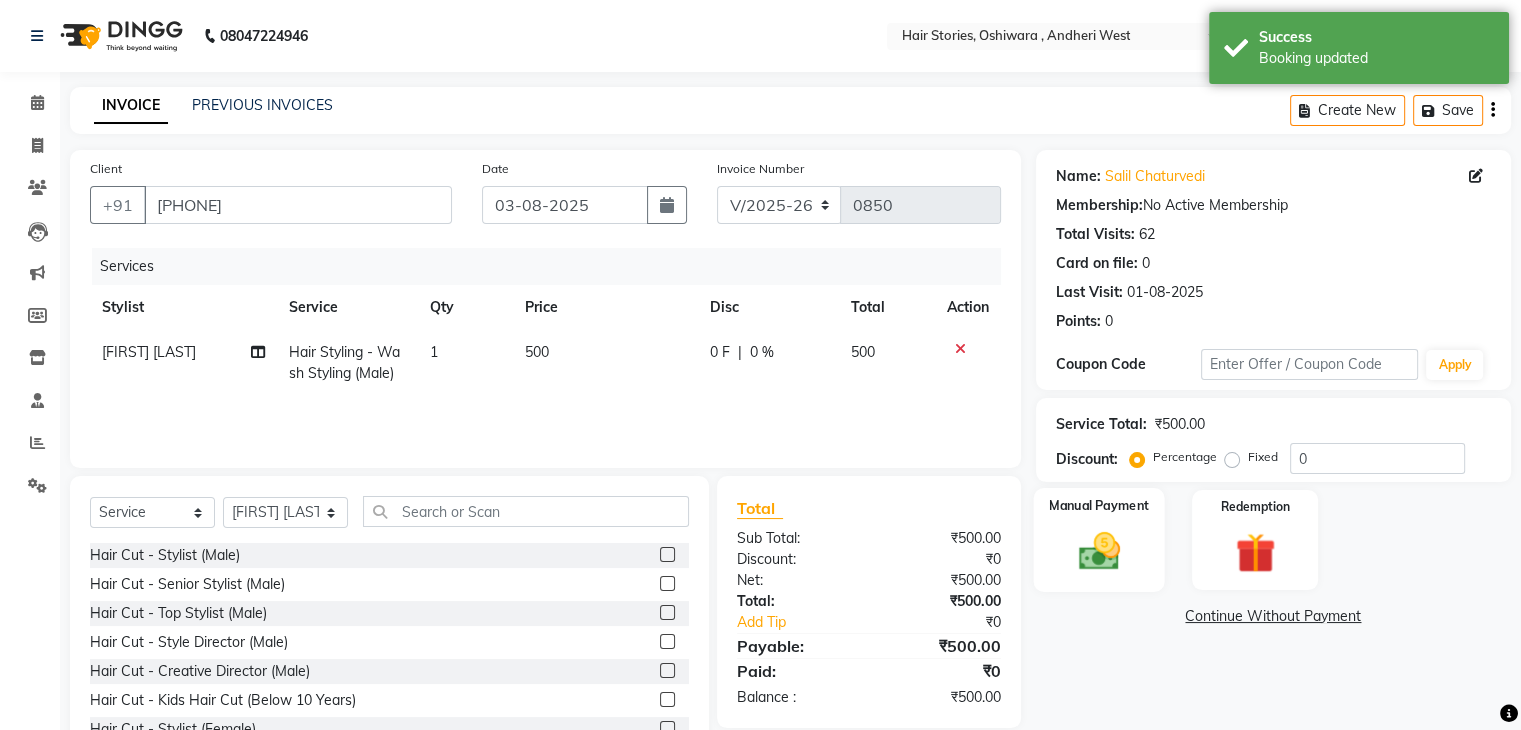 click 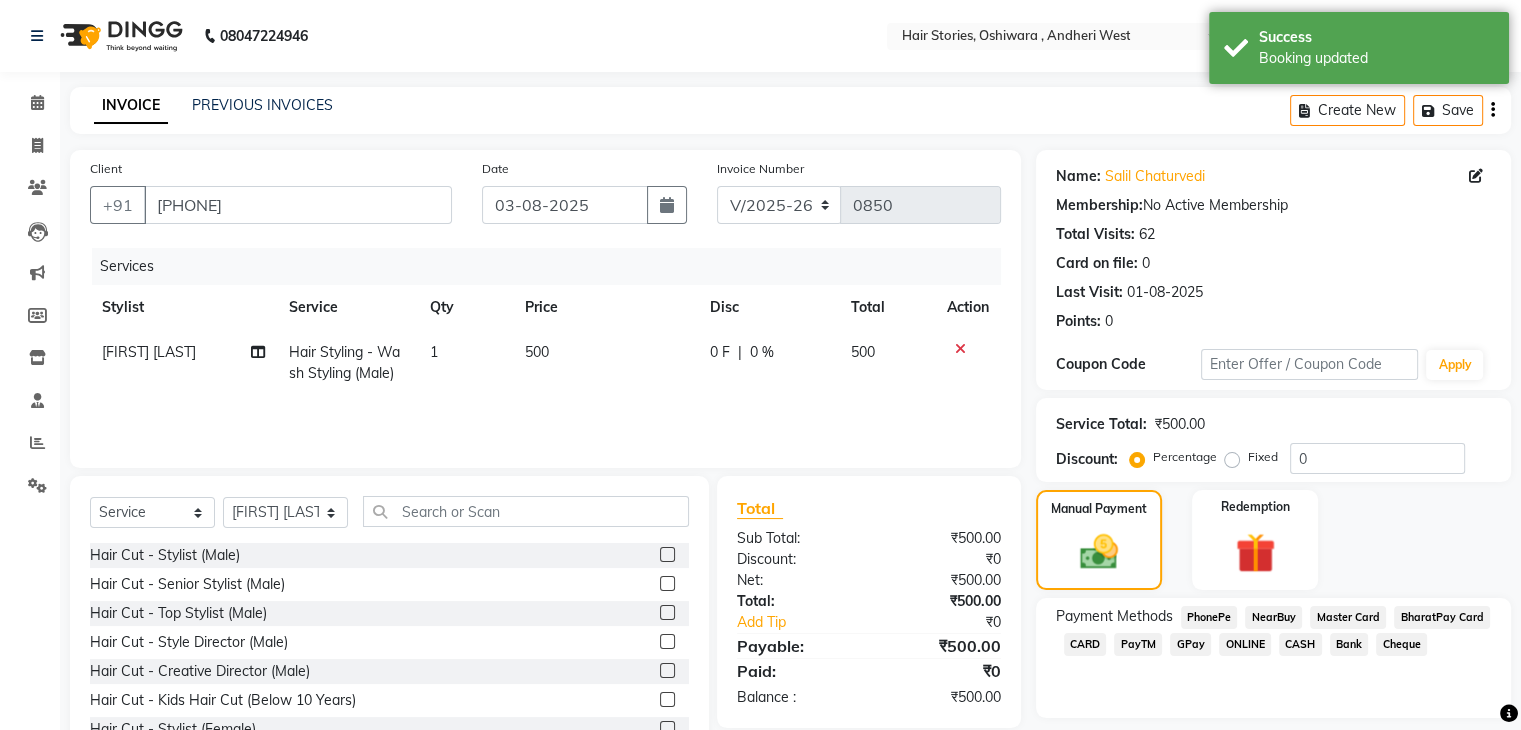 scroll, scrollTop: 72, scrollLeft: 0, axis: vertical 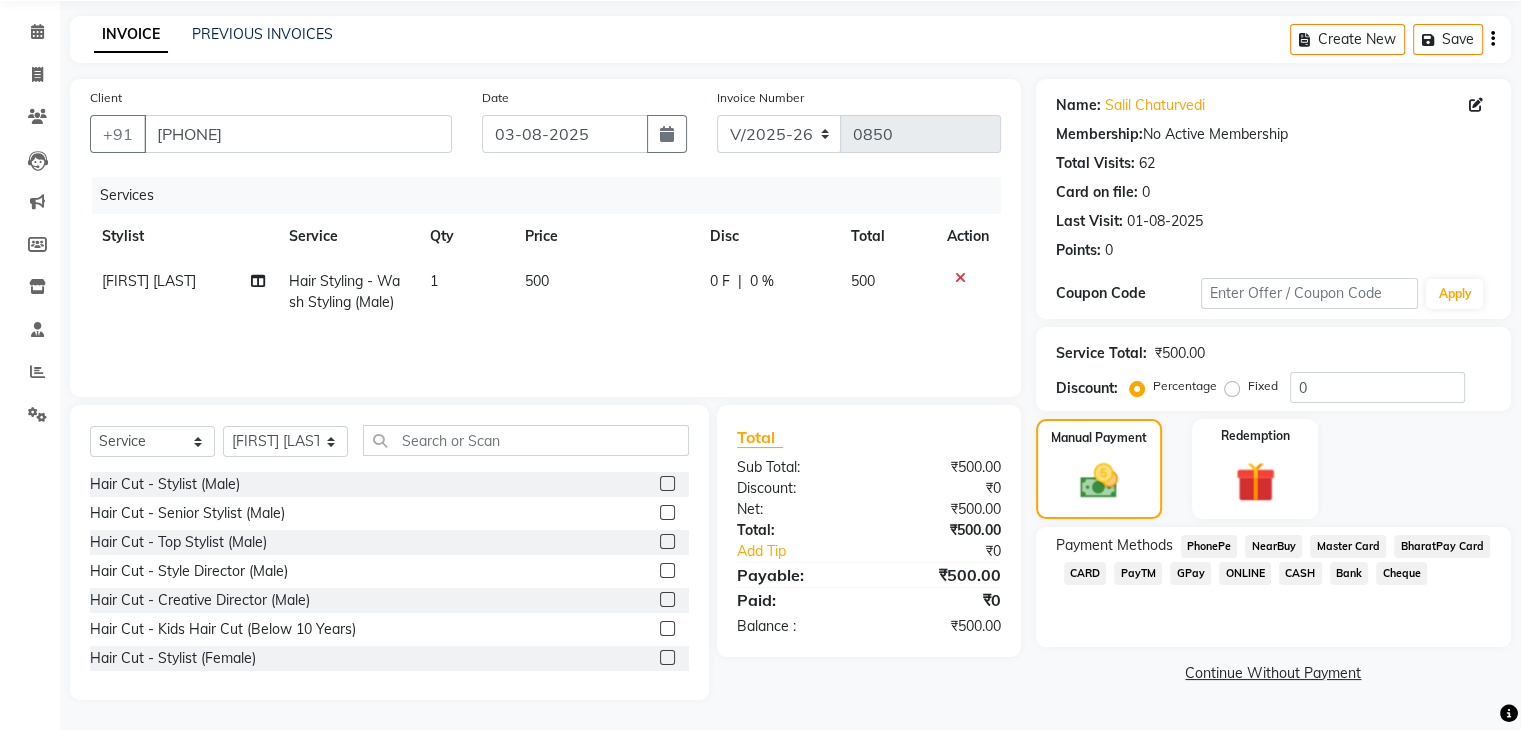 click on "GPay" 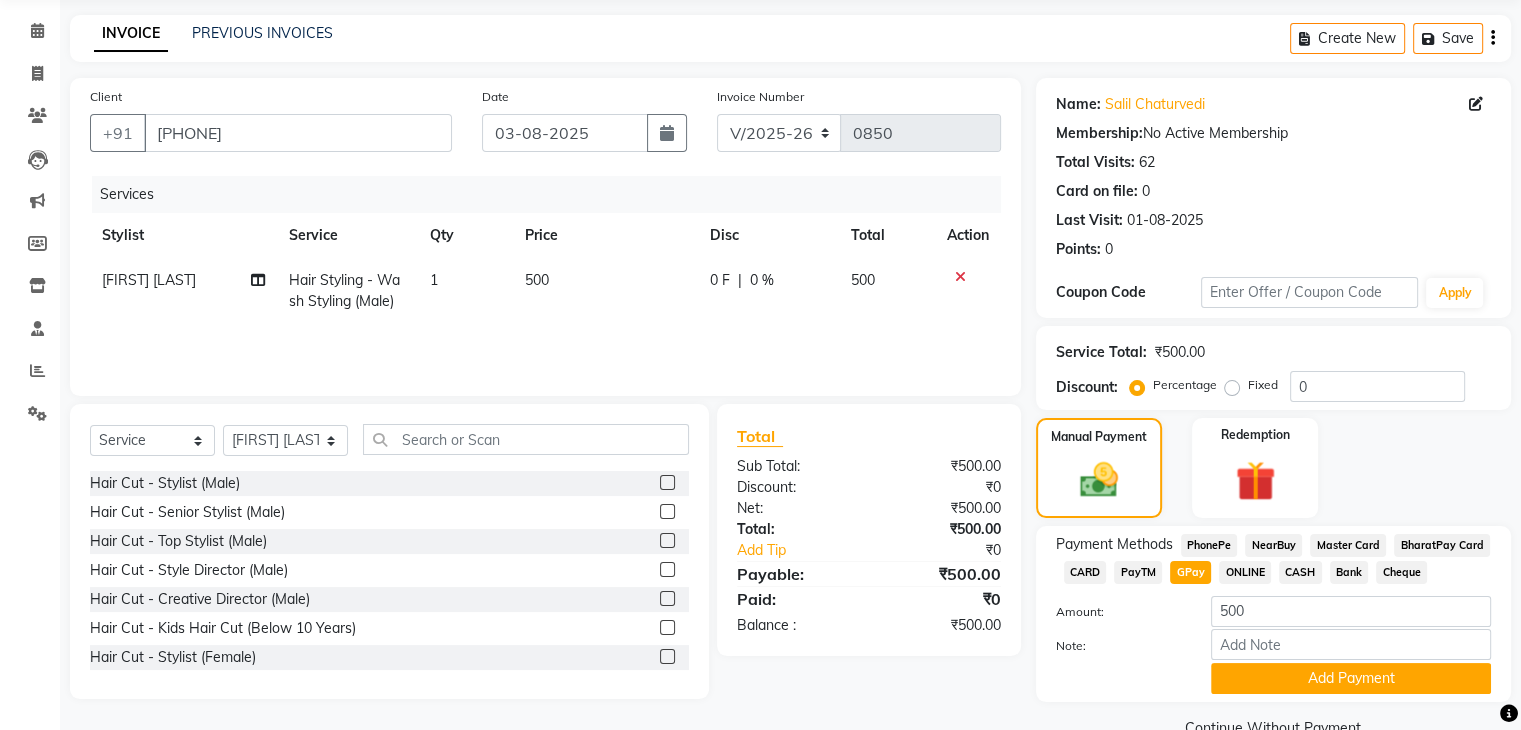 click on "CARD" 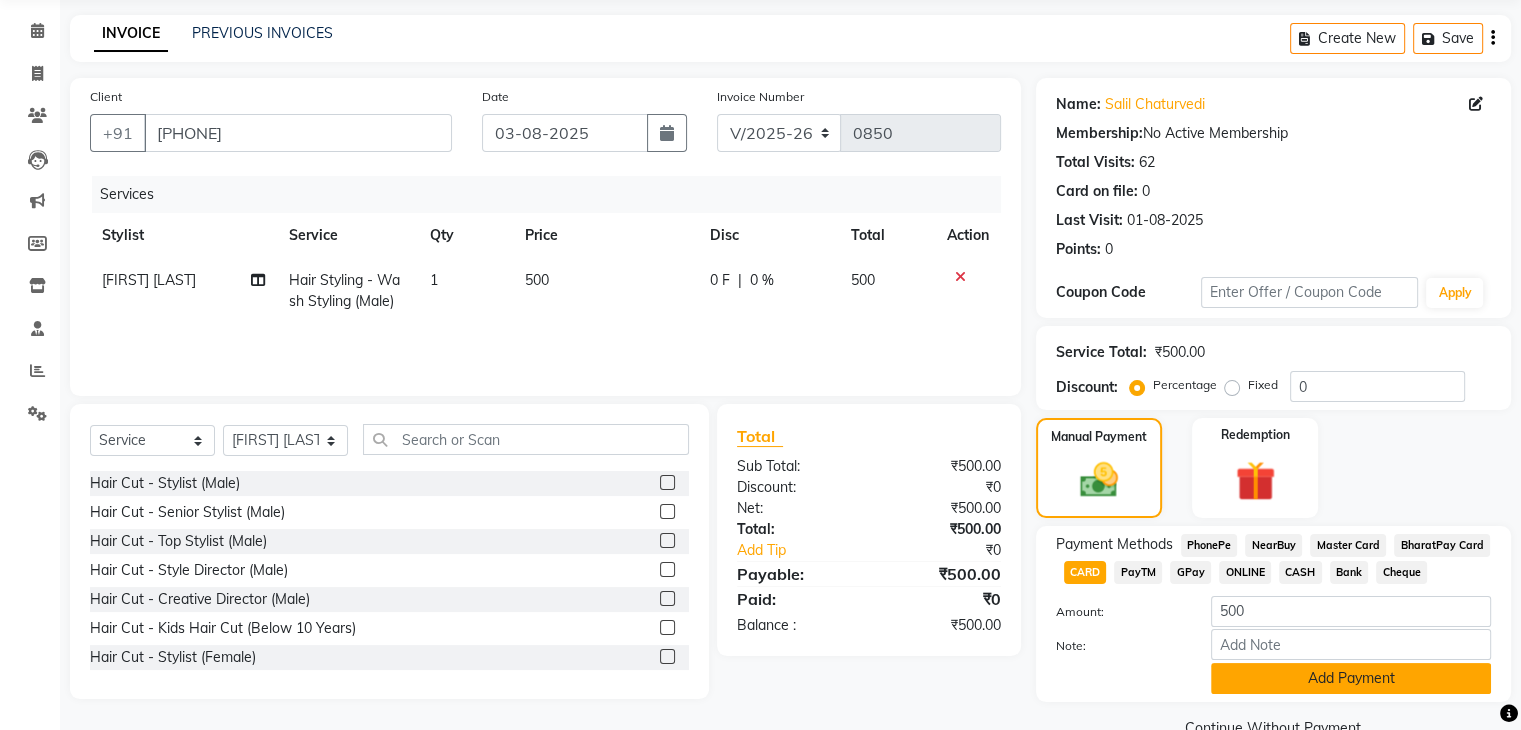 click on "Add Payment" 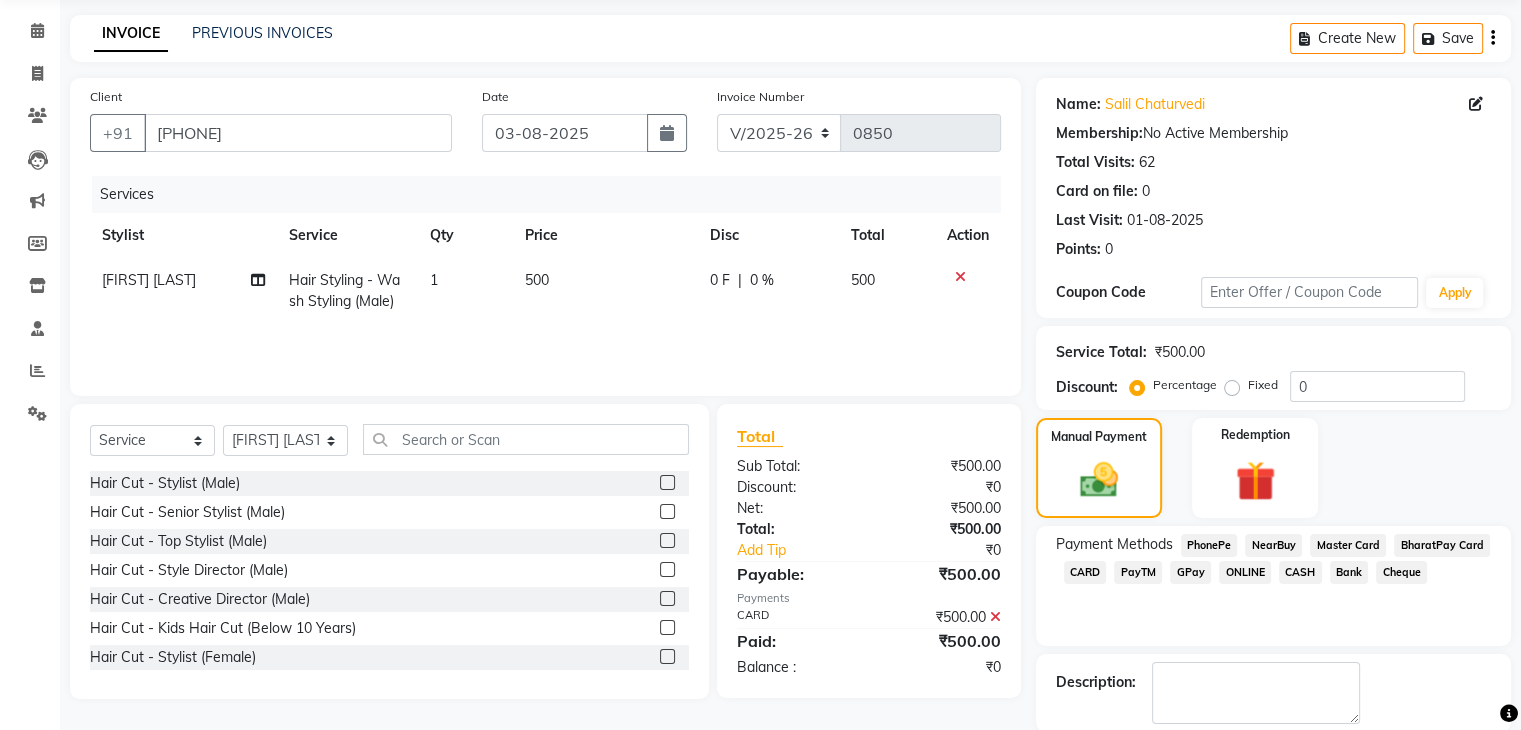 scroll, scrollTop: 171, scrollLeft: 0, axis: vertical 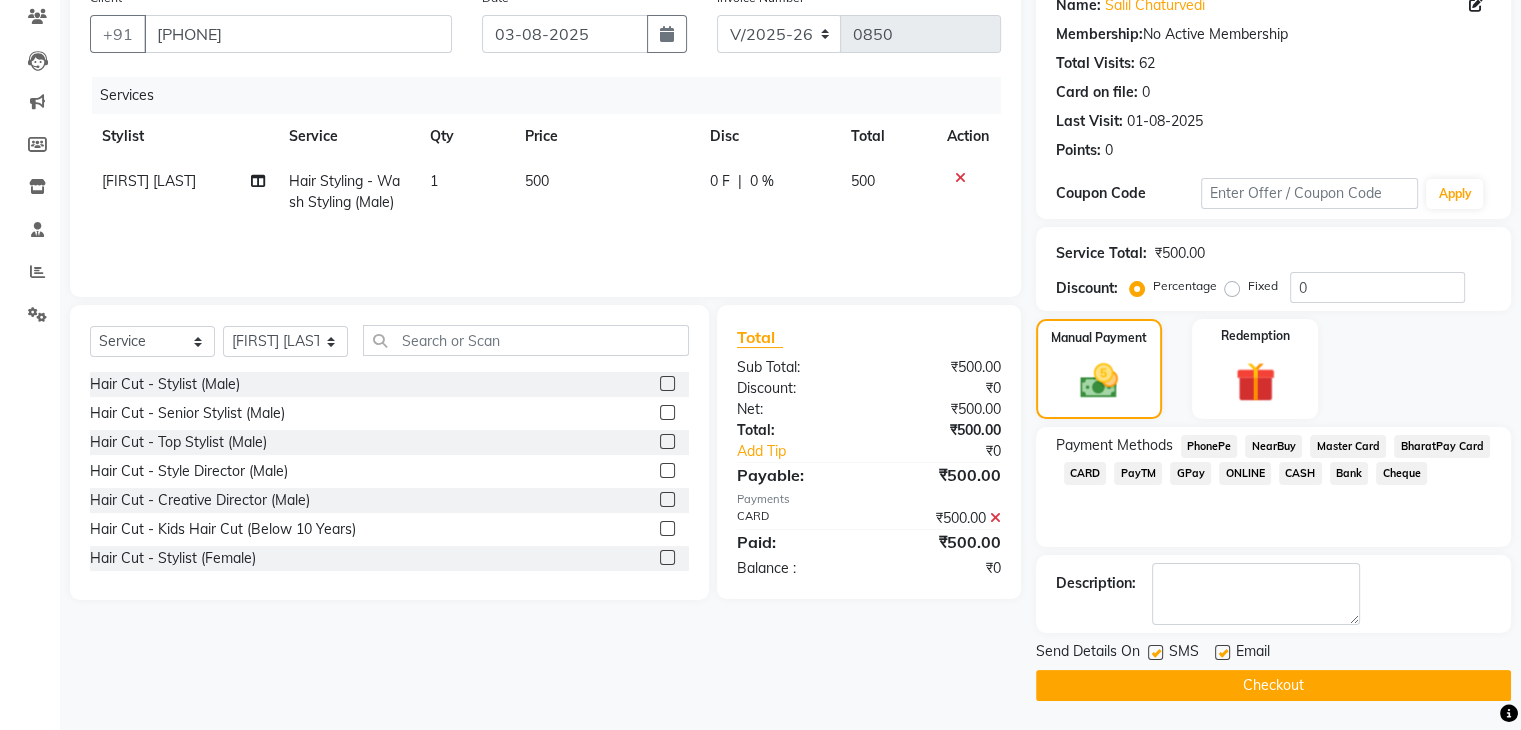 click 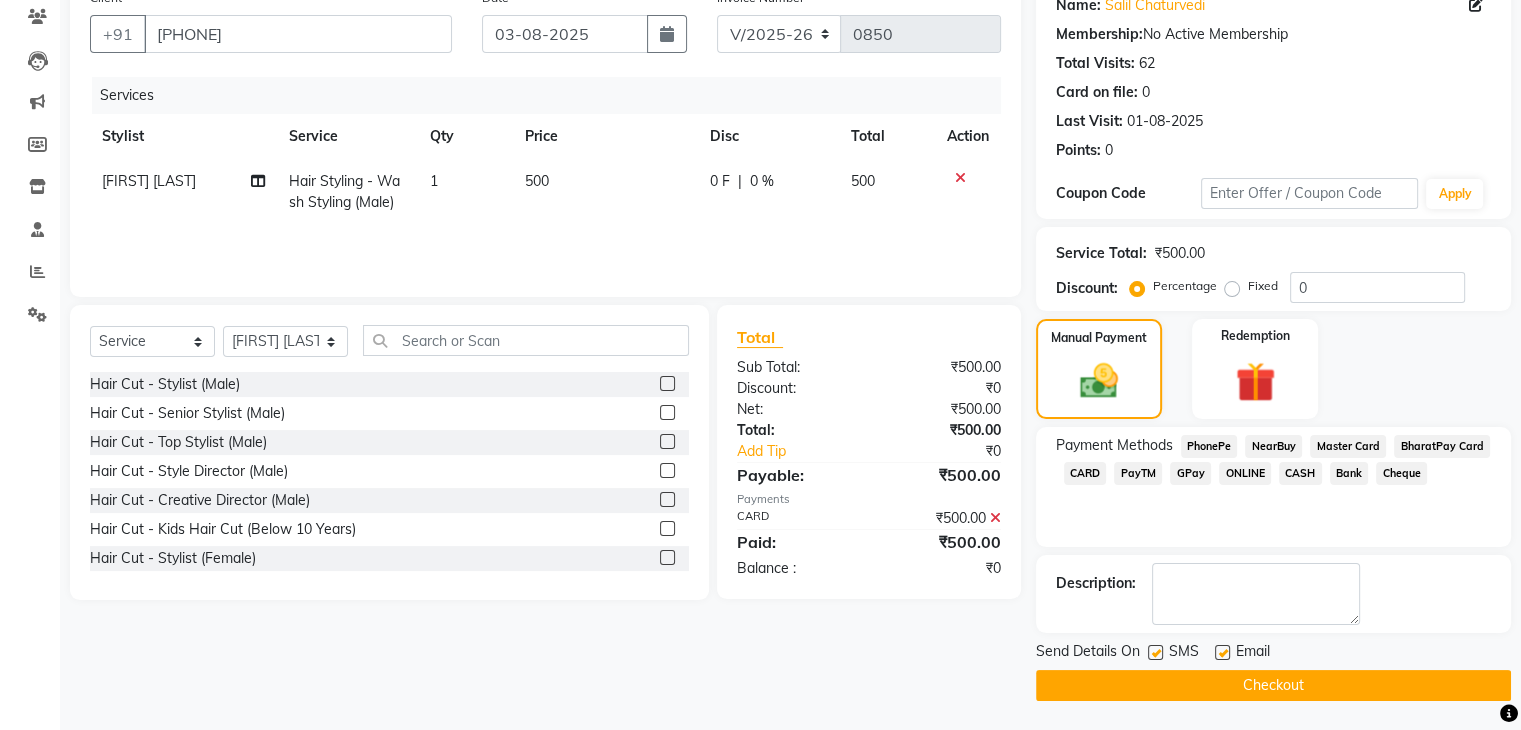 click at bounding box center [1154, 653] 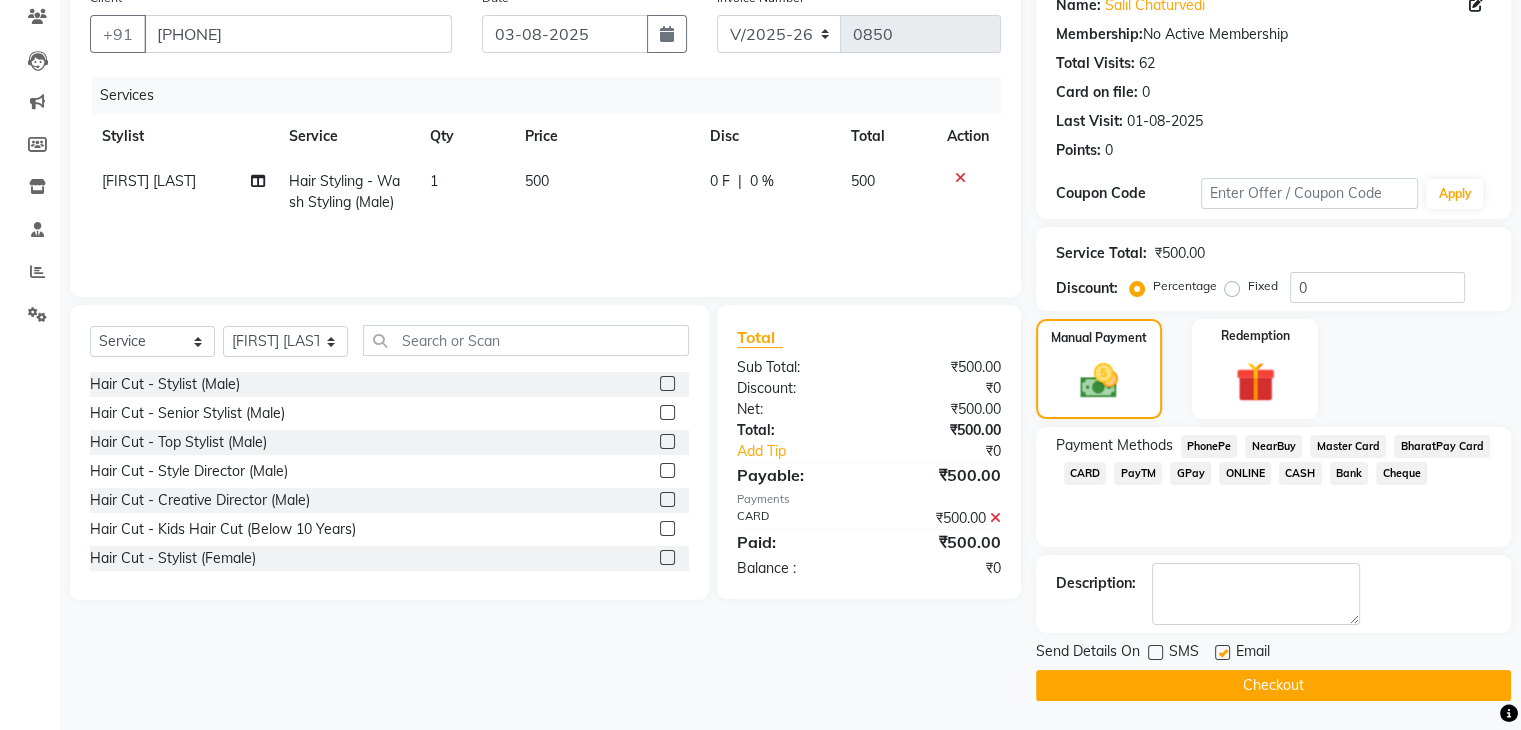 click 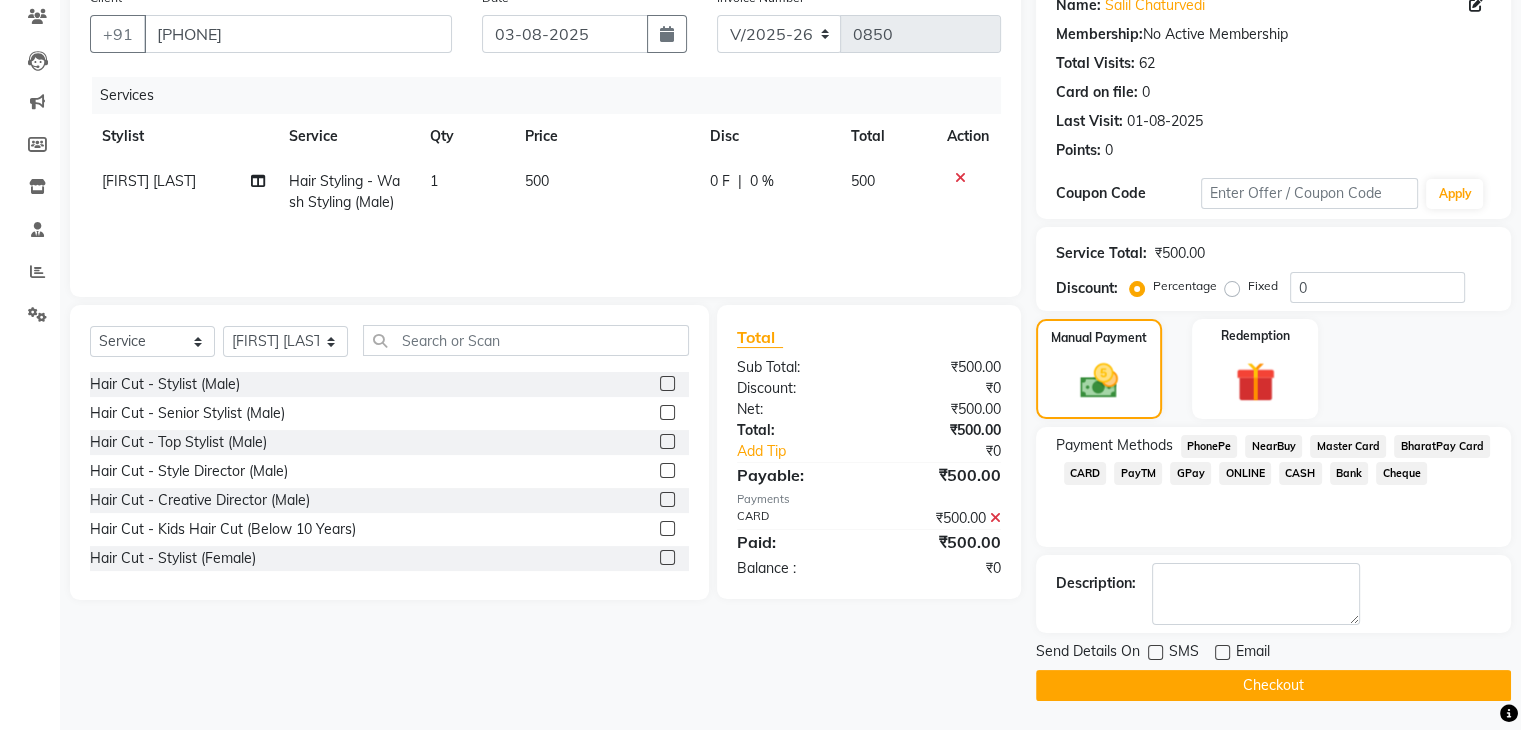 click on "Checkout" 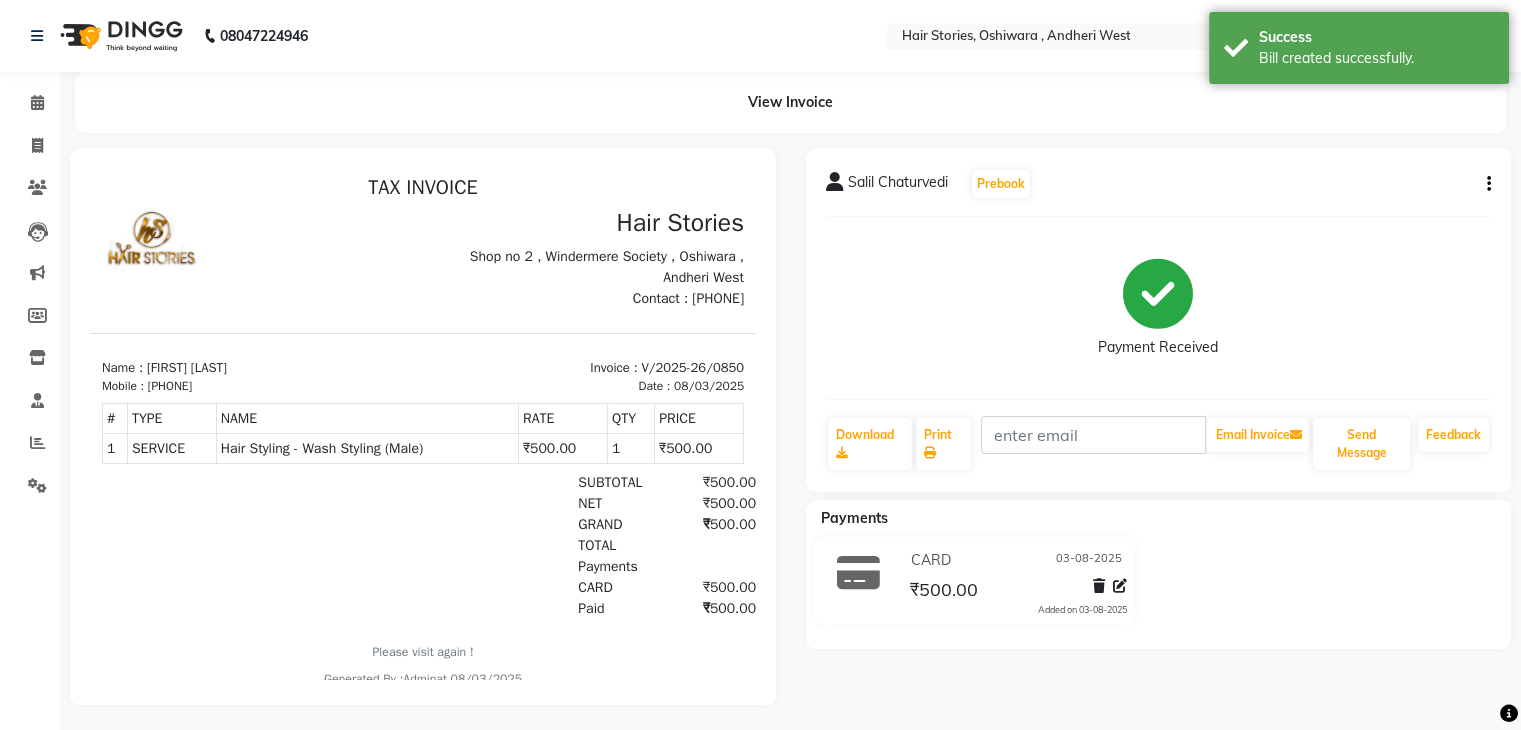scroll, scrollTop: 0, scrollLeft: 0, axis: both 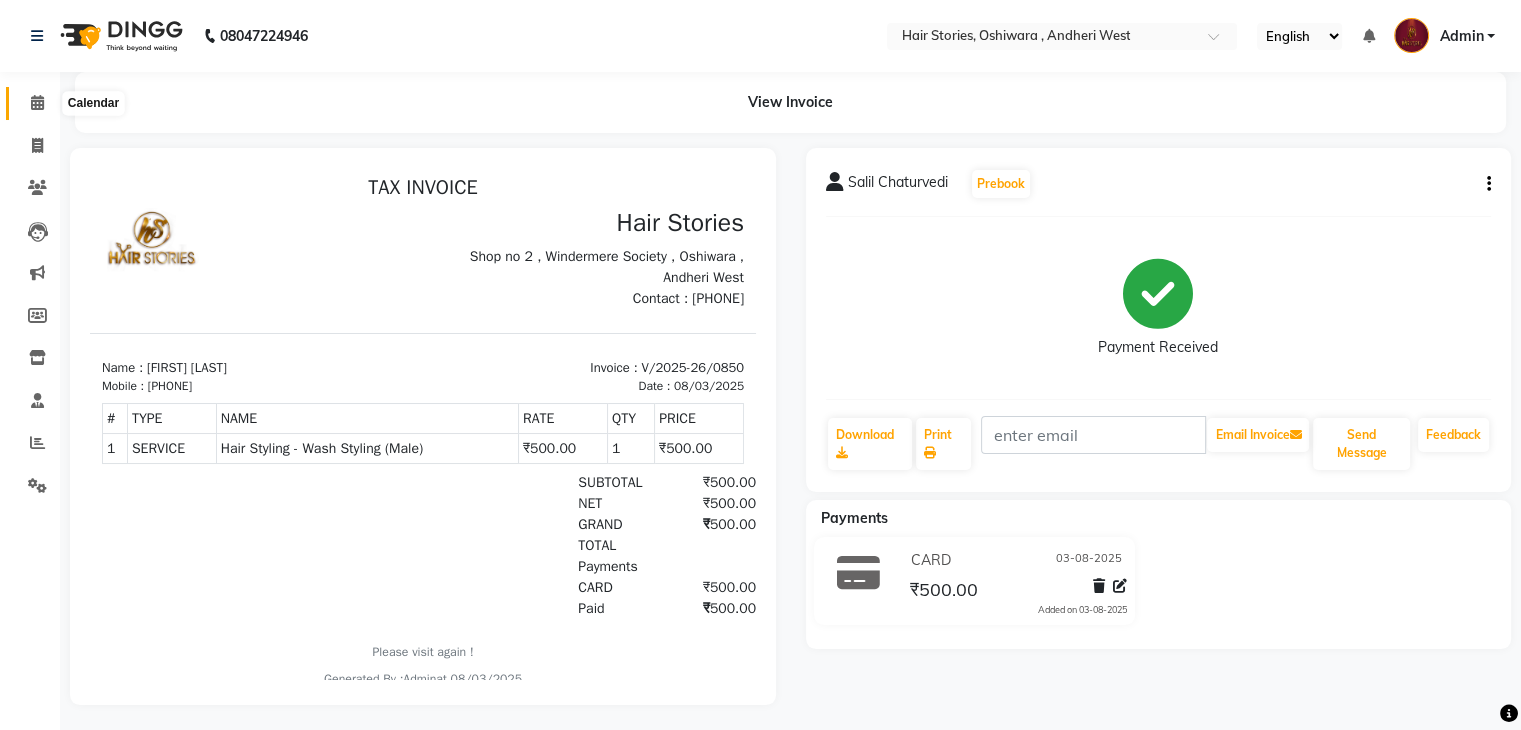 click 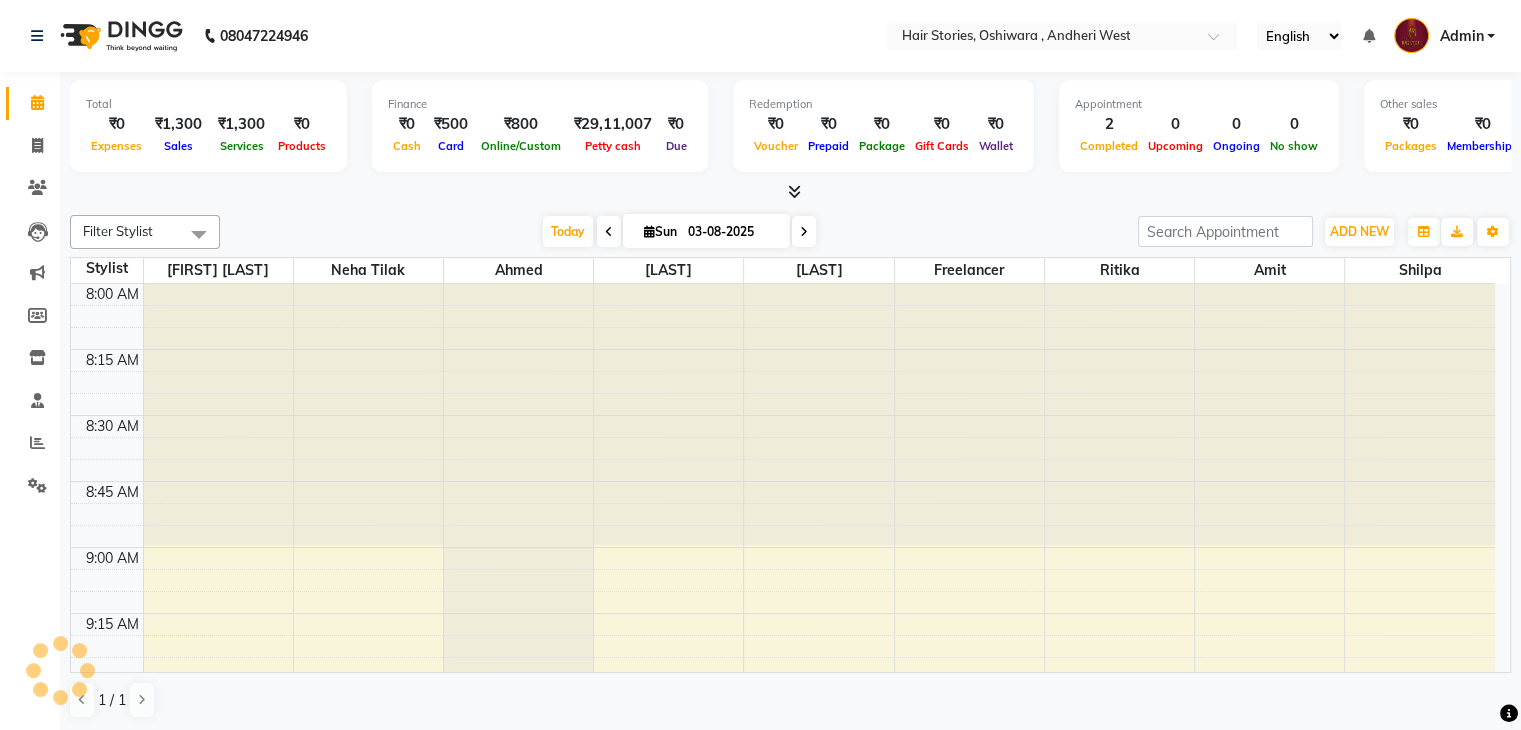 scroll, scrollTop: 0, scrollLeft: 0, axis: both 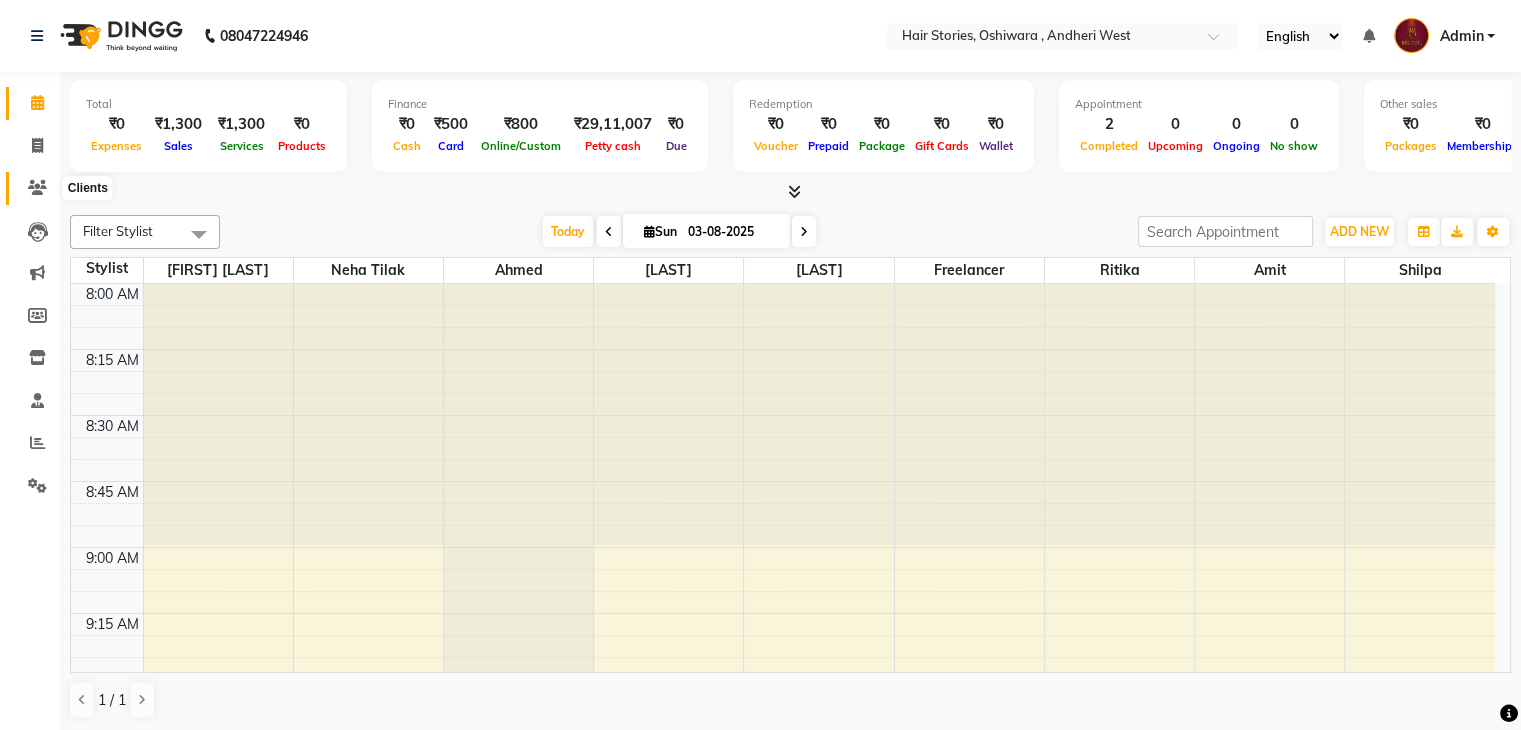 click 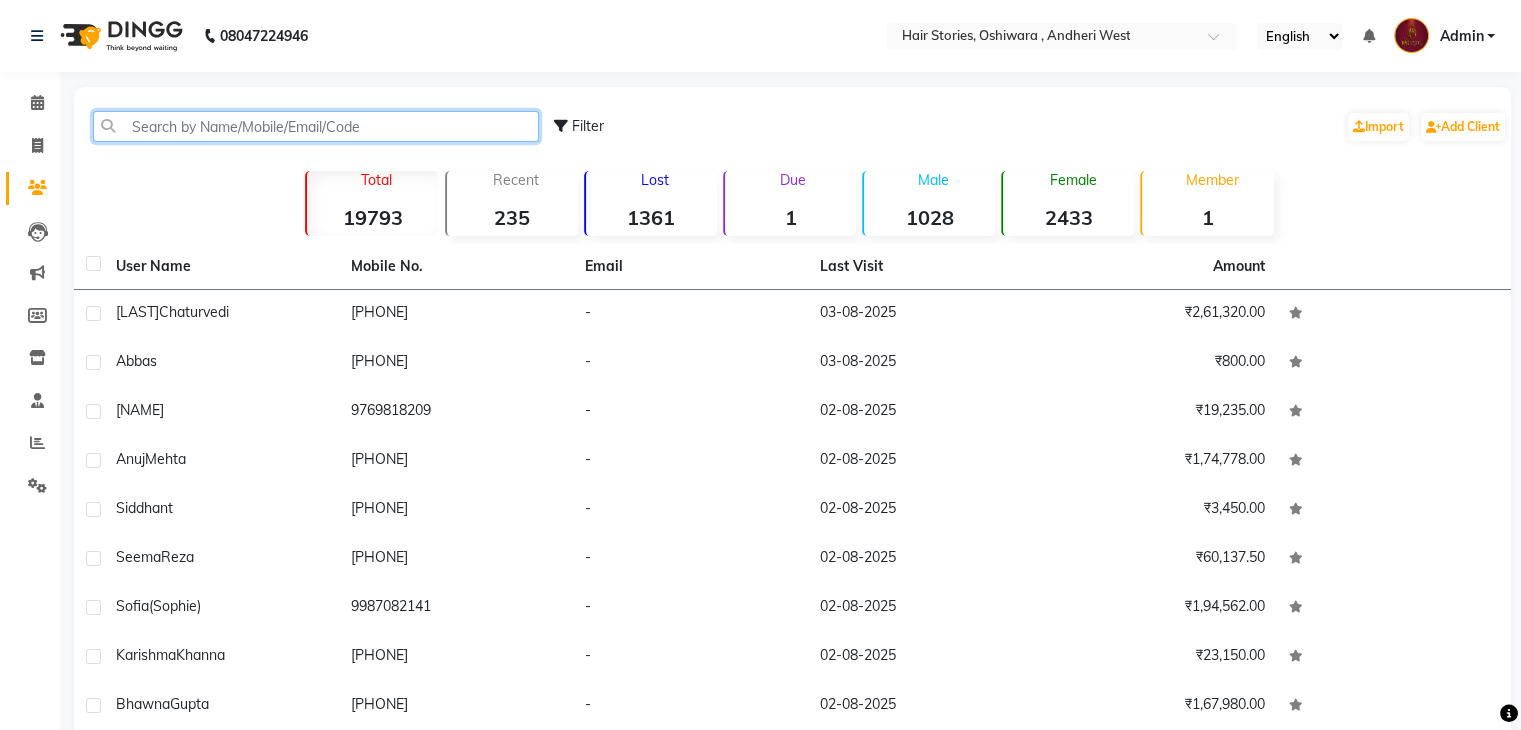 click 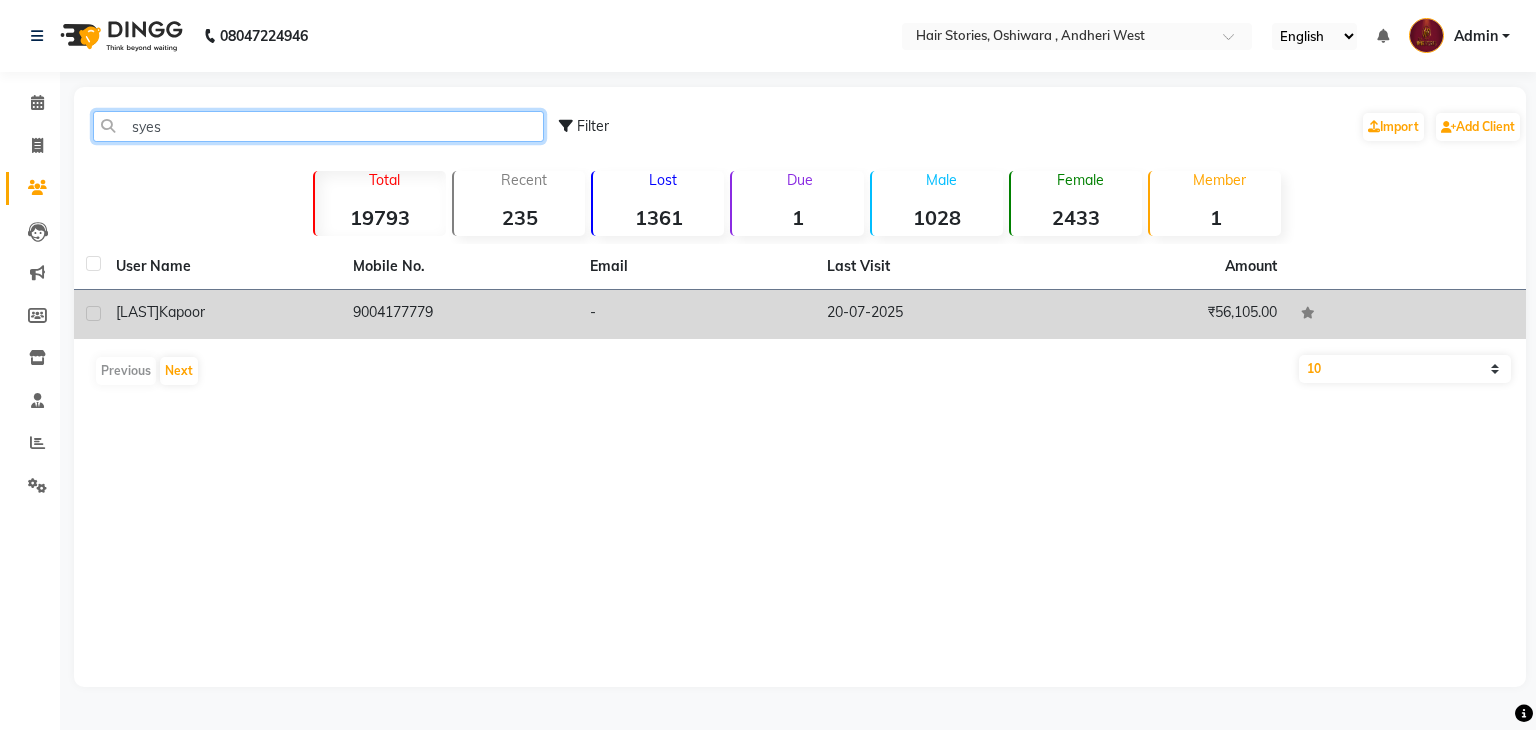 type on "syes" 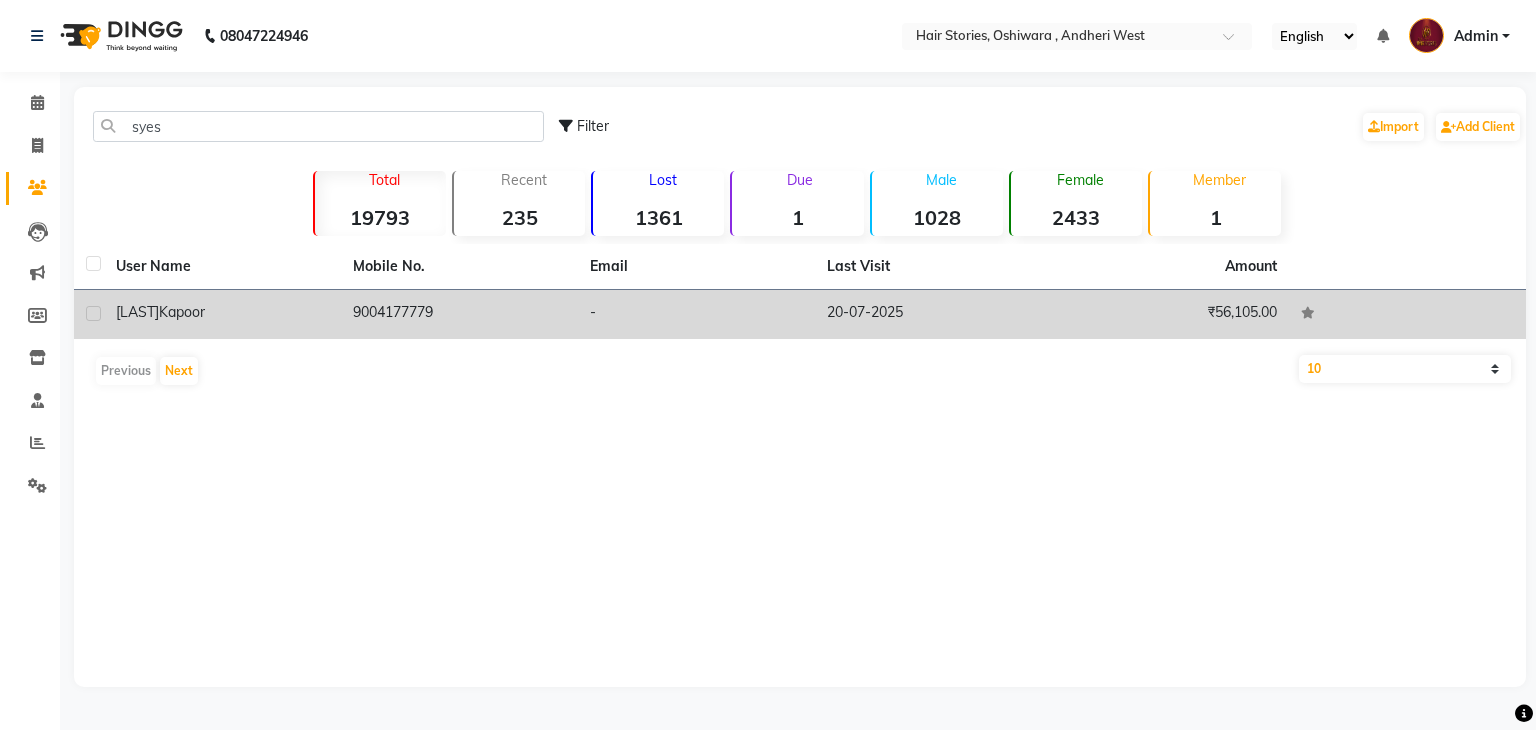 click on "kapoor" 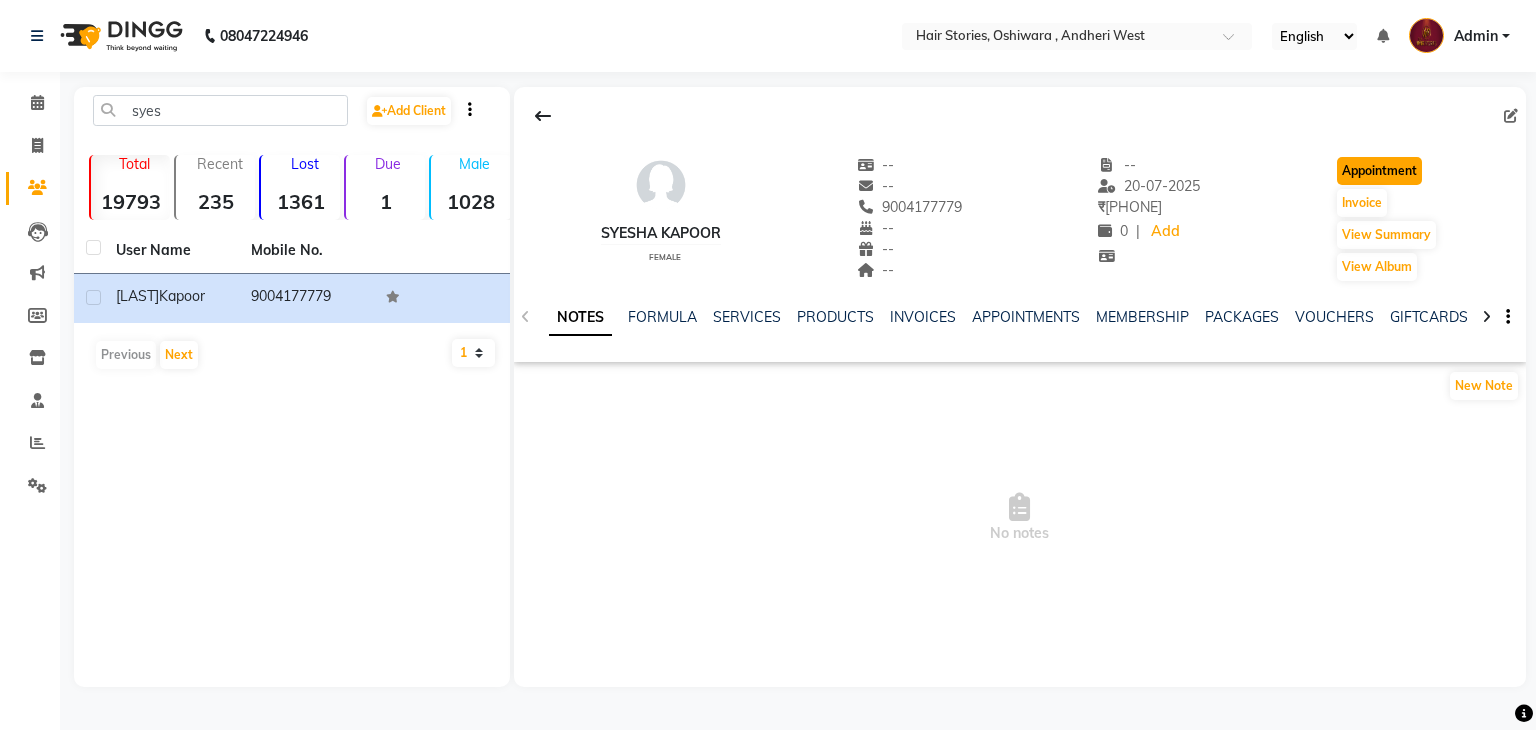 click on "Appointment" 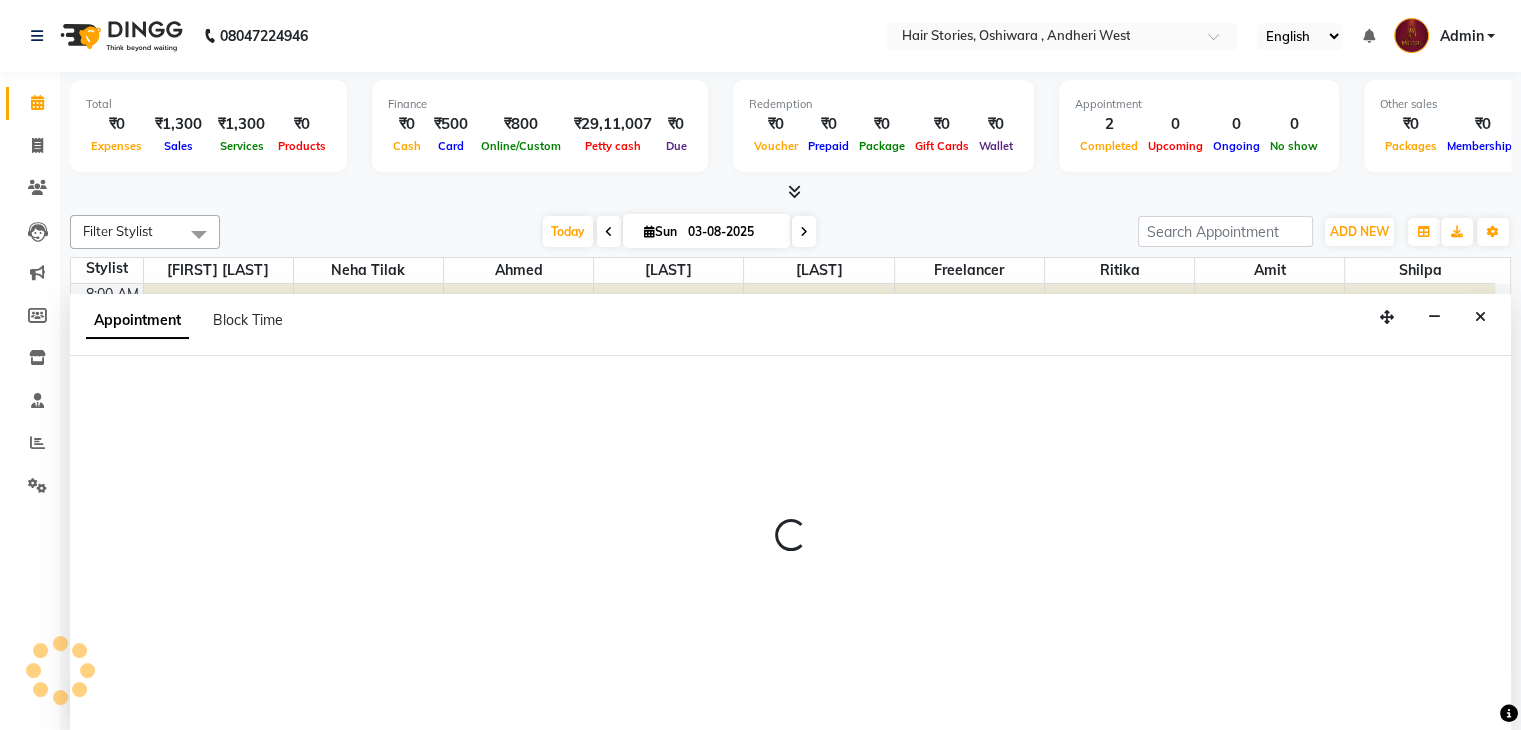 scroll, scrollTop: 0, scrollLeft: 0, axis: both 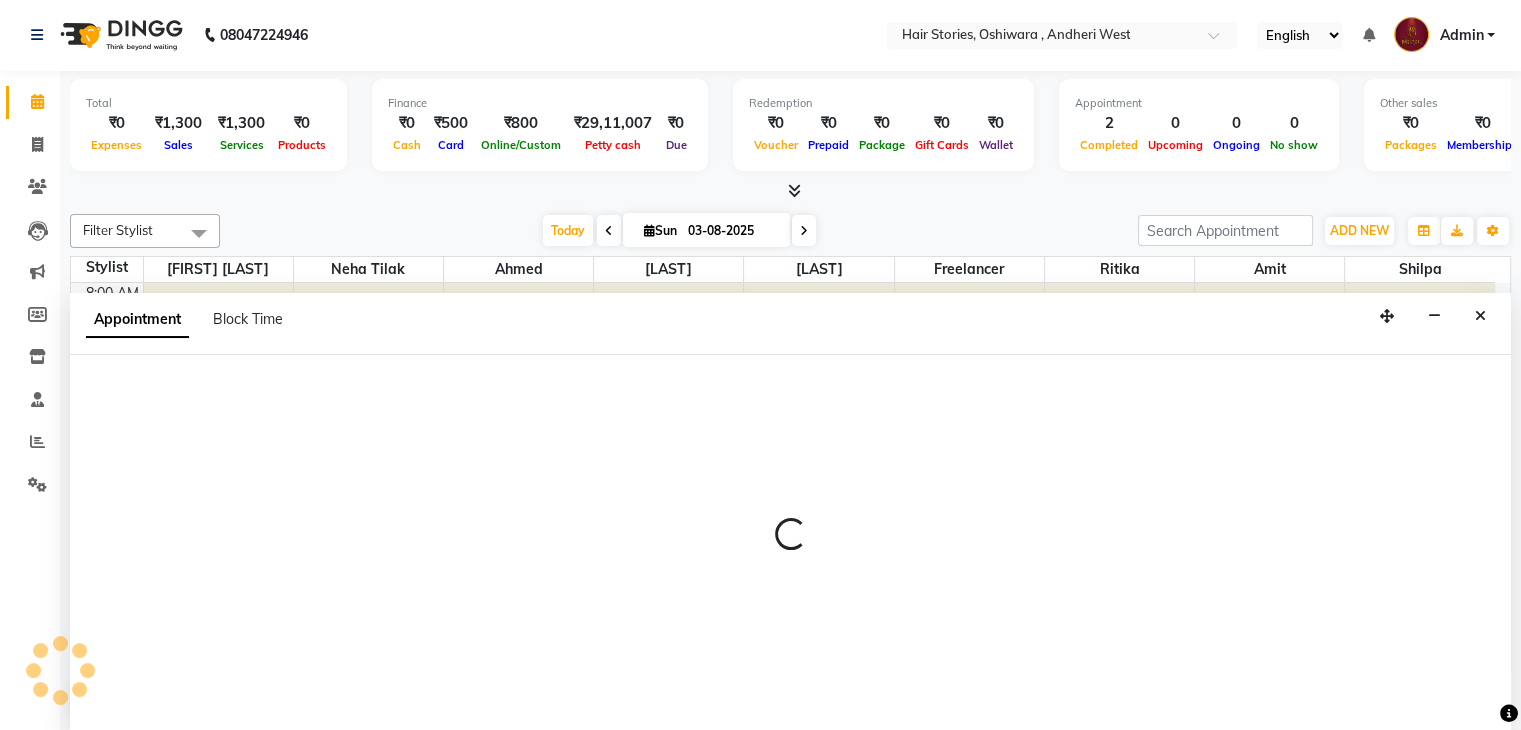 select on "540" 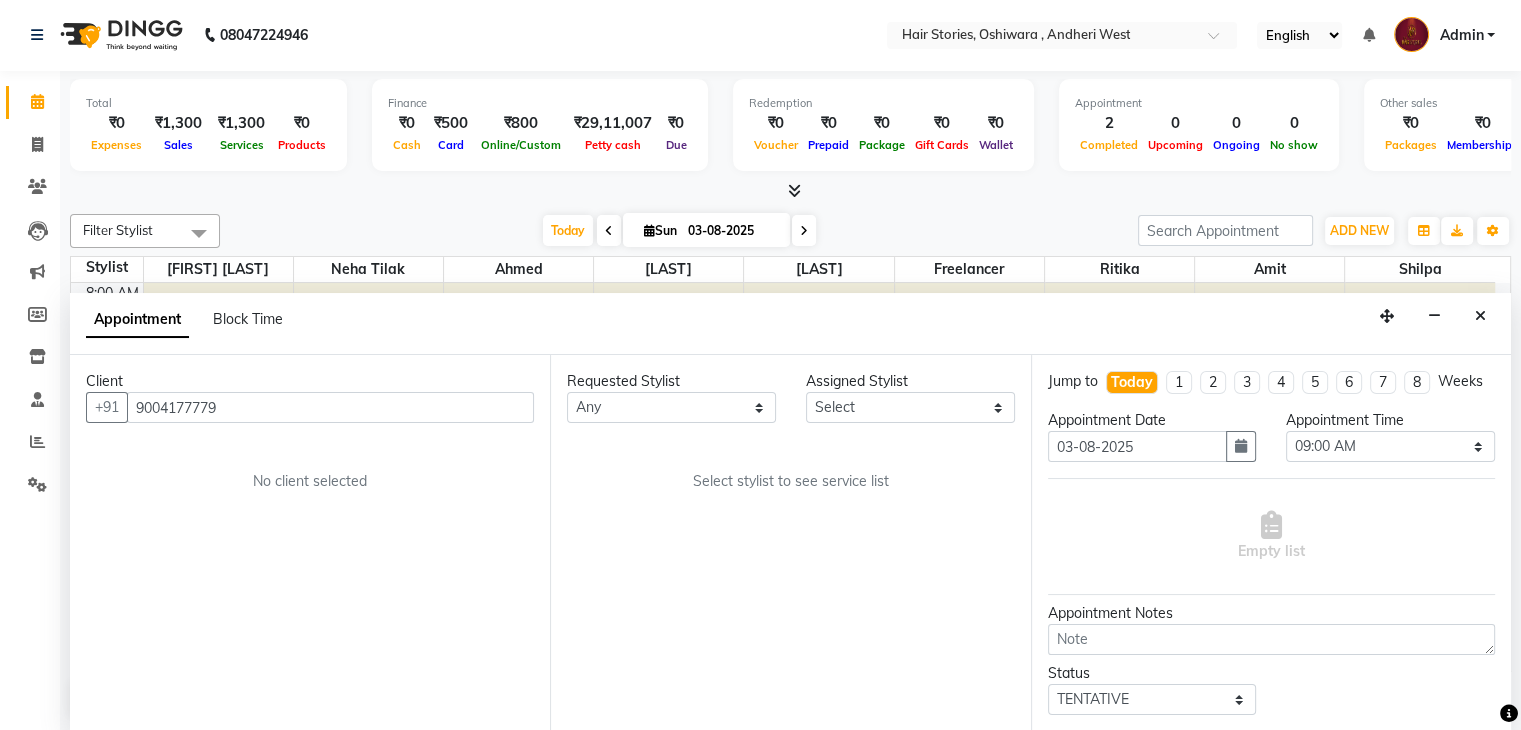 scroll, scrollTop: 2616, scrollLeft: 0, axis: vertical 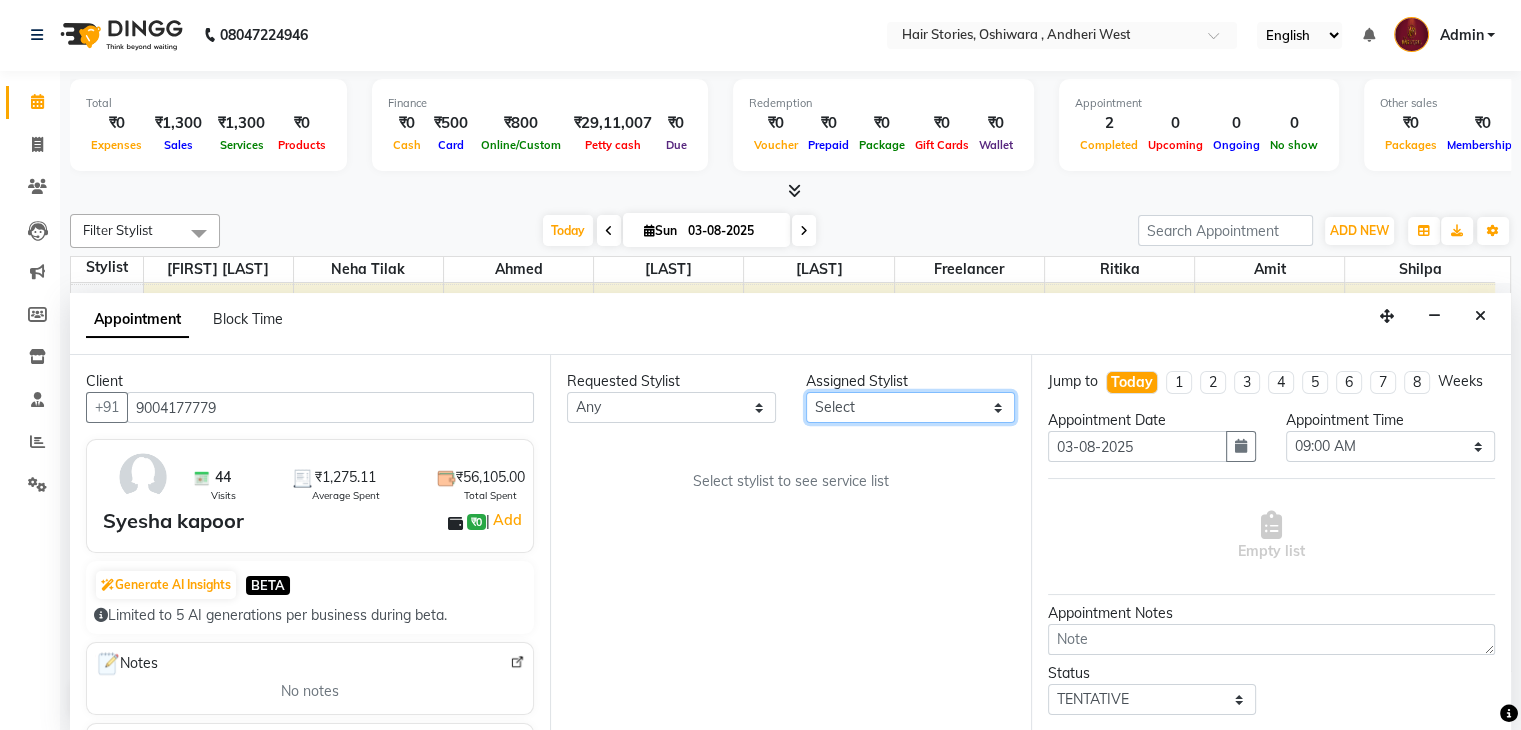 click on "Select Ahmed Amit Amit Savla Freelancer Habiba Neha Tilak Ritika Shilpa Shiraz" at bounding box center (910, 407) 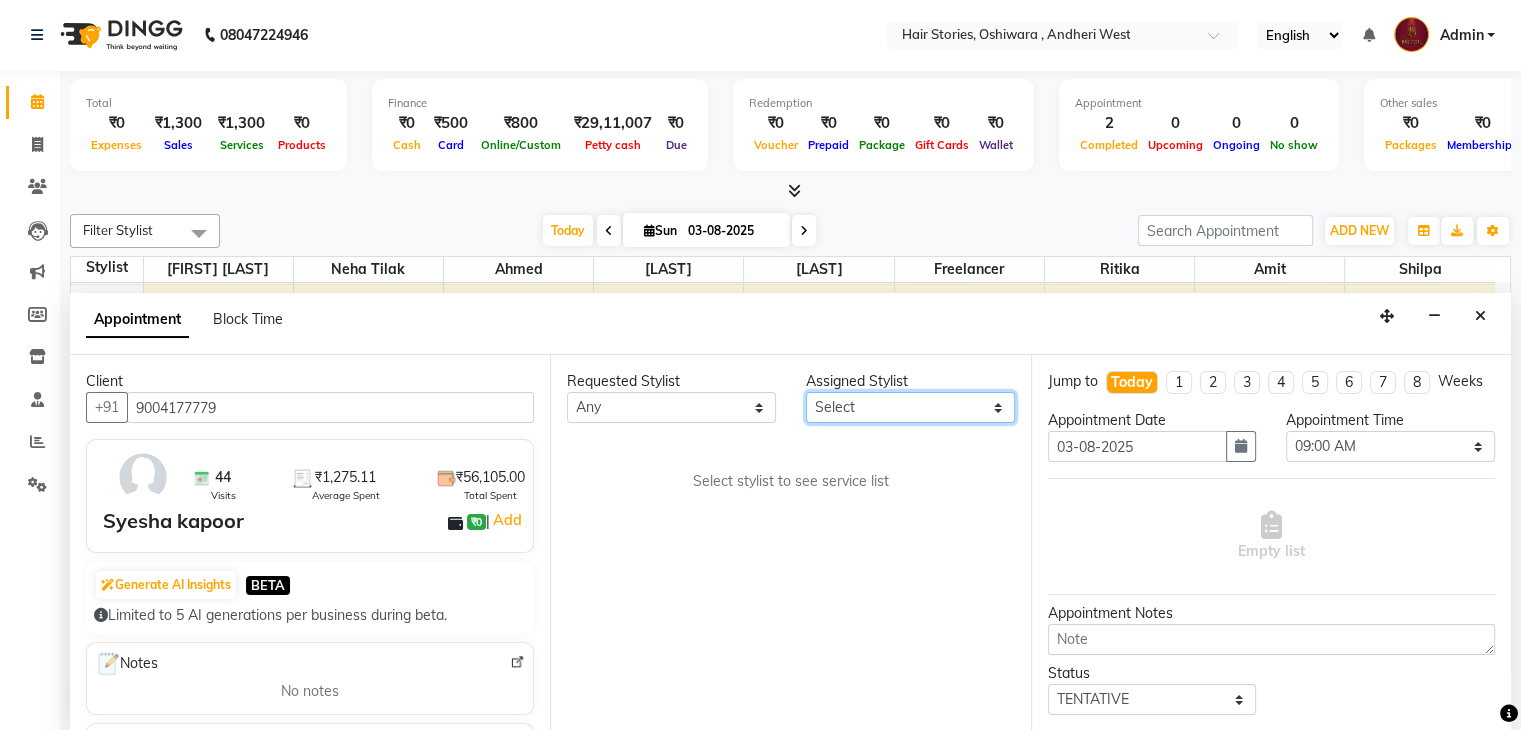 select on "7169" 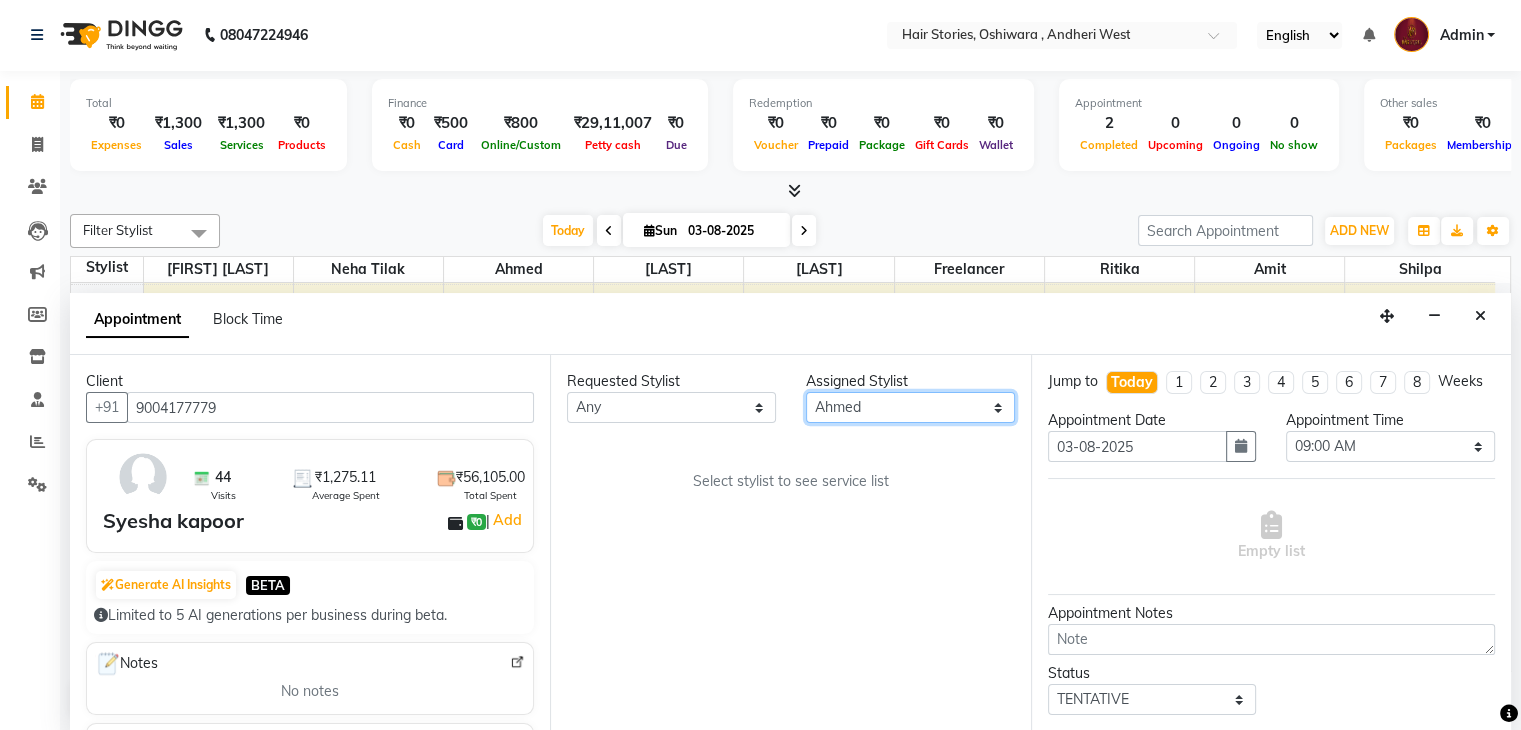click on "Select Ahmed Amit Amit Savla Freelancer Habiba Neha Tilak Ritika Shilpa Shiraz" at bounding box center (910, 407) 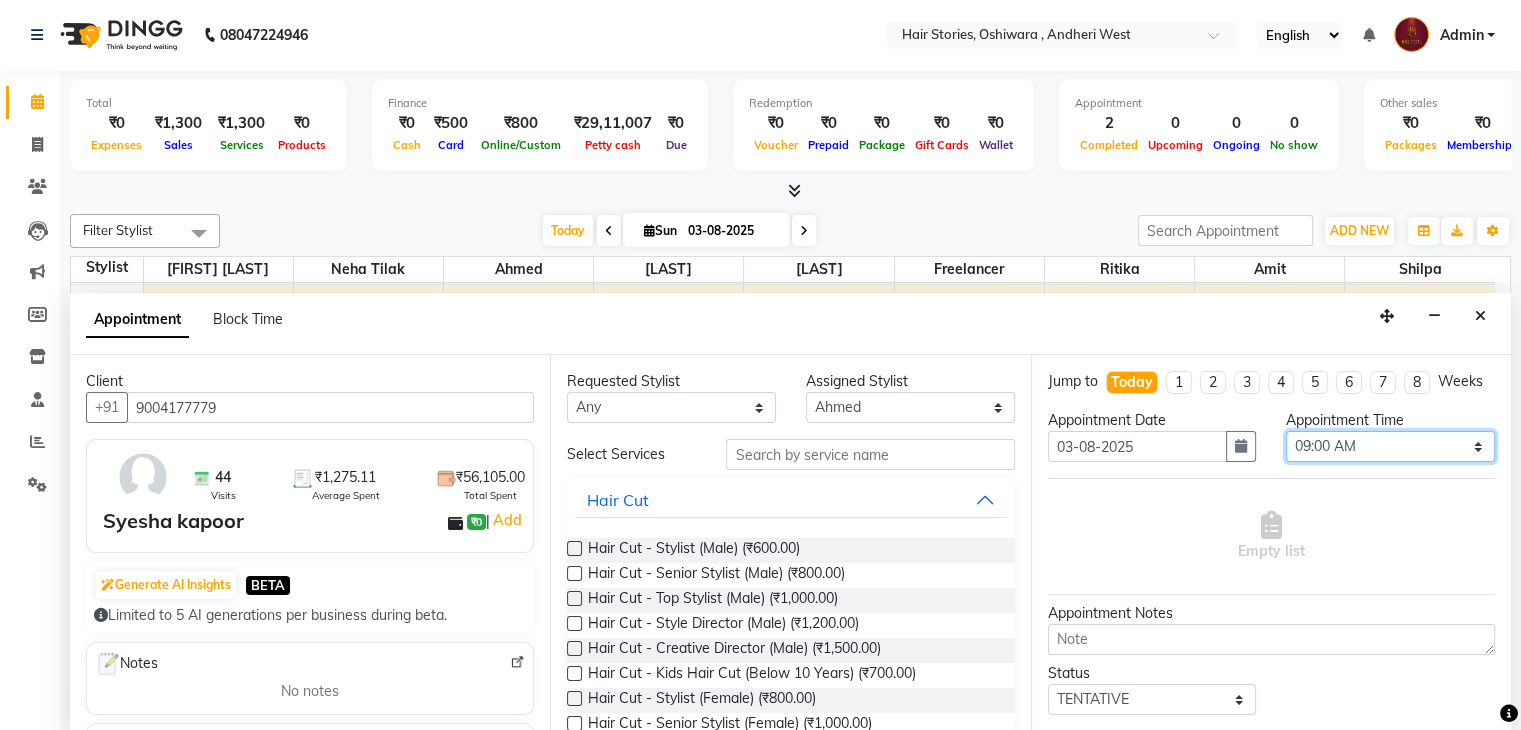 click on "Select 09:00 AM 09:15 AM 09:30 AM 09:45 AM 10:00 AM 10:15 AM 10:30 AM 10:45 AM 11:00 AM 11:15 AM 11:30 AM 11:45 AM 12:00 PM 12:15 PM 12:30 PM 12:45 PM 01:00 PM 01:15 PM 01:30 PM 01:45 PM 02:00 PM 02:15 PM 02:30 PM 02:45 PM 03:00 PM 03:15 PM 03:30 PM 03:45 PM 04:00 PM 04:15 PM 04:30 PM 04:45 PM 05:00 PM 05:15 PM 05:30 PM 05:45 PM 06:00 PM 06:15 PM 06:30 PM 06:45 PM 07:00 PM 07:15 PM 07:30 PM 07:45 PM 08:00 PM 08:15 PM 08:30 PM 08:45 PM 09:00 PM 09:15 PM 09:30 PM 09:45 PM 10:00 PM 10:15 PM 10:30 PM" at bounding box center (1390, 446) 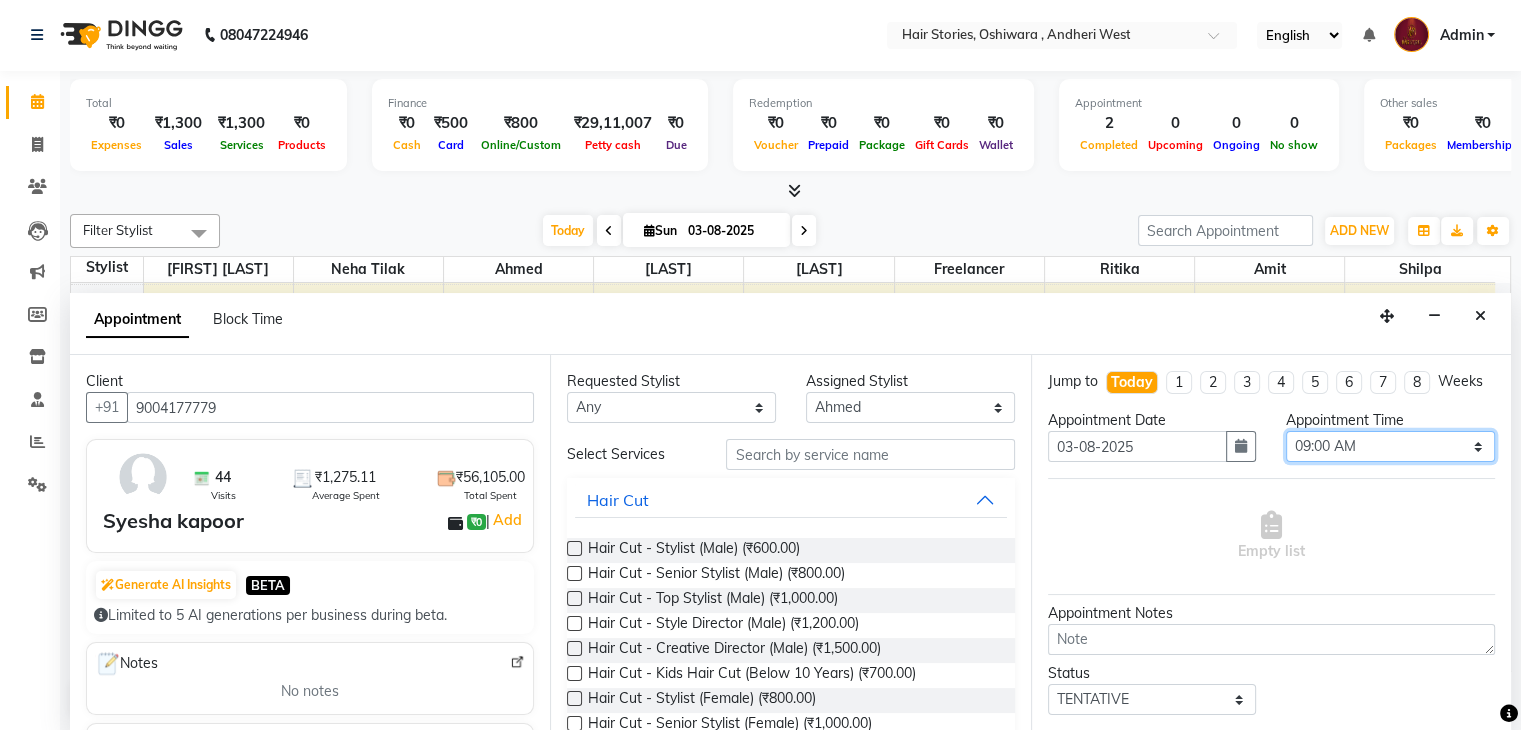 select on "750" 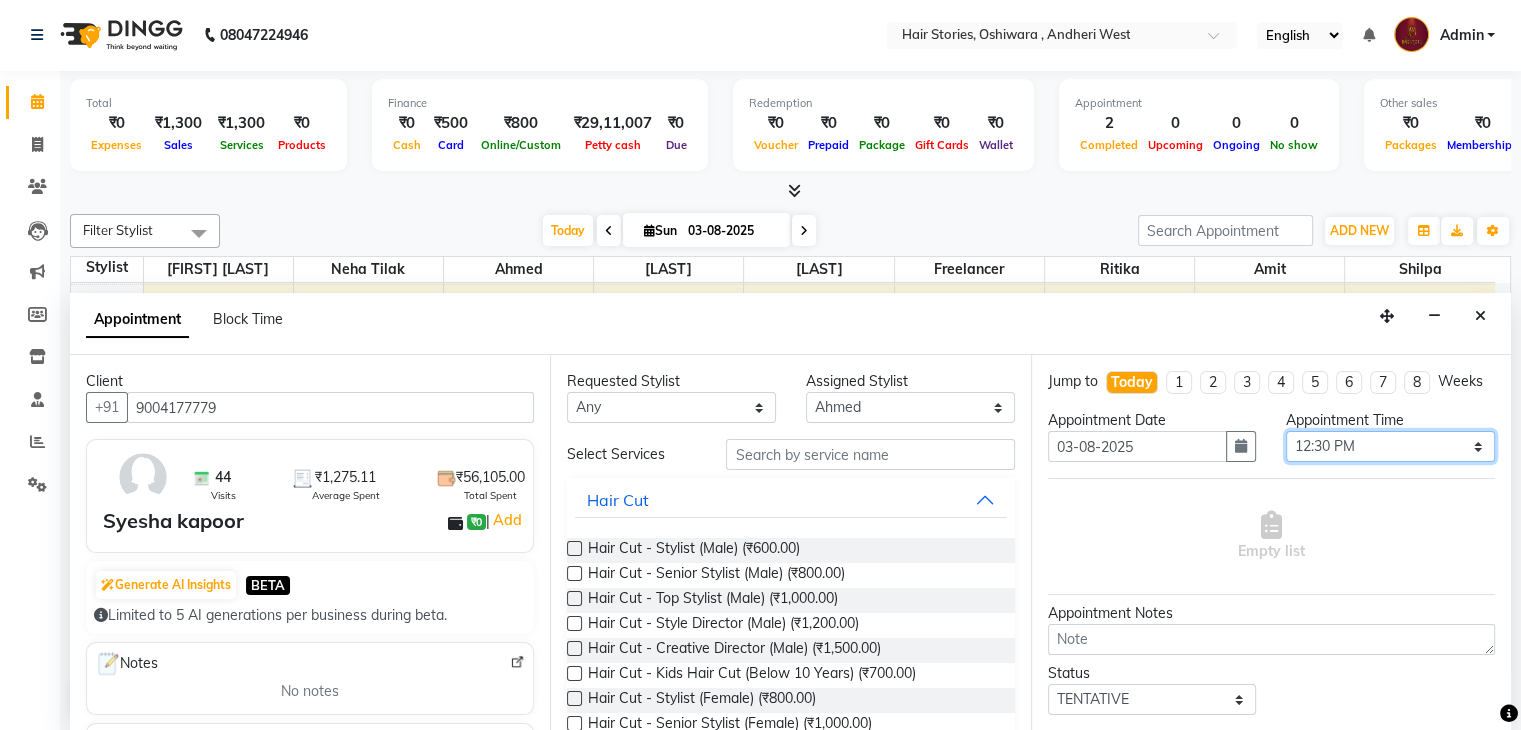 click on "Select 09:00 AM 09:15 AM 09:30 AM 09:45 AM 10:00 AM 10:15 AM 10:30 AM 10:45 AM 11:00 AM 11:15 AM 11:30 AM 11:45 AM 12:00 PM 12:15 PM 12:30 PM 12:45 PM 01:00 PM 01:15 PM 01:30 PM 01:45 PM 02:00 PM 02:15 PM 02:30 PM 02:45 PM 03:00 PM 03:15 PM 03:30 PM 03:45 PM 04:00 PM 04:15 PM 04:30 PM 04:45 PM 05:00 PM 05:15 PM 05:30 PM 05:45 PM 06:00 PM 06:15 PM 06:30 PM 06:45 PM 07:00 PM 07:15 PM 07:30 PM 07:45 PM 08:00 PM 08:15 PM 08:30 PM 08:45 PM 09:00 PM 09:15 PM 09:30 PM 09:45 PM 10:00 PM 10:15 PM 10:30 PM" at bounding box center [1390, 446] 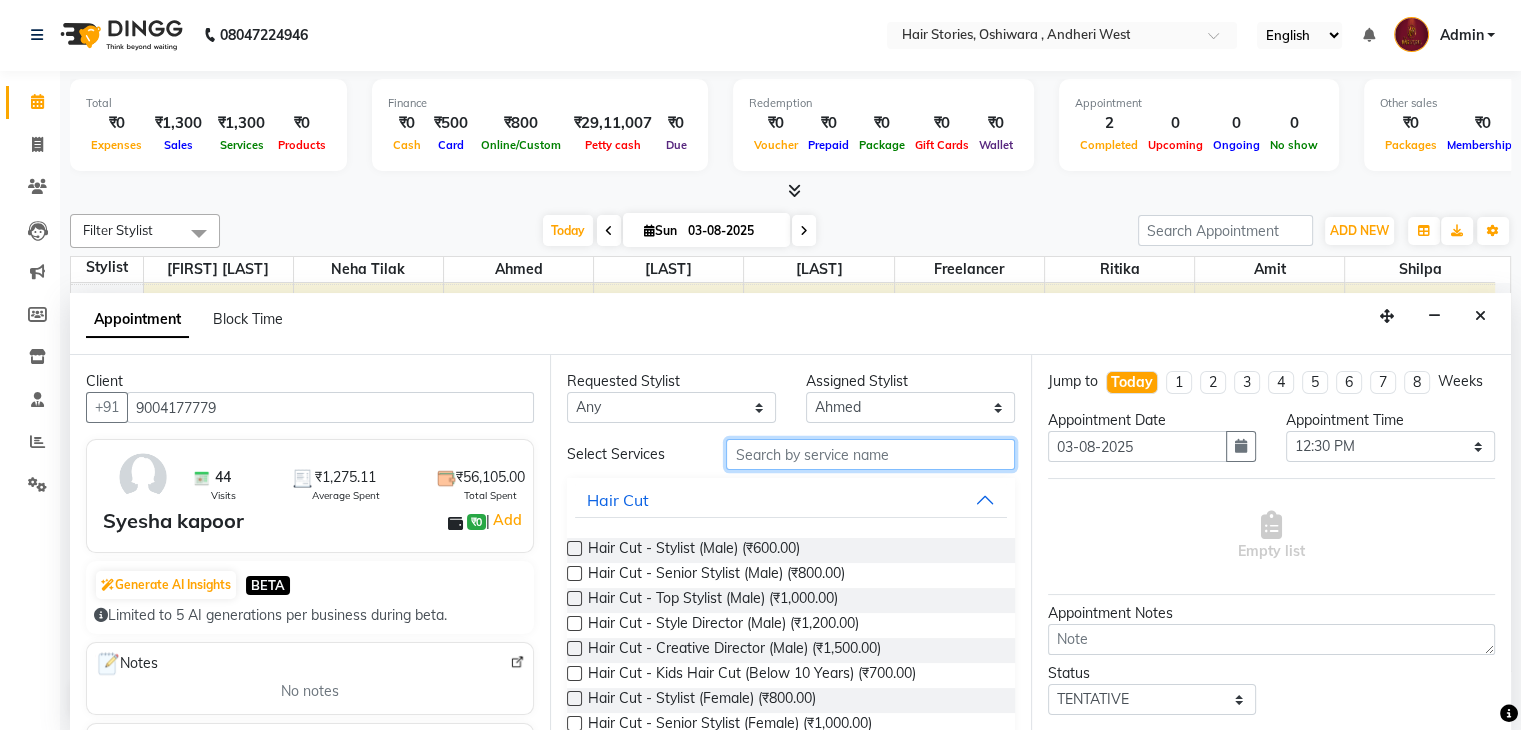 click at bounding box center [870, 454] 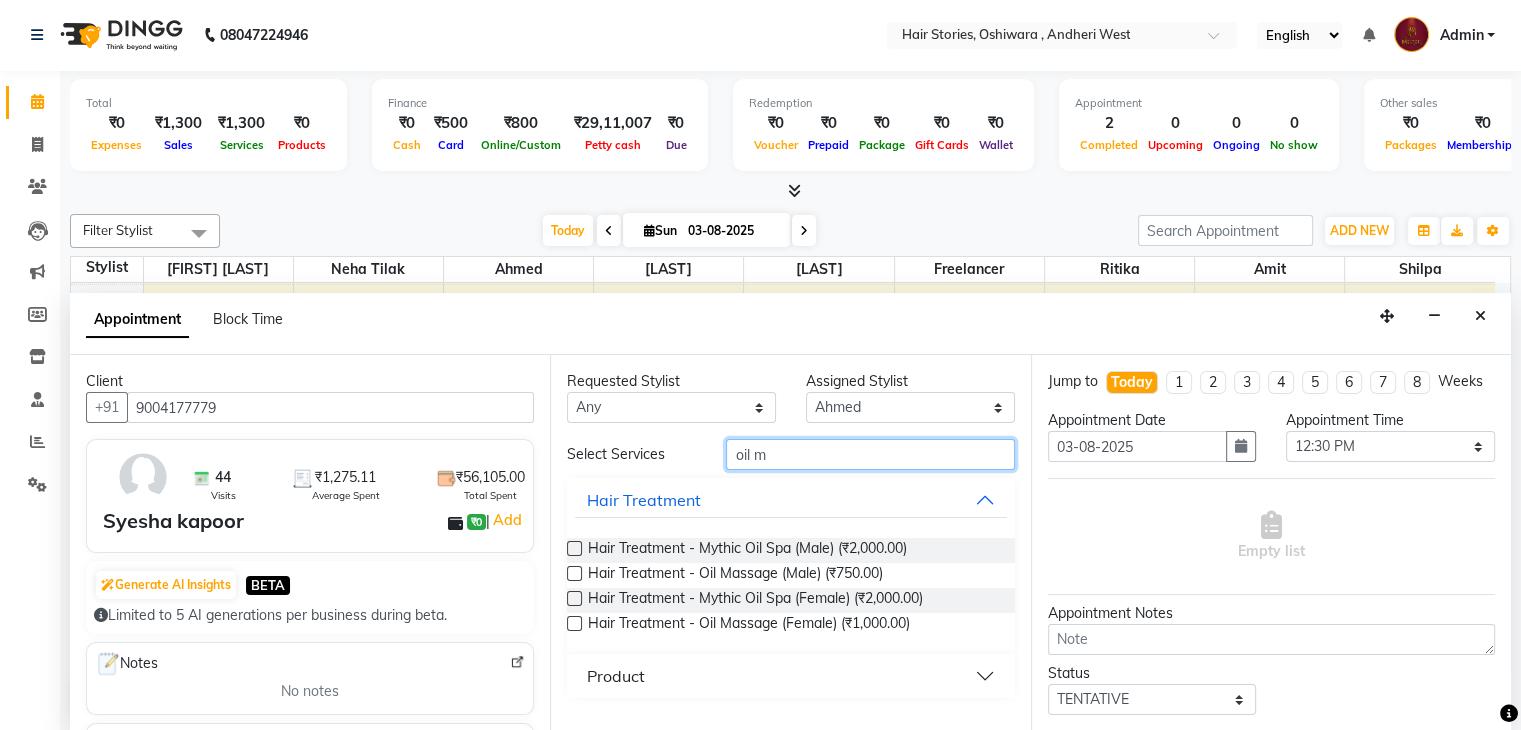 type on "oil m" 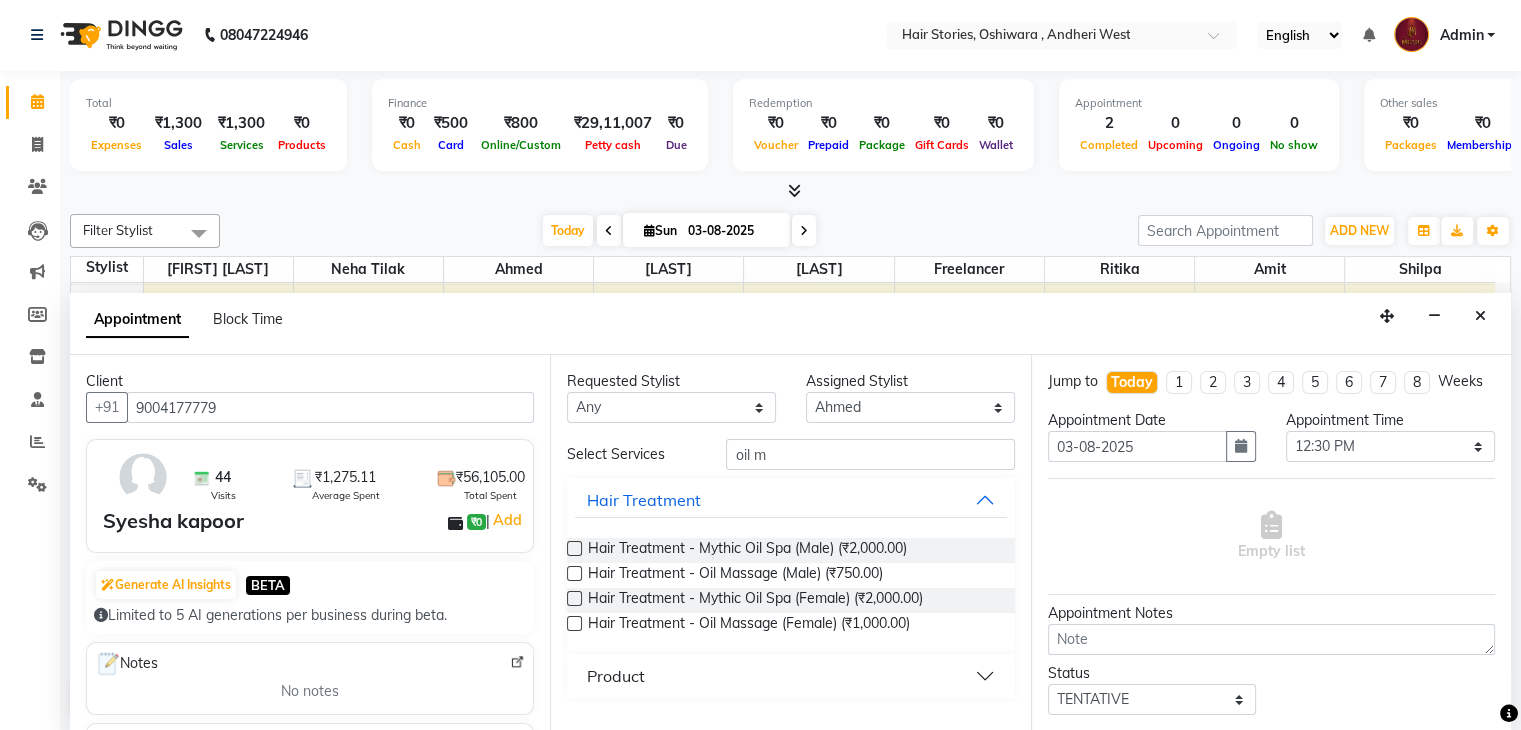 click at bounding box center (574, 623) 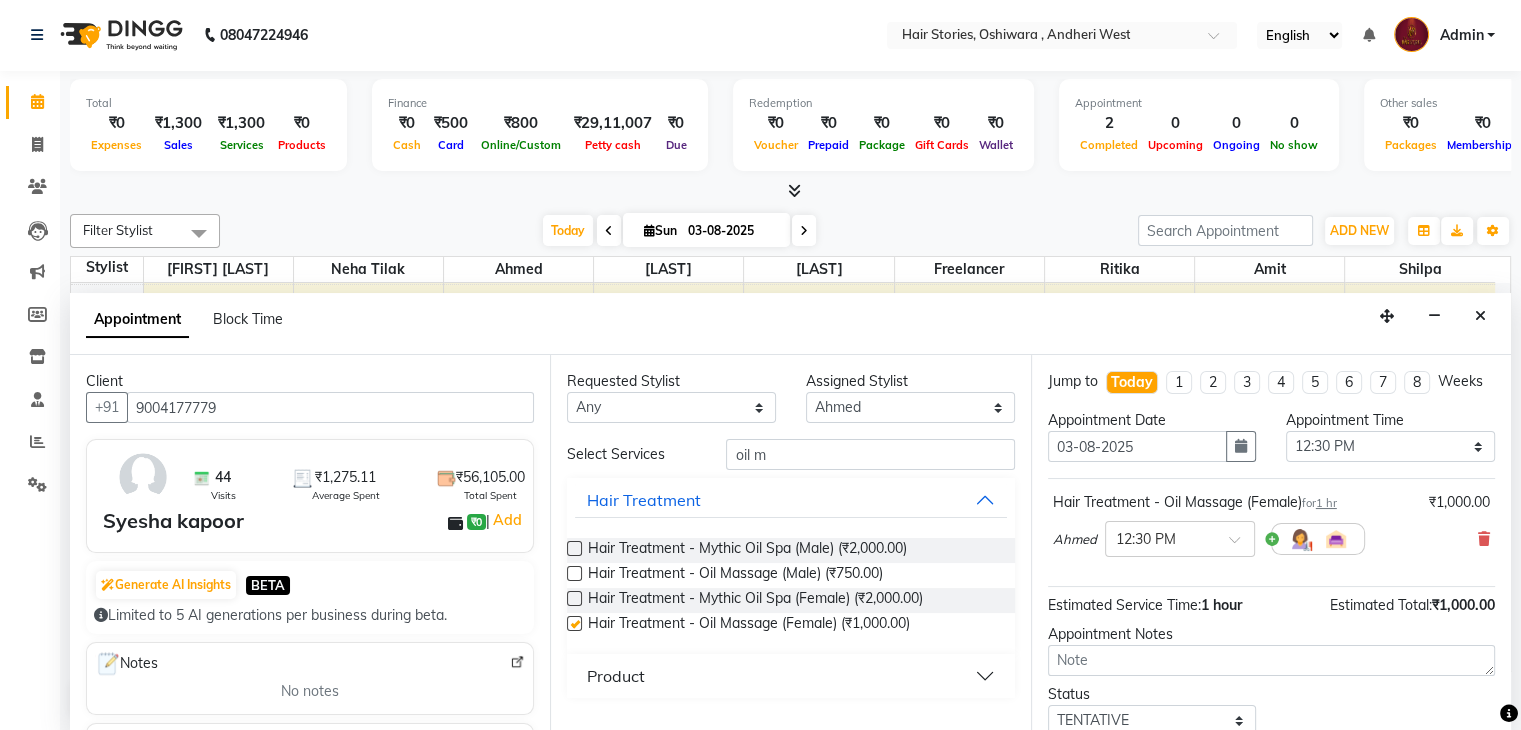 checkbox on "false" 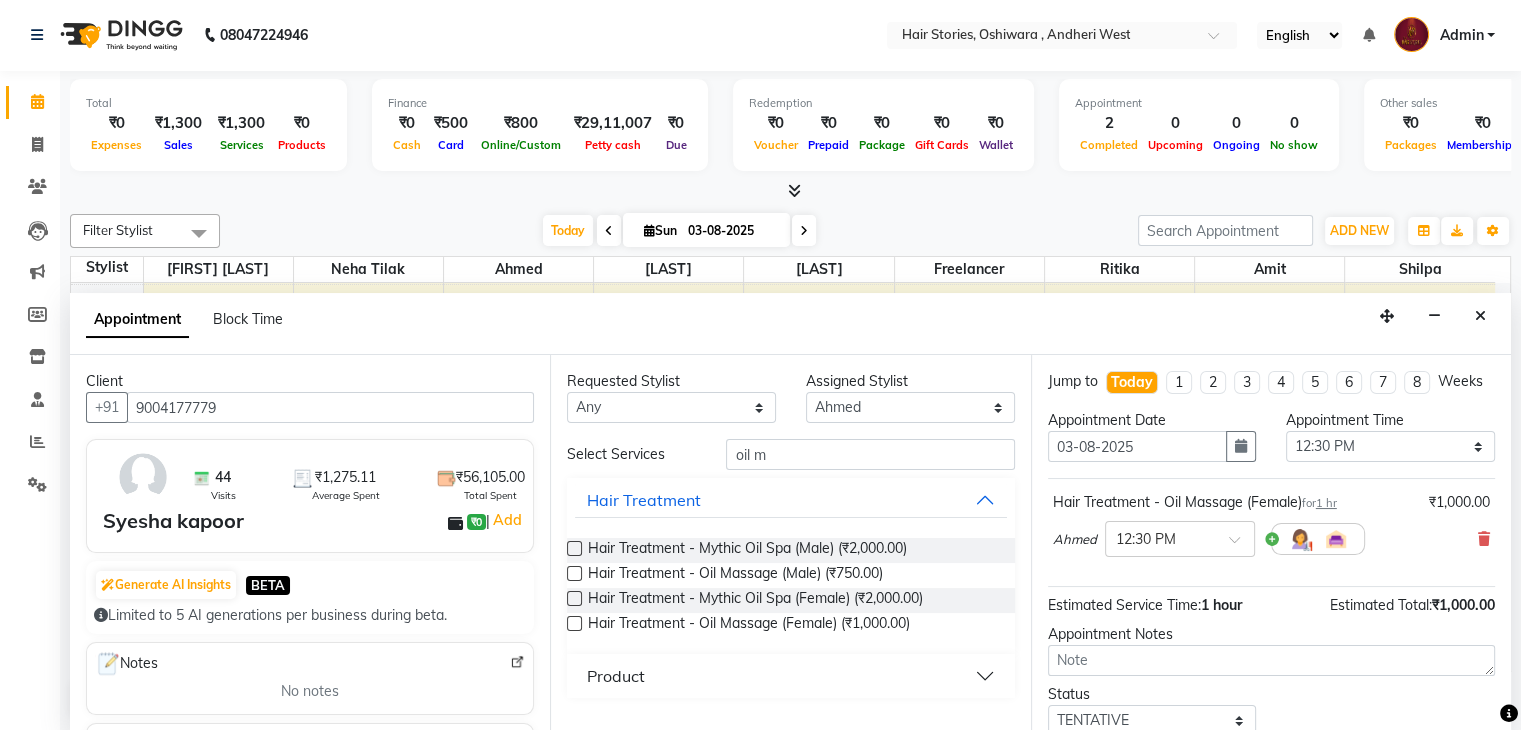 scroll, scrollTop: 149, scrollLeft: 0, axis: vertical 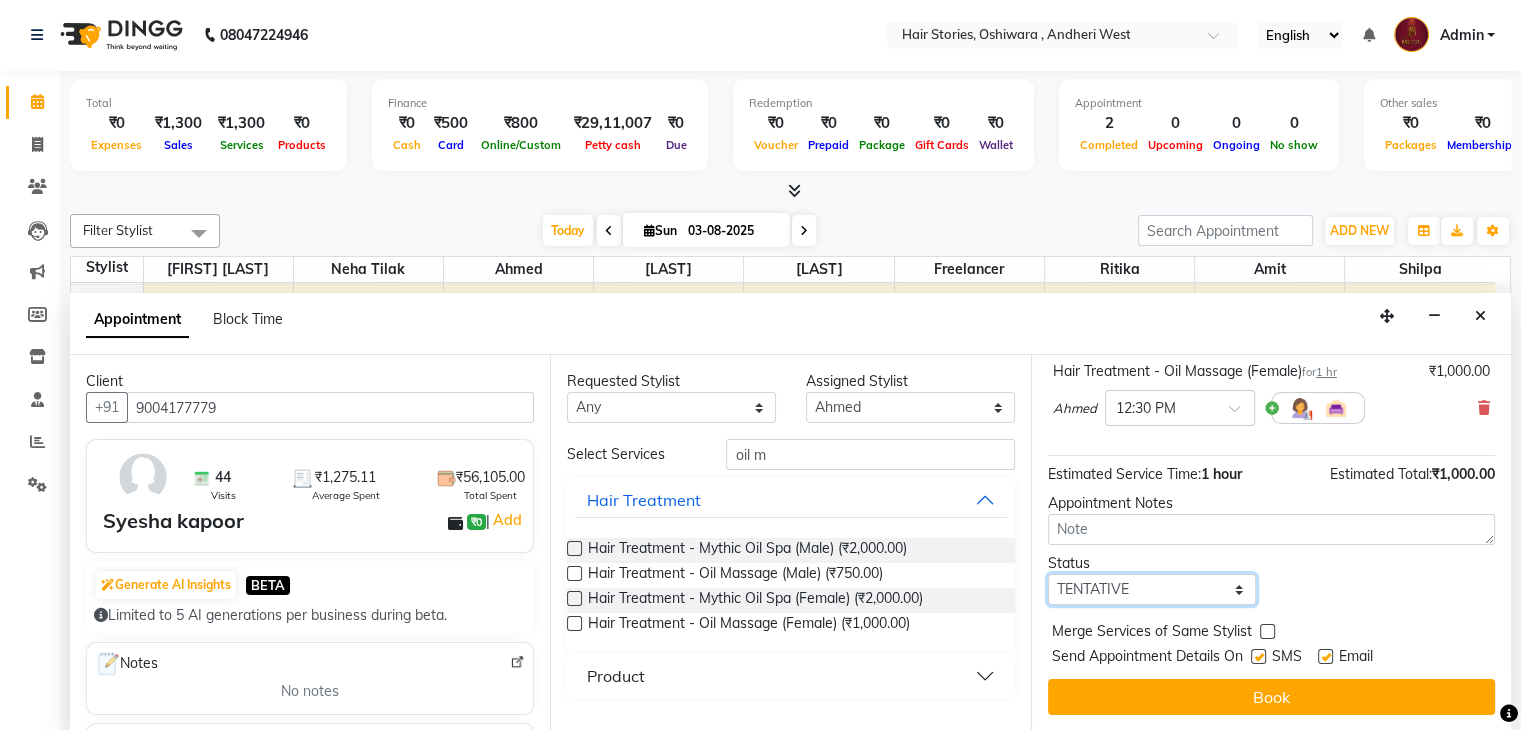 click on "Select TENTATIVE CONFIRM CHECK-IN UPCOMING" at bounding box center [1152, 589] 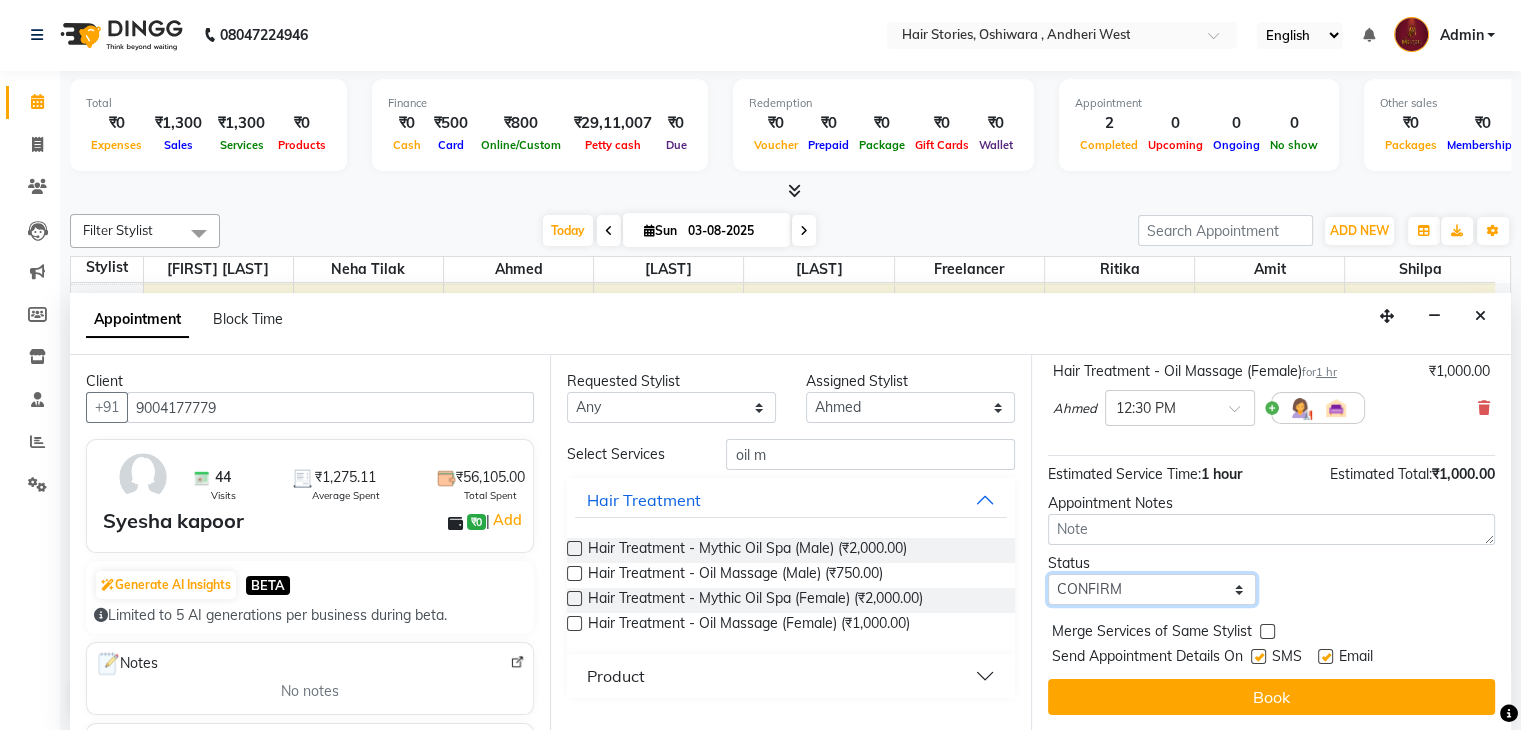 click on "Select TENTATIVE CONFIRM CHECK-IN UPCOMING" at bounding box center (1152, 589) 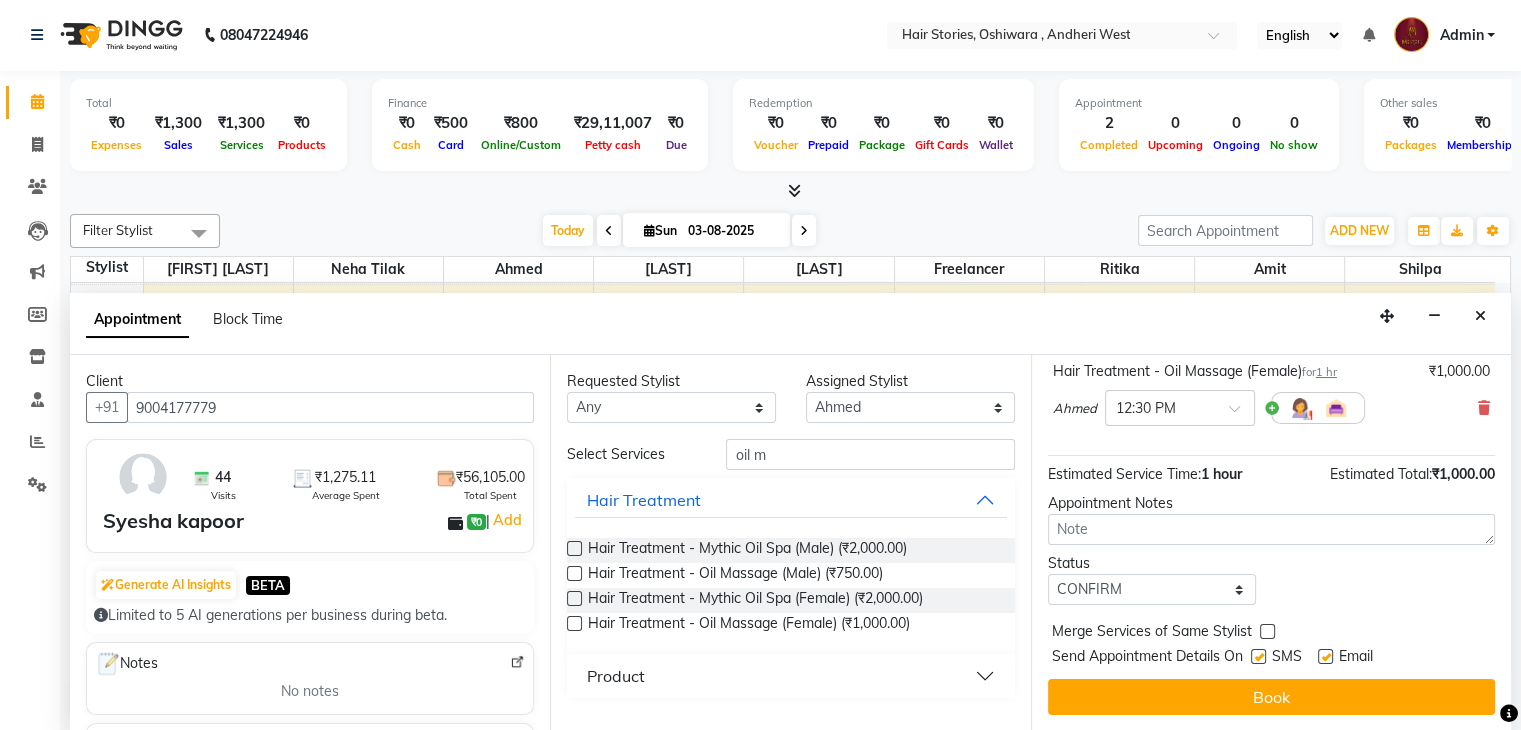 click at bounding box center (1258, 656) 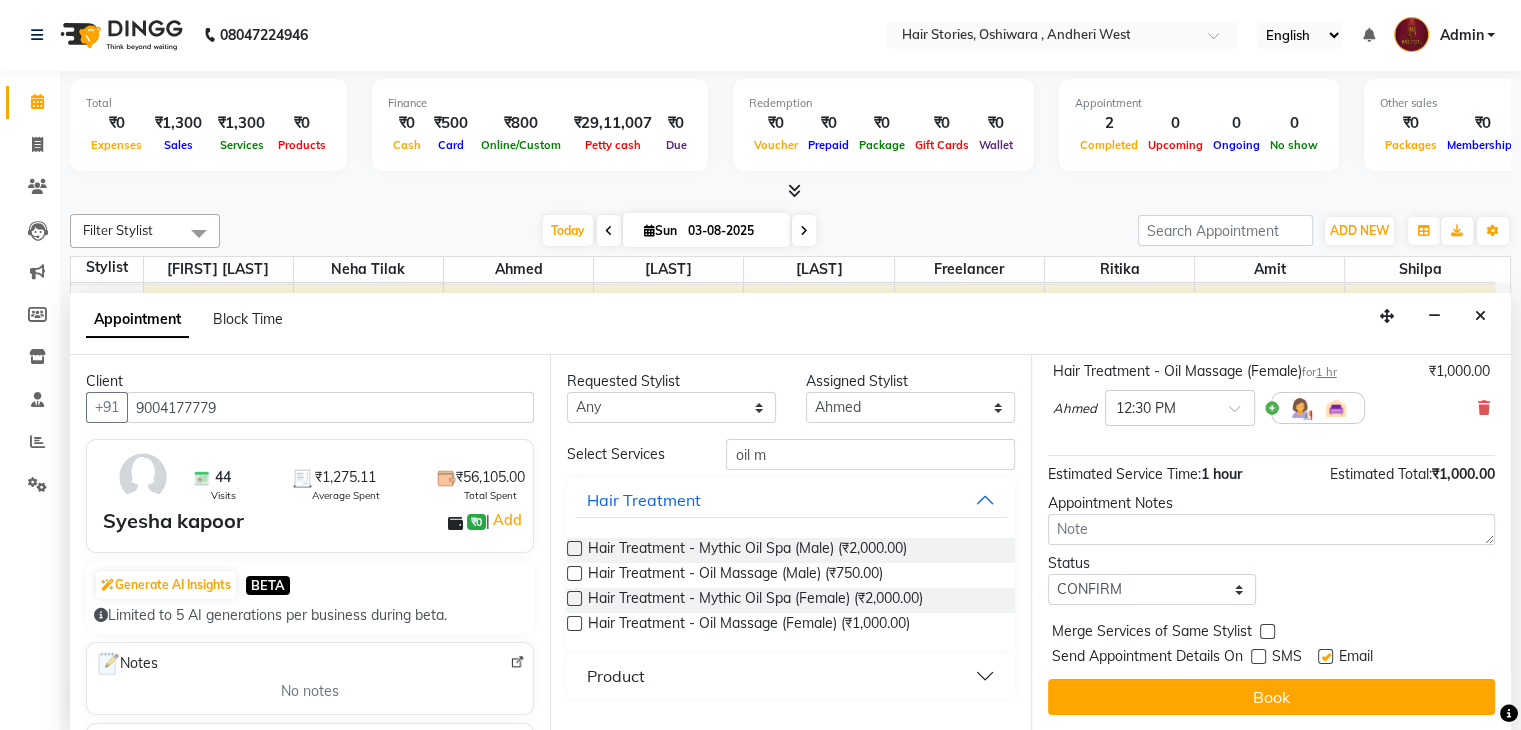 click at bounding box center [1325, 656] 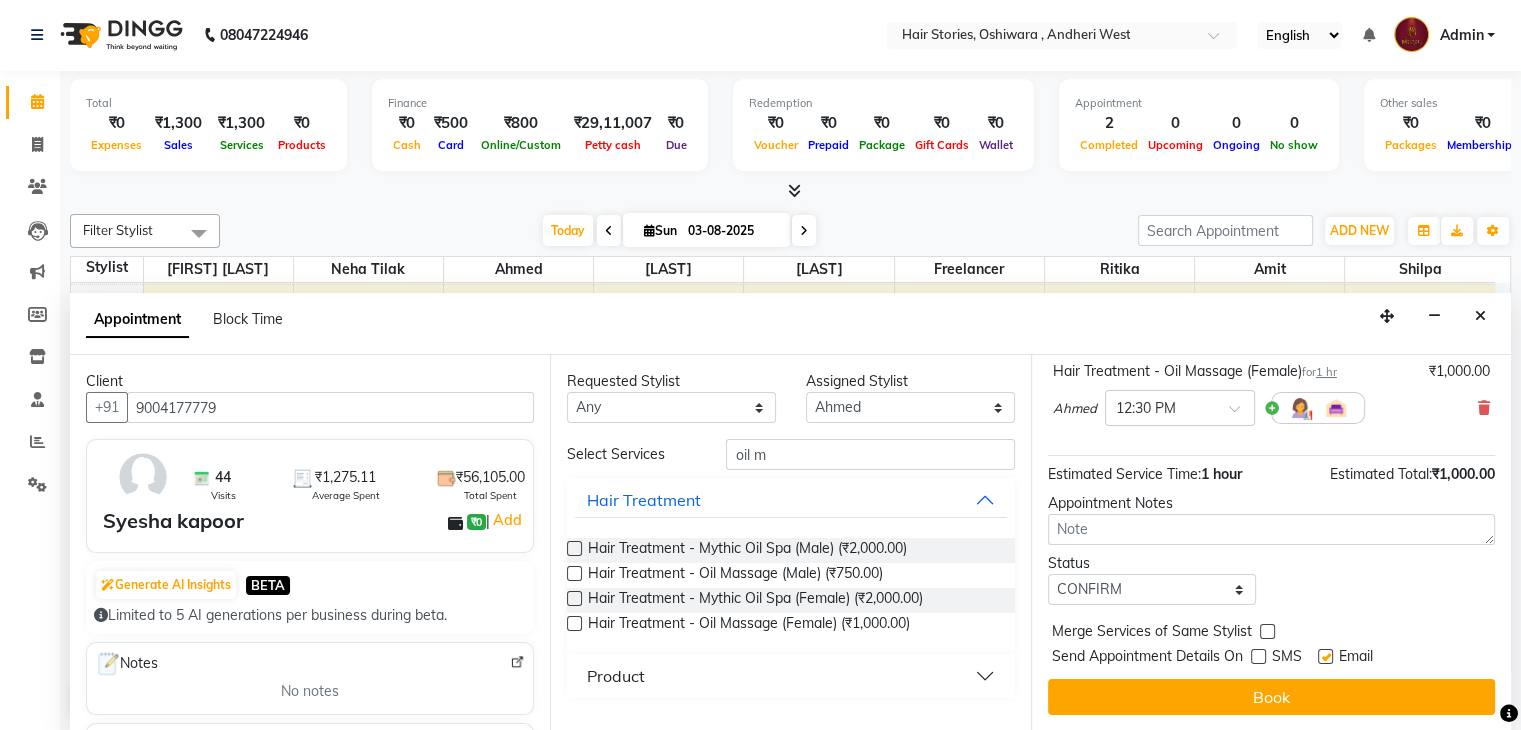 checkbox on "false" 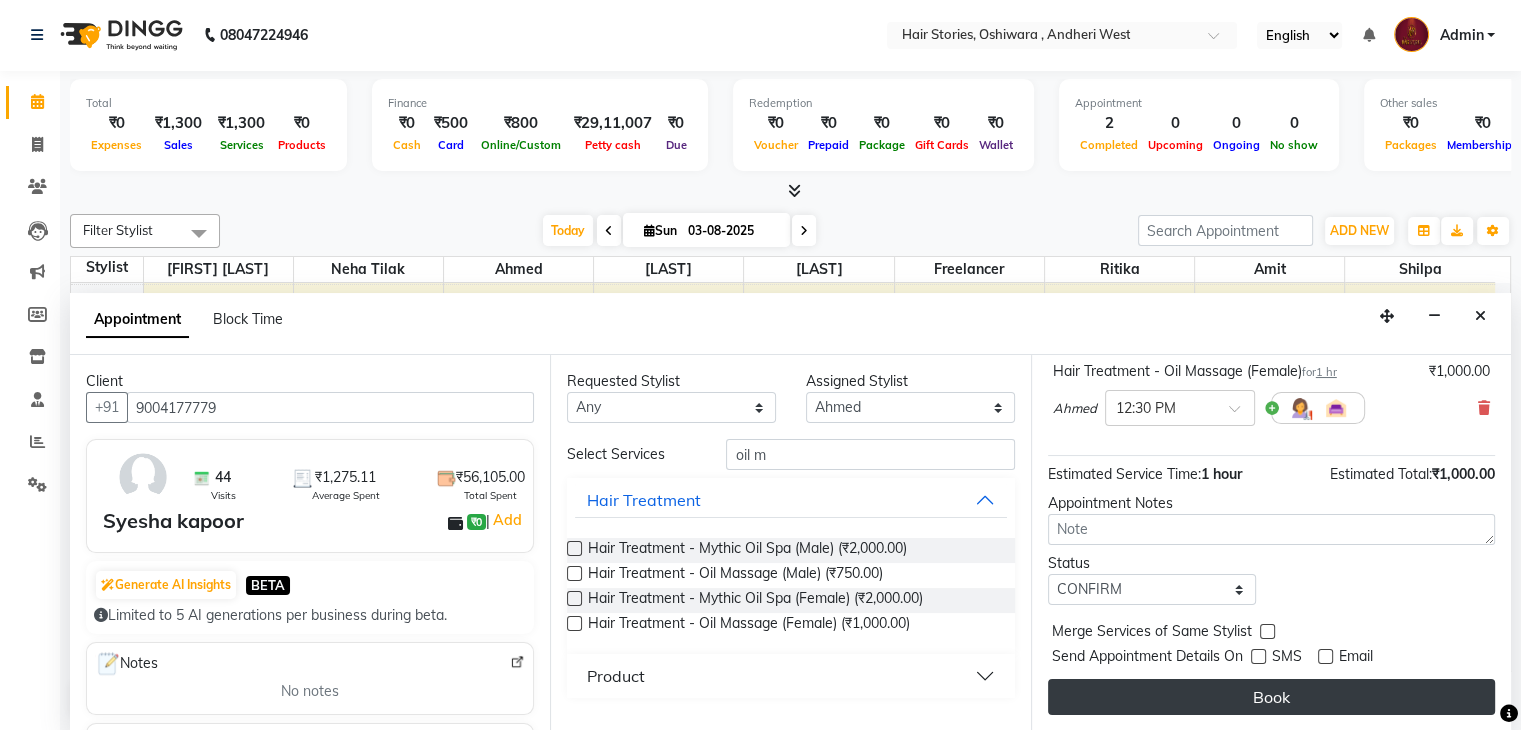 click on "Book" at bounding box center (1271, 697) 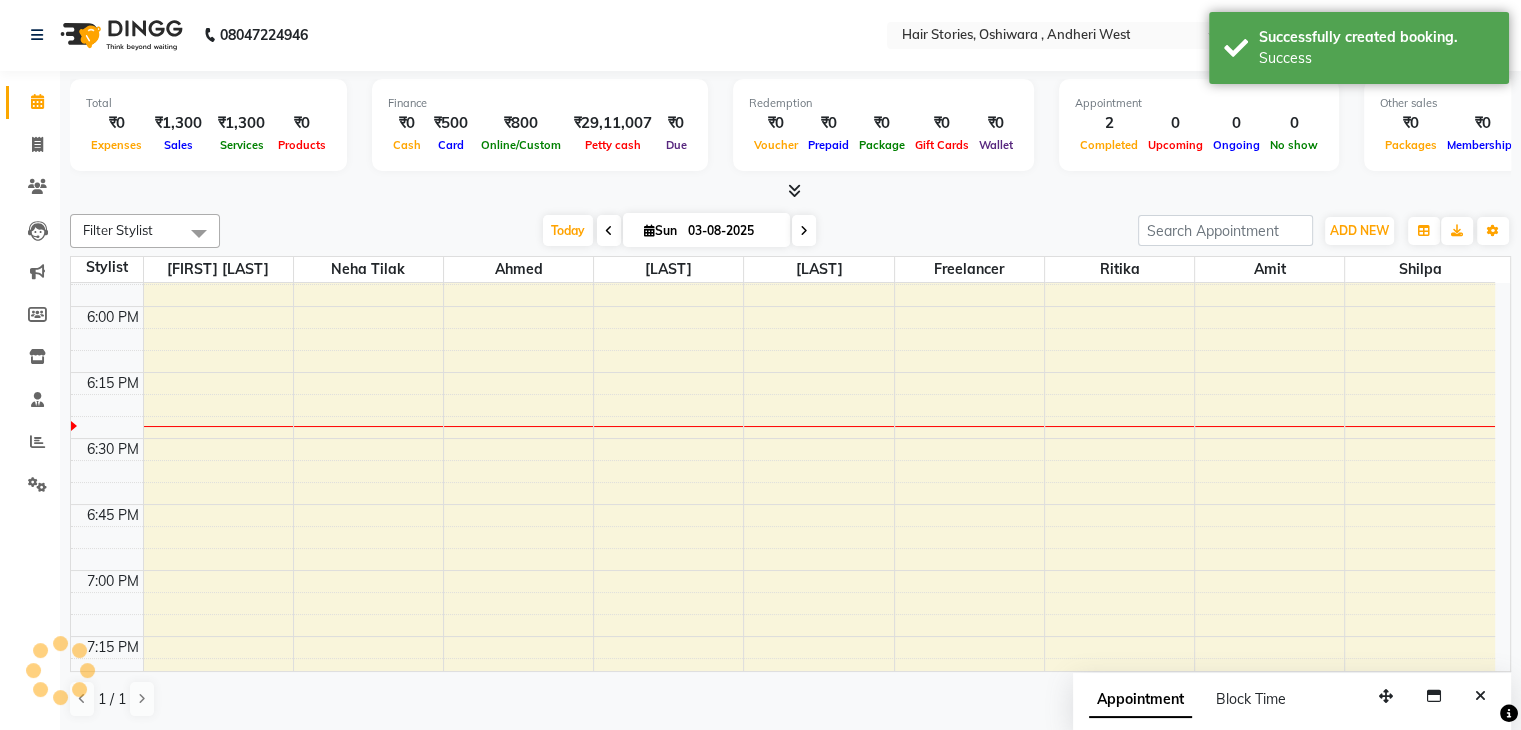 scroll, scrollTop: 0, scrollLeft: 0, axis: both 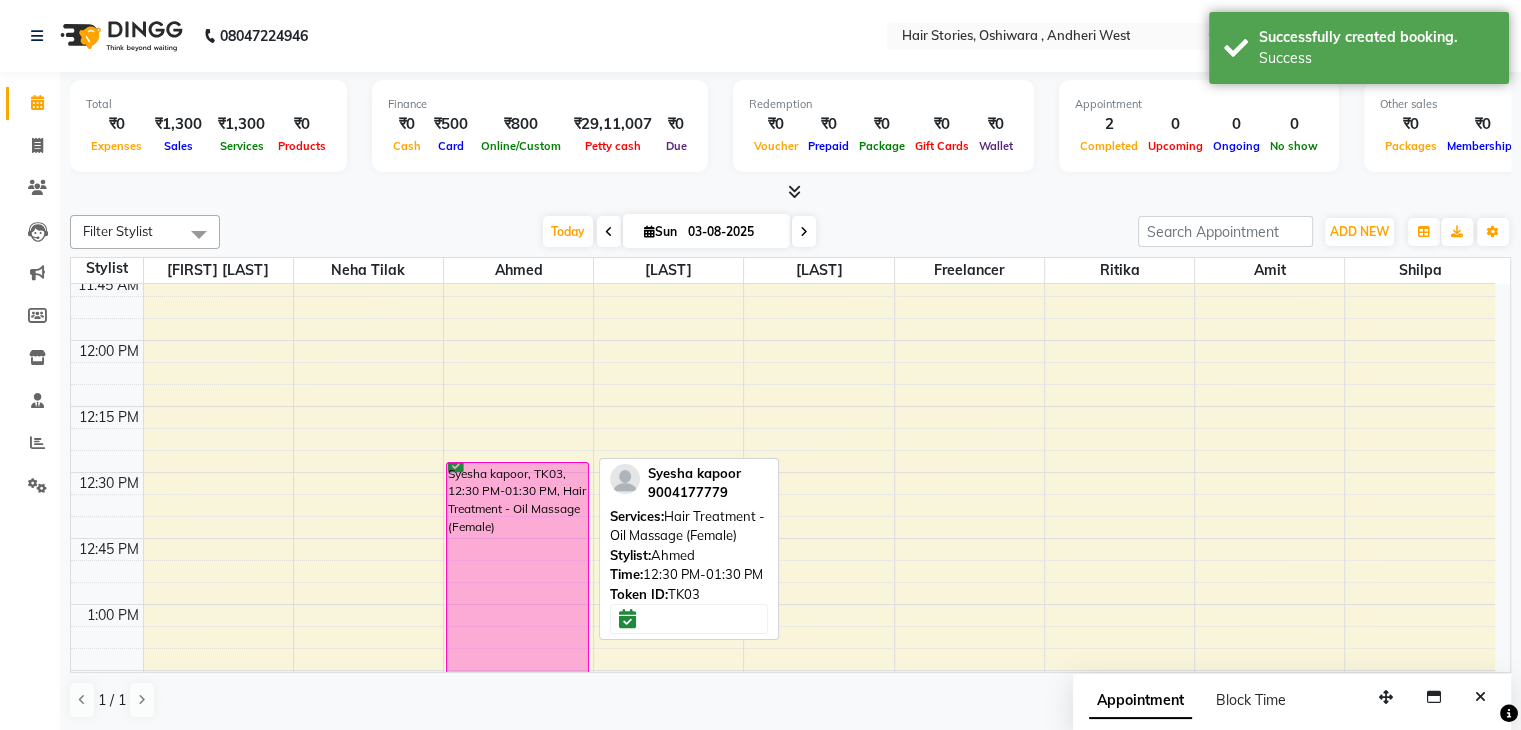 click on "Syesha kapoor, TK03, 12:30 PM-01:30 PM, Hair Treatment - Oil Massage (Female)" at bounding box center [518, 592] 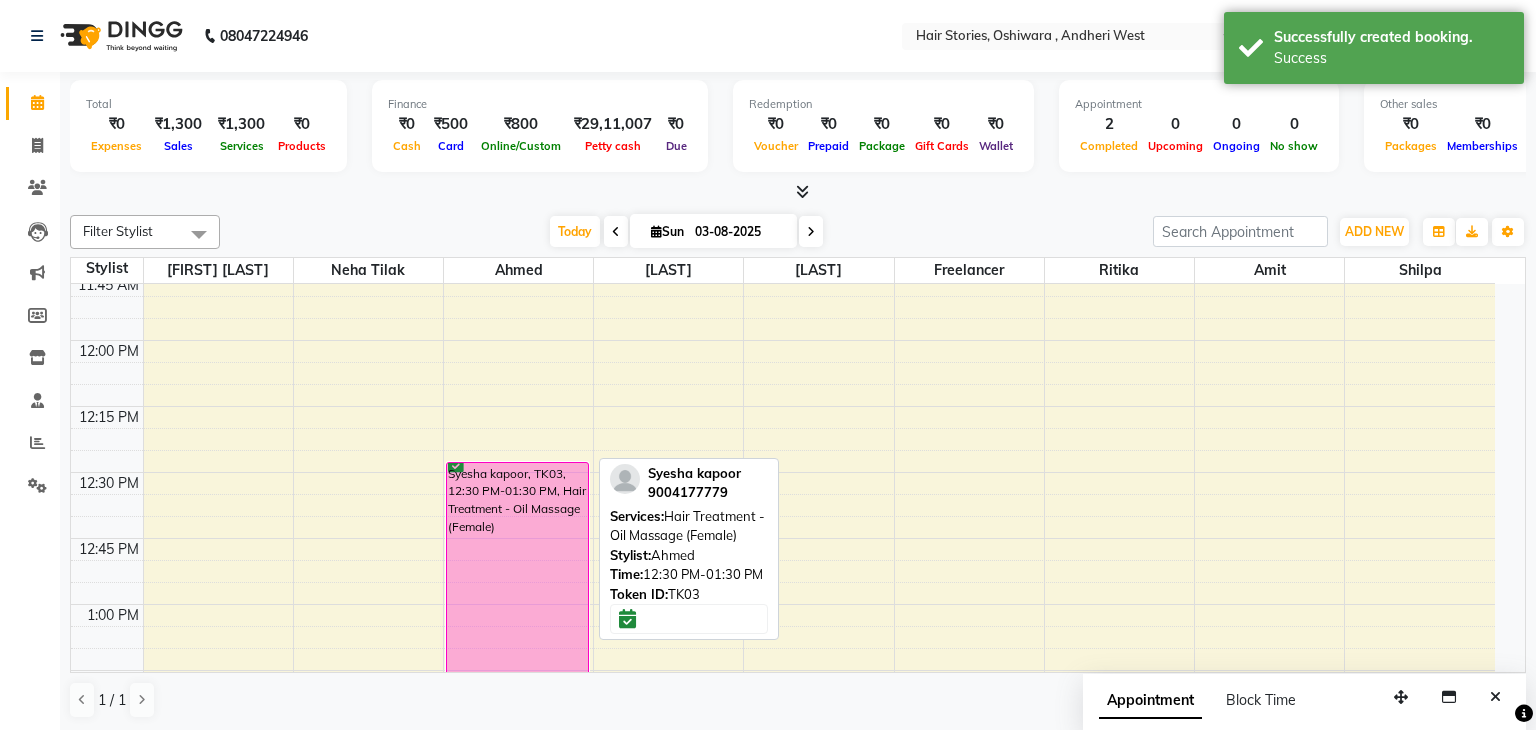 select on "6" 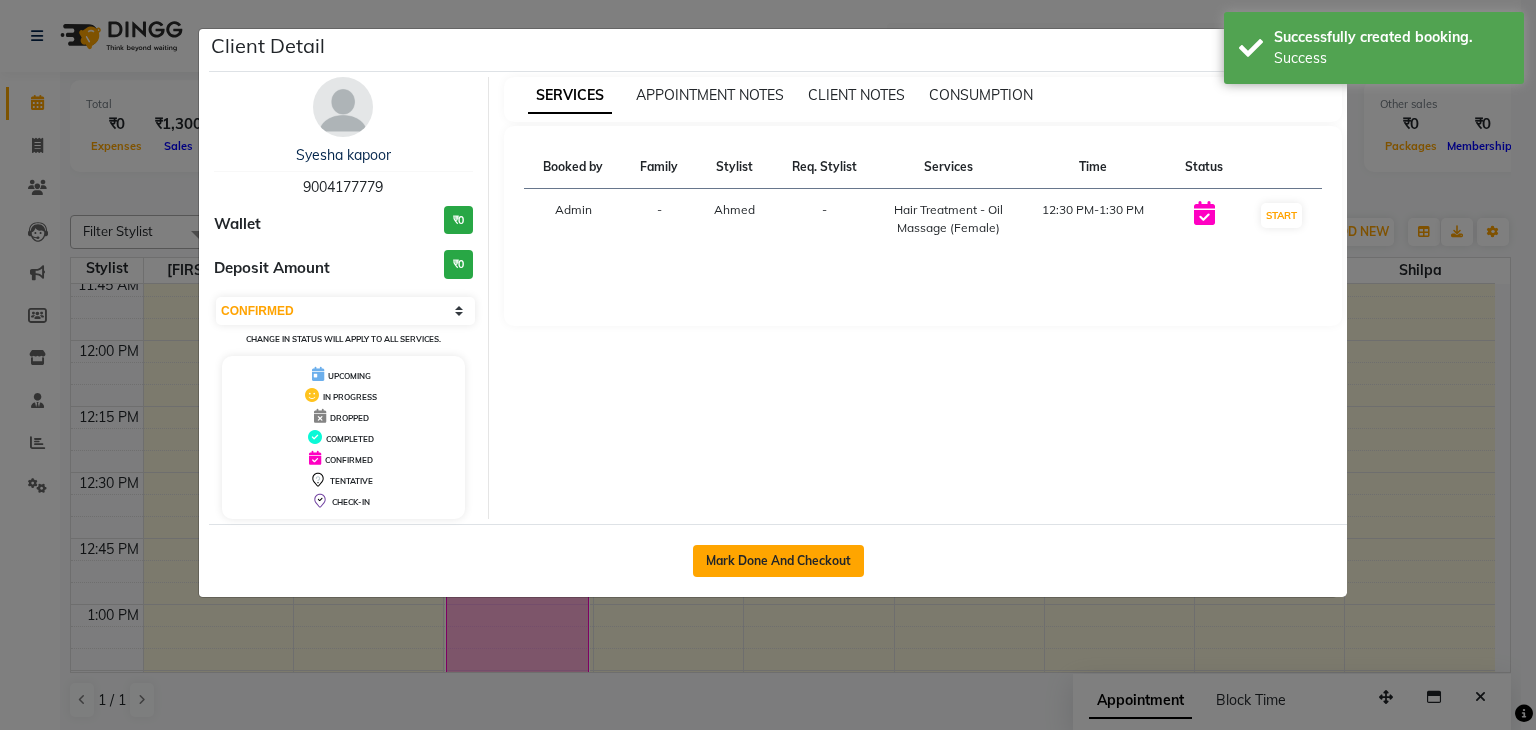 click on "Mark Done And Checkout" 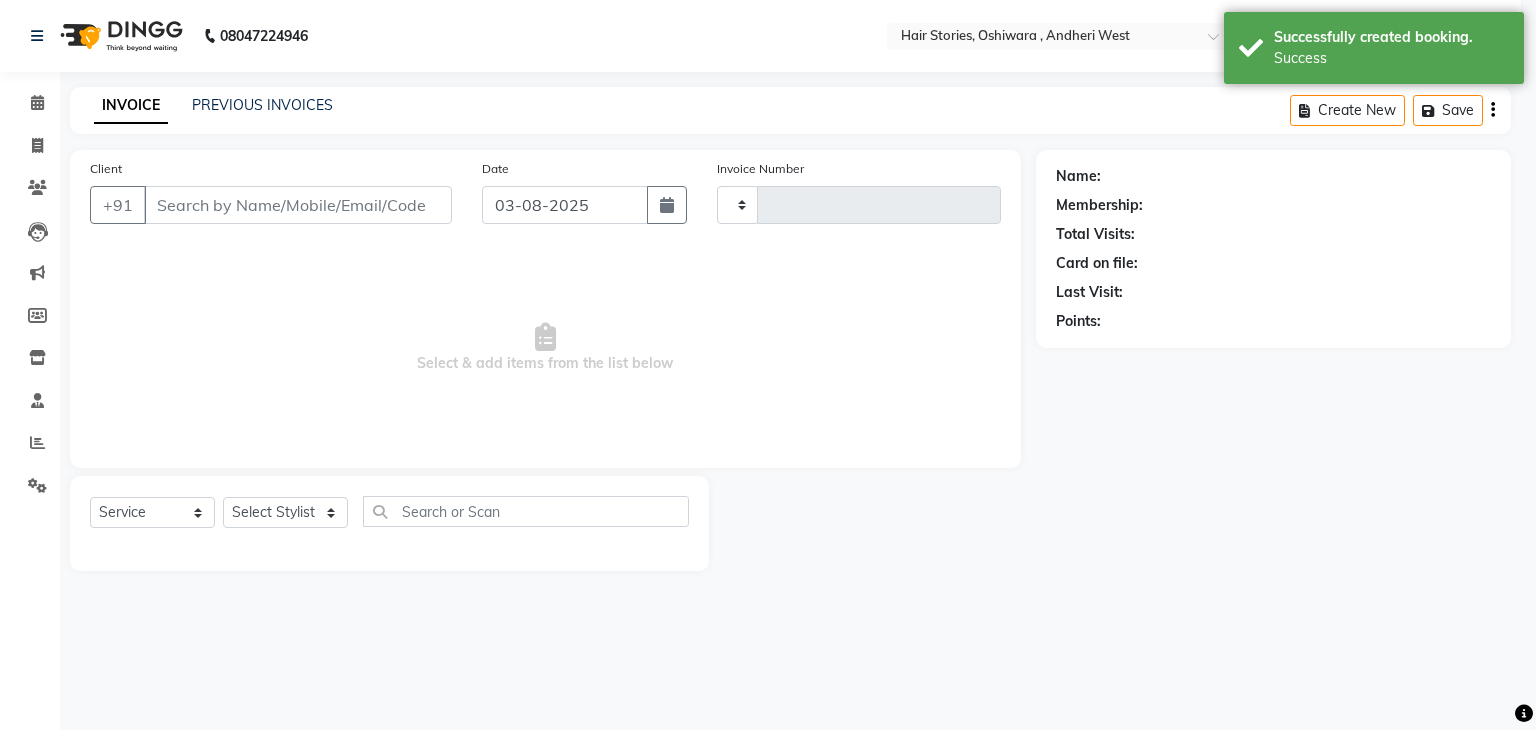 type on "0851" 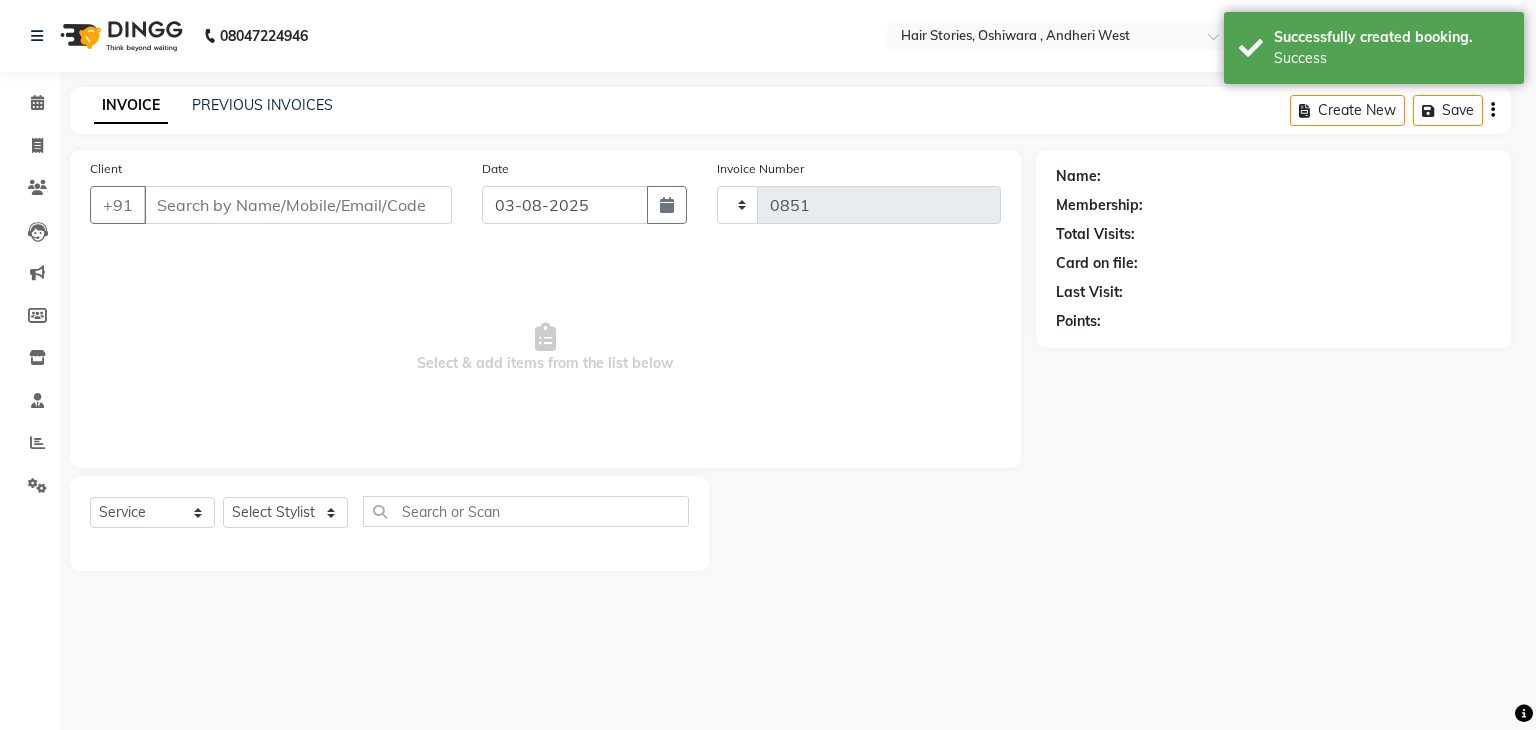 select on "550" 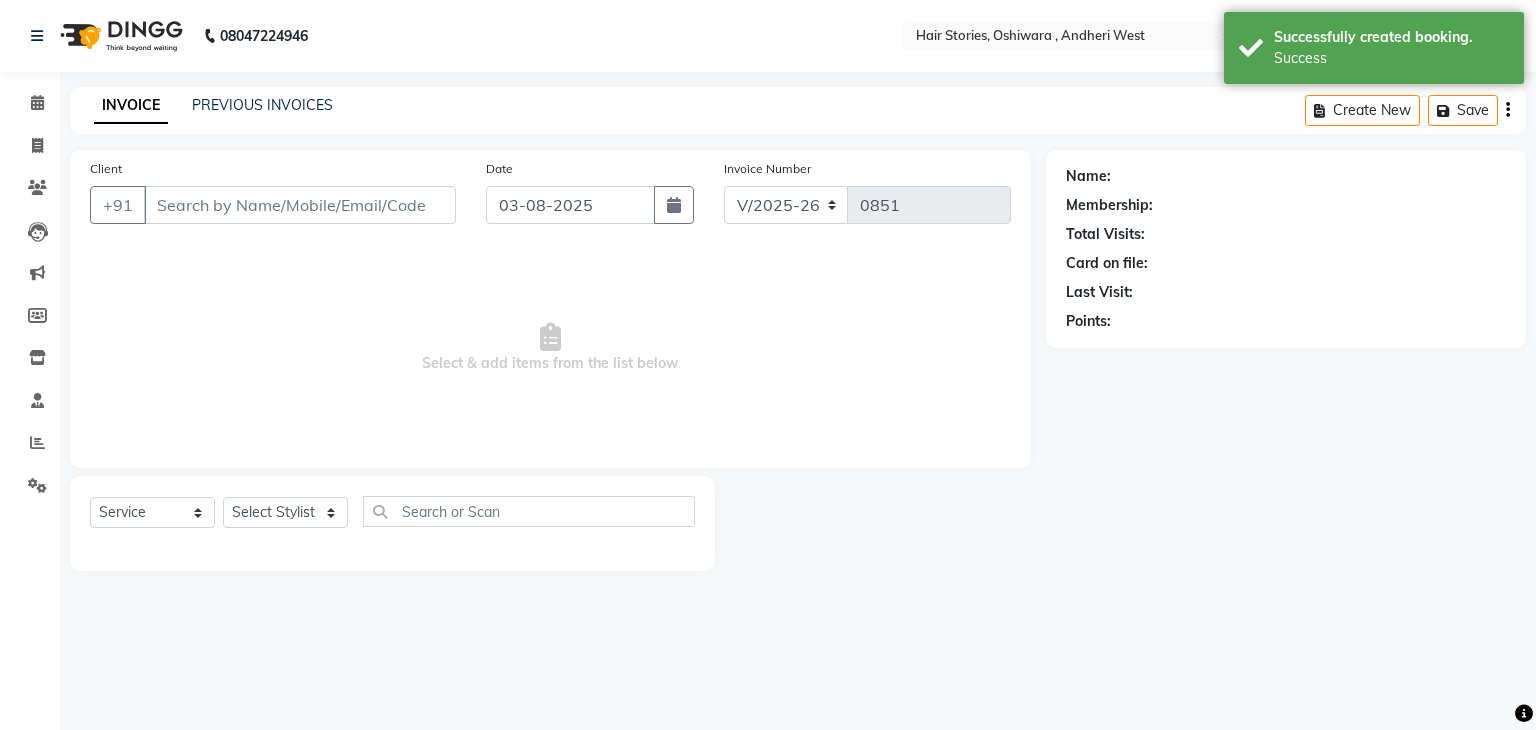 type on "9004177779" 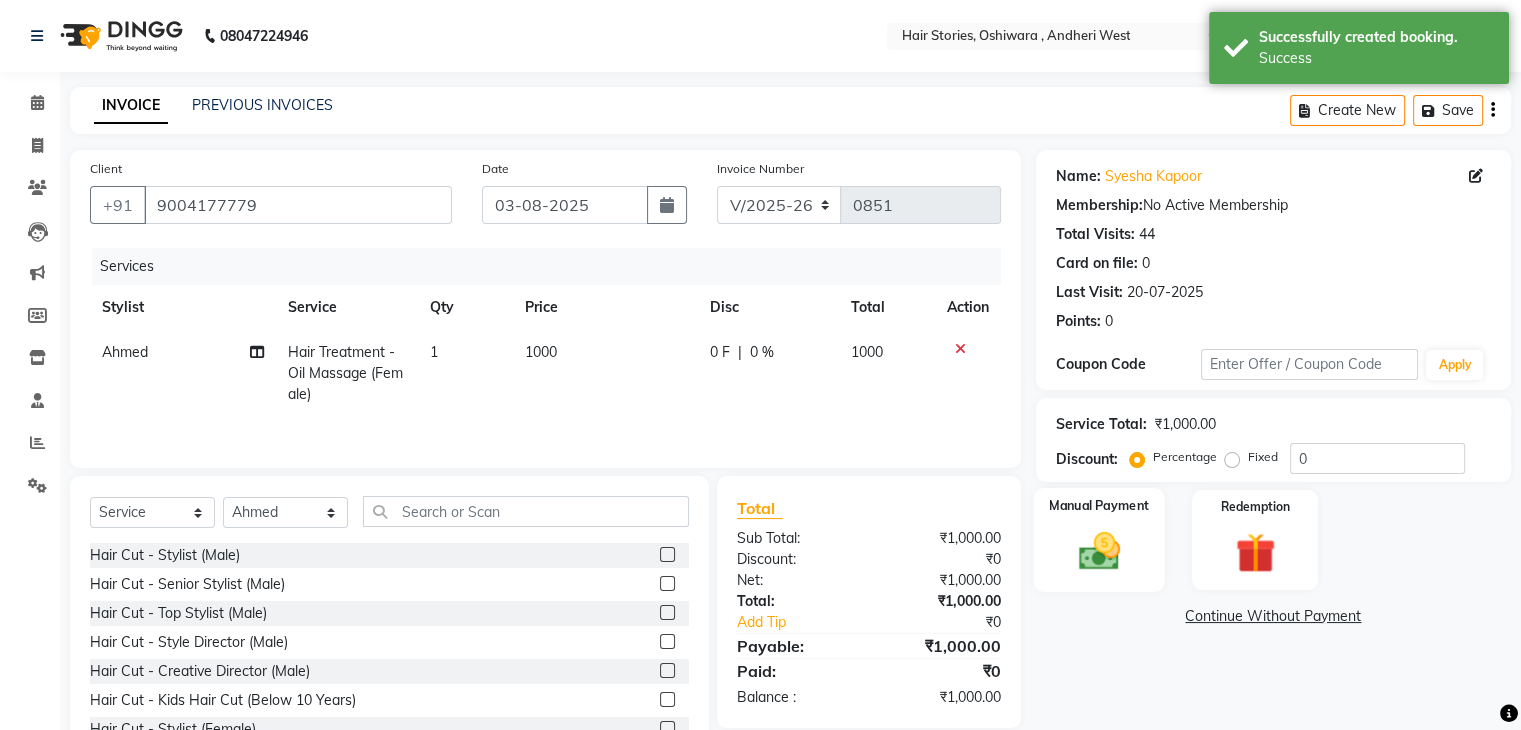 click 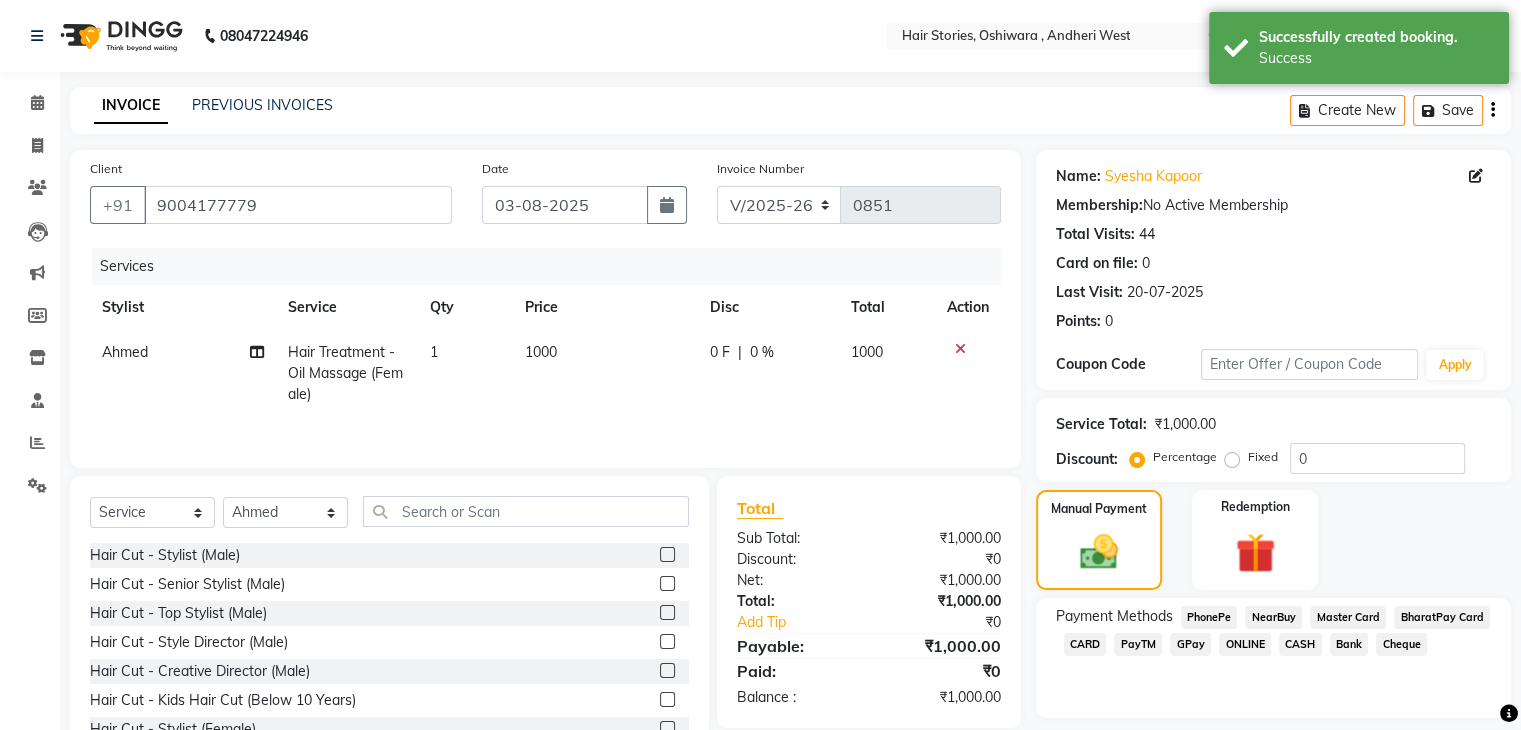 scroll, scrollTop: 72, scrollLeft: 0, axis: vertical 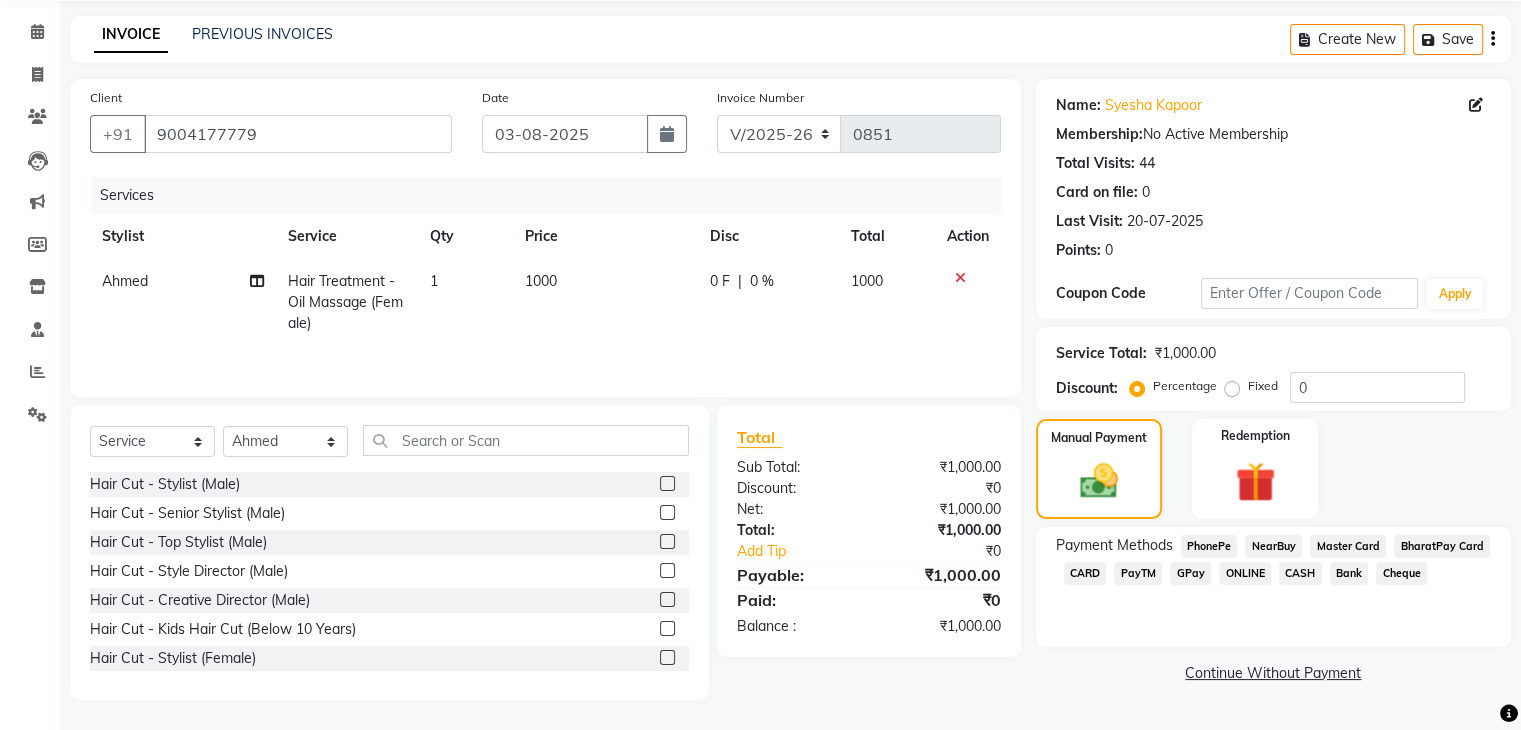 click on "GPay" 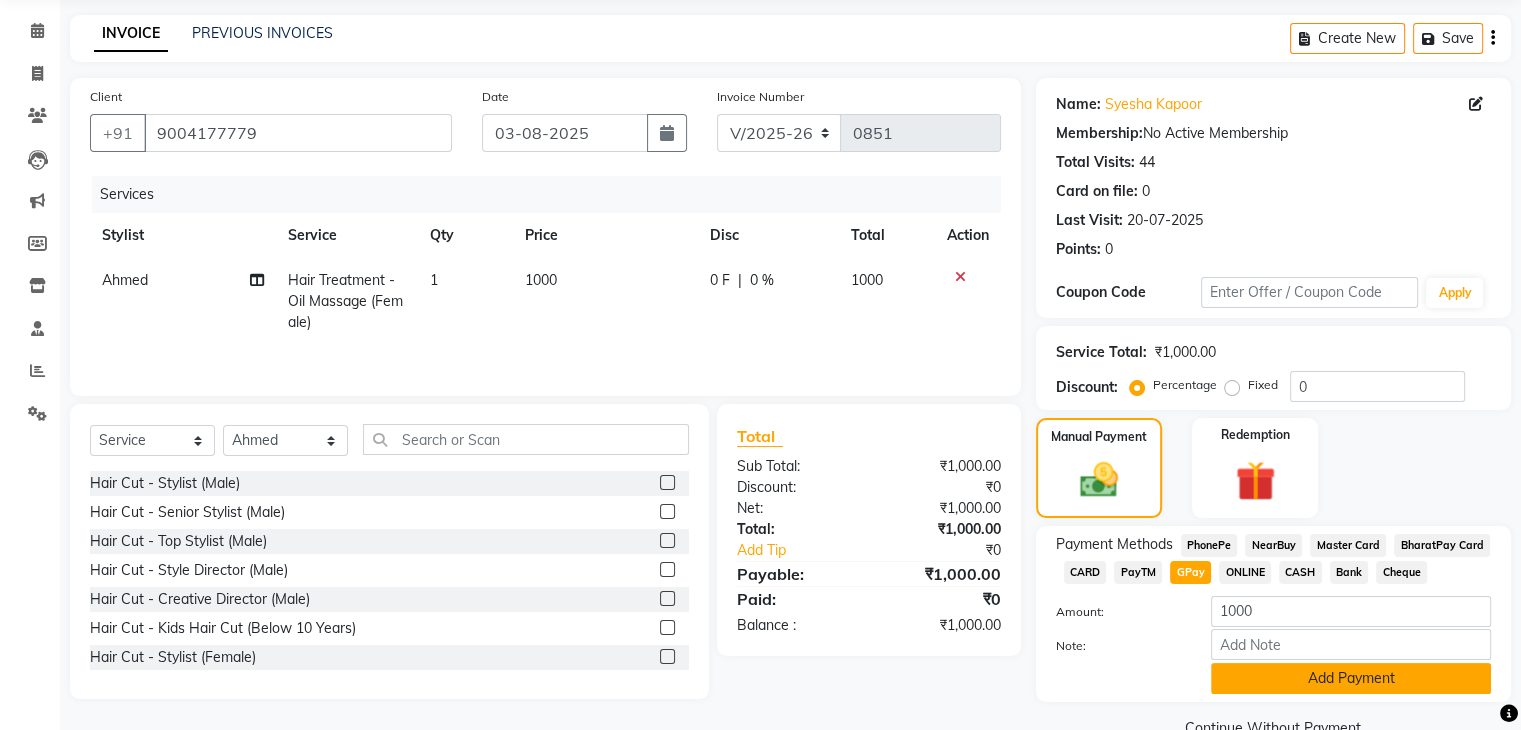 click on "Add Payment" 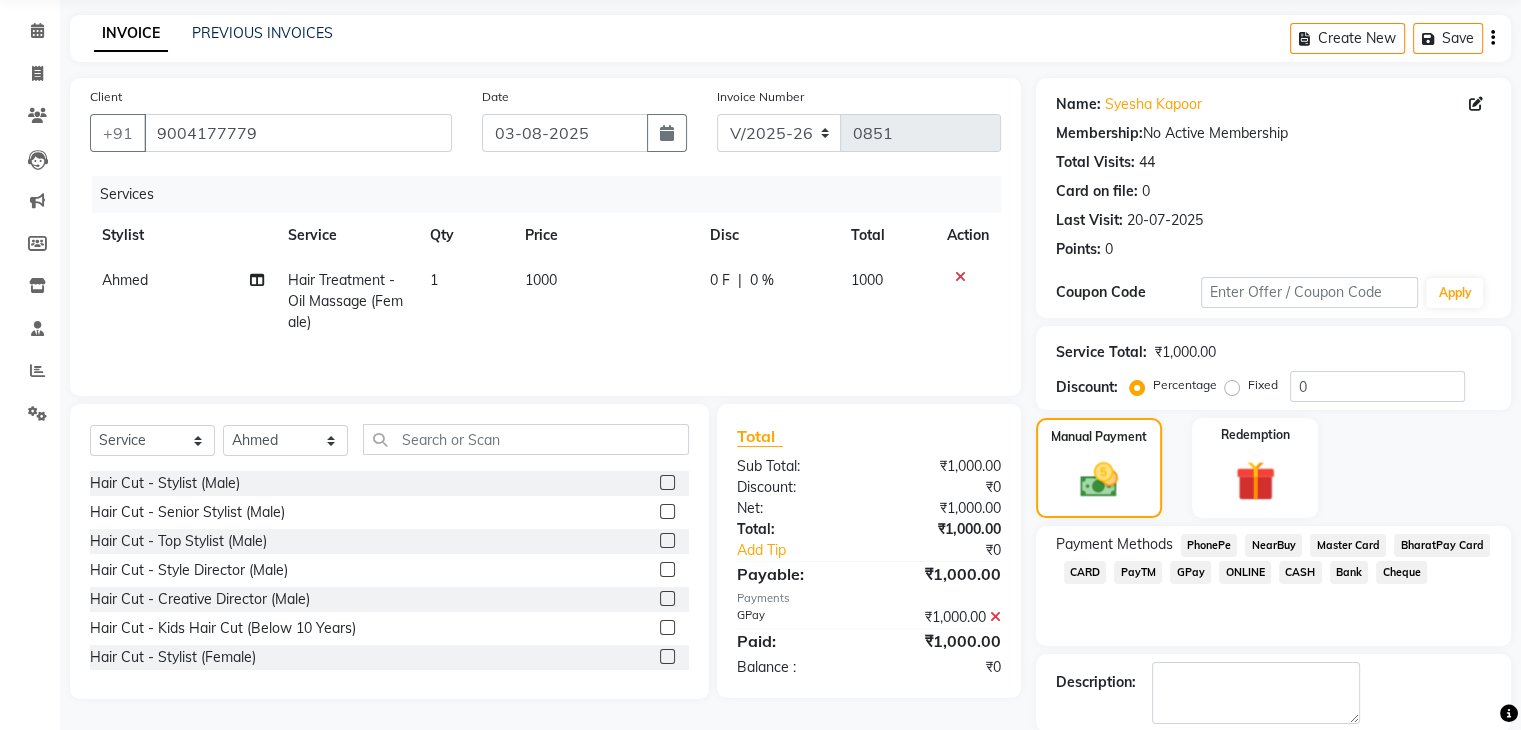 scroll, scrollTop: 171, scrollLeft: 0, axis: vertical 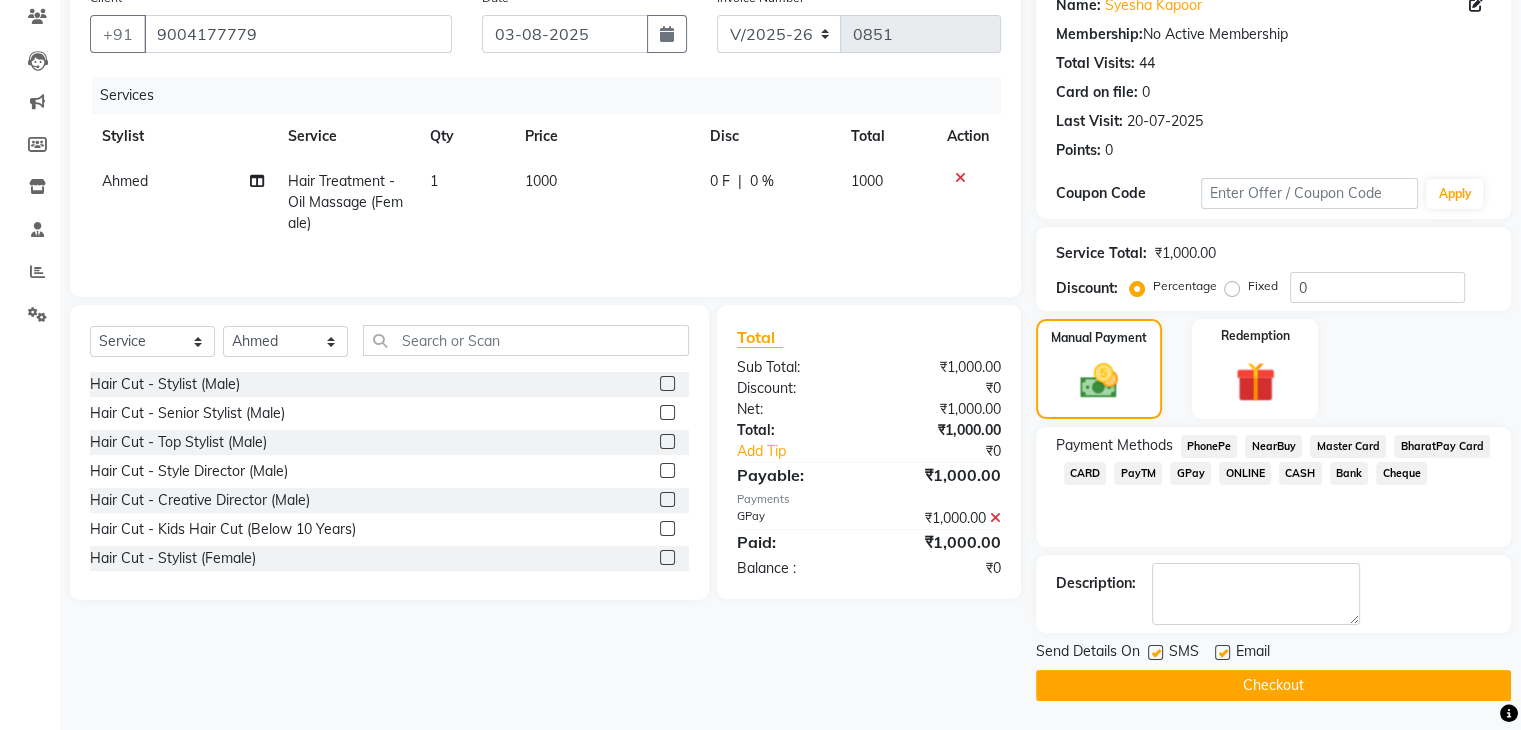 click 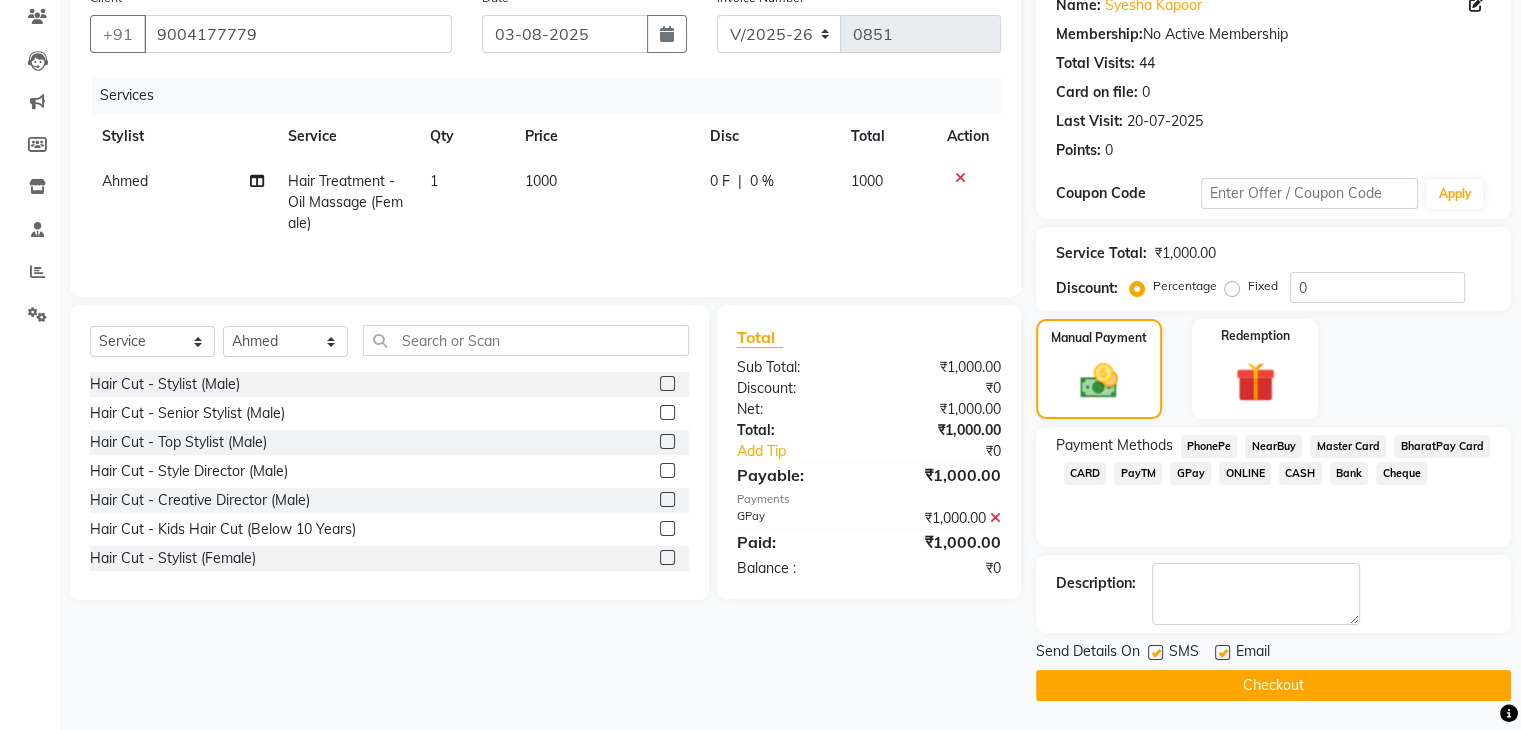 click at bounding box center (1221, 653) 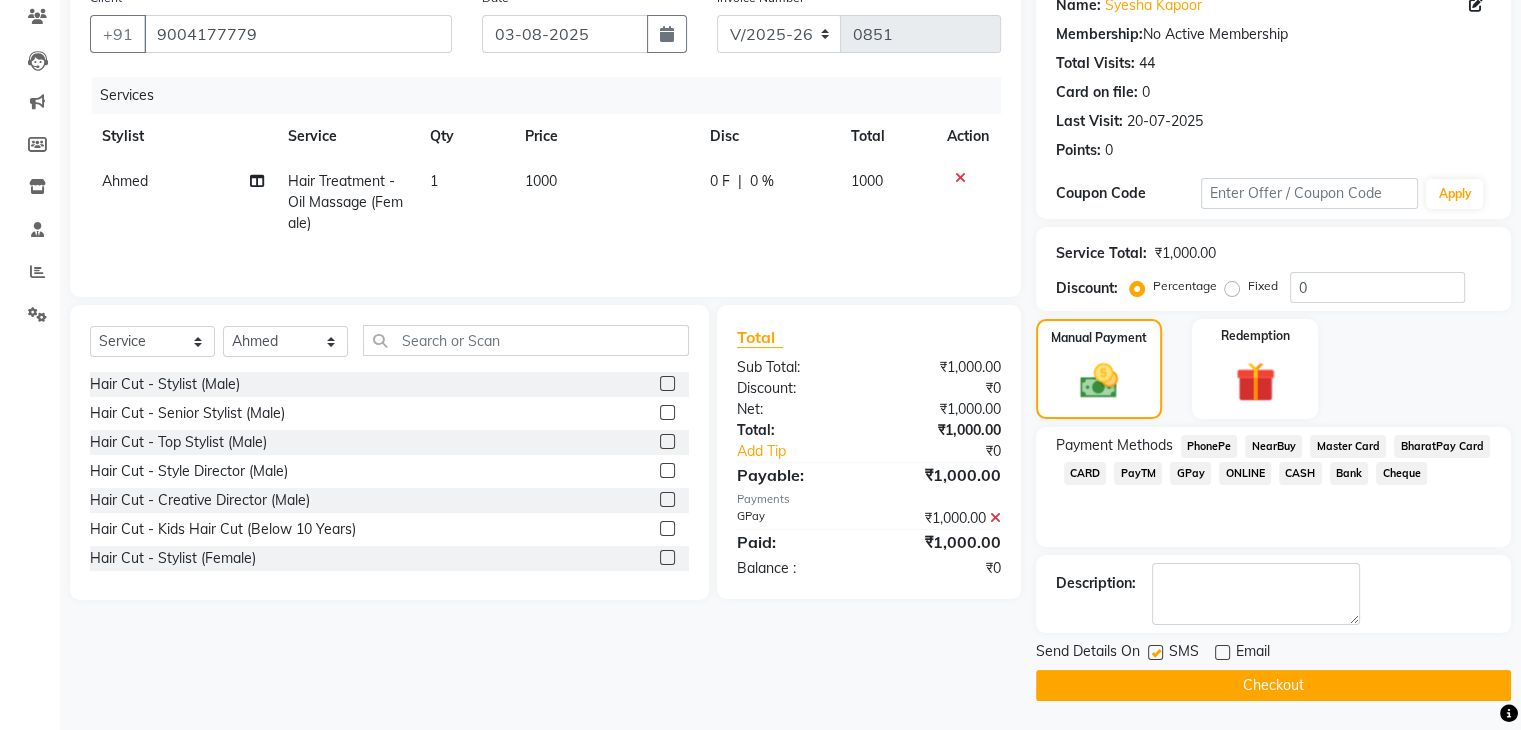 click 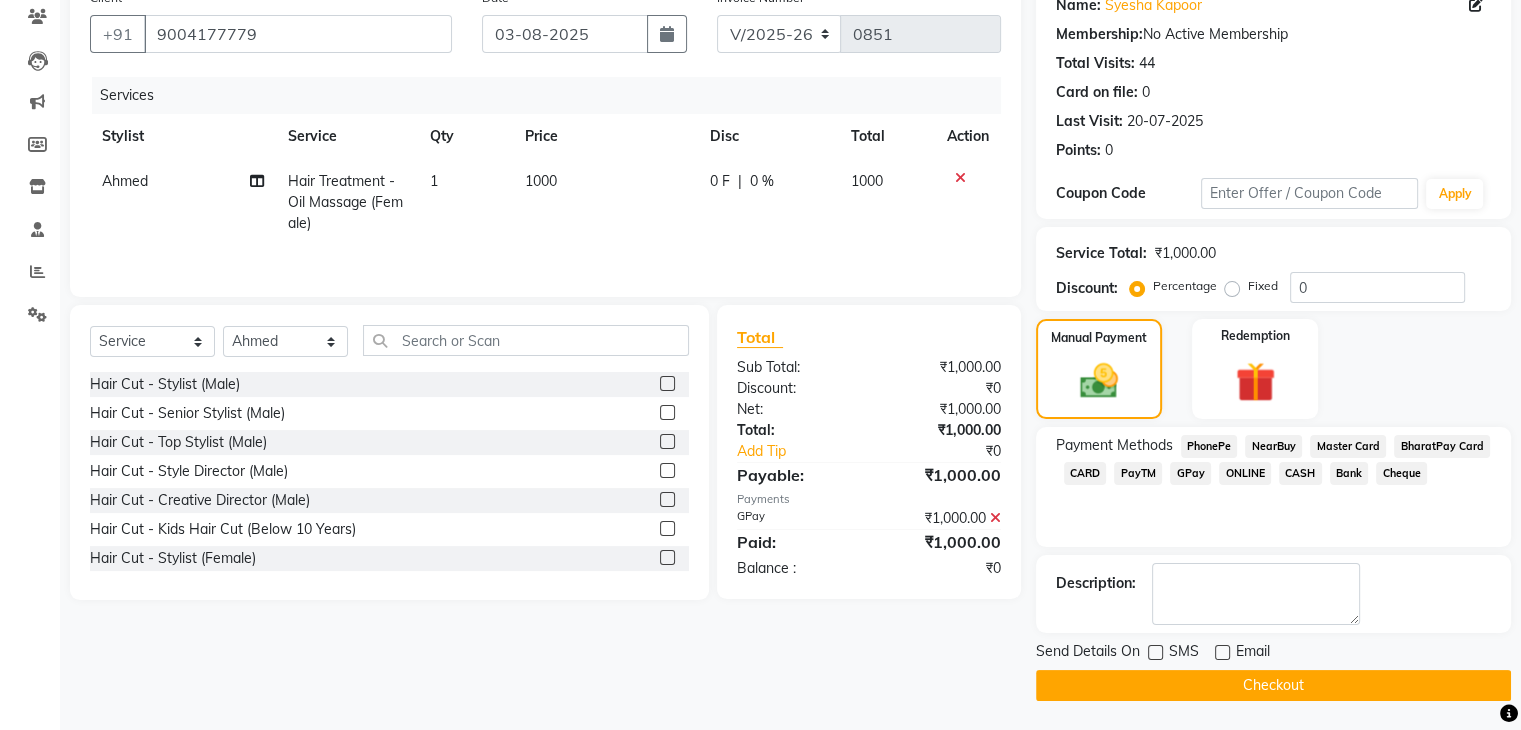 click on "Checkout" 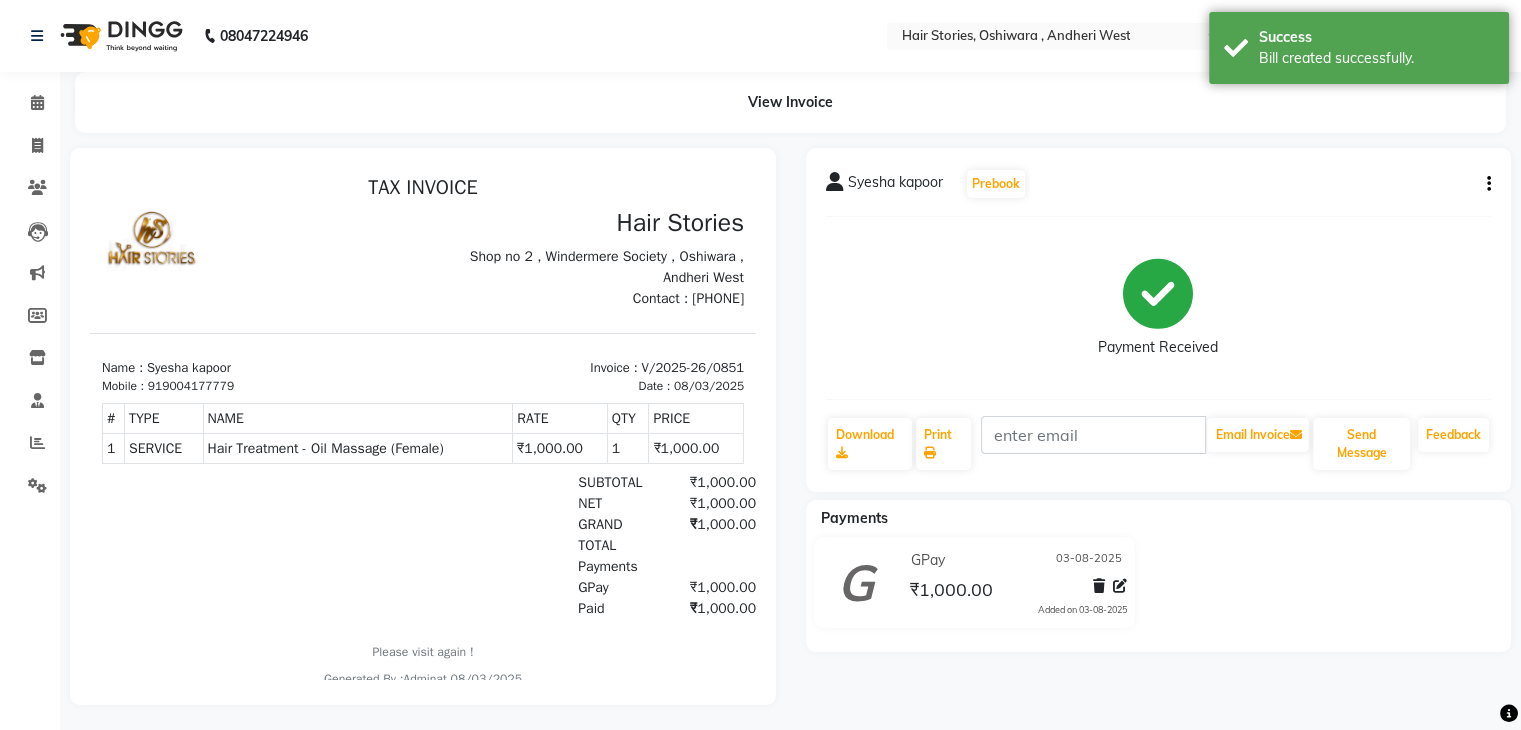 scroll, scrollTop: 0, scrollLeft: 0, axis: both 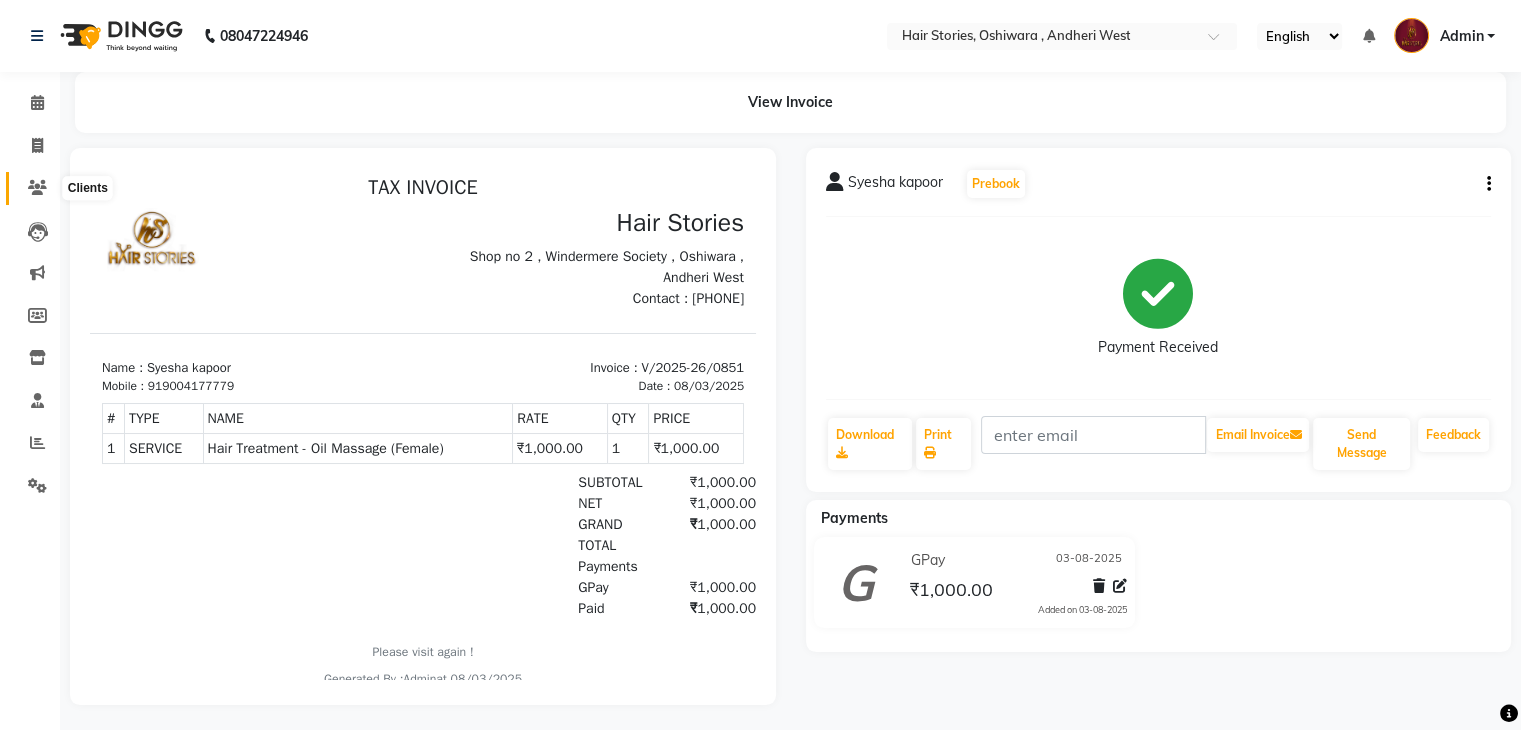 click 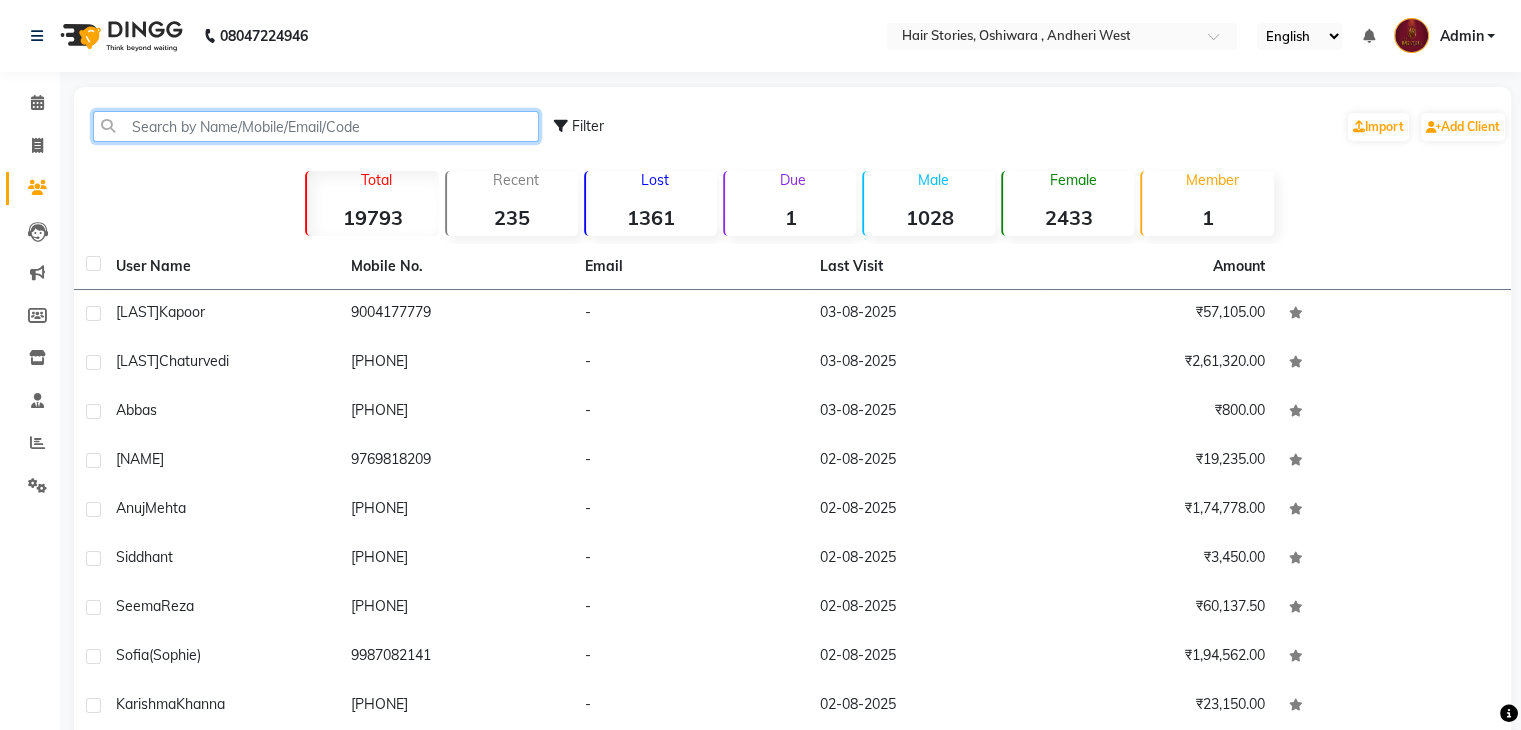 click 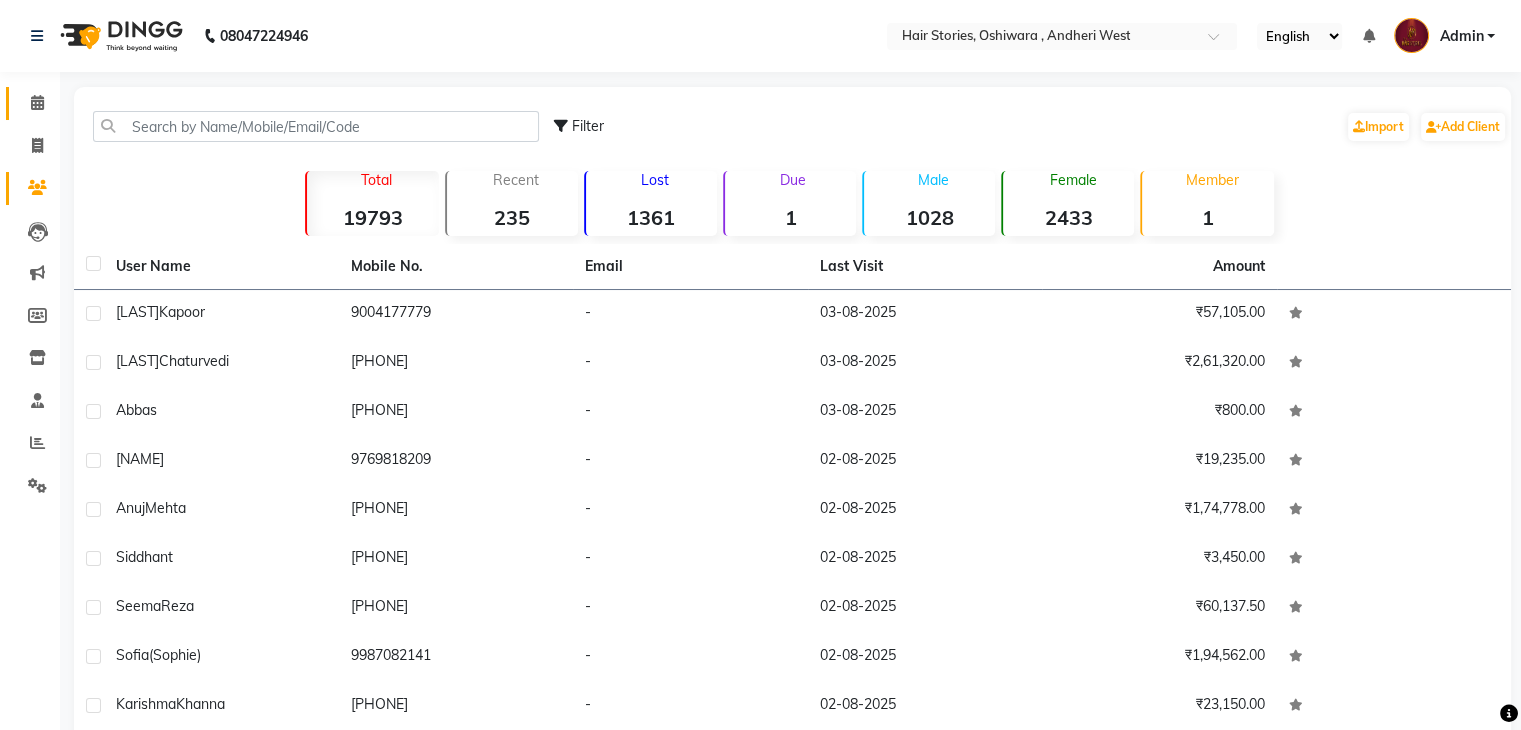 click on "Calendar" 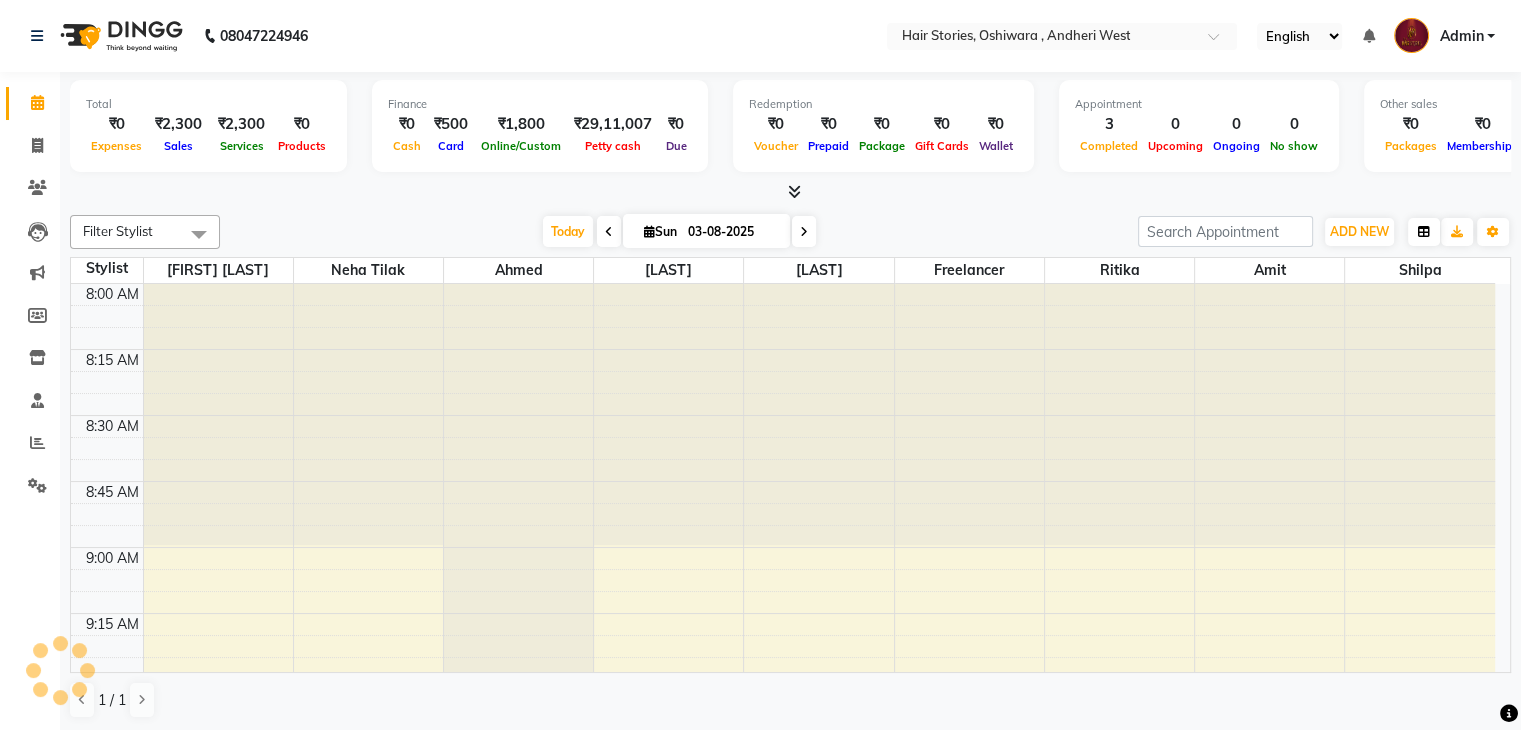 scroll, scrollTop: 0, scrollLeft: 0, axis: both 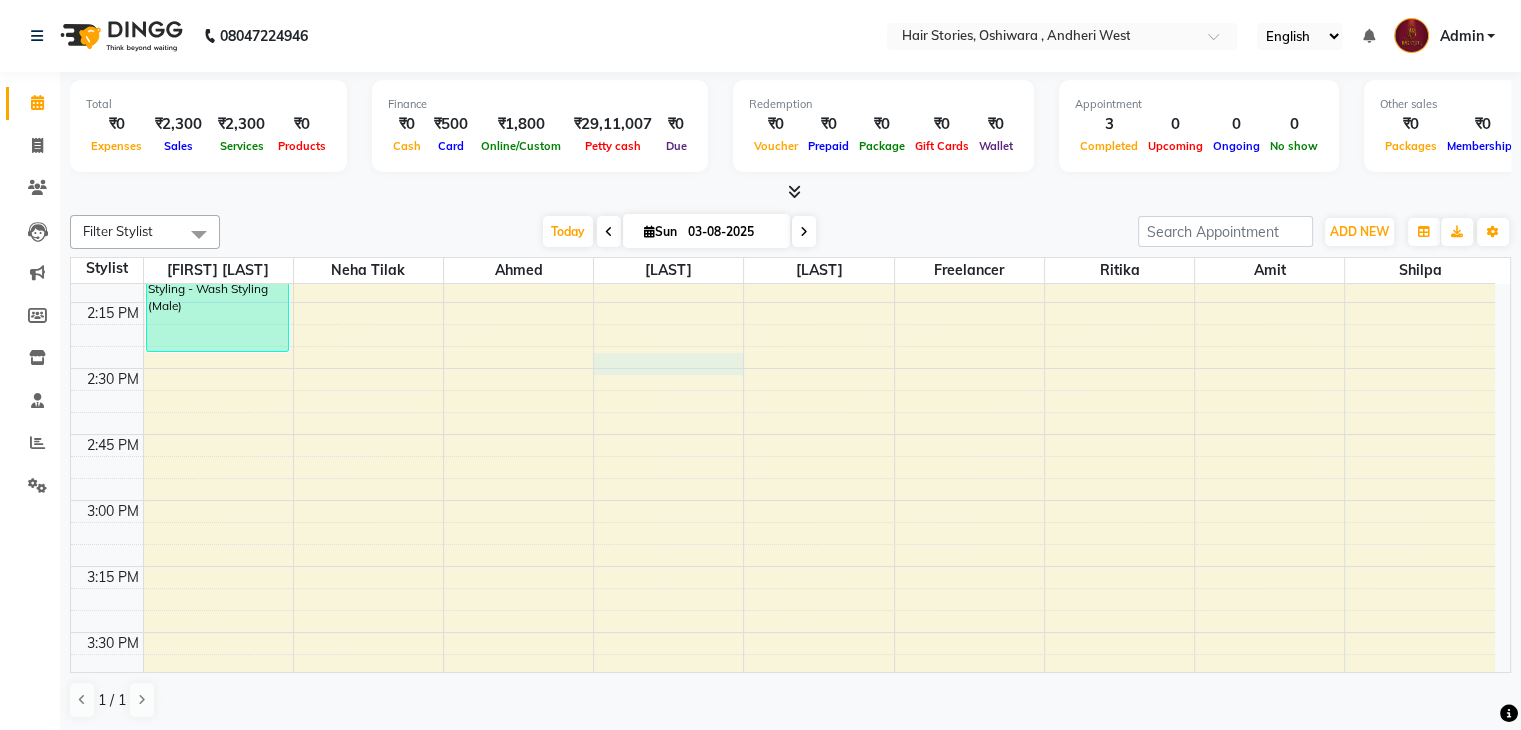 click on "8:00 AM 8:15 AM 8:30 AM 8:45 AM 9:00 AM 9:15 AM 9:30 AM 9:45 AM 10:00 AM 10:15 AM 10:30 AM 10:45 AM 11:00 AM 11:15 AM 11:30 AM 11:45 AM 12:00 PM 12:15 PM 12:30 PM 12:45 PM 1:00 PM 1:15 PM 1:30 PM 1:45 PM 2:00 PM 2:15 PM 2:30 PM 2:45 PM 3:00 PM 3:15 PM 3:30 PM 3:45 PM 4:00 PM 4:15 PM 4:30 PM 4:45 PM 5:00 PM 5:15 PM 5:30 PM 5:45 PM 6:00 PM 6:15 PM 6:30 PM 6:45 PM 7:00 PM 7:15 PM 7:30 PM 7:45 PM 8:00 PM 8:15 PM 8:30 PM 8:45 PM 9:00 PM 9:15 PM 9:30 PM 9:45 PM 10:00 PM 10:15 PM 10:30 PM 10:45 PM     Salil Chaturvedi, TK02, 02:00 PM-02:30 PM, Hair Styling - Wash Styling (Male)     Syesha kapoor, TK03, 12:30 PM-01:30 PM, Hair Treatment - Oil Massage (Female)     Abbas, TK01, 04:00 PM-04:30 PM, Hair Cut - Senior Stylist (Male)" at bounding box center (783, 632) 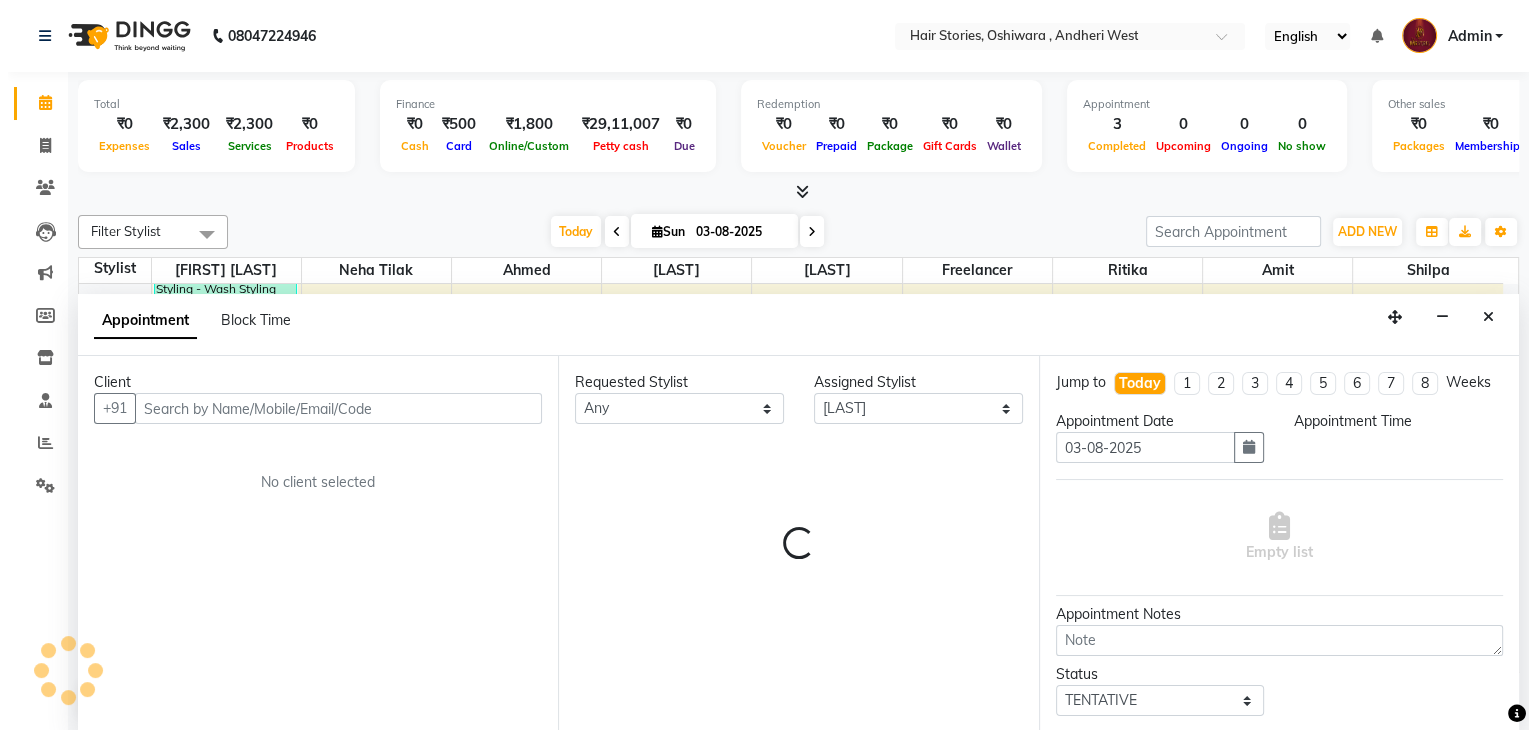 scroll, scrollTop: 1, scrollLeft: 0, axis: vertical 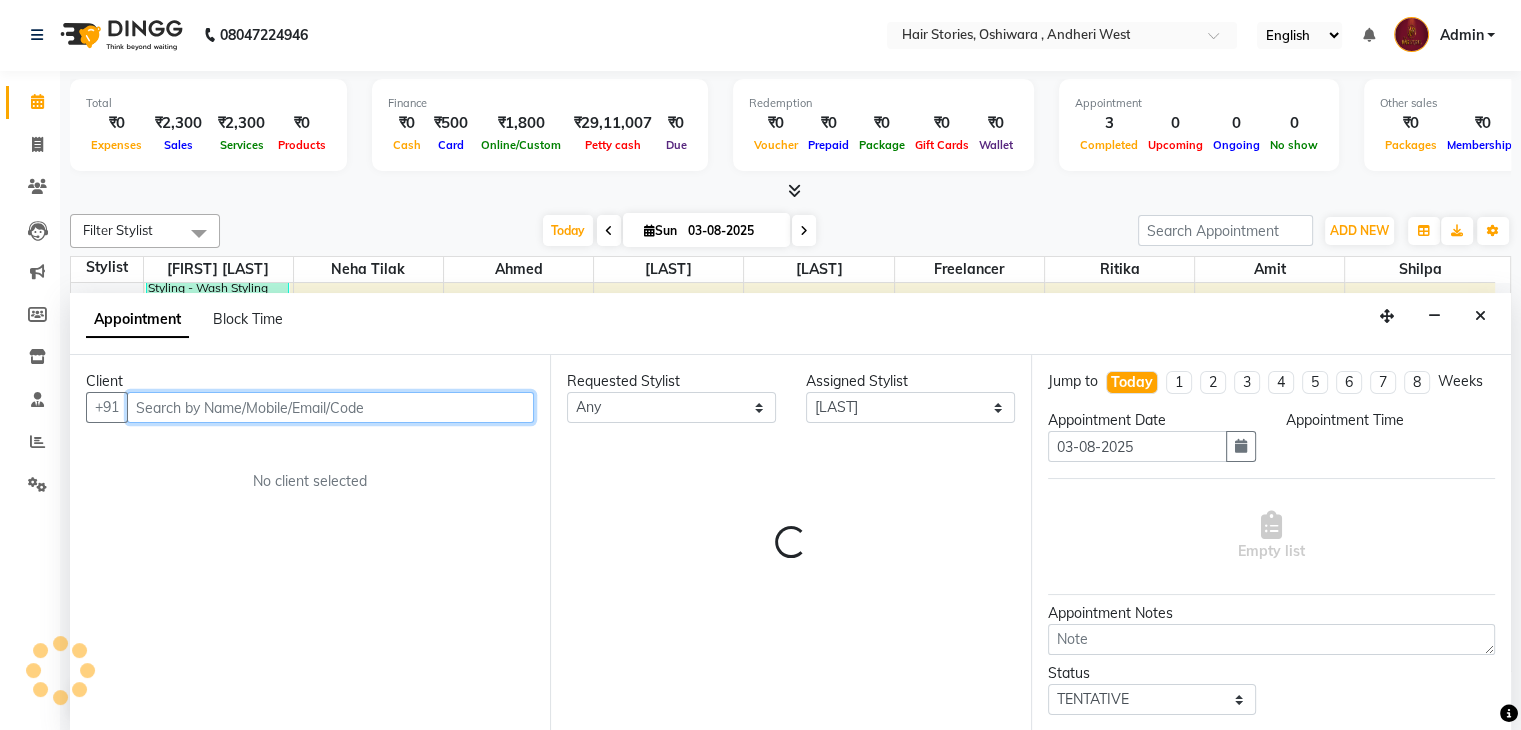 select on "870" 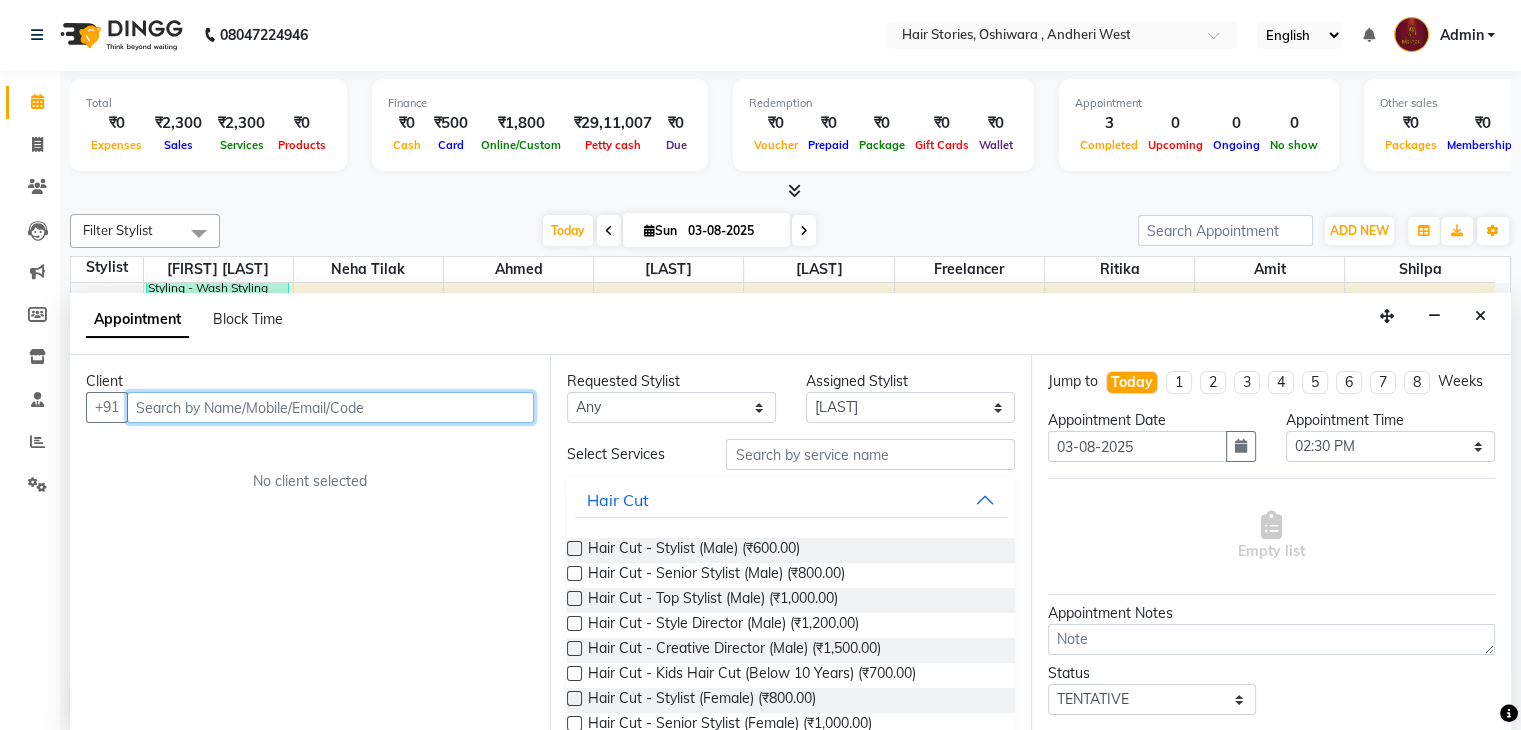 click at bounding box center (330, 407) 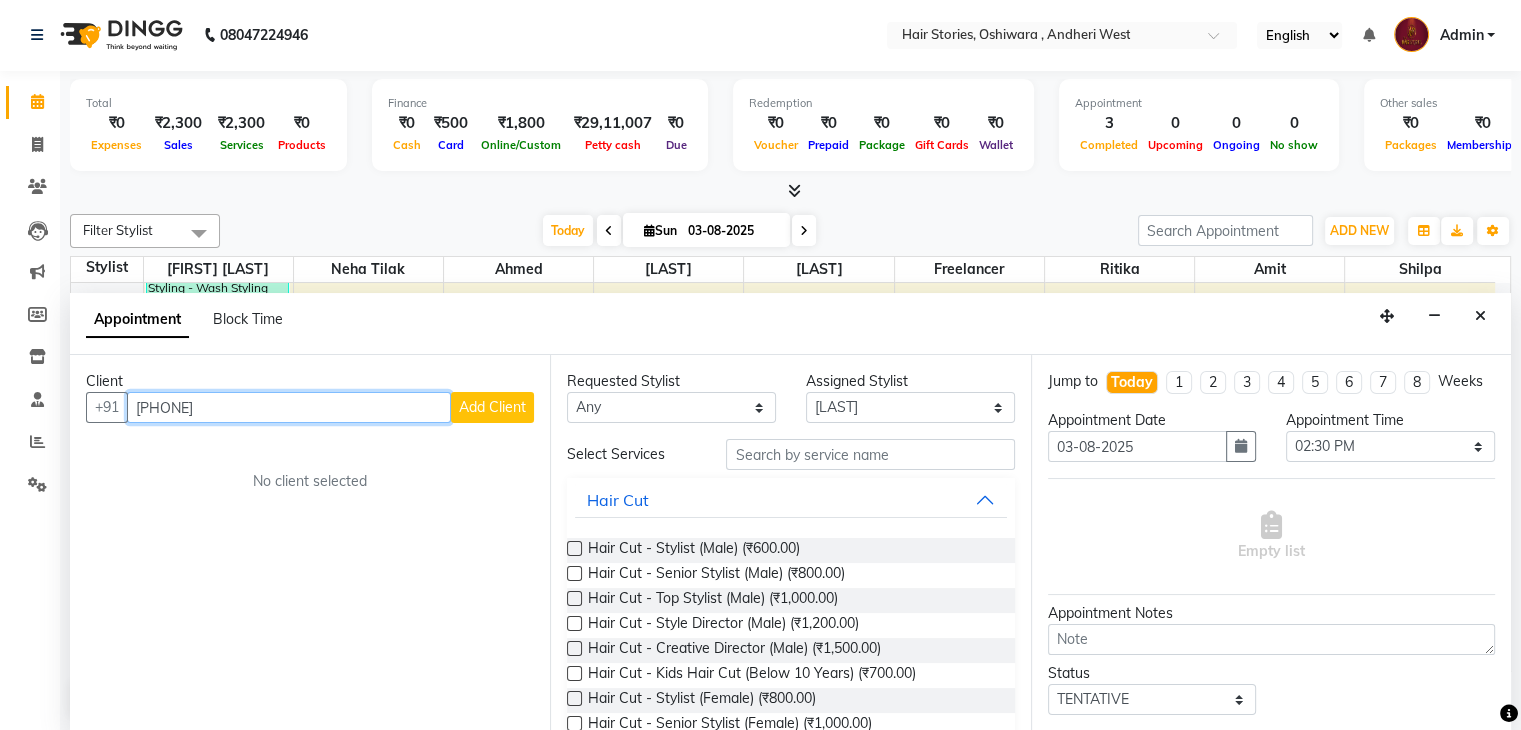 type on "[PHONE]" 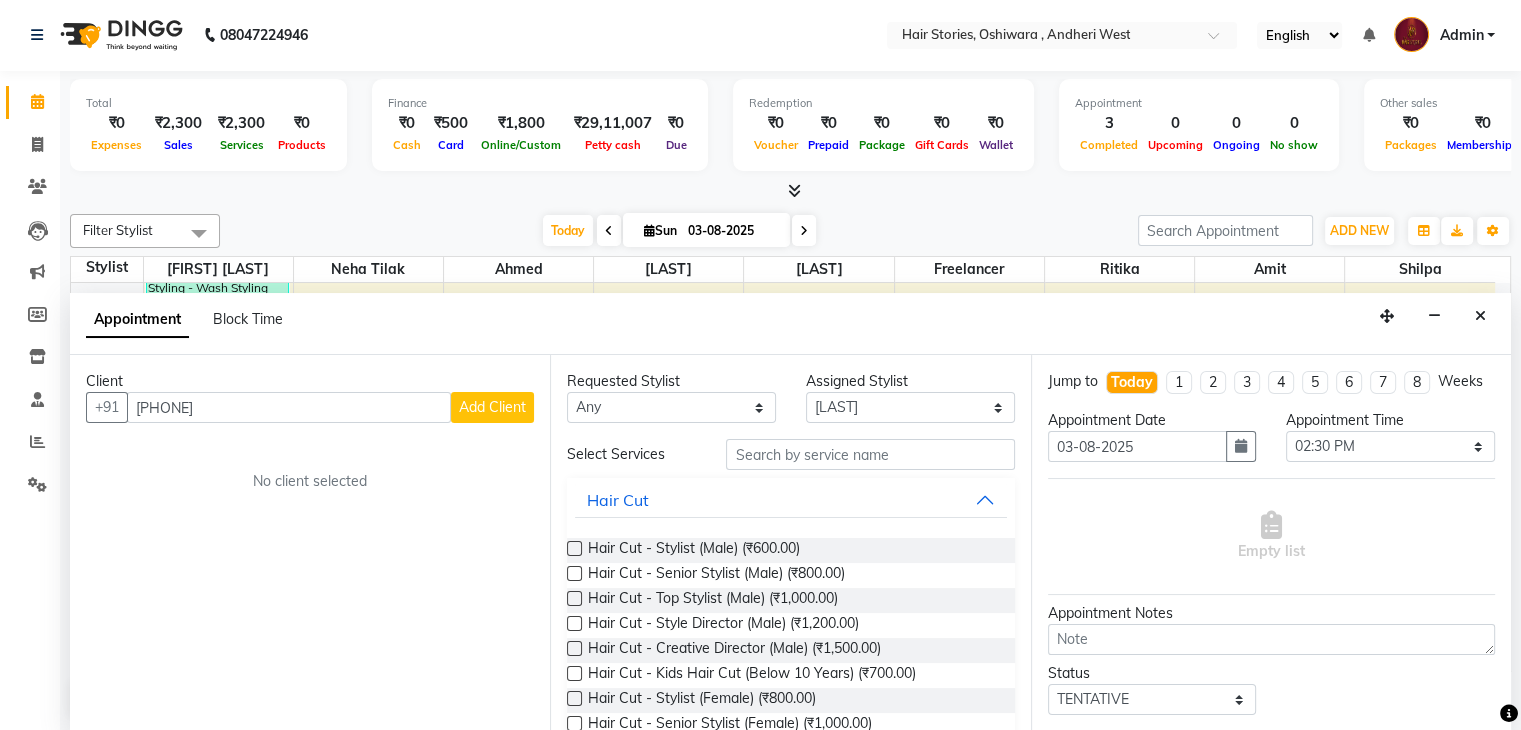 click on "Add Client" at bounding box center (492, 407) 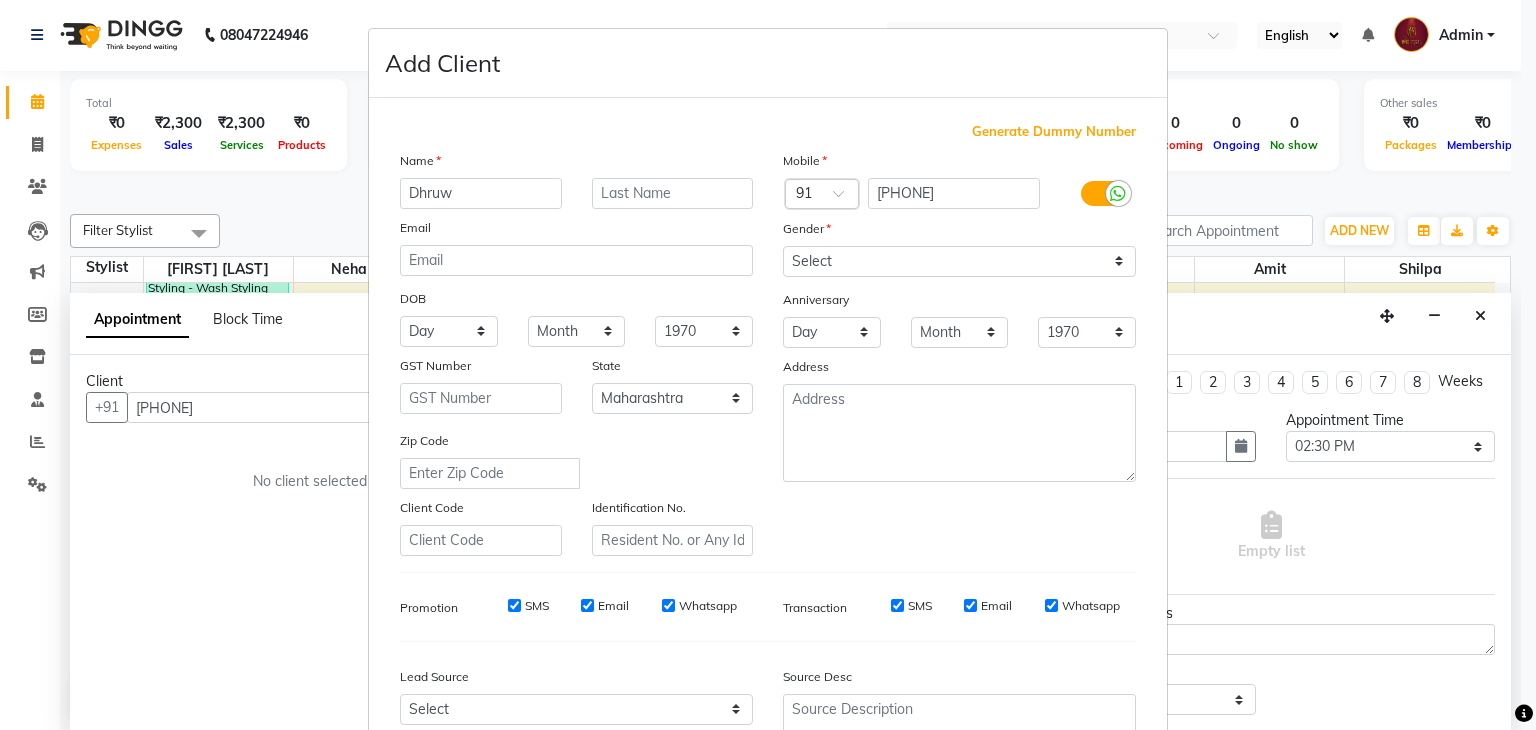 type on "Dhruw" 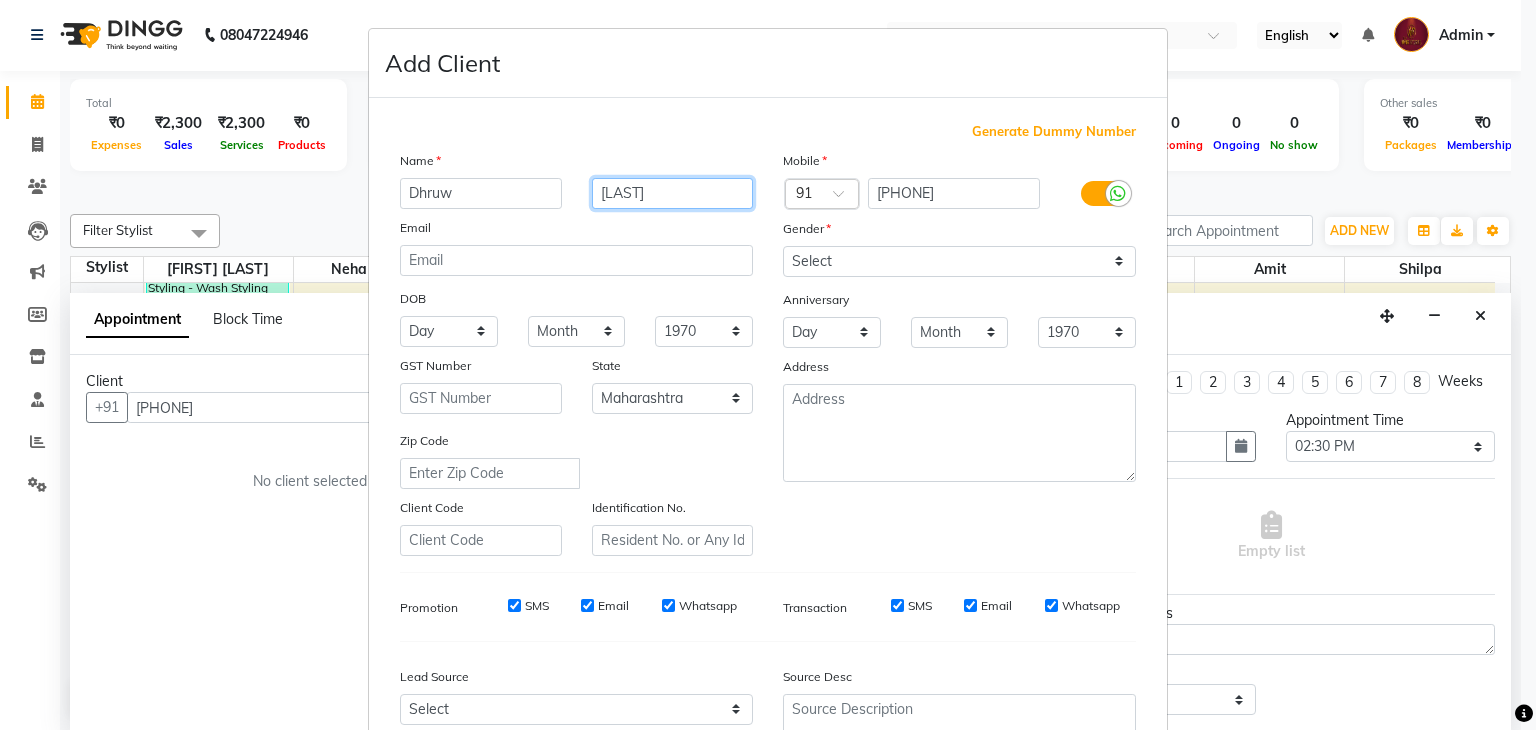 type on "[LAST]" 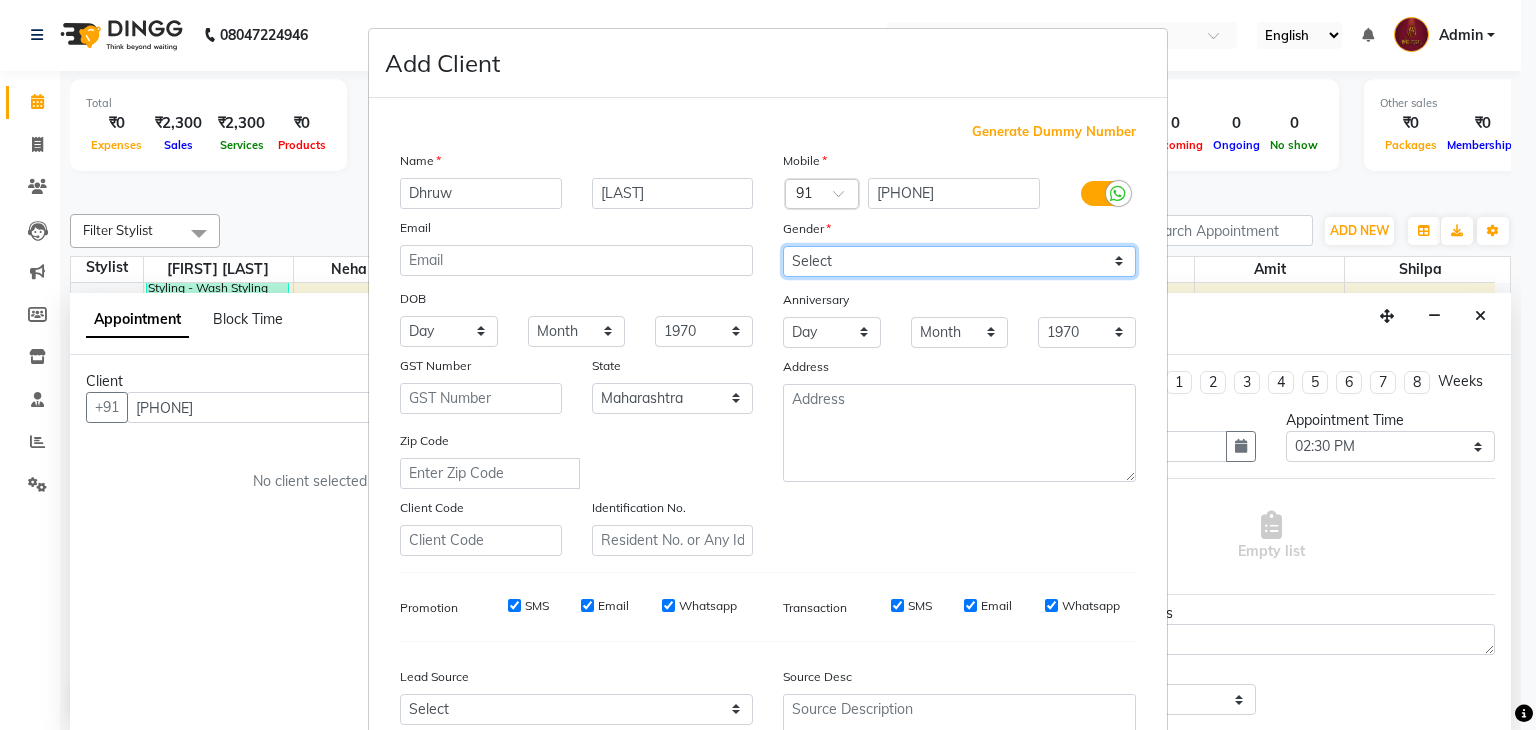 click on "Select Male Female Other Prefer Not To Say" at bounding box center (959, 261) 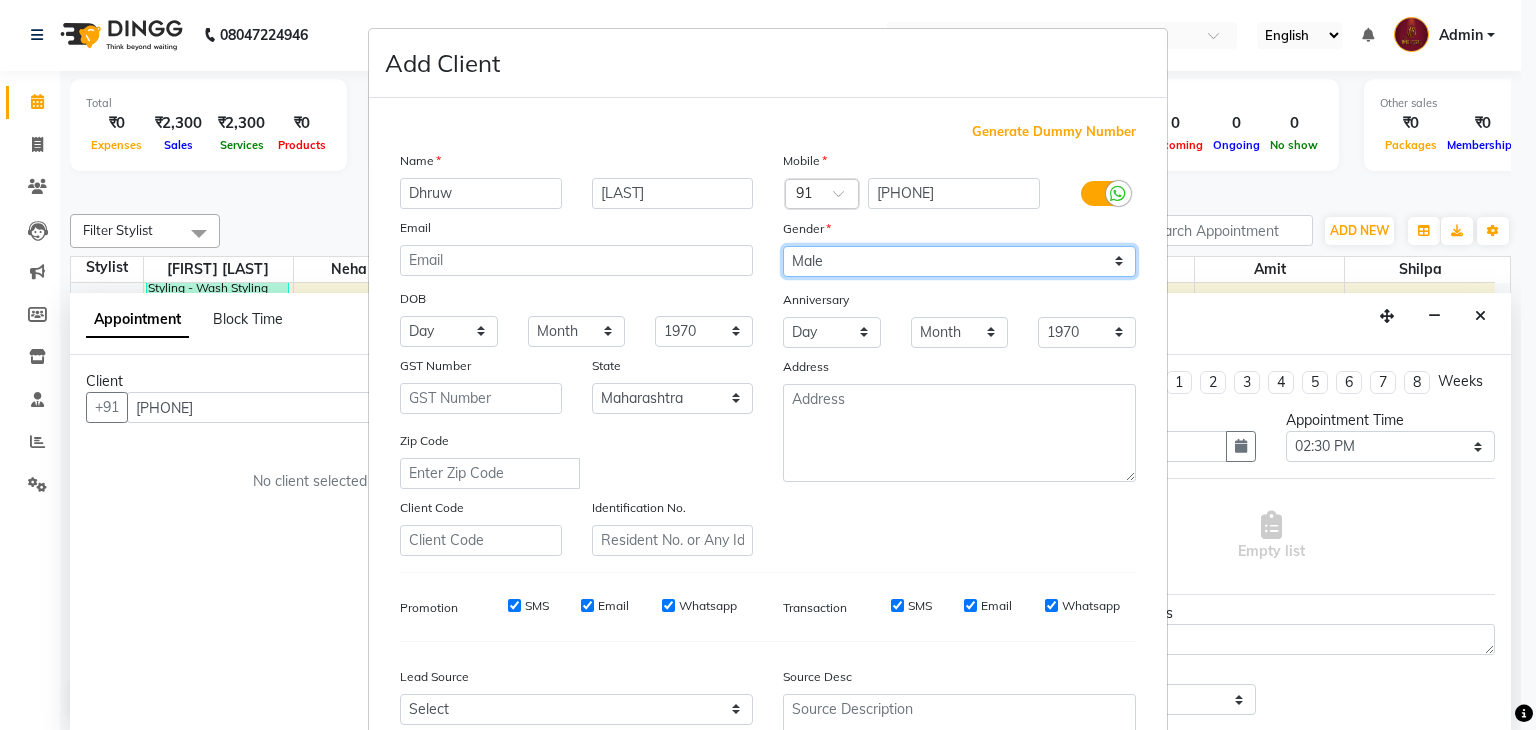 click on "Select Male Female Other Prefer Not To Say" at bounding box center [959, 261] 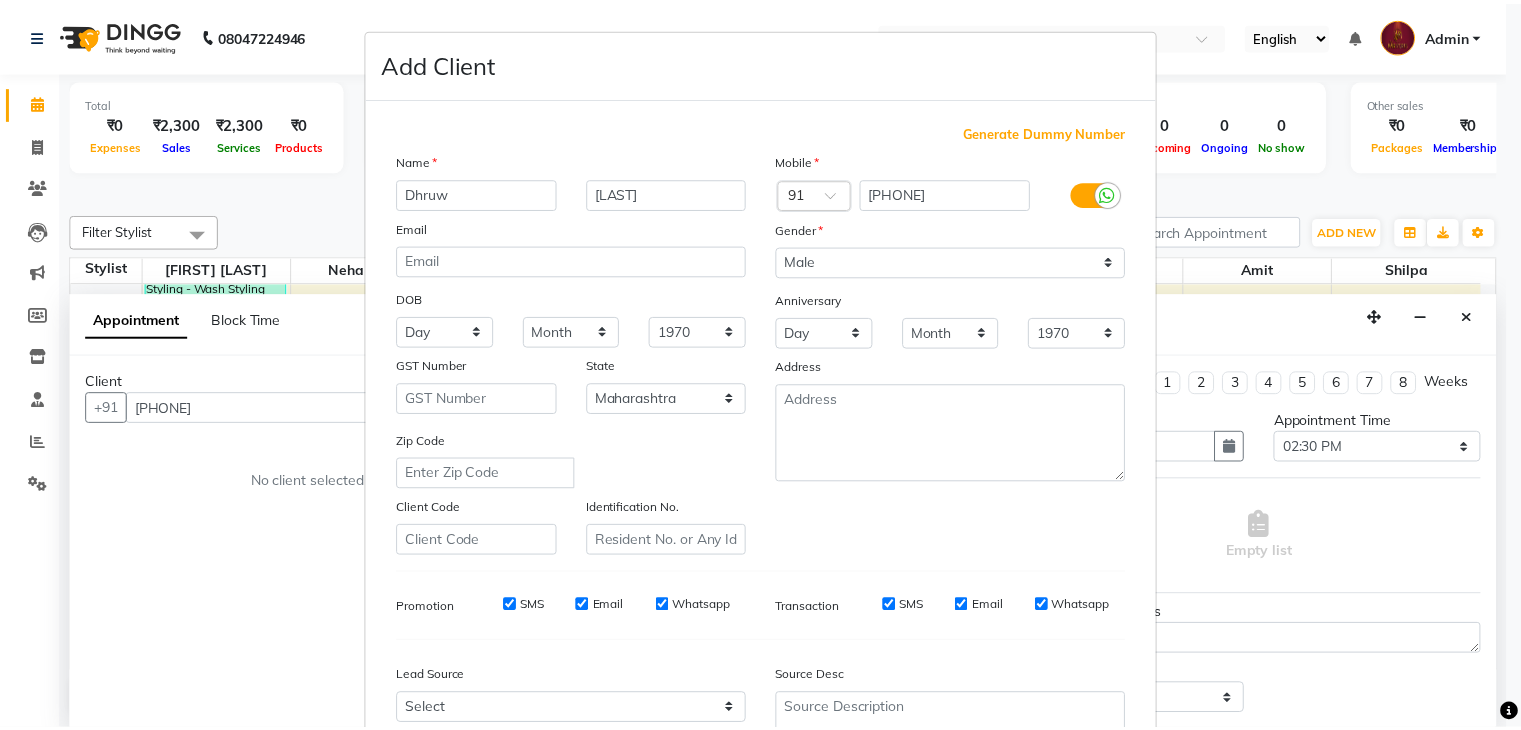scroll, scrollTop: 203, scrollLeft: 0, axis: vertical 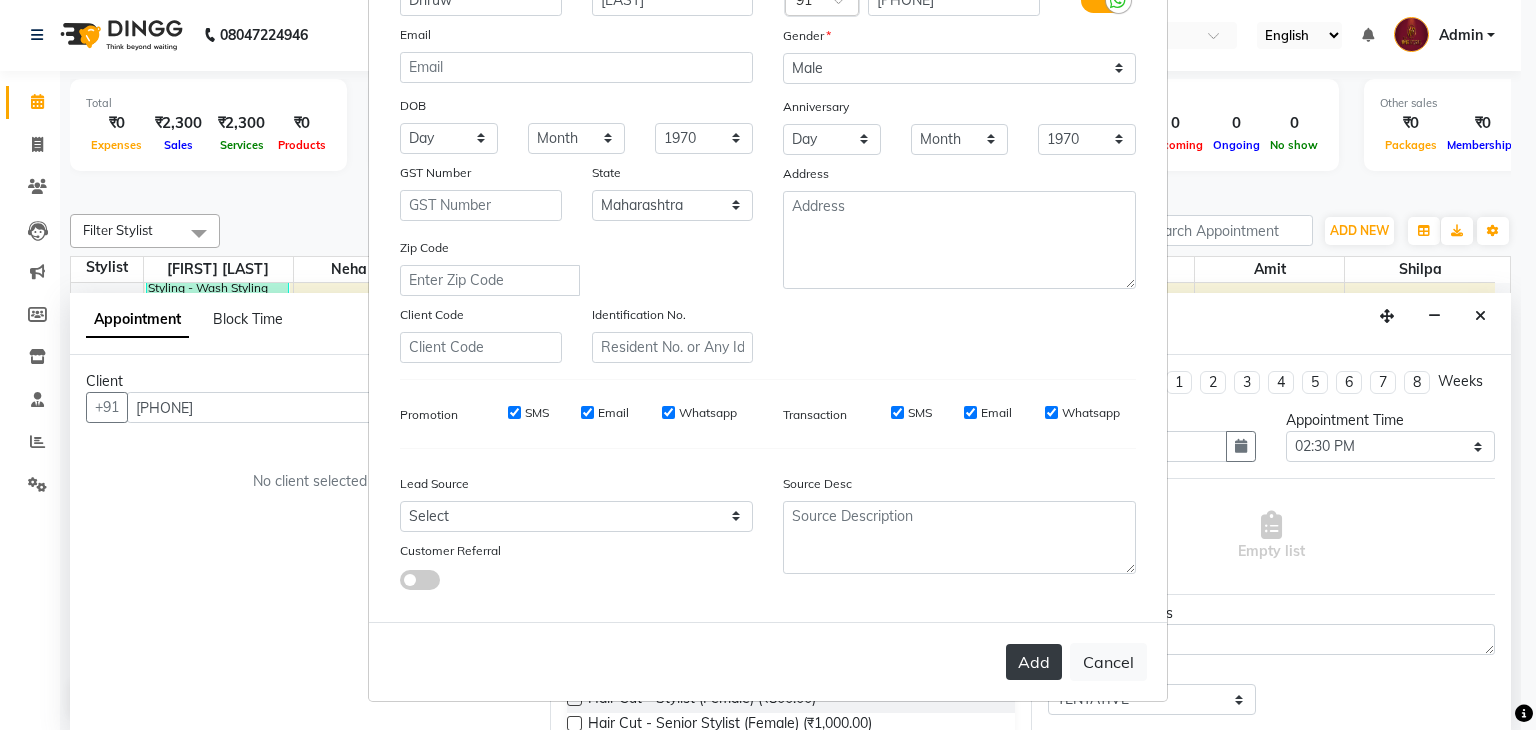 click on "Add" at bounding box center [1034, 662] 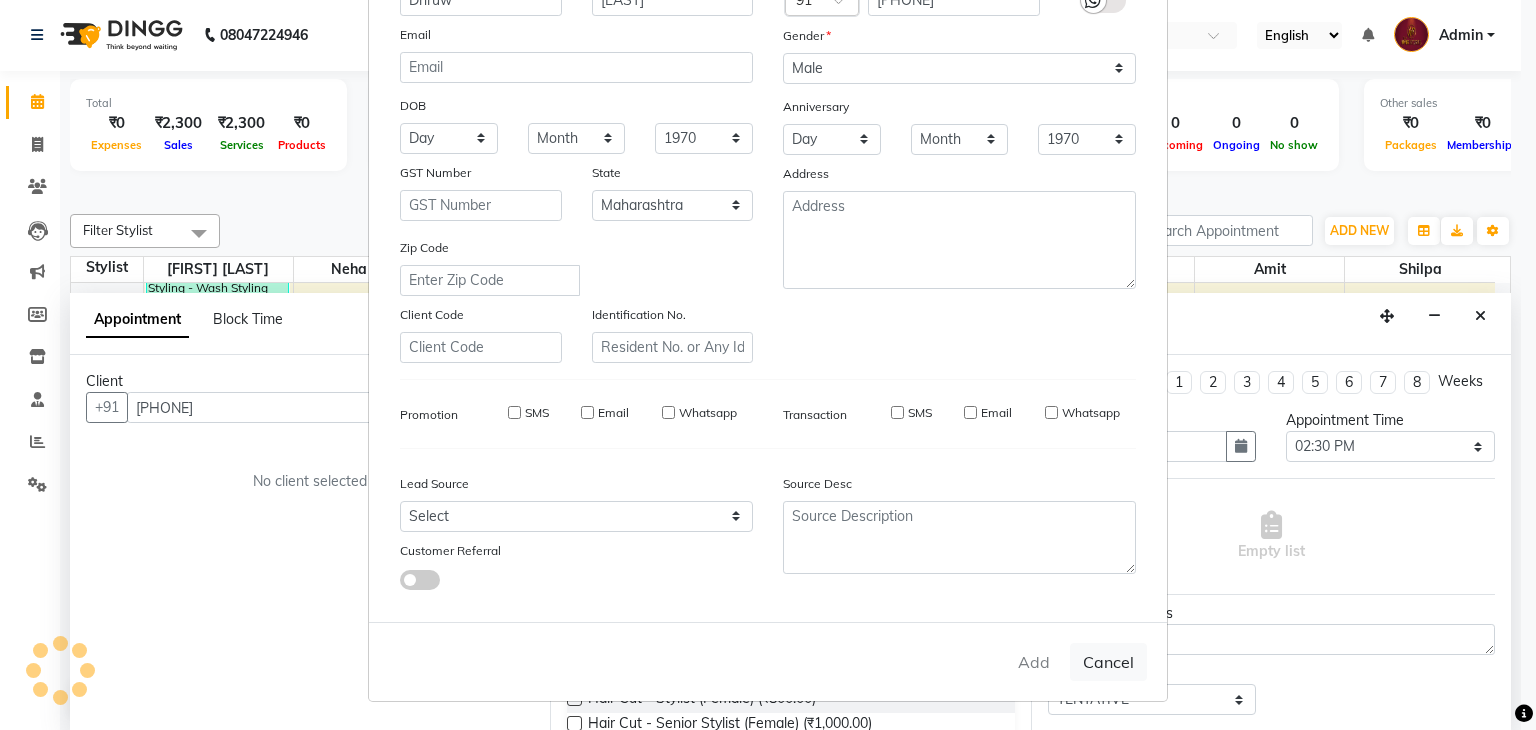 type 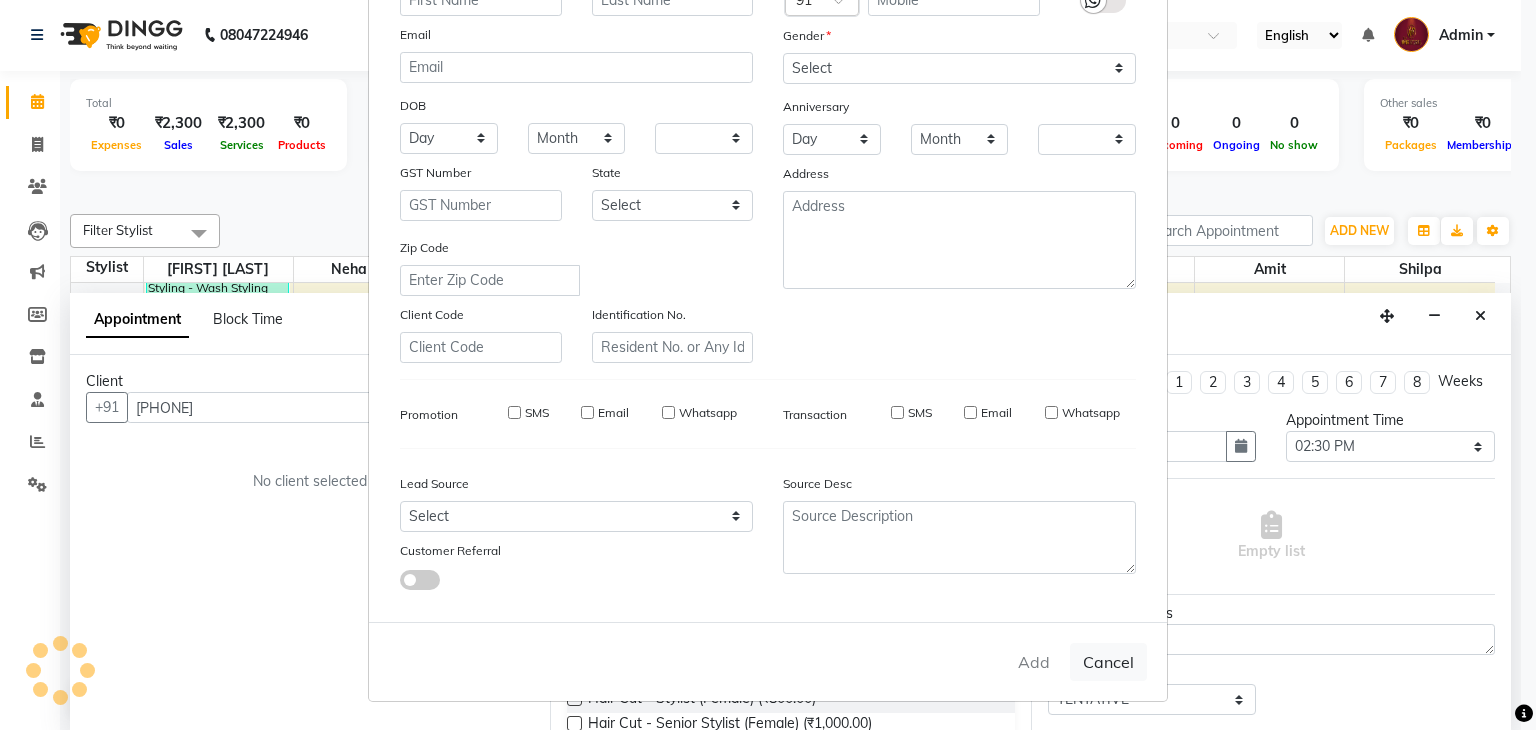 checkbox on "false" 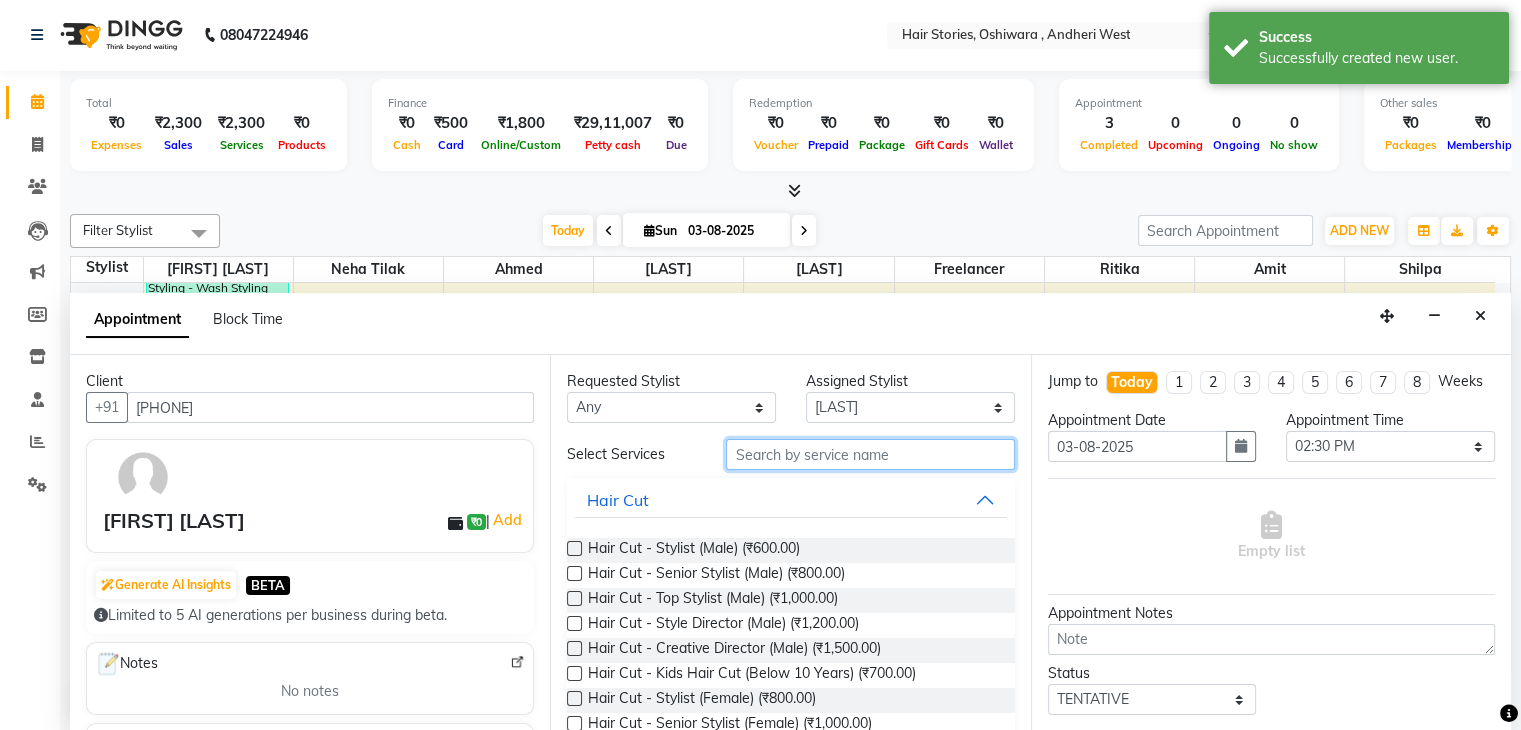 click at bounding box center [870, 454] 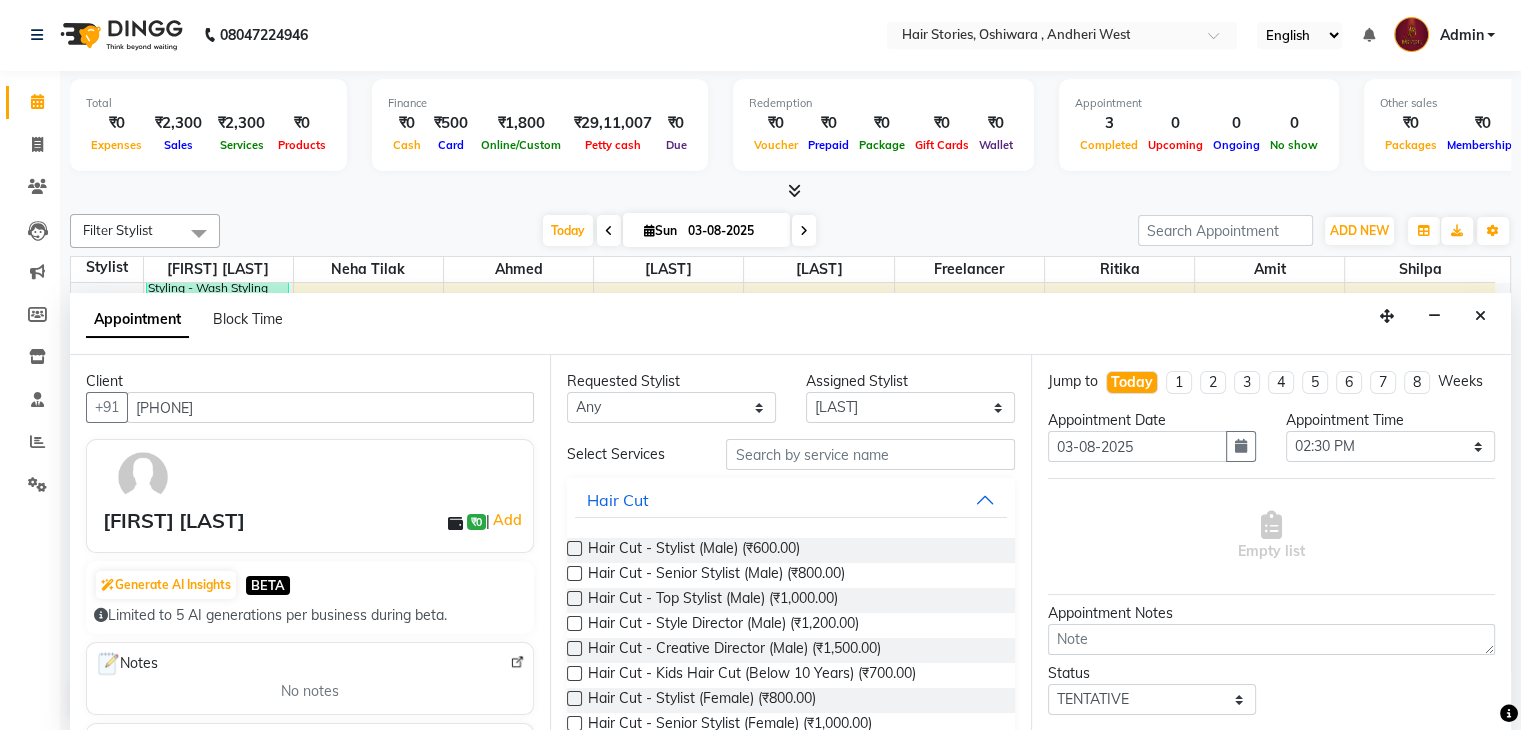click at bounding box center [574, 548] 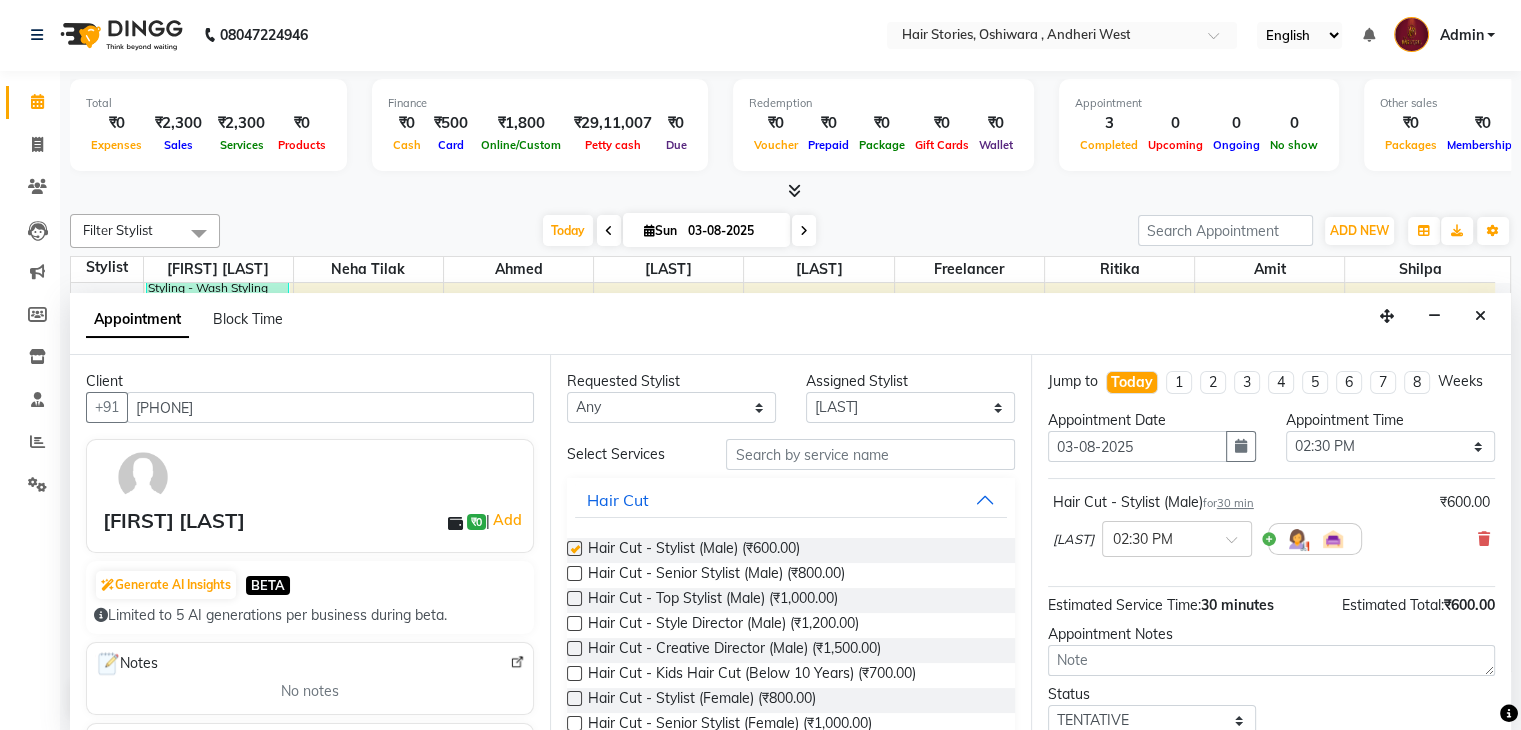checkbox on "false" 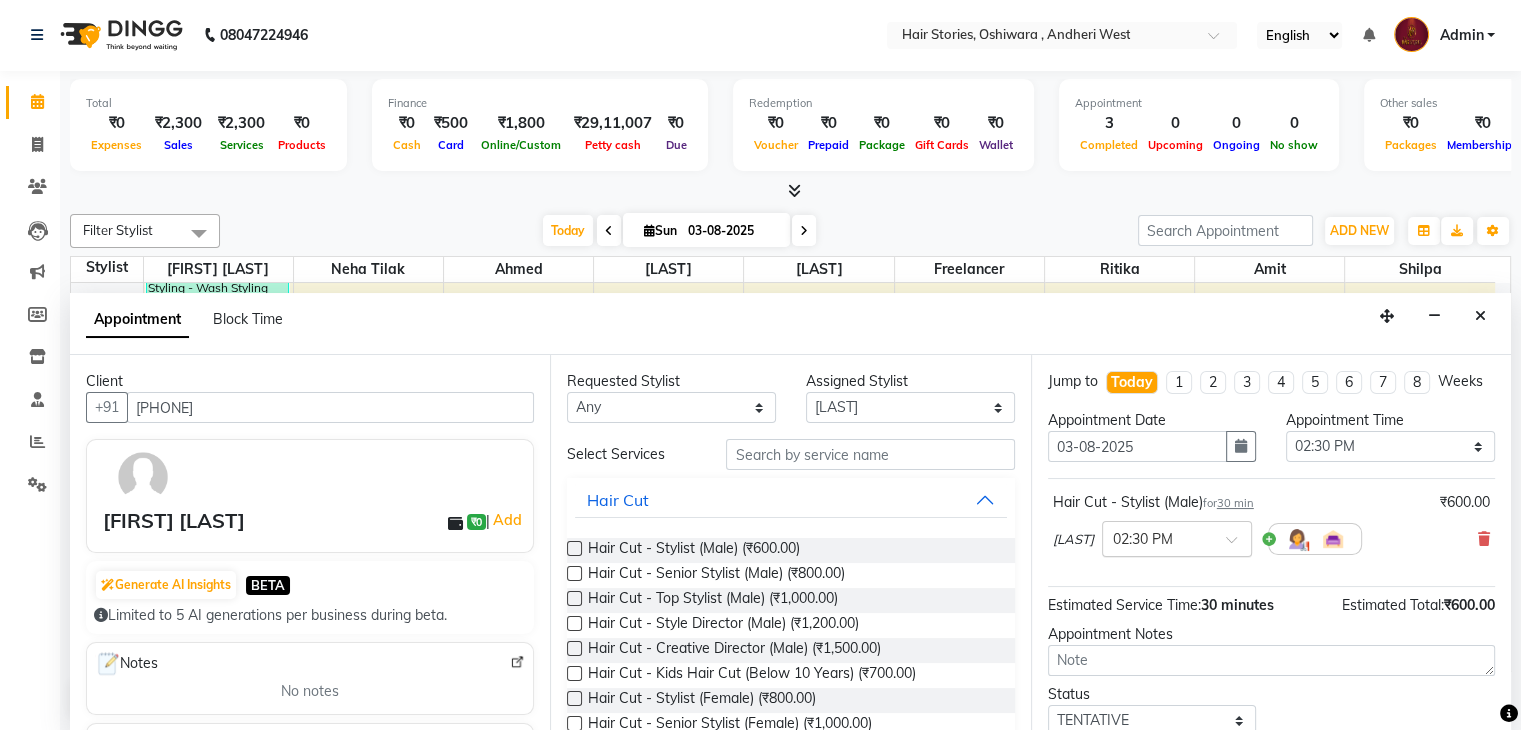 click at bounding box center [1177, 537] 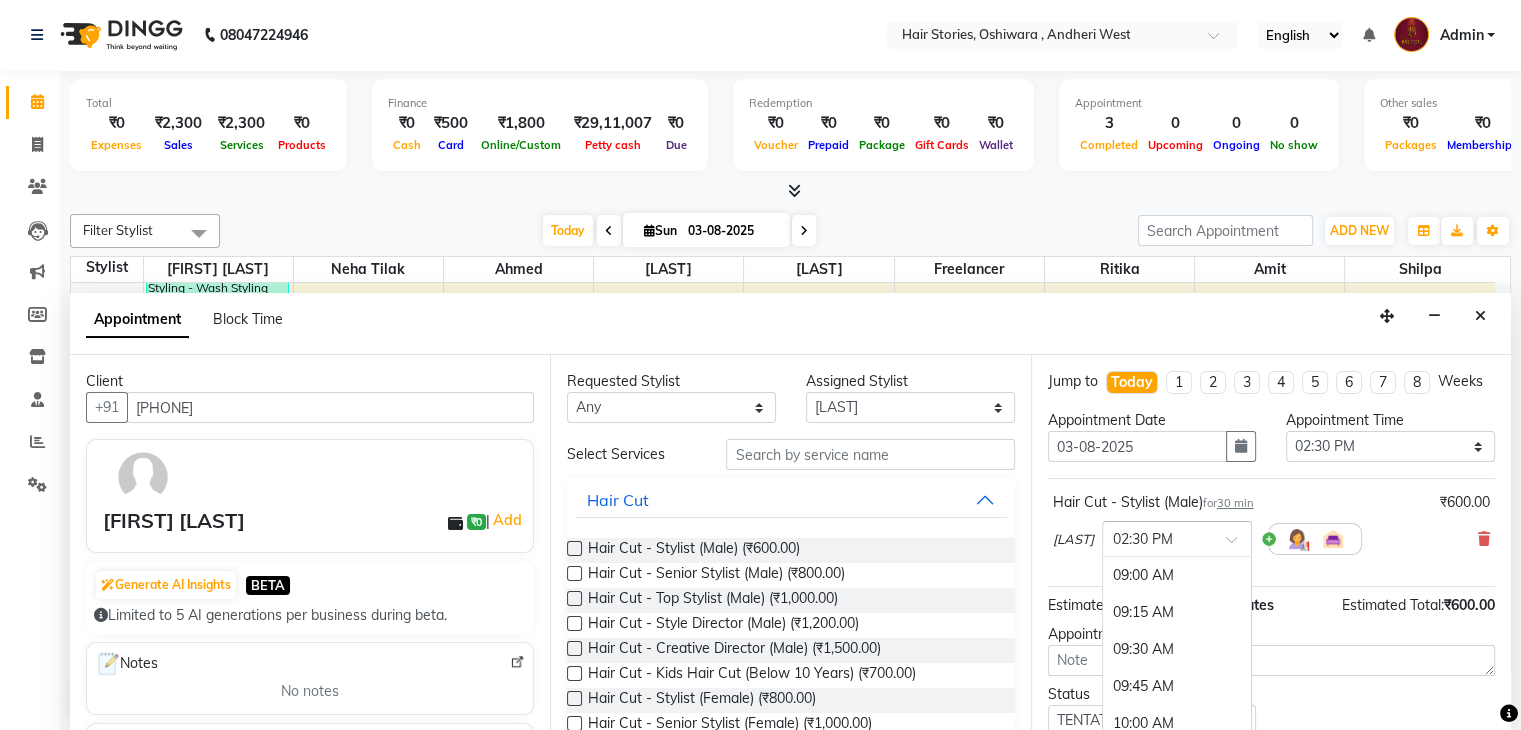 scroll, scrollTop: 814, scrollLeft: 0, axis: vertical 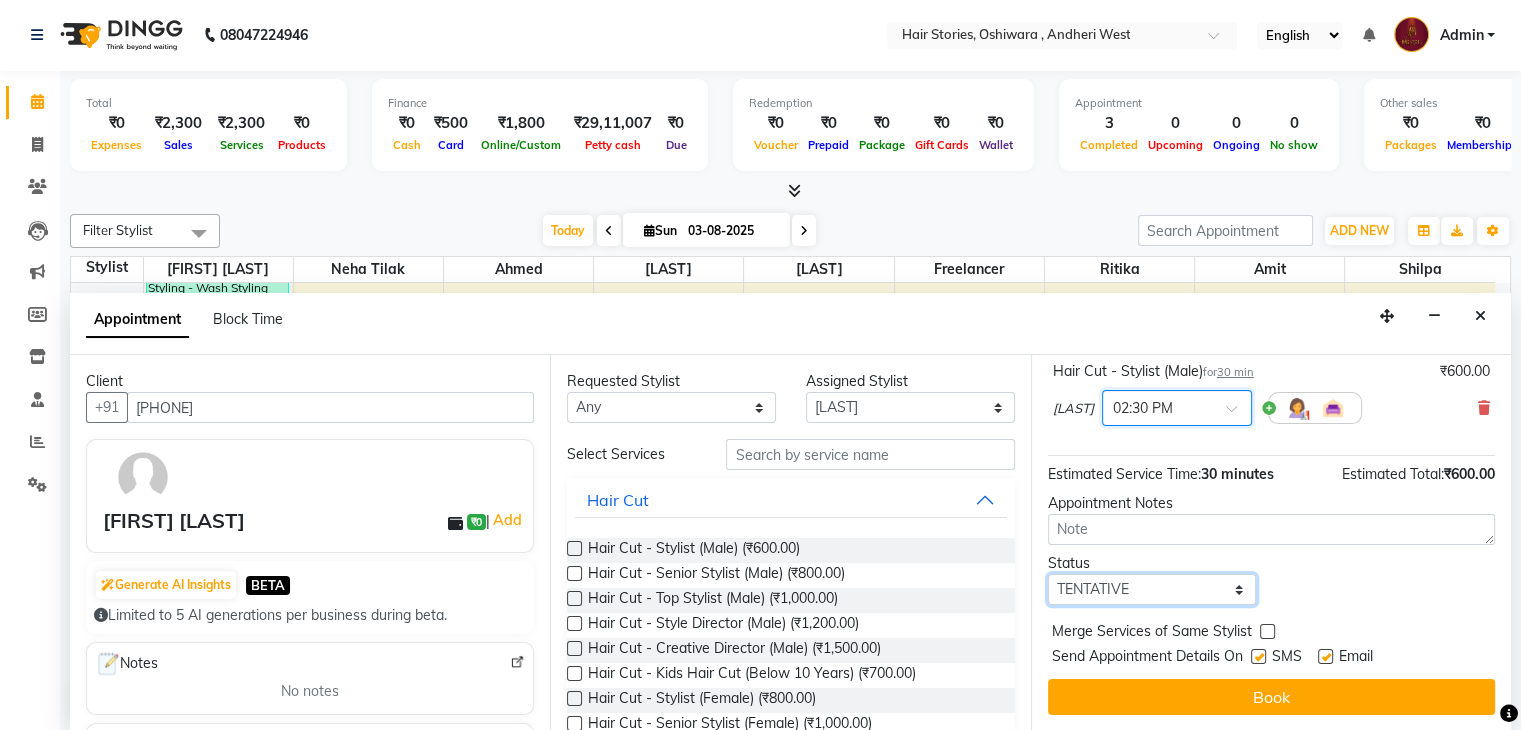 click on "Select TENTATIVE CONFIRM CHECK-IN UPCOMING" at bounding box center (1152, 589) 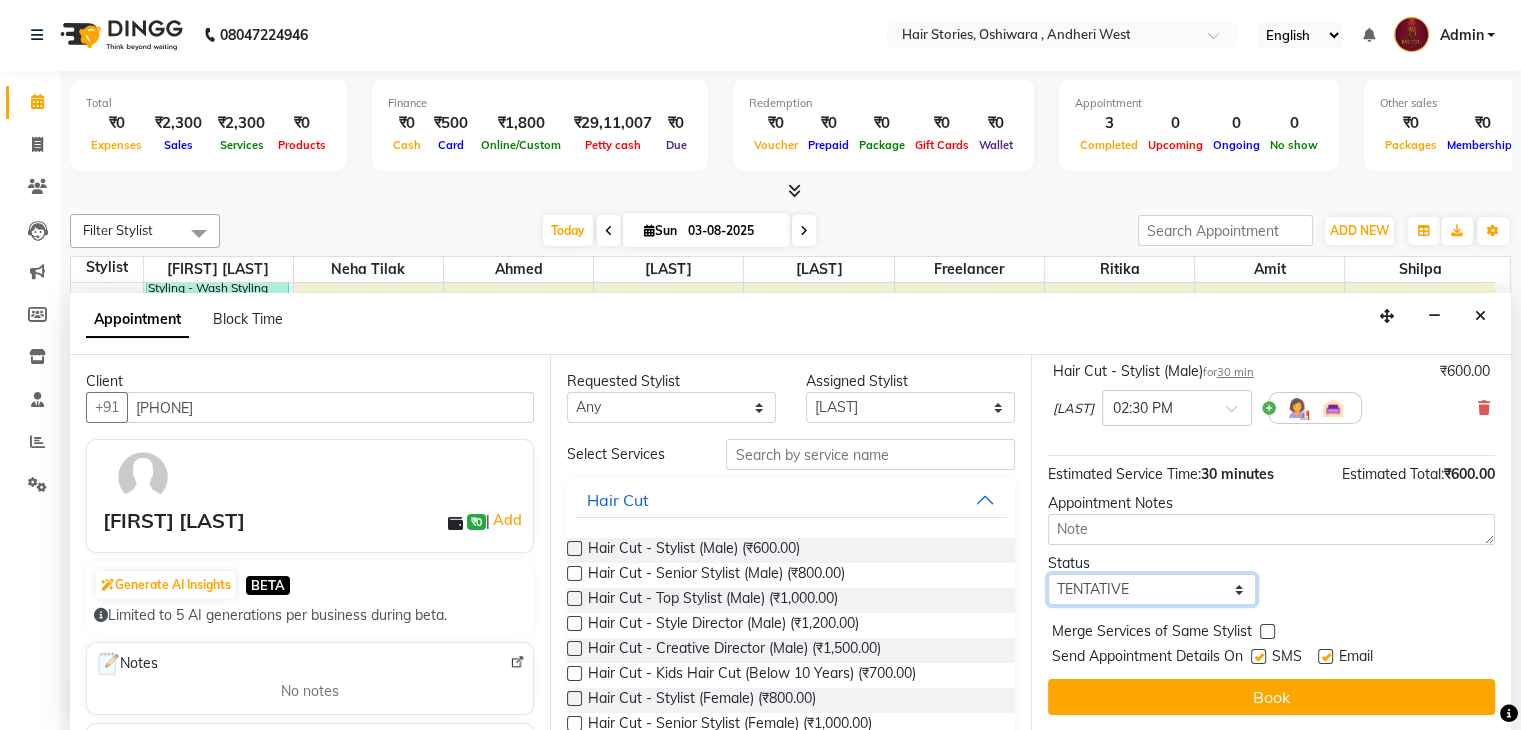 select on "confirm booking" 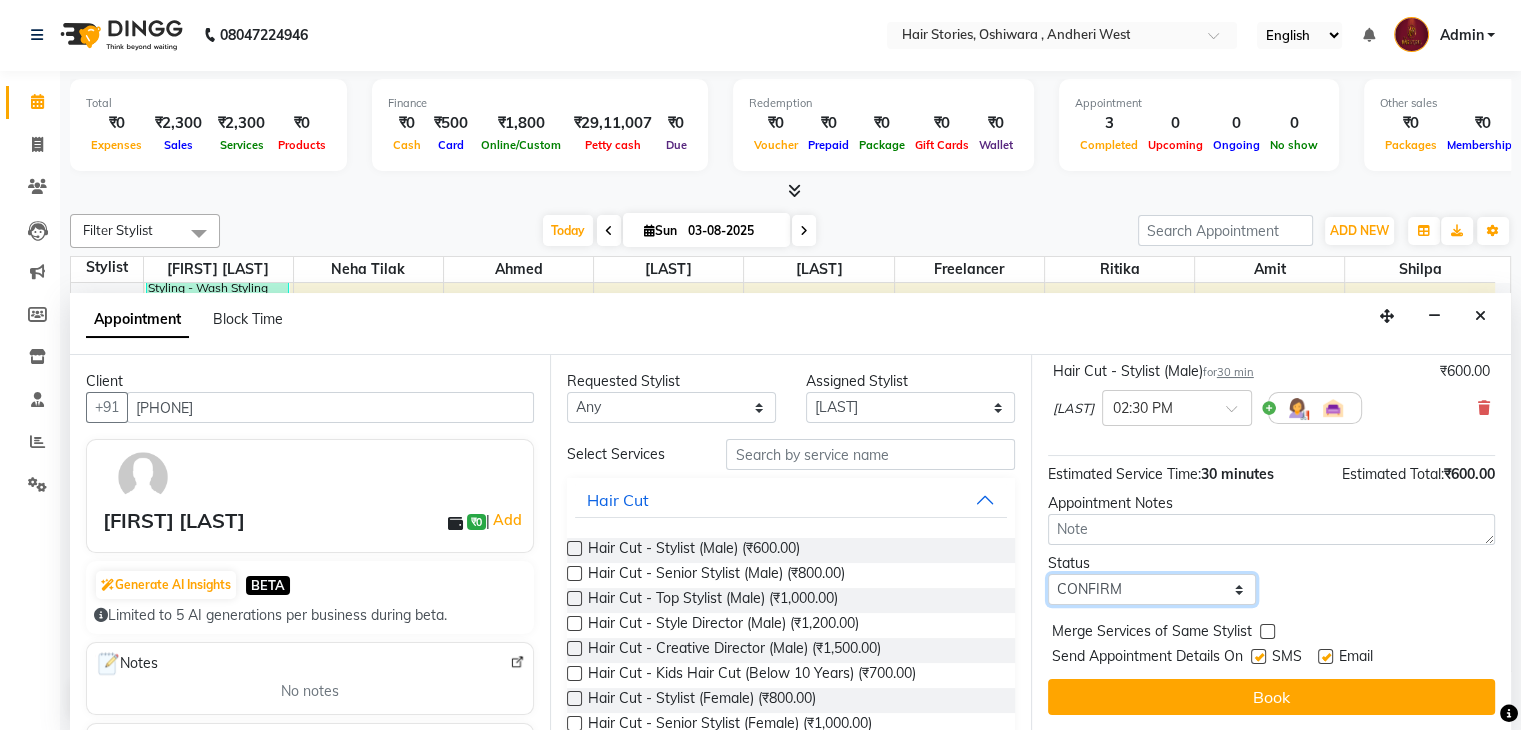 click on "Select TENTATIVE CONFIRM CHECK-IN UPCOMING" at bounding box center [1152, 589] 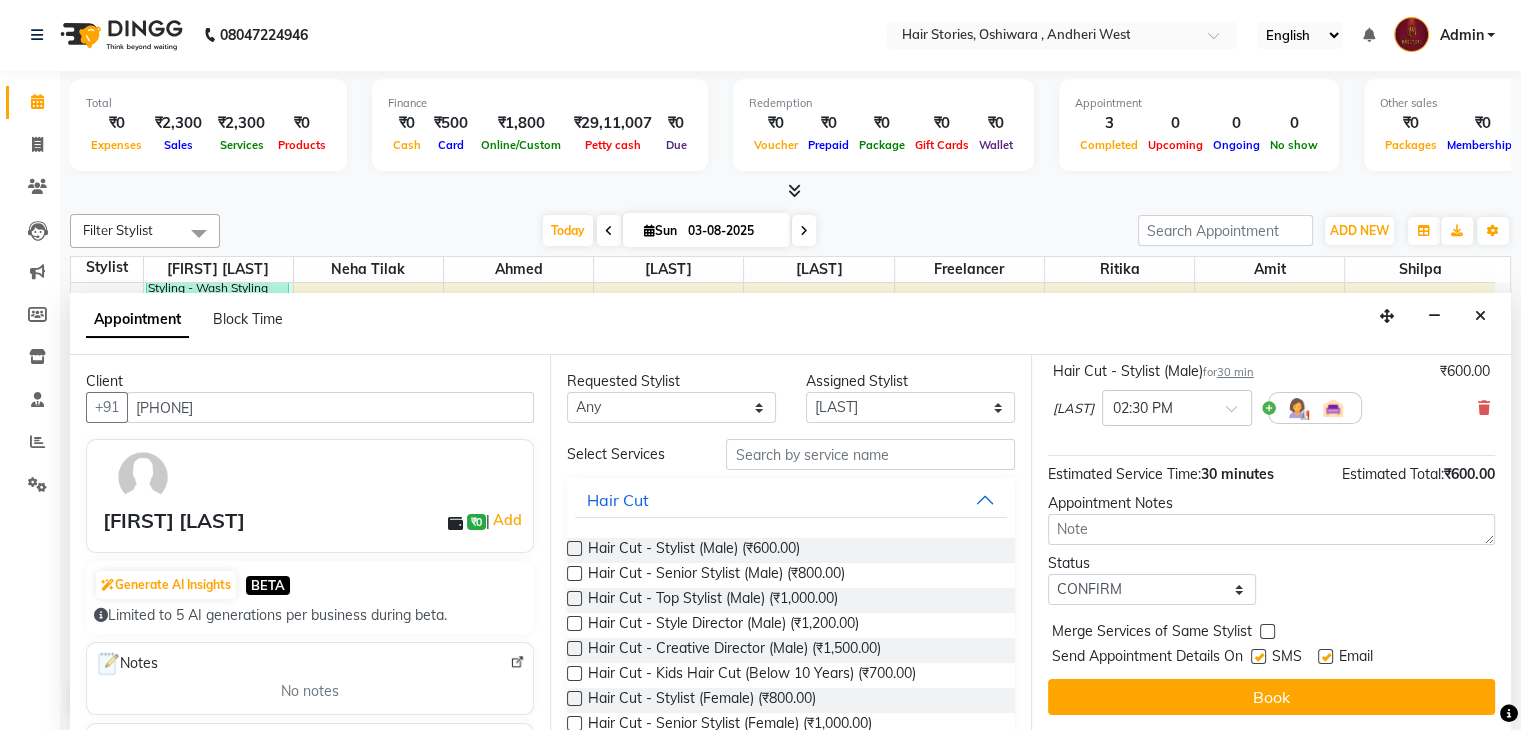 click at bounding box center (1266, 635) 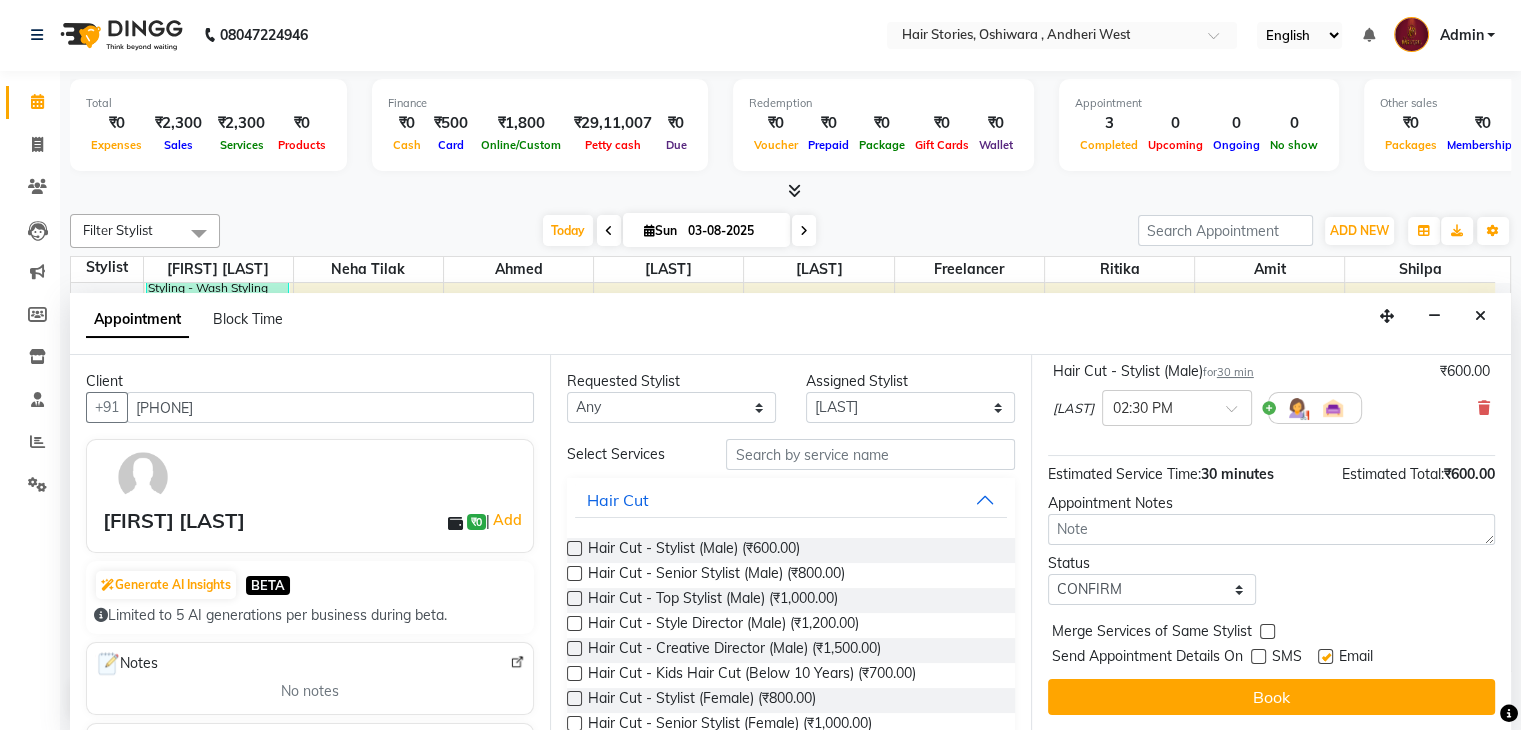 click at bounding box center (1325, 656) 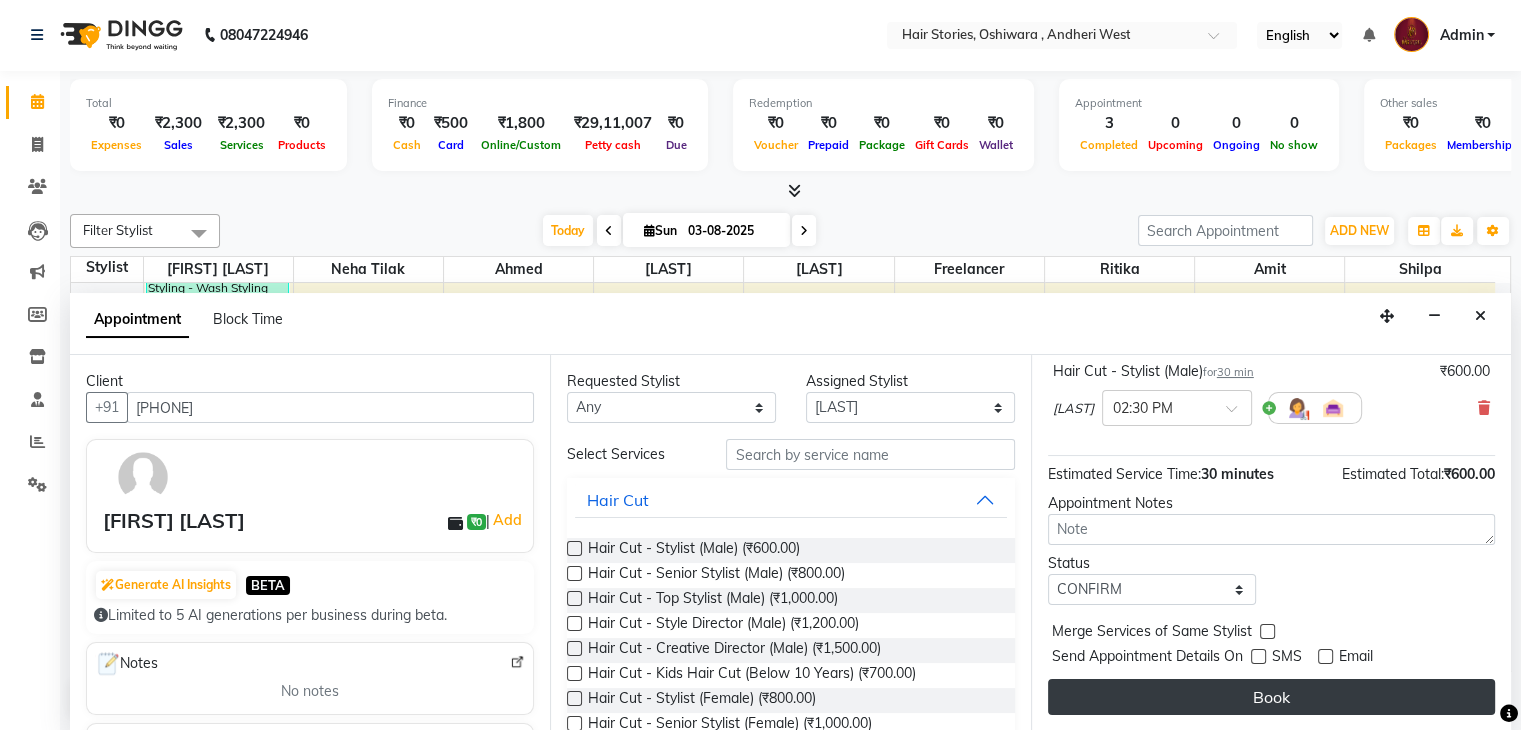 click on "Book" at bounding box center [1271, 697] 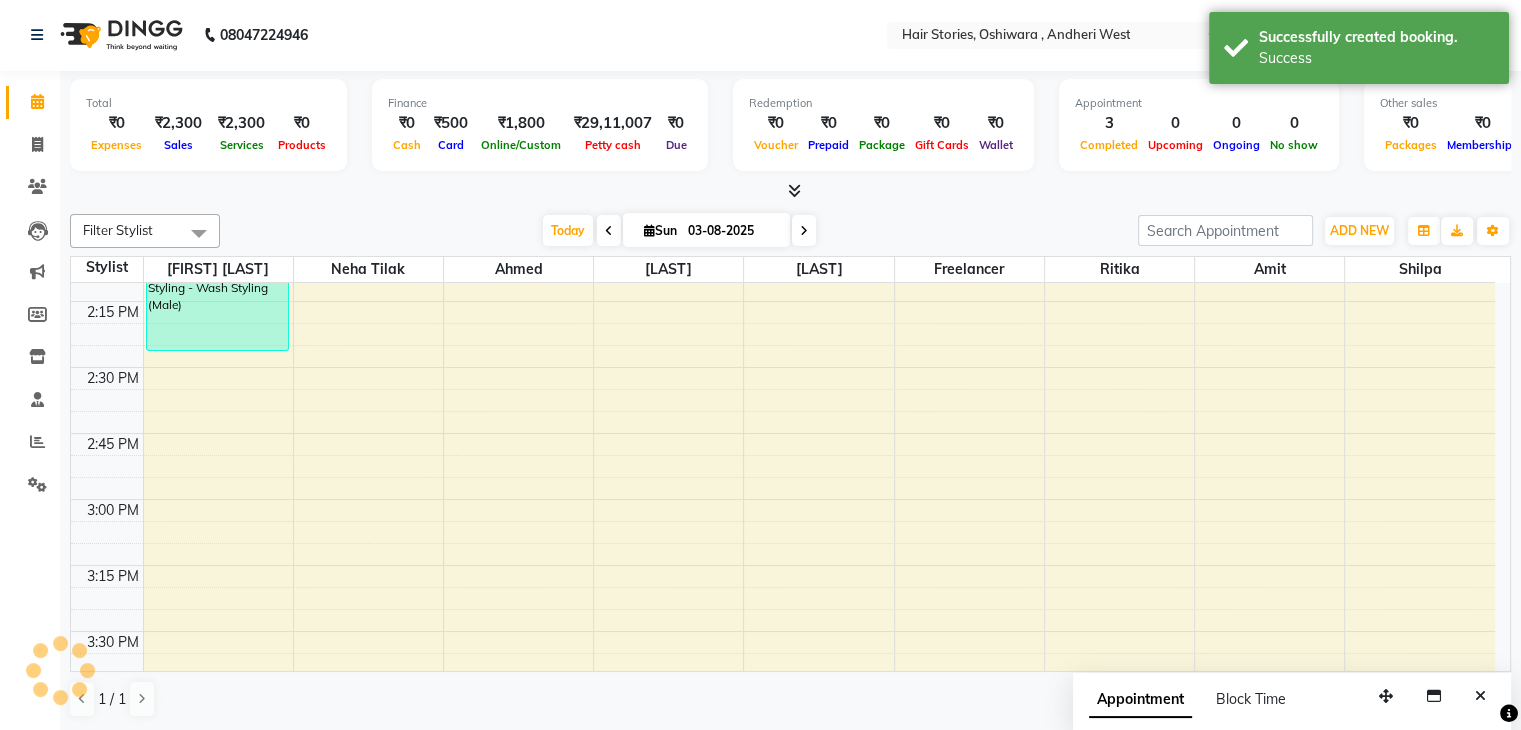 scroll, scrollTop: 0, scrollLeft: 0, axis: both 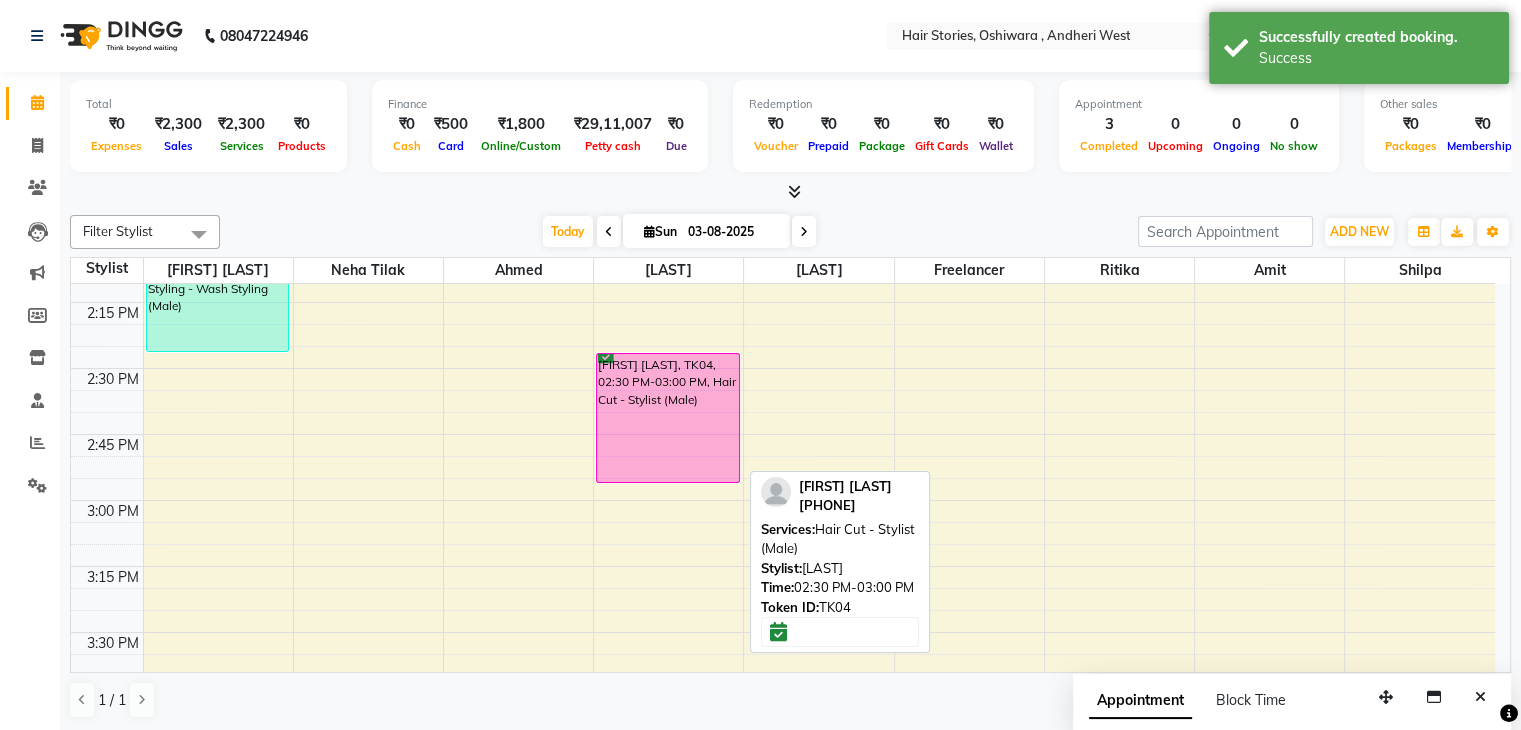 click on "[FIRST] [LAST], TK04, 02:30 PM-03:00 PM, Hair Cut - Stylist (Male)" at bounding box center (668, 418) 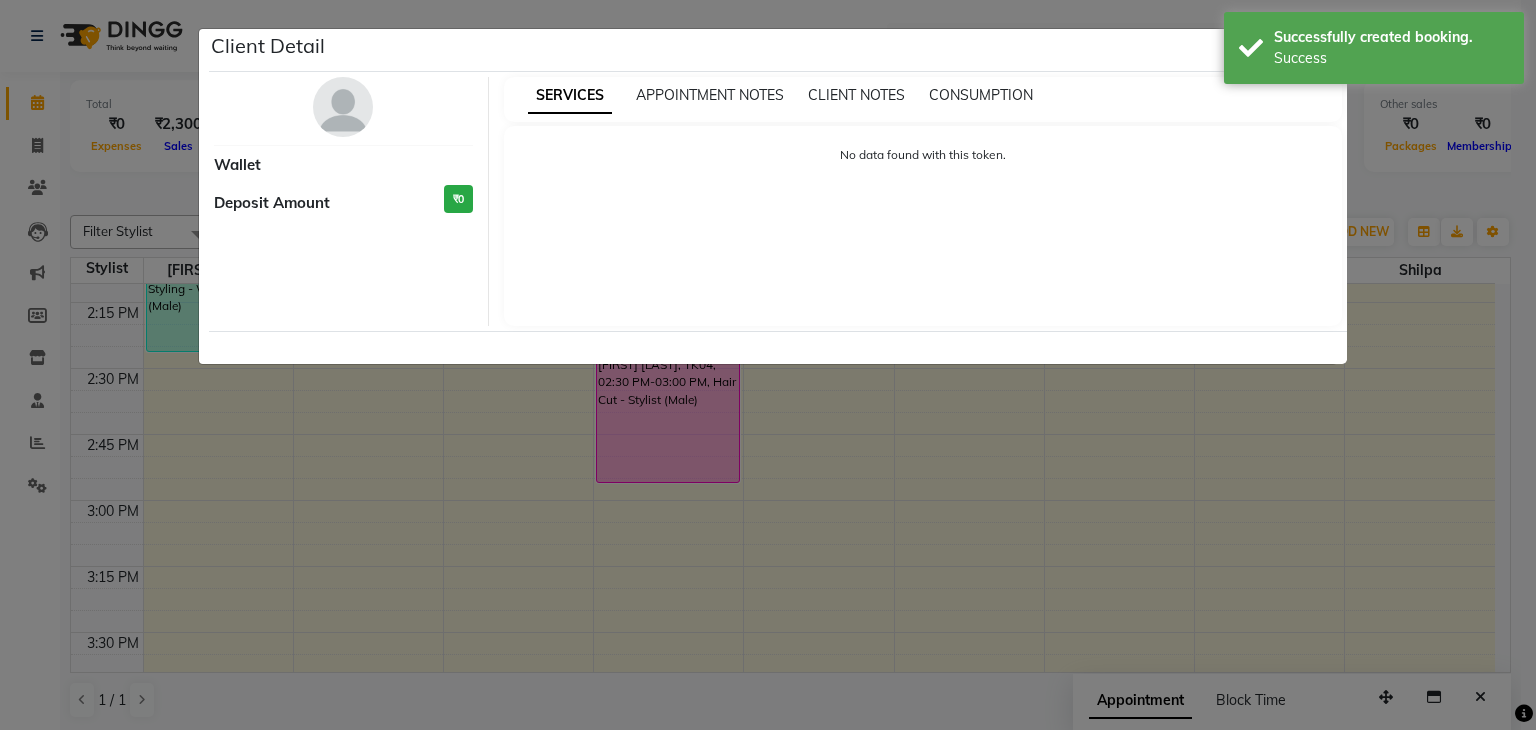 select on "6" 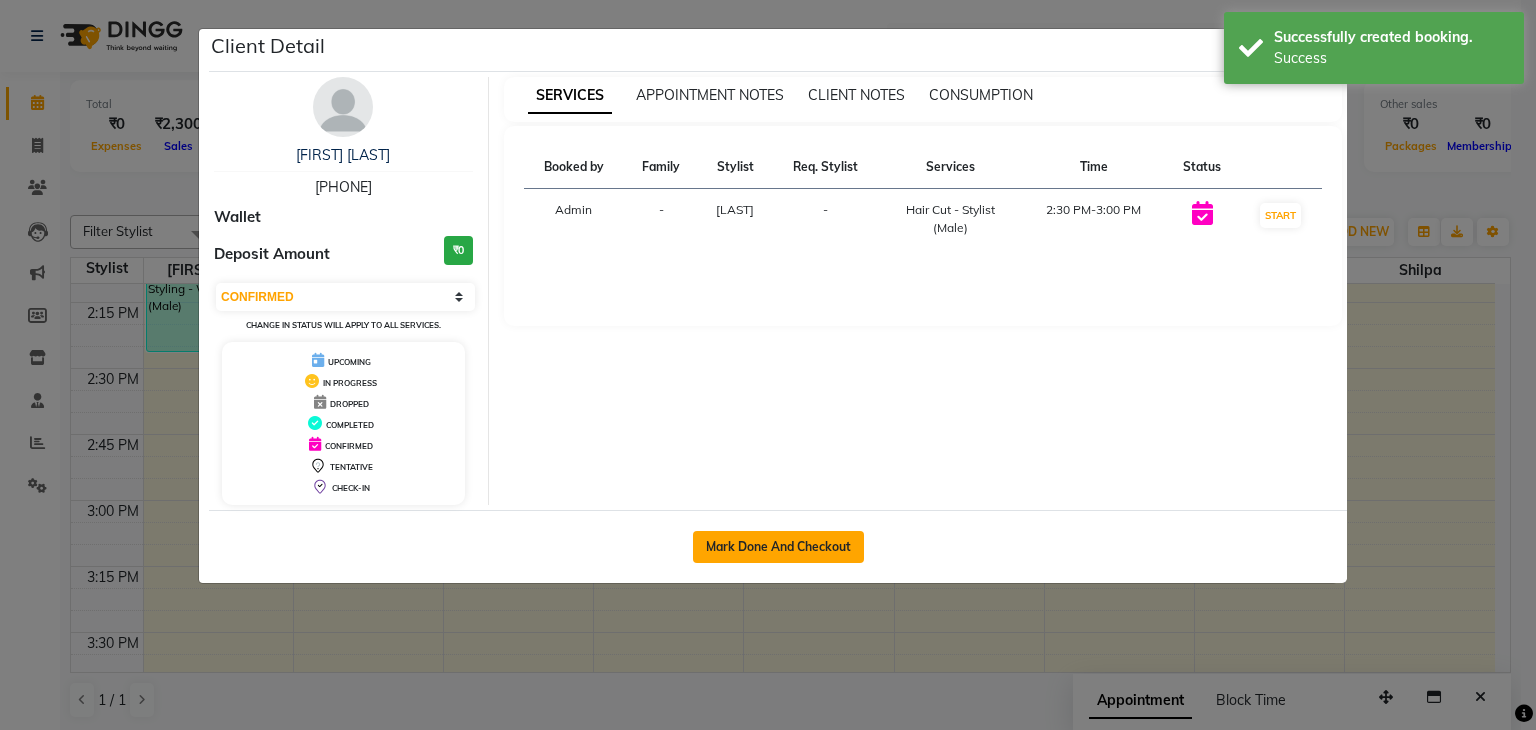 click on "Mark Done And Checkout" 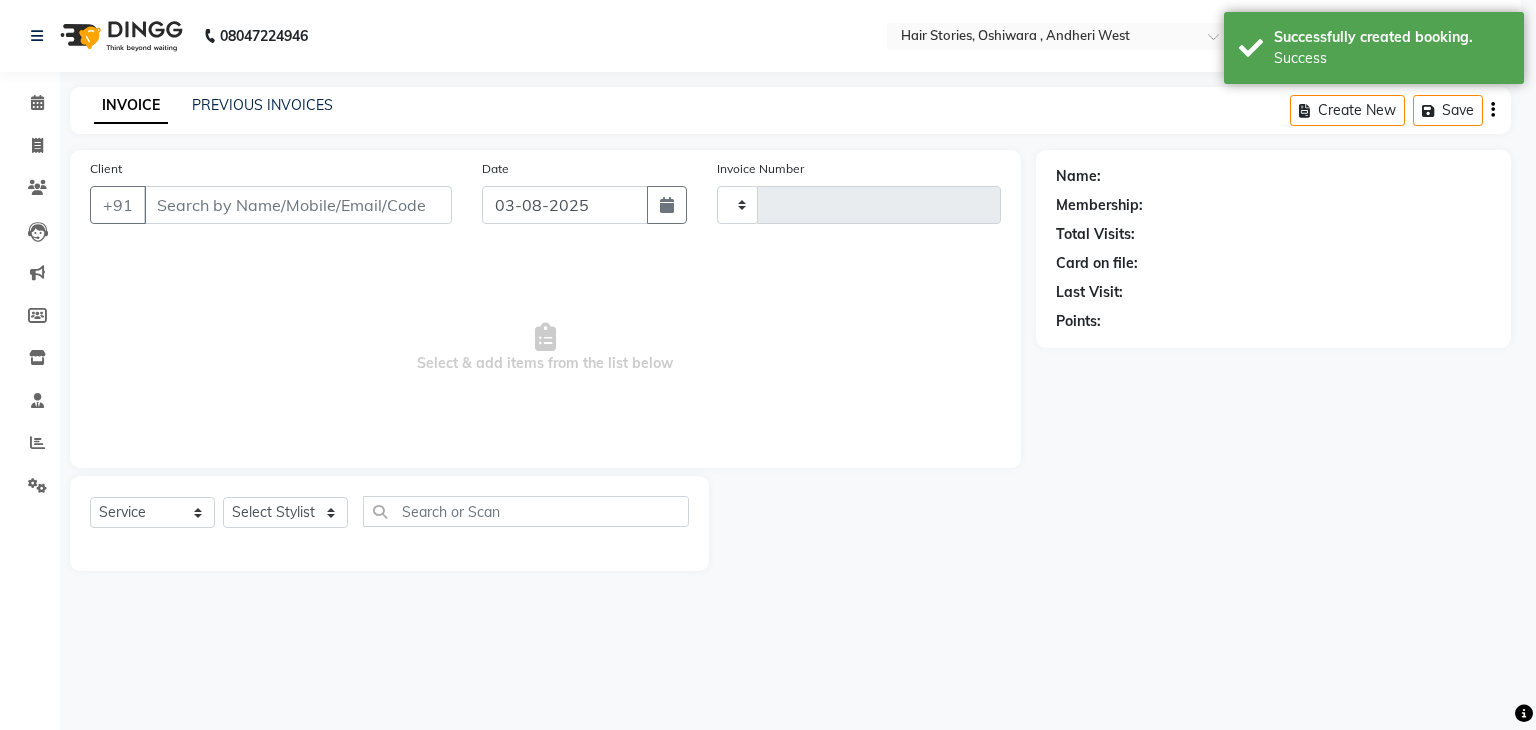 type on "0852" 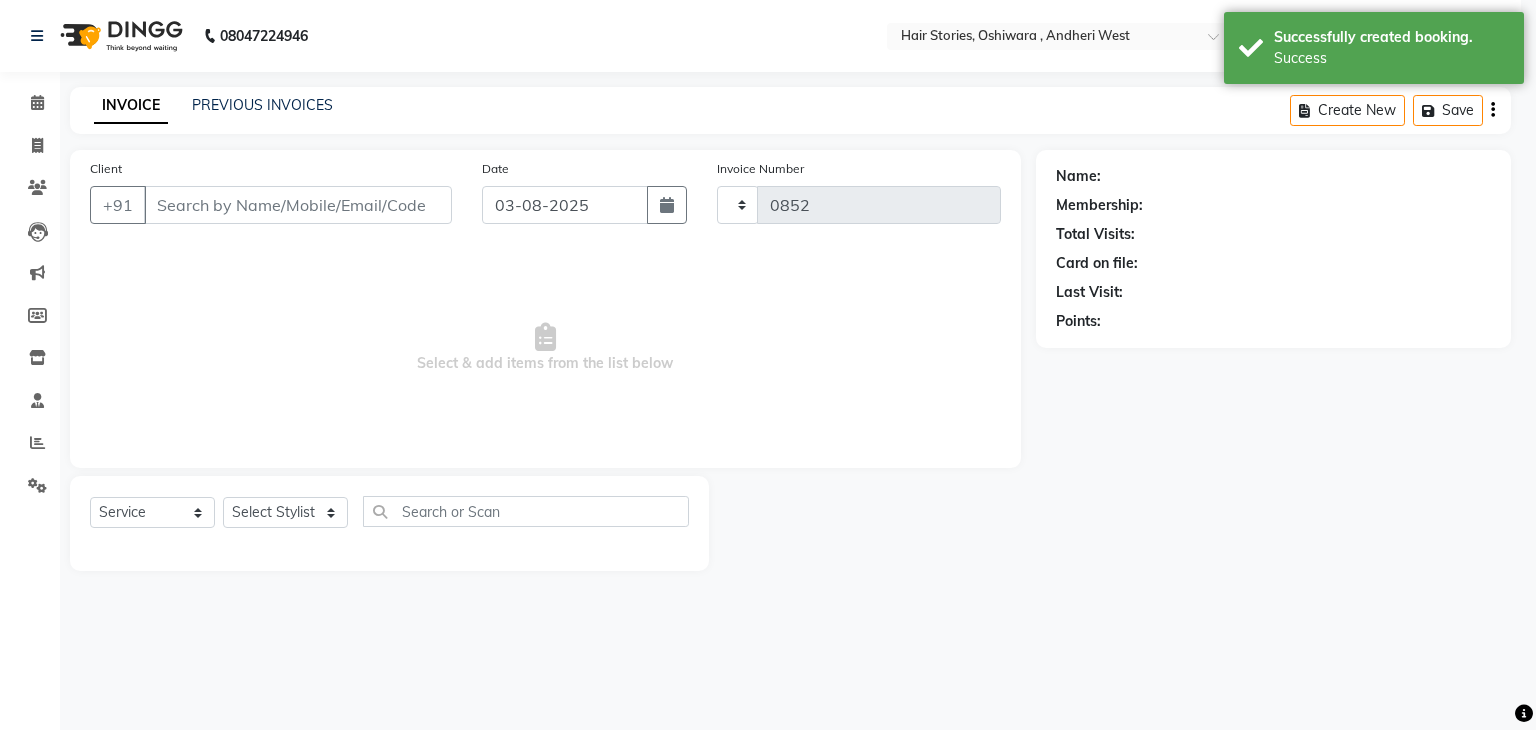 select on "550" 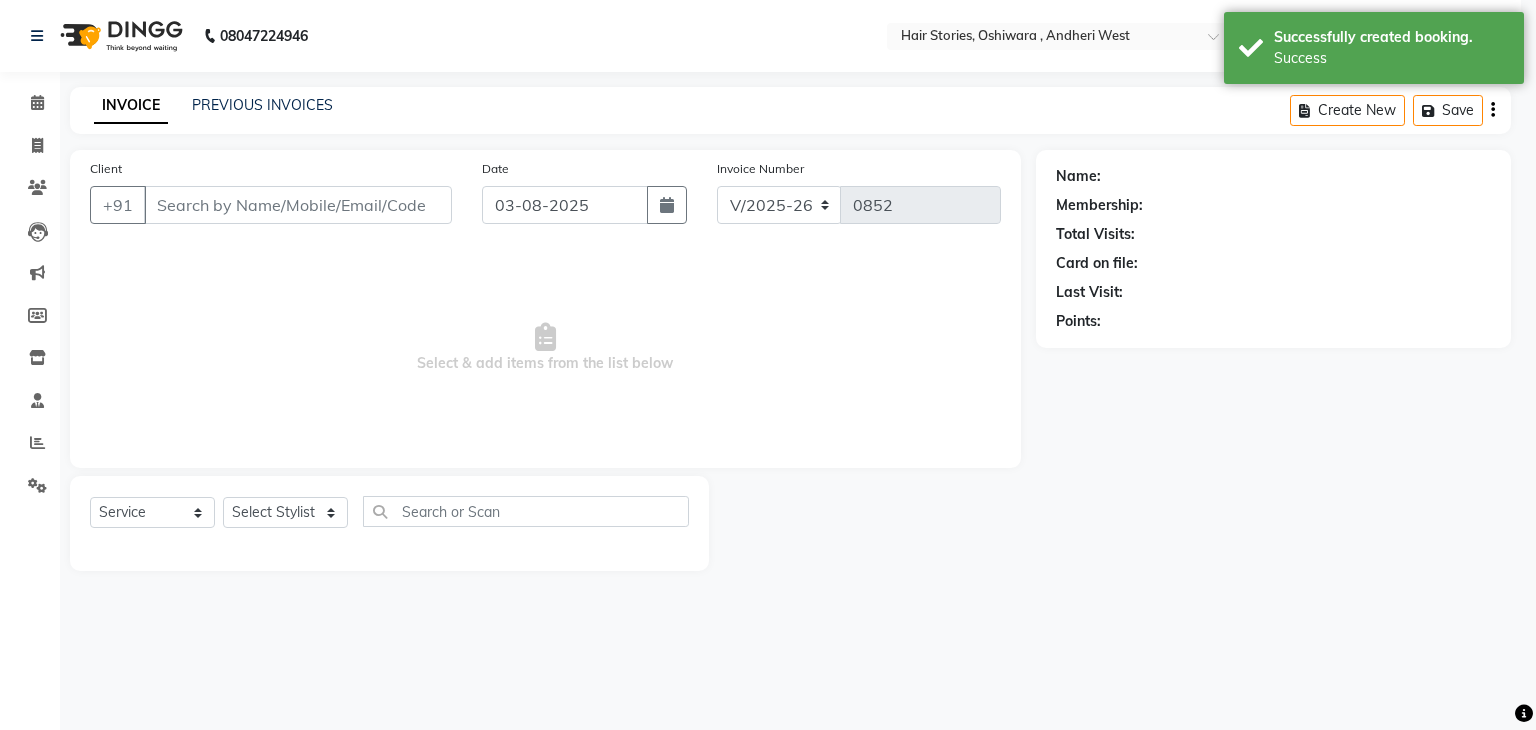 select on "3" 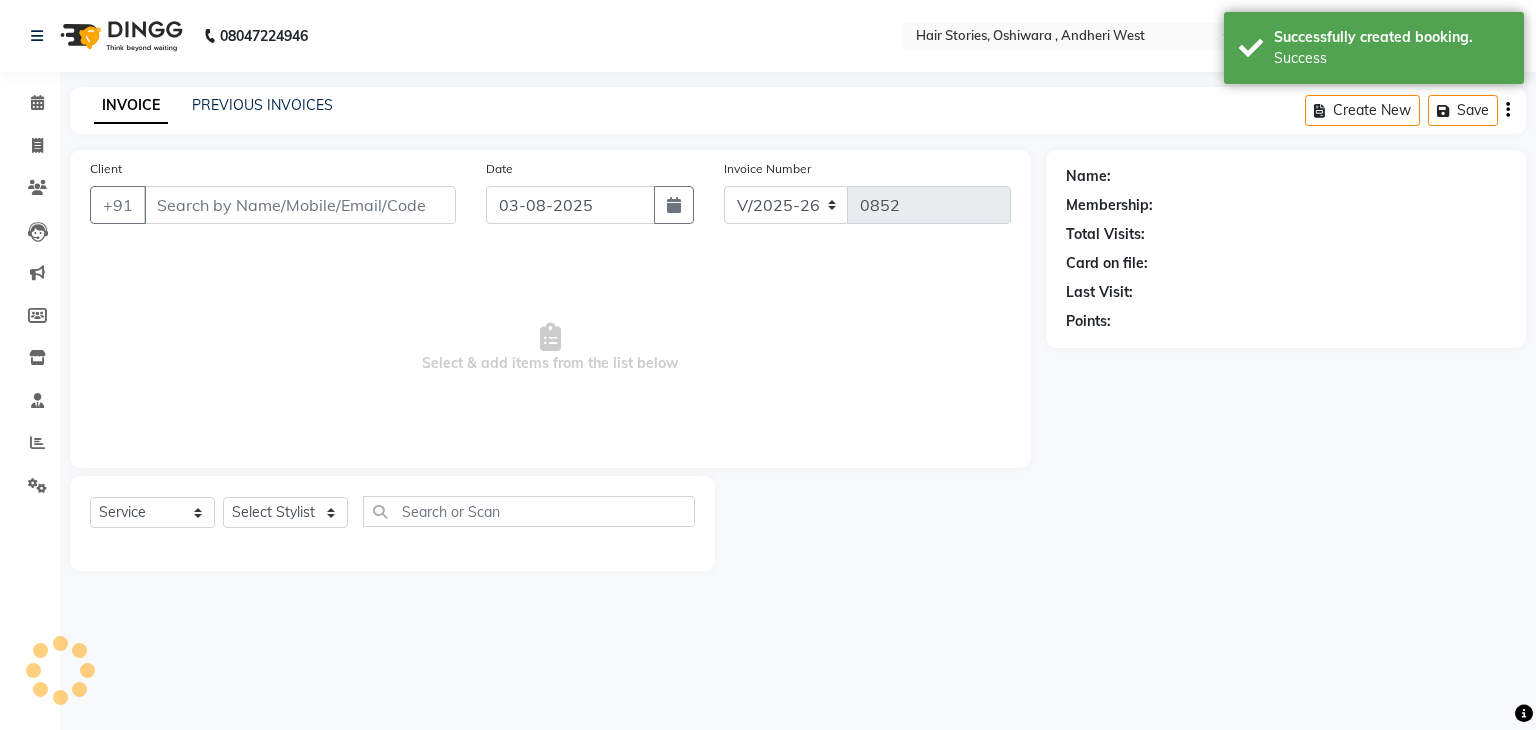 type on "[PHONE]" 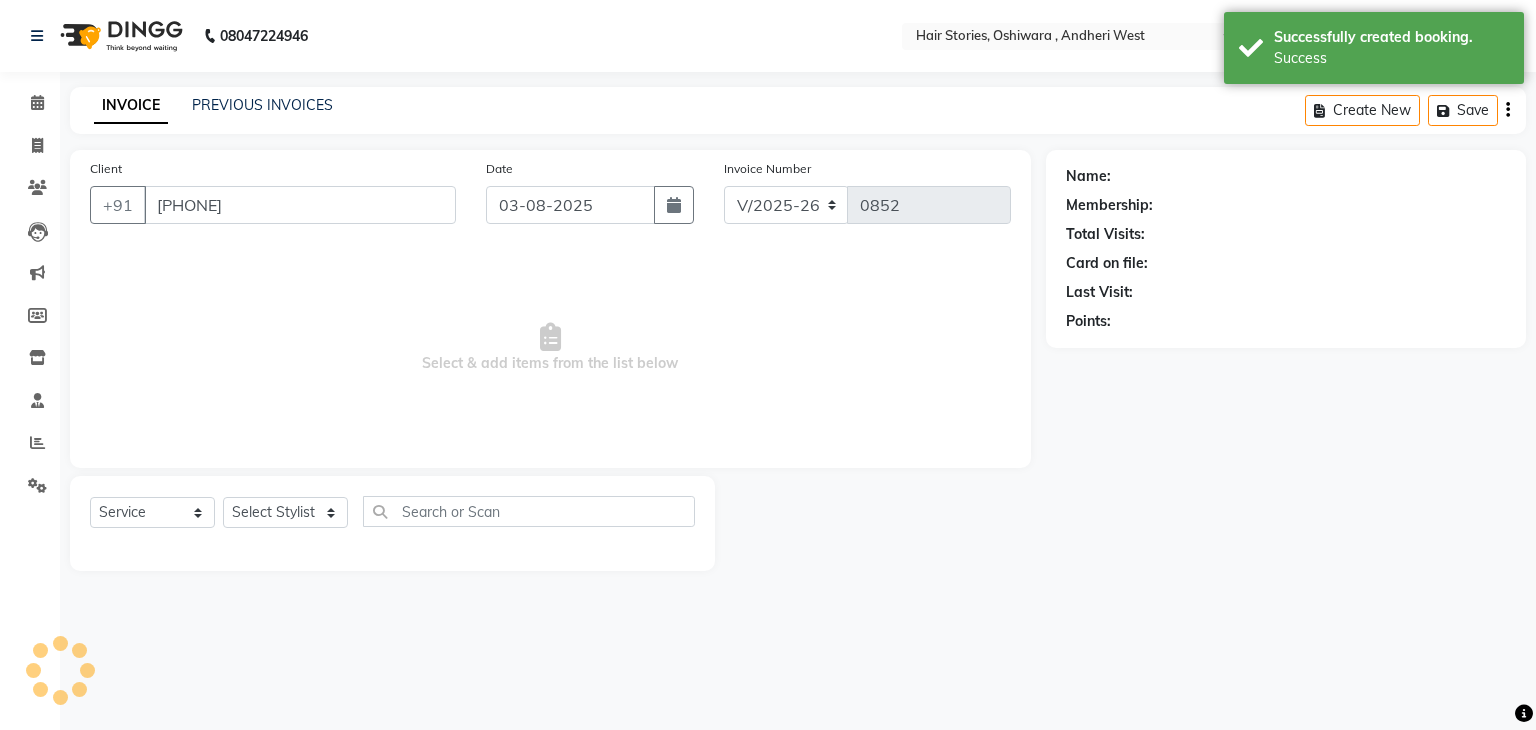 select on "12002" 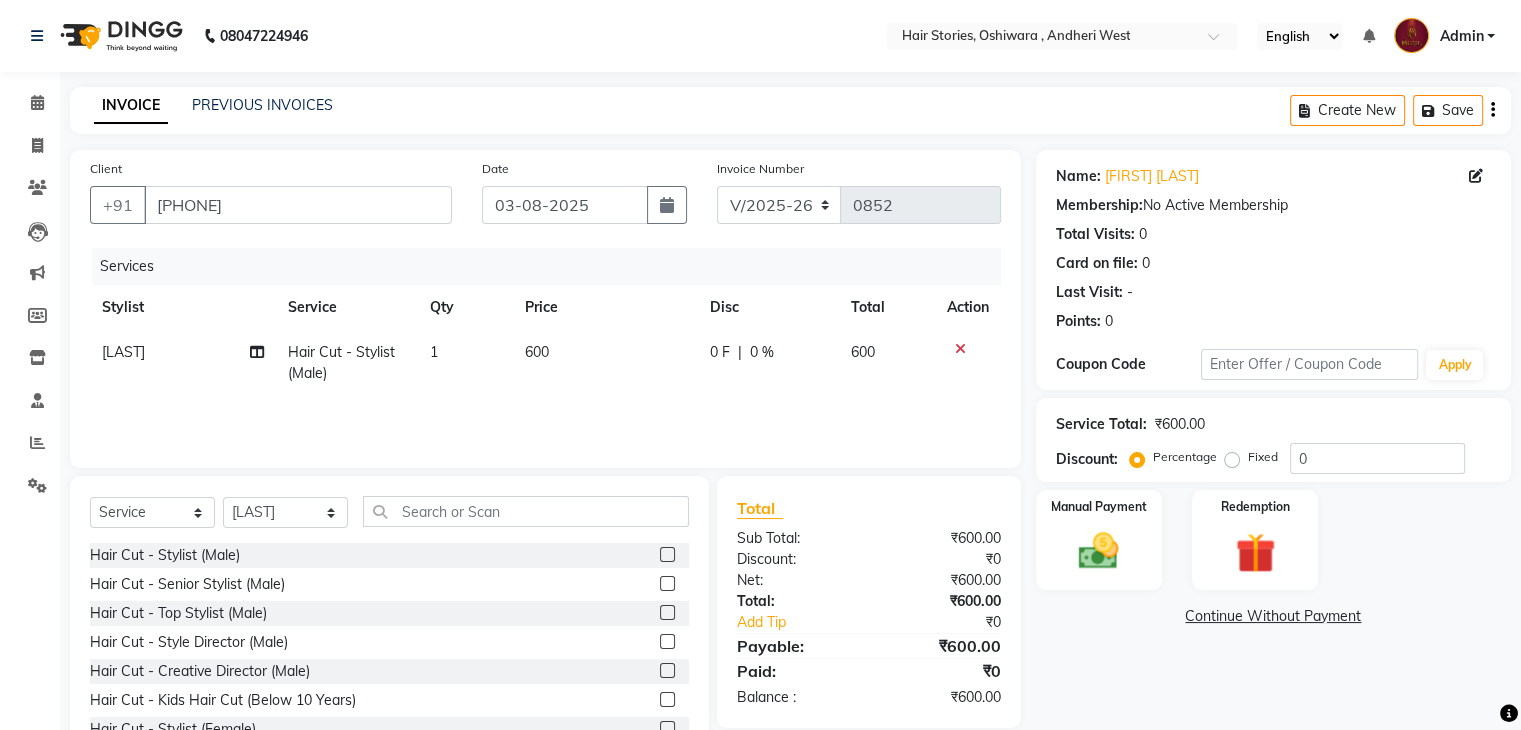 click on "0 F" 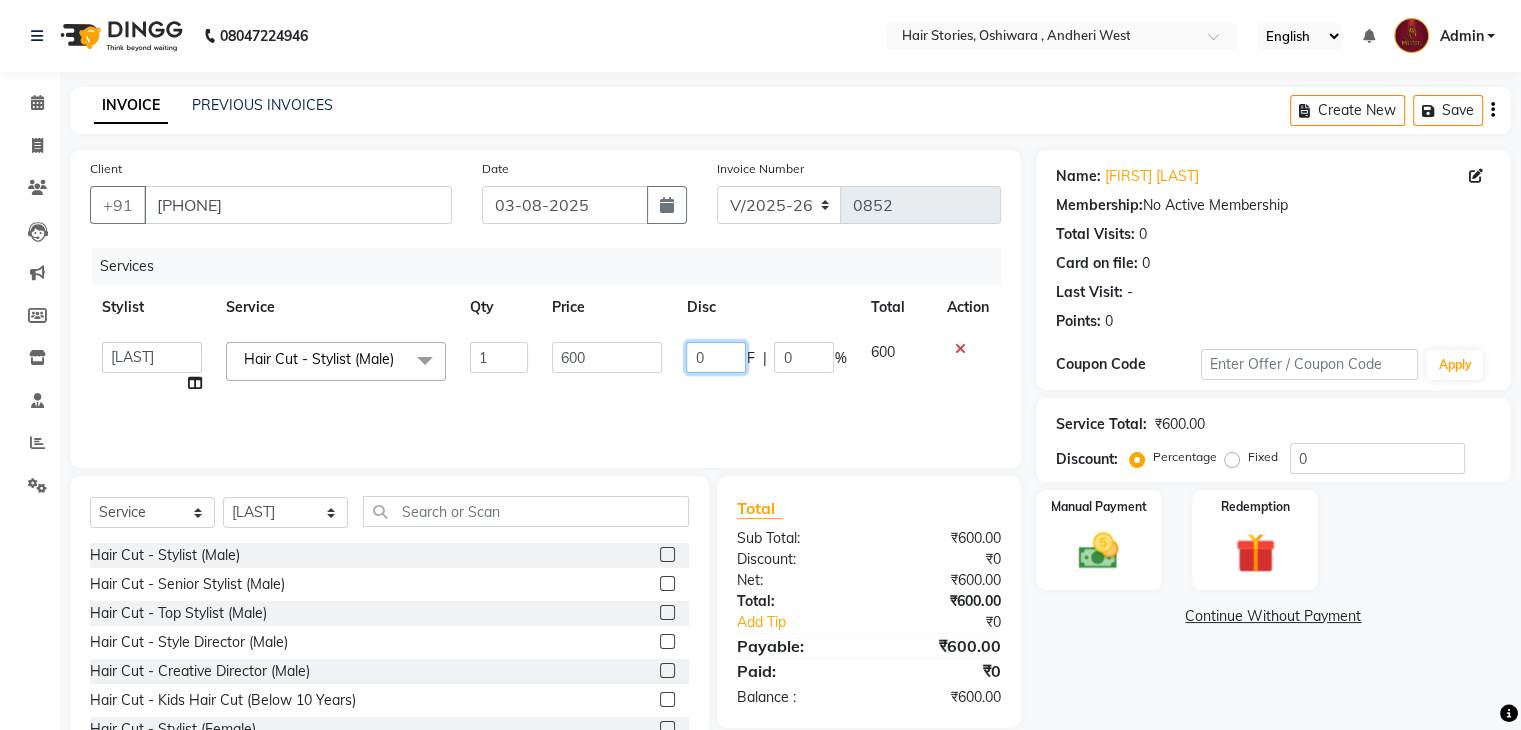 drag, startPoint x: 720, startPoint y: 359, endPoint x: 684, endPoint y: 365, distance: 36.496574 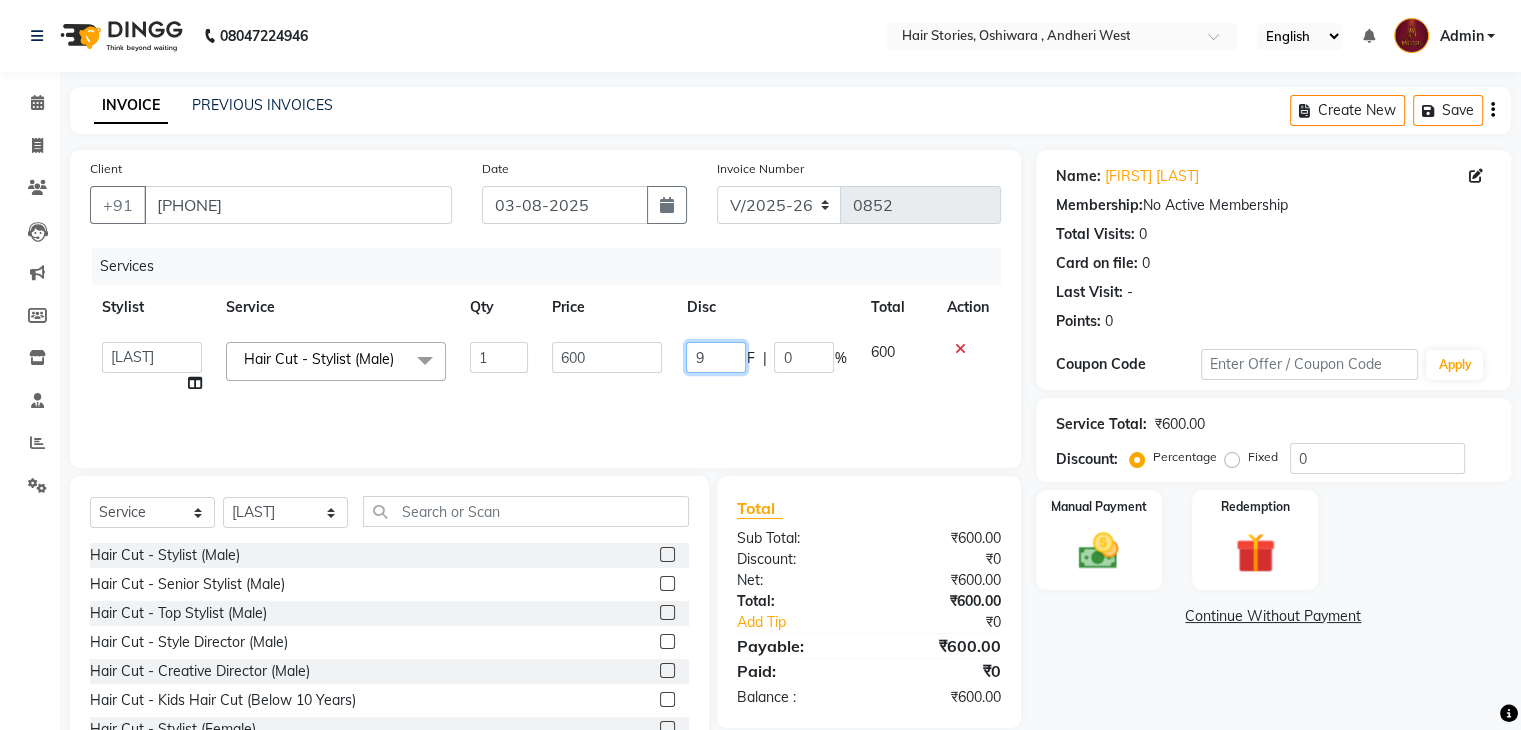 type on "95" 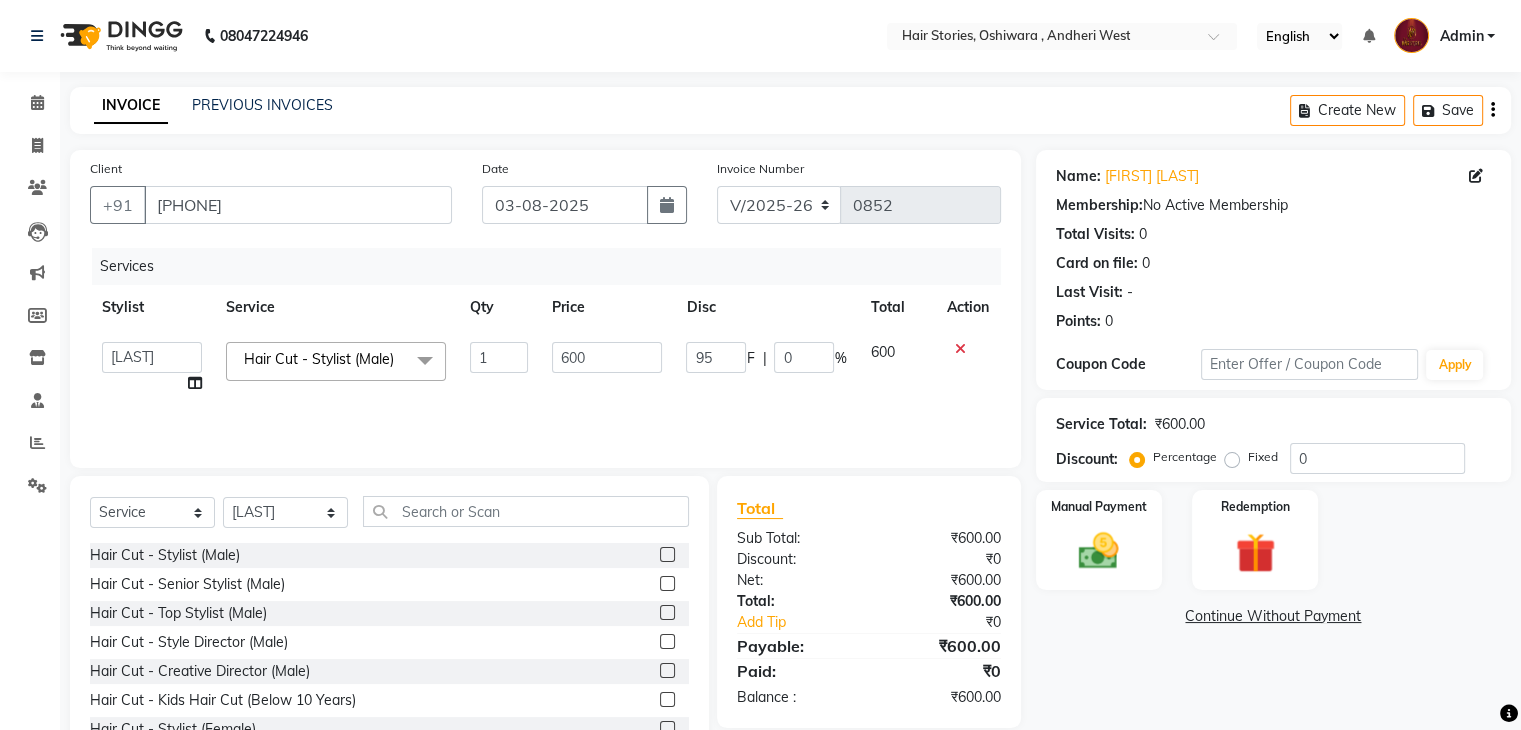 click on "Name: Dhruw Lalan Membership:  No Active Membership  Total Visits:  0 Card on file:  0 Last Visit:   - Points:   0  Coupon Code Apply Service Total:  ₹600.00  Discount:  Percentage   Fixed  0 Manual Payment Redemption  Continue Without Payment" 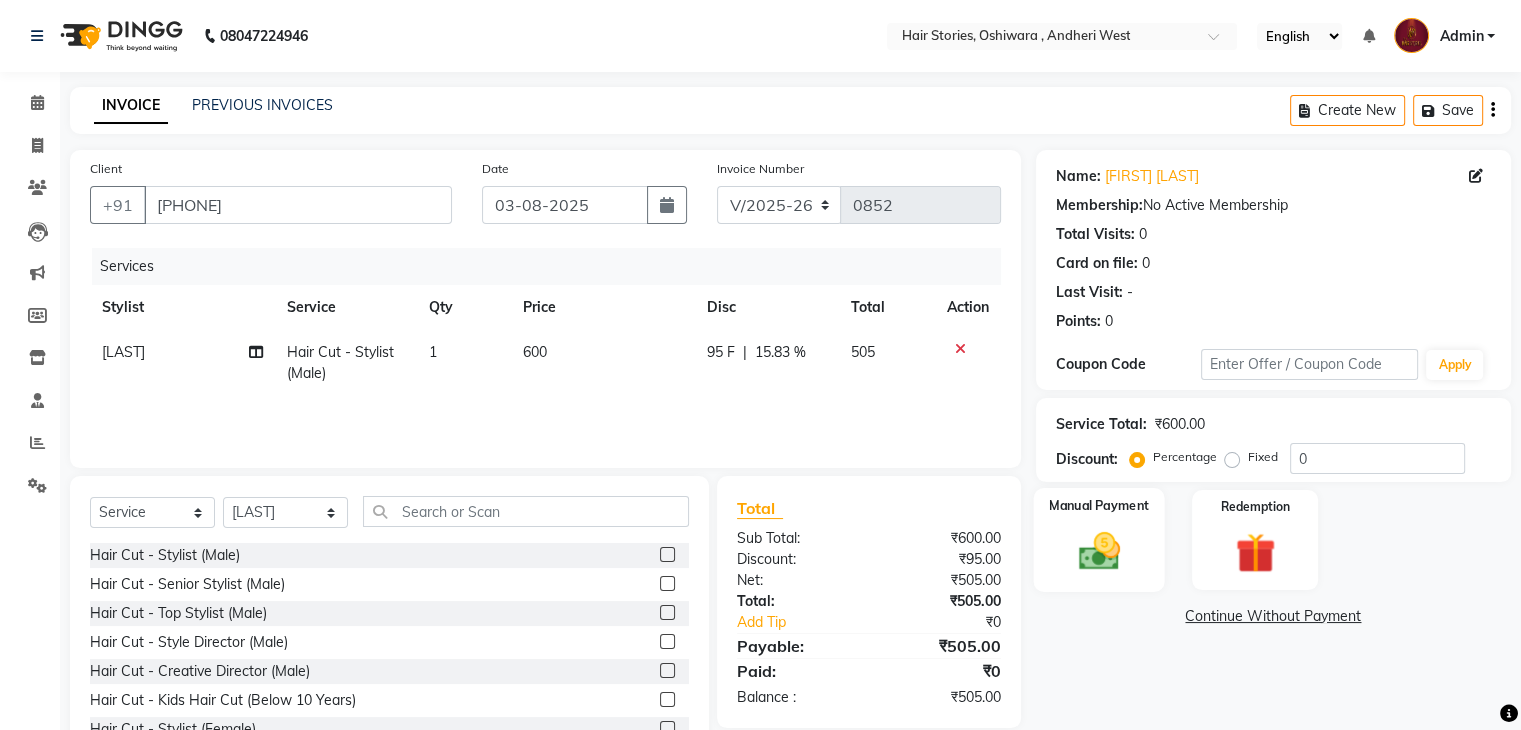 click on "Manual Payment" 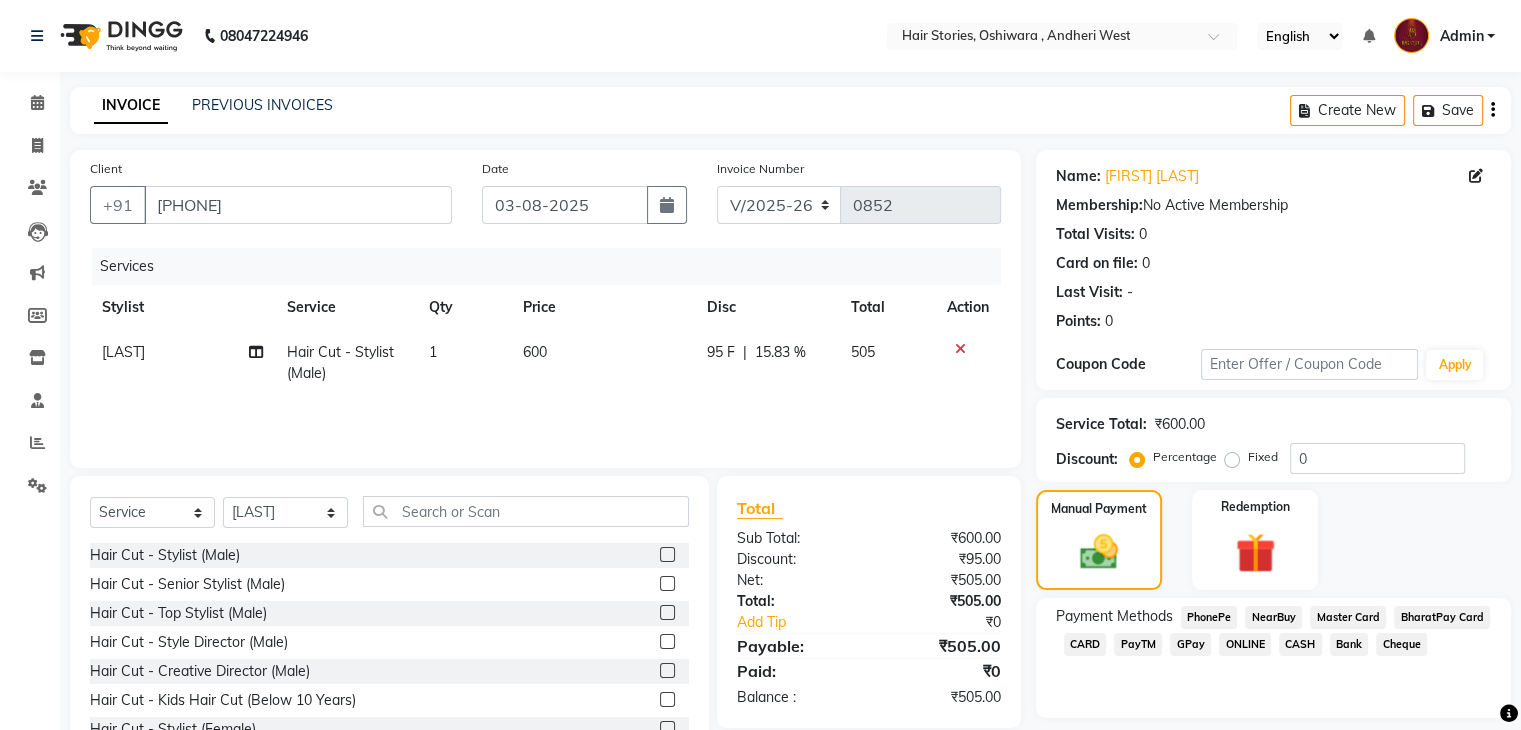 click on "GPay" 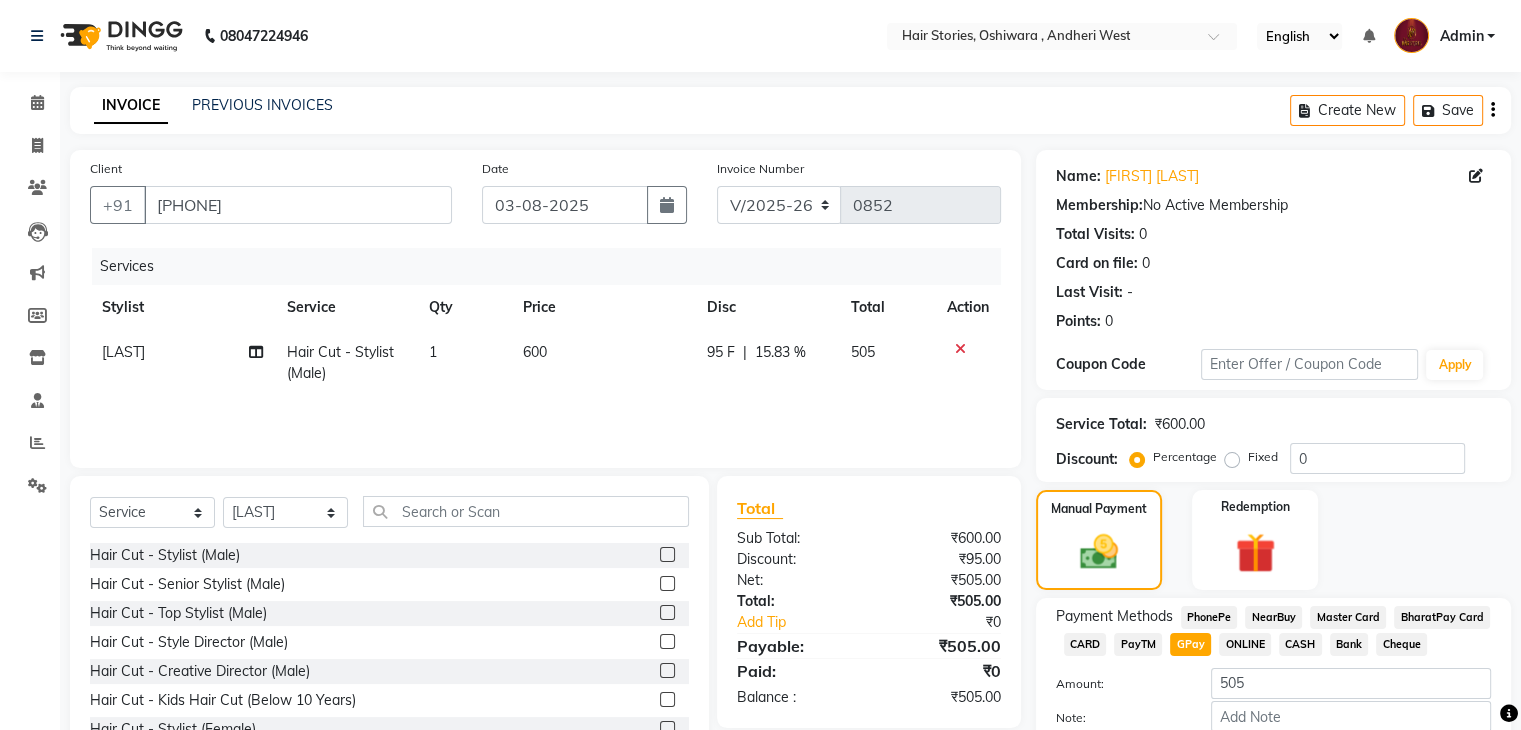 scroll, scrollTop: 117, scrollLeft: 0, axis: vertical 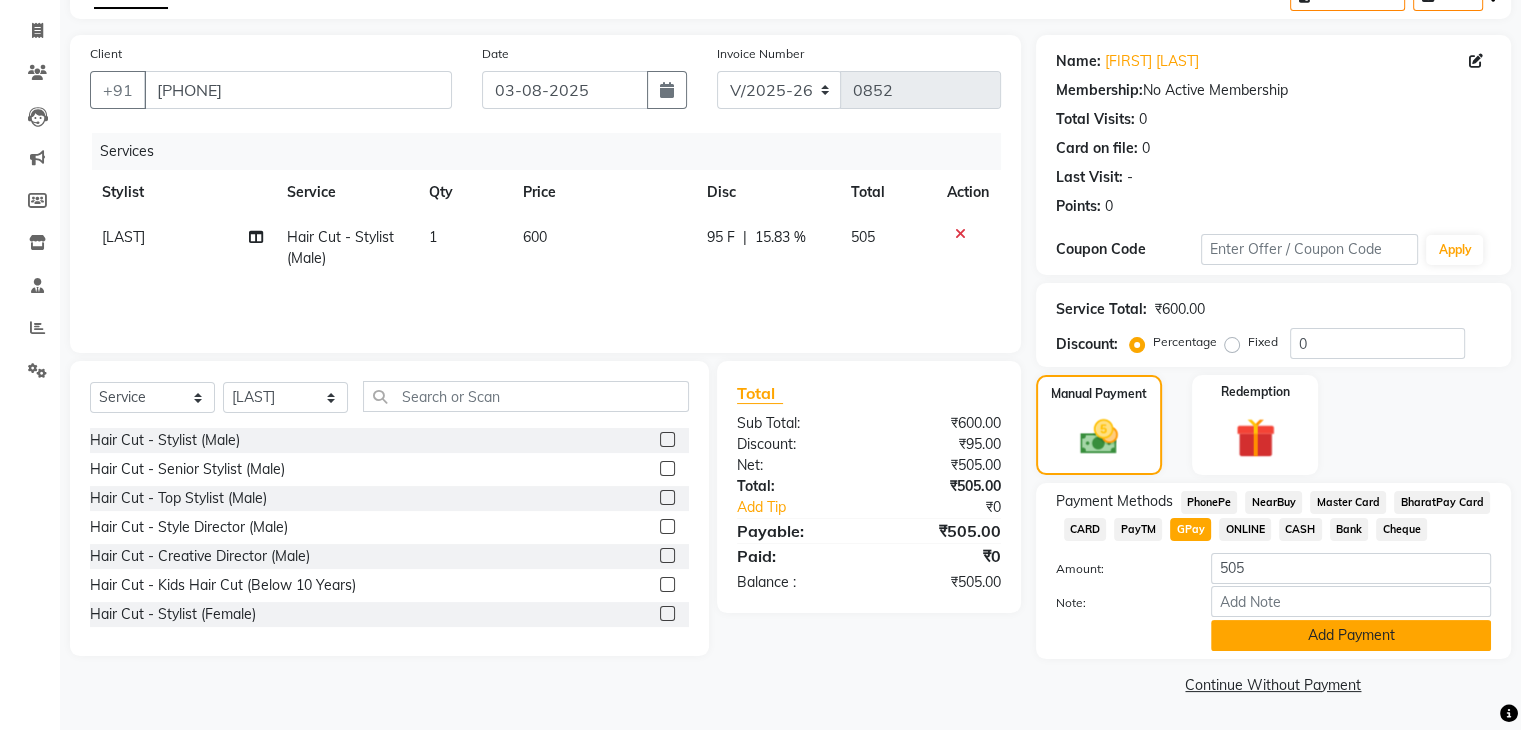 click on "Add Payment" 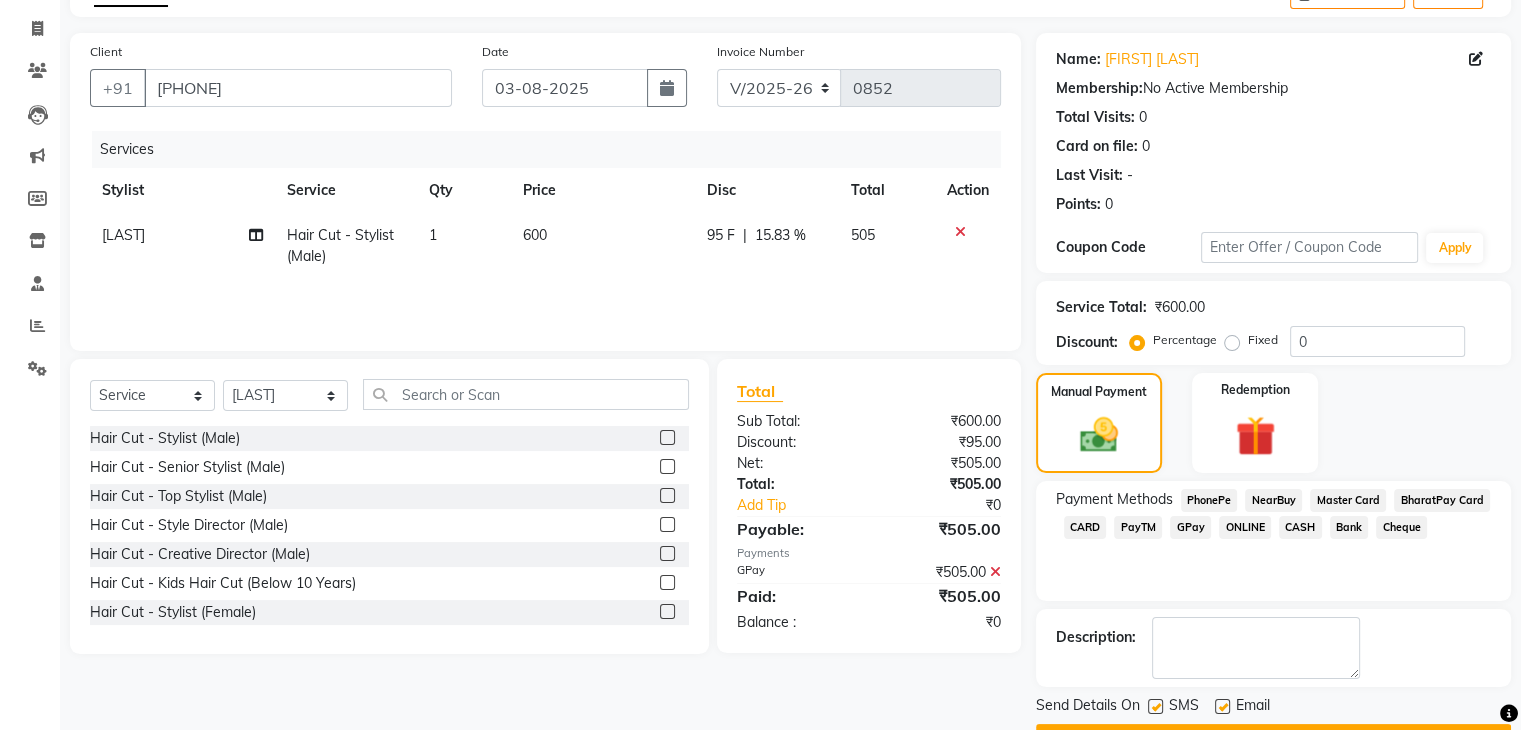 scroll, scrollTop: 171, scrollLeft: 0, axis: vertical 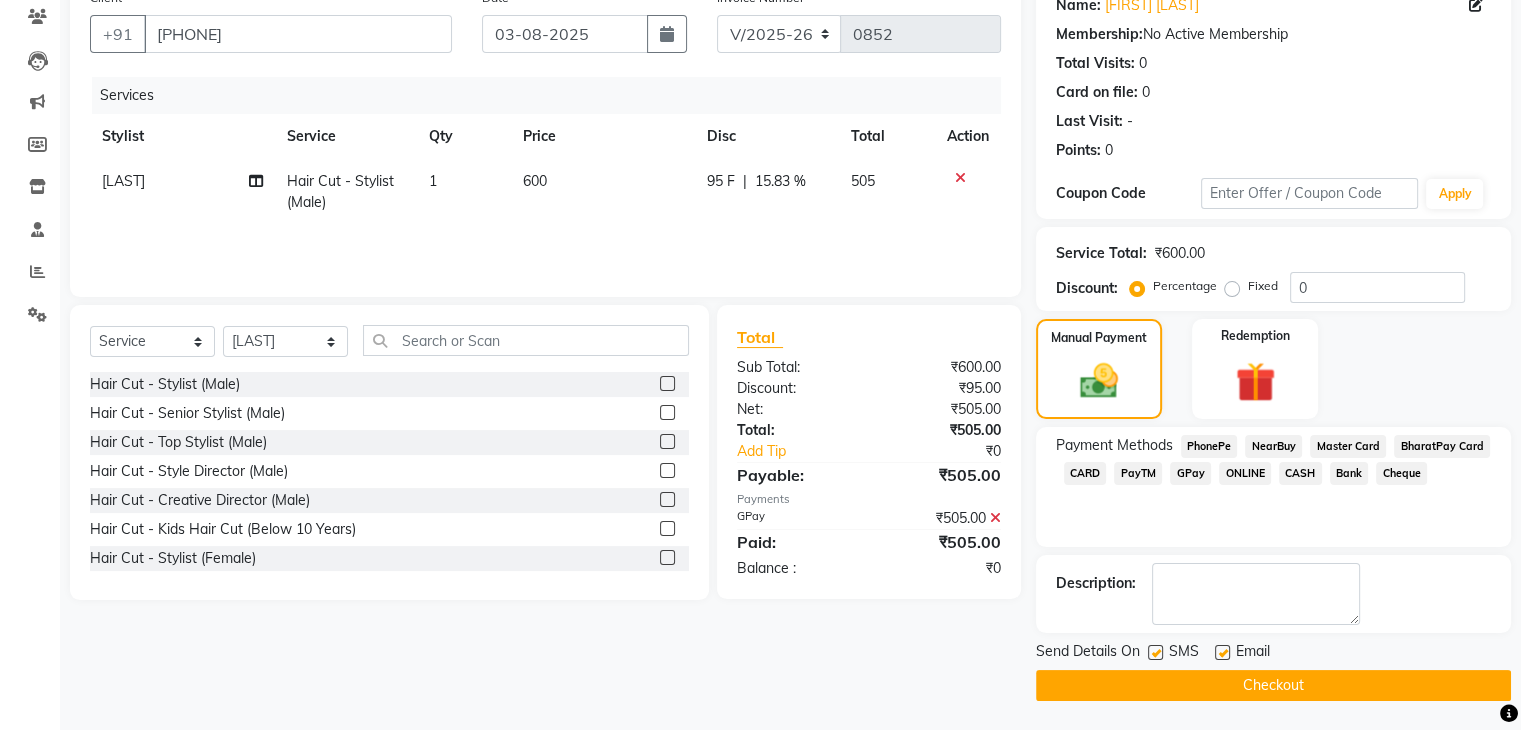 click 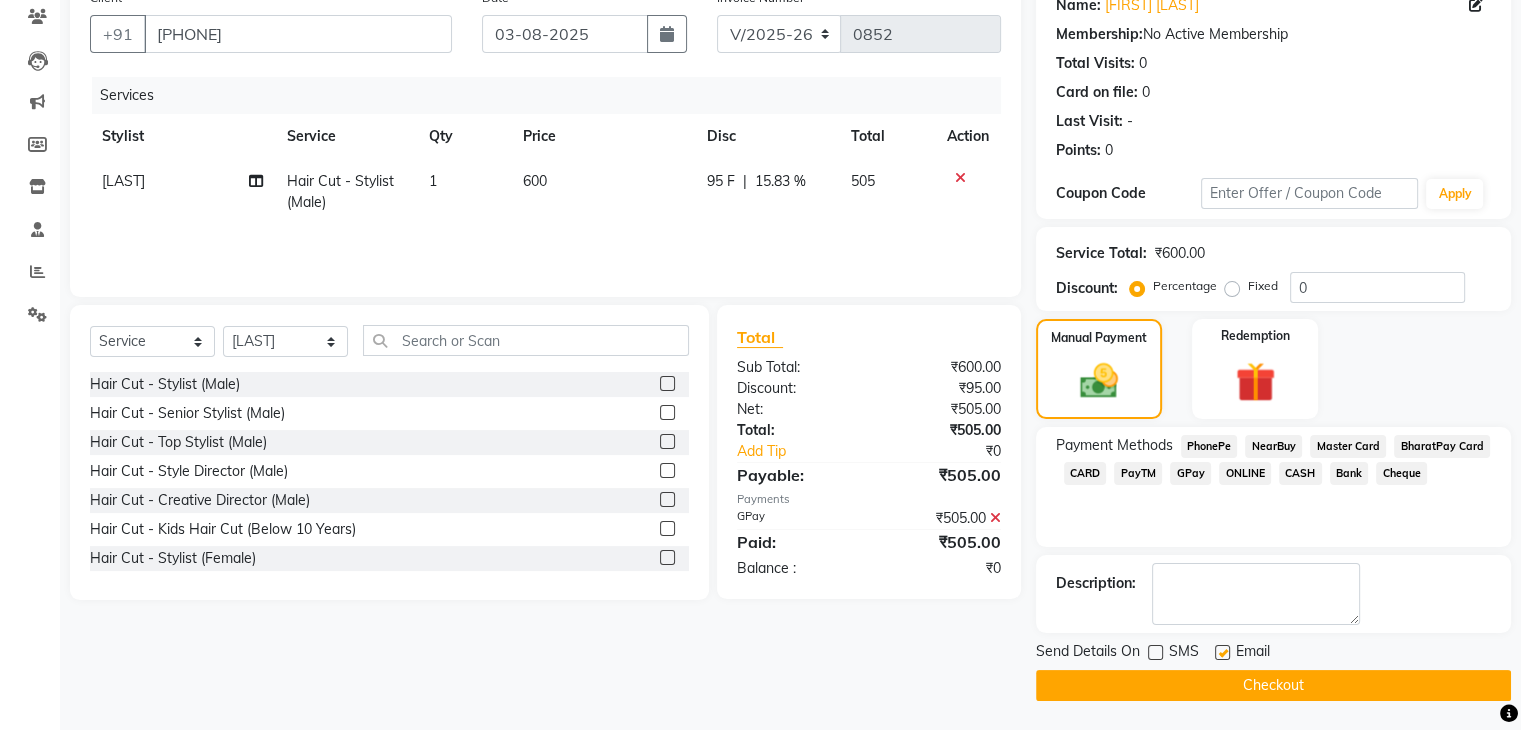 click 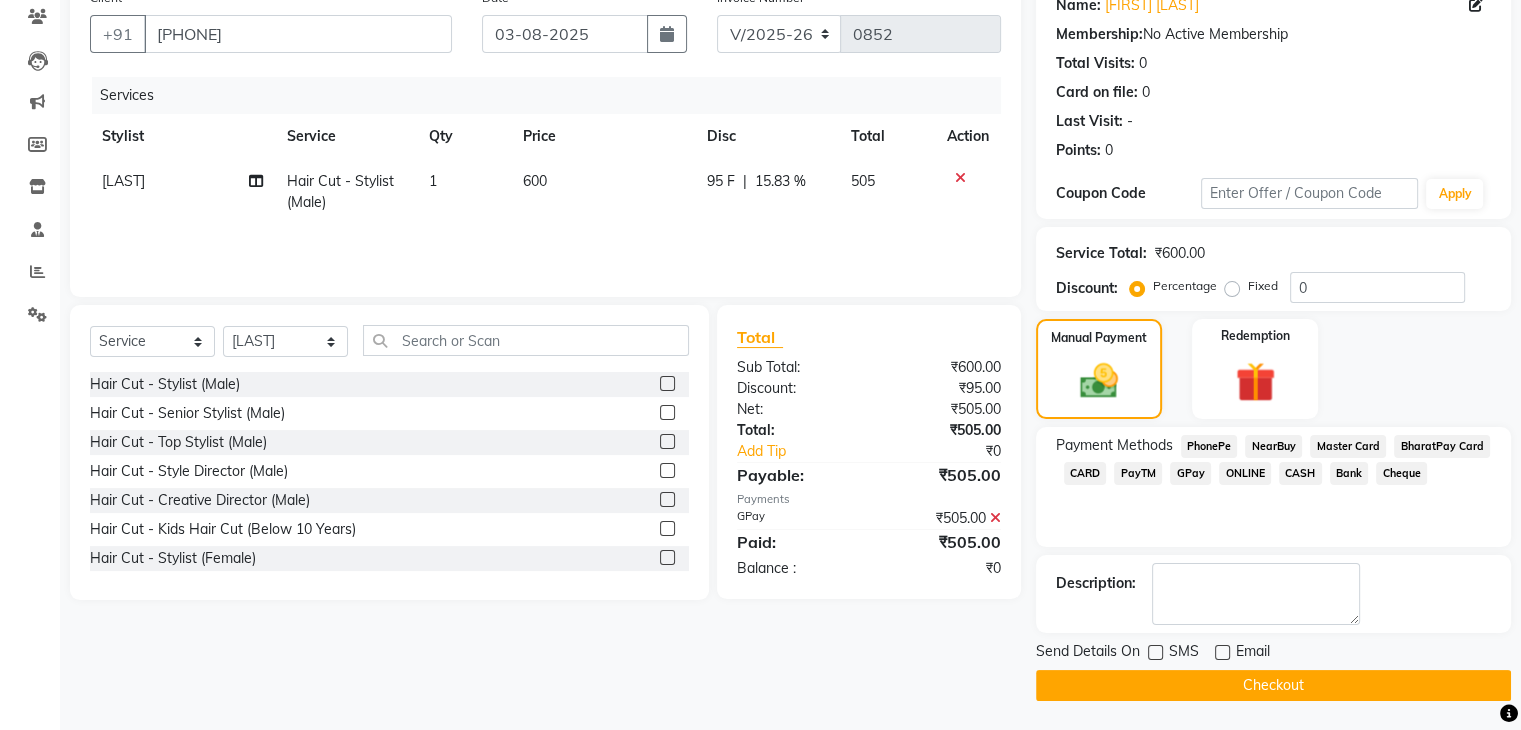 click on "Checkout" 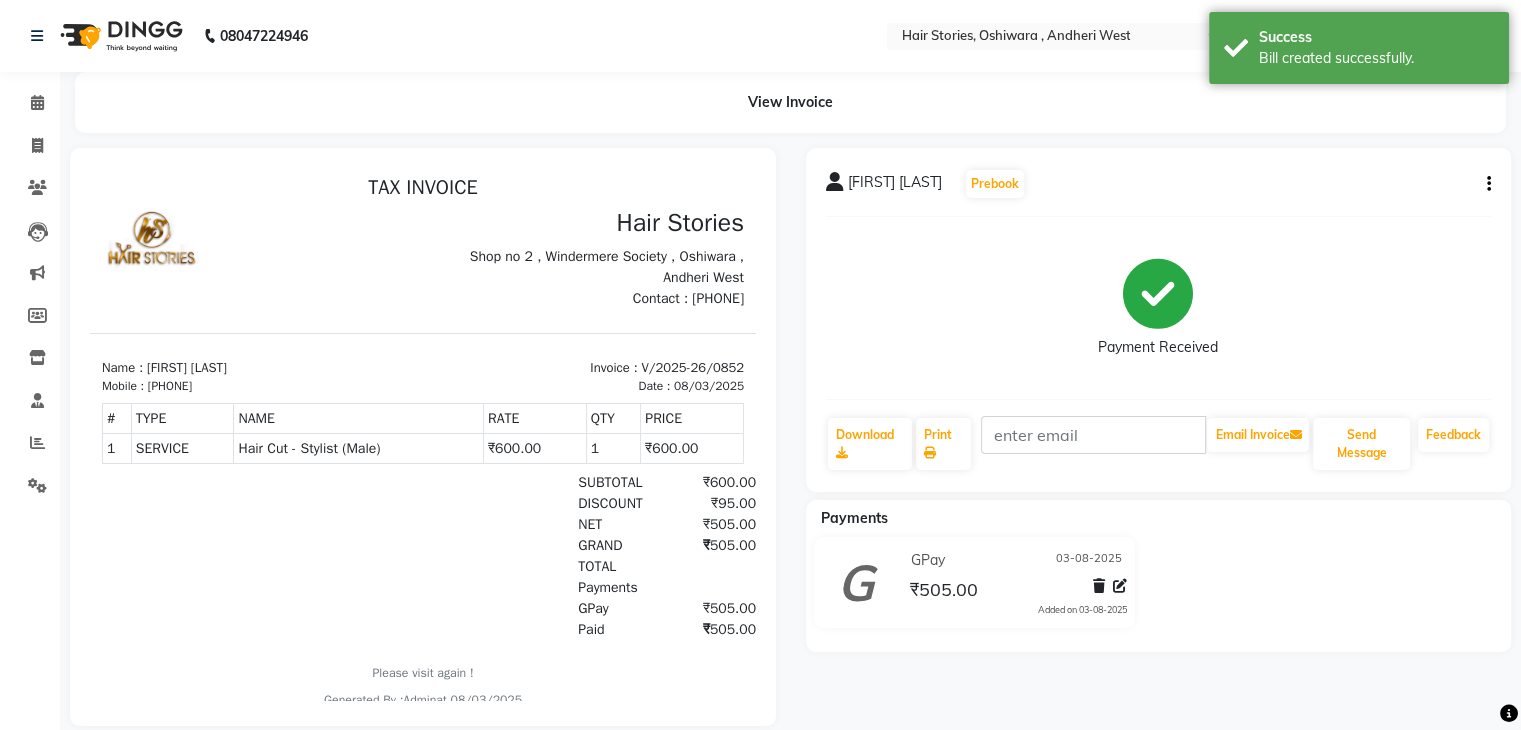 scroll, scrollTop: 0, scrollLeft: 0, axis: both 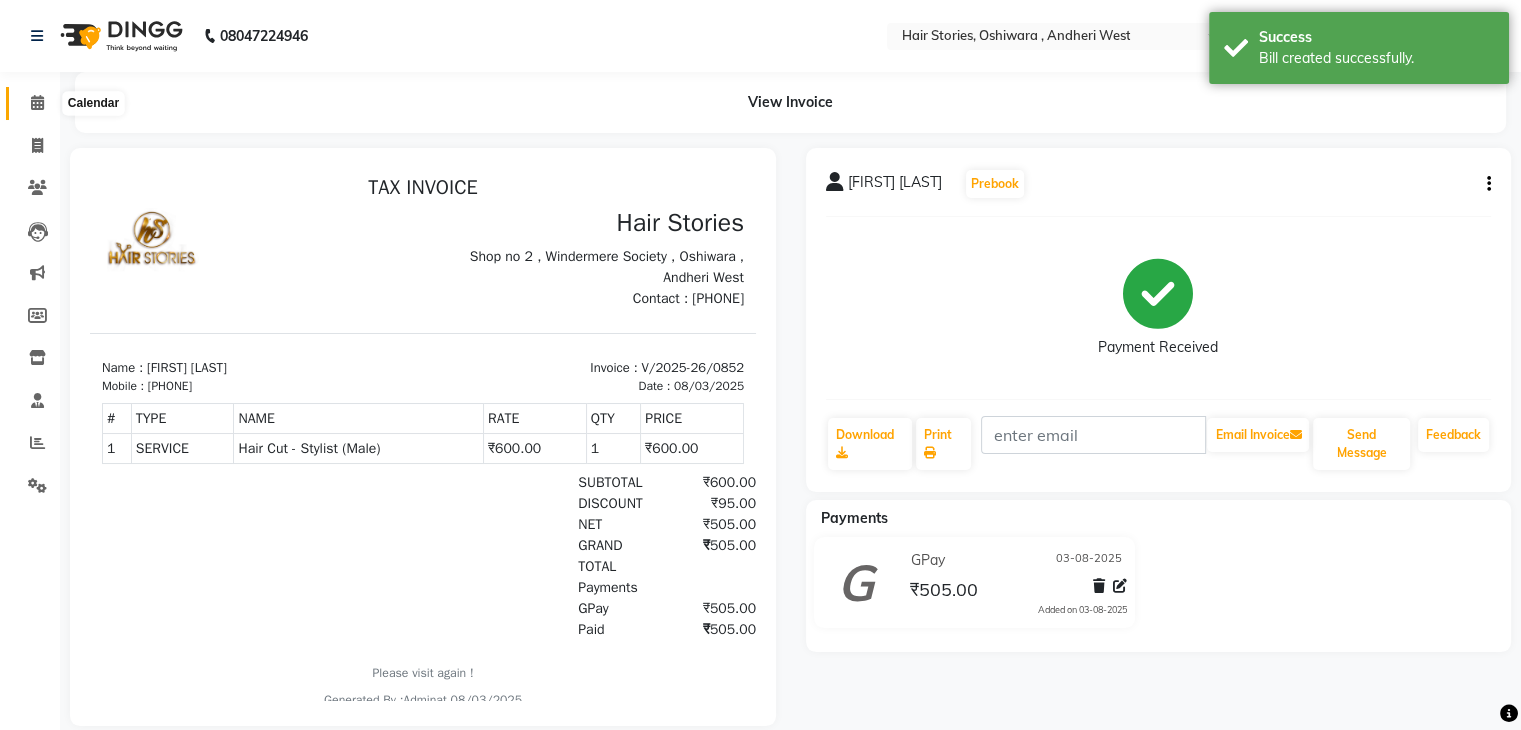 click 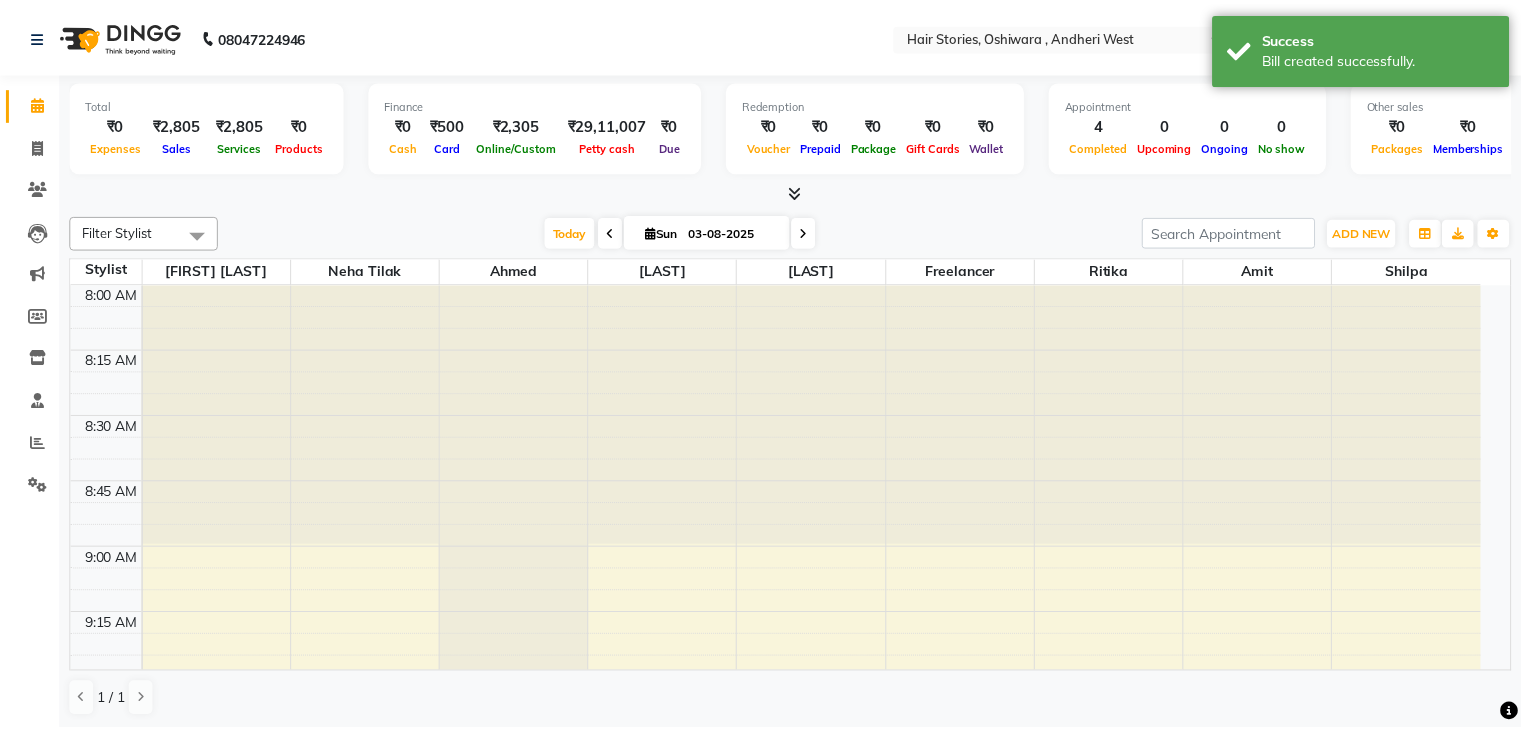 scroll, scrollTop: 0, scrollLeft: 0, axis: both 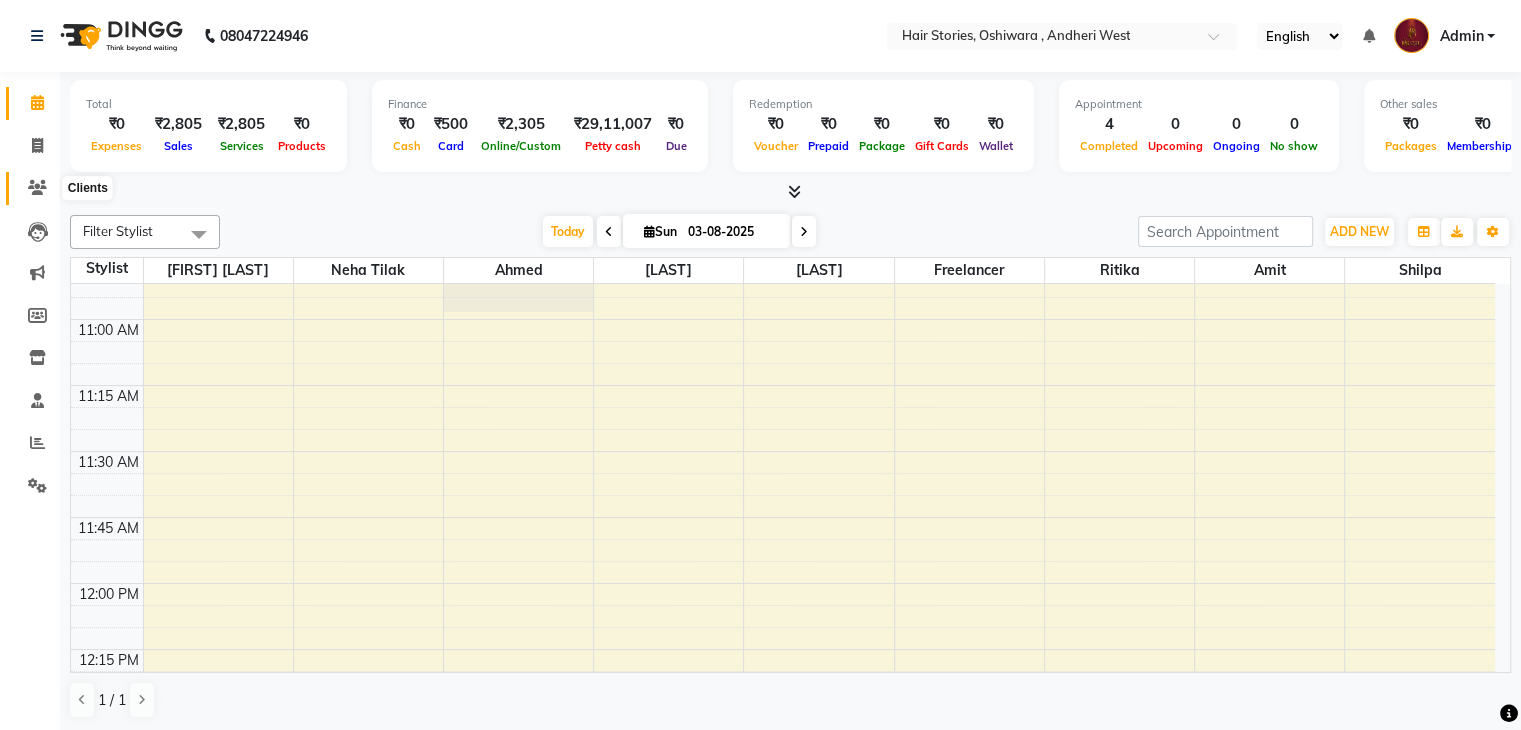 click 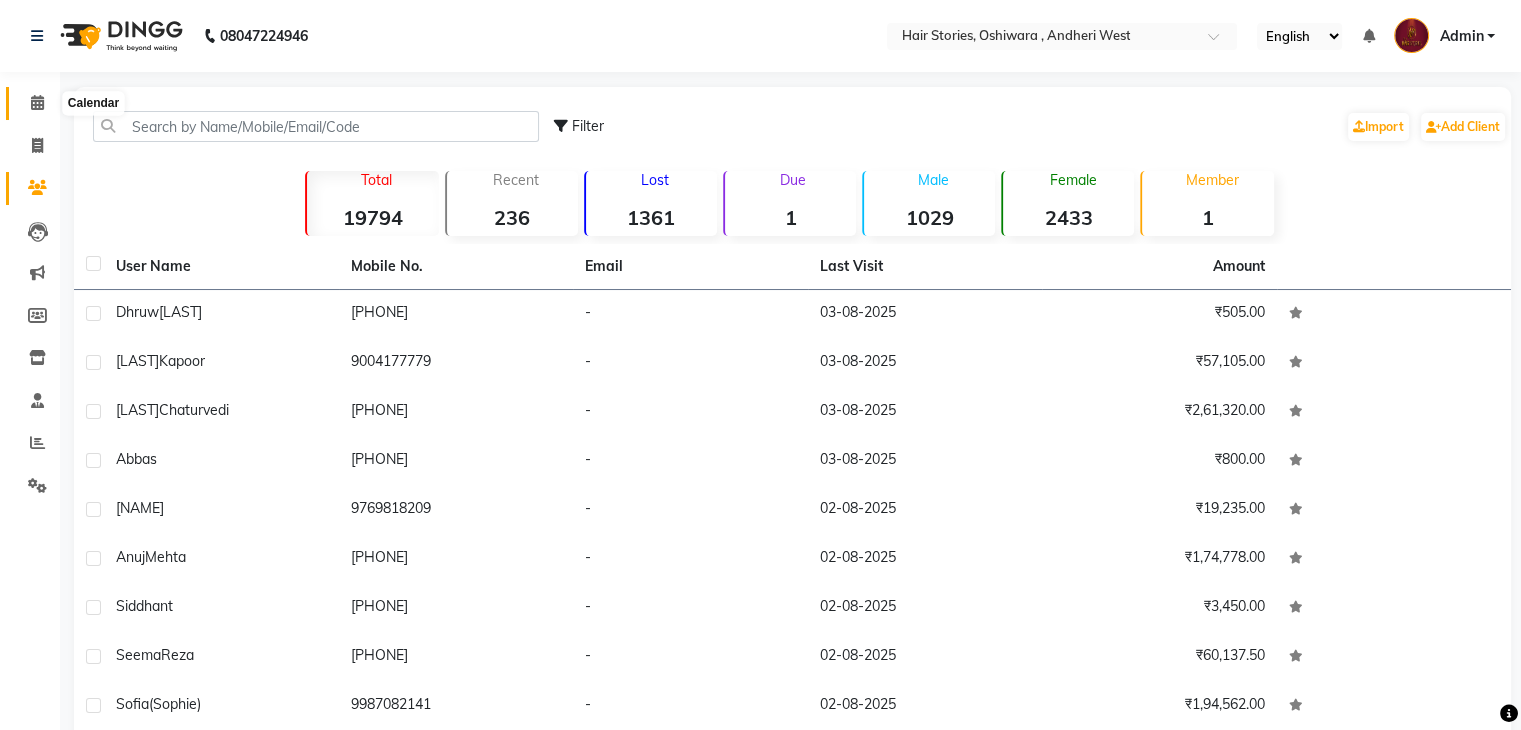 click 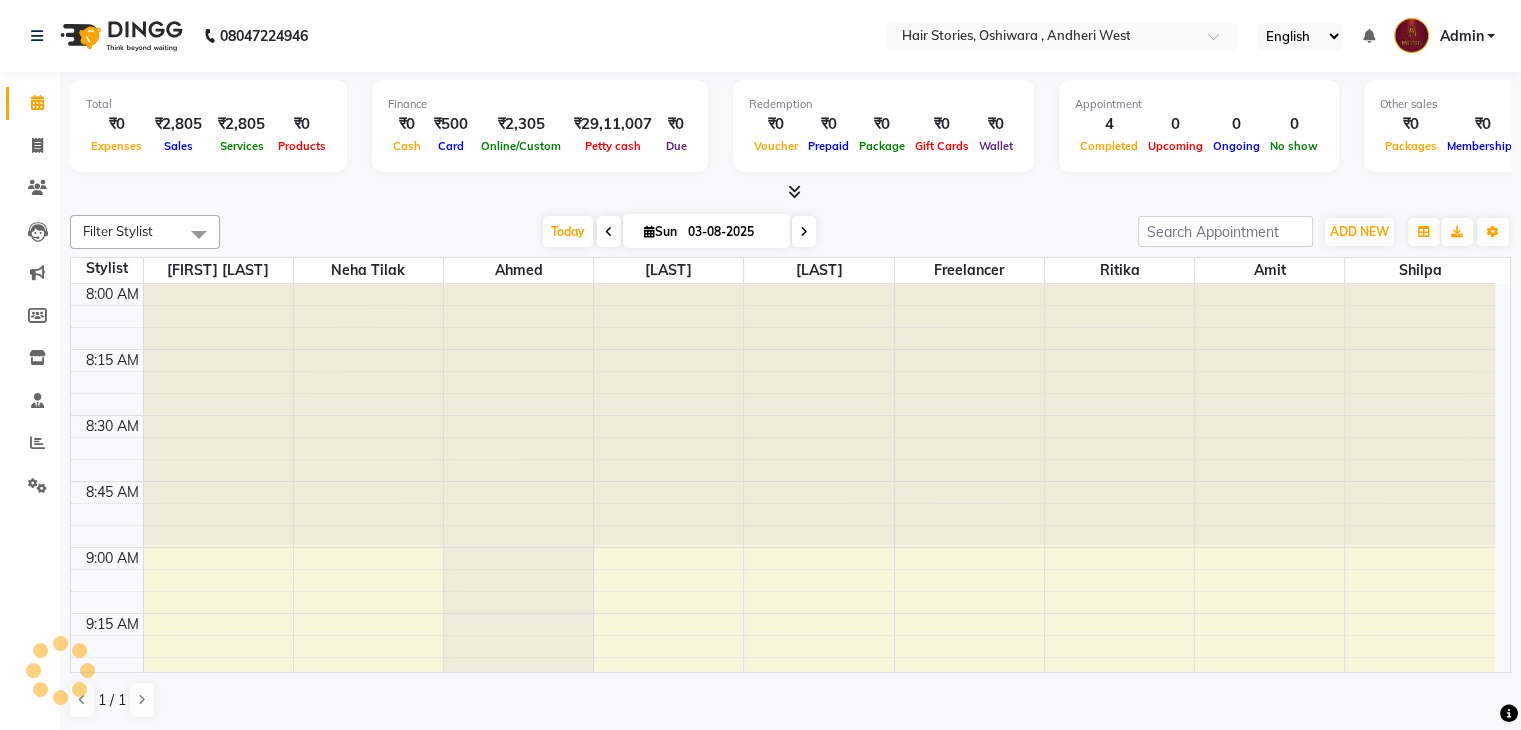 scroll, scrollTop: 0, scrollLeft: 0, axis: both 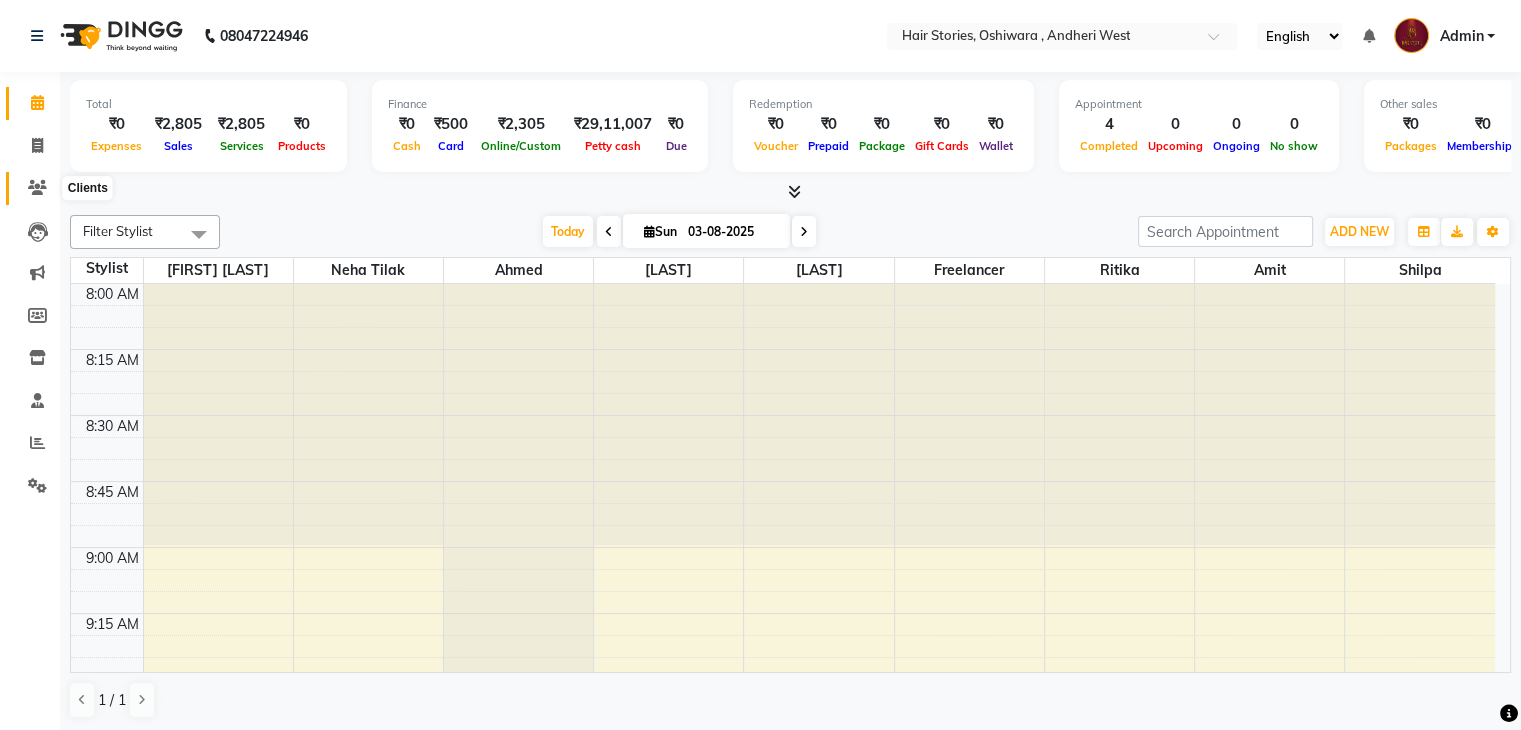 click 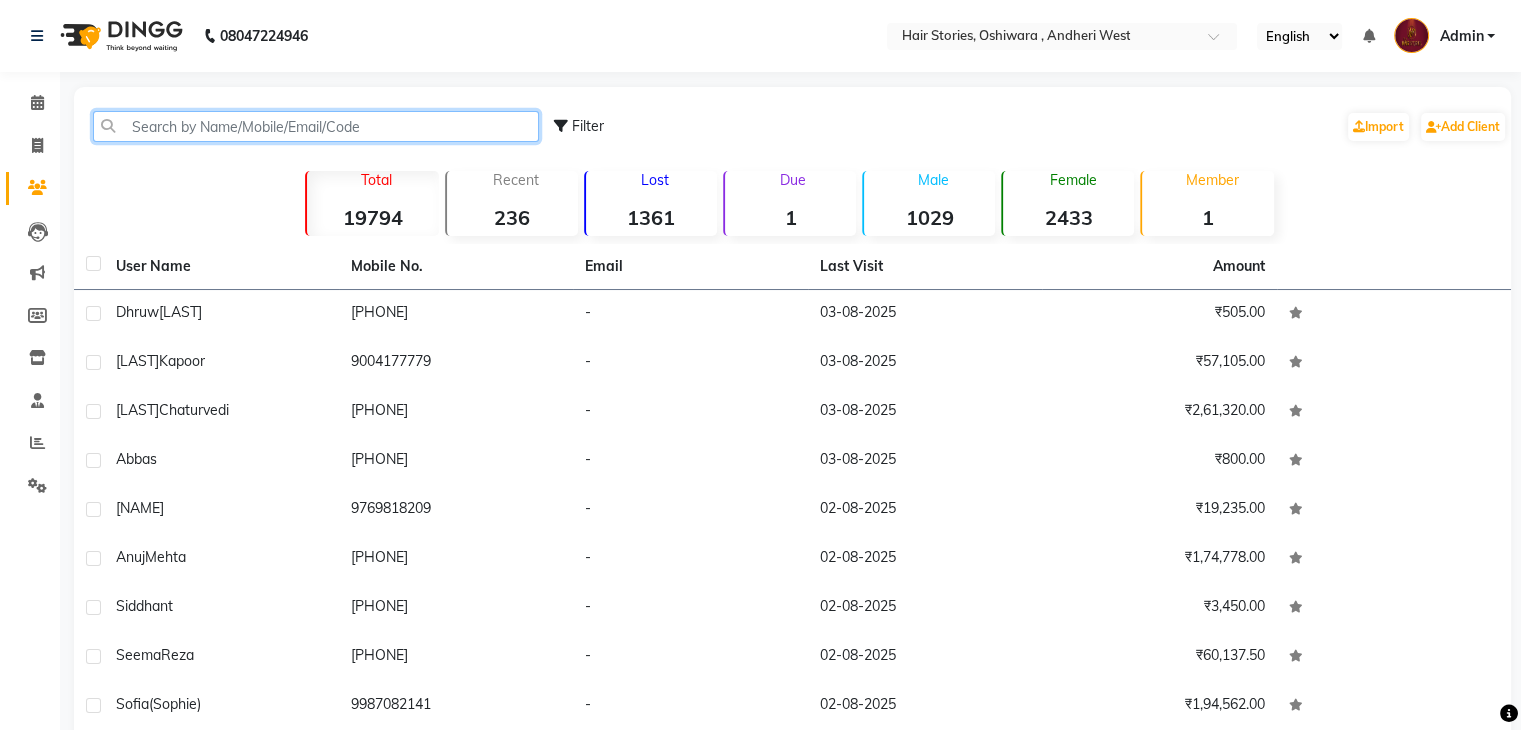 click 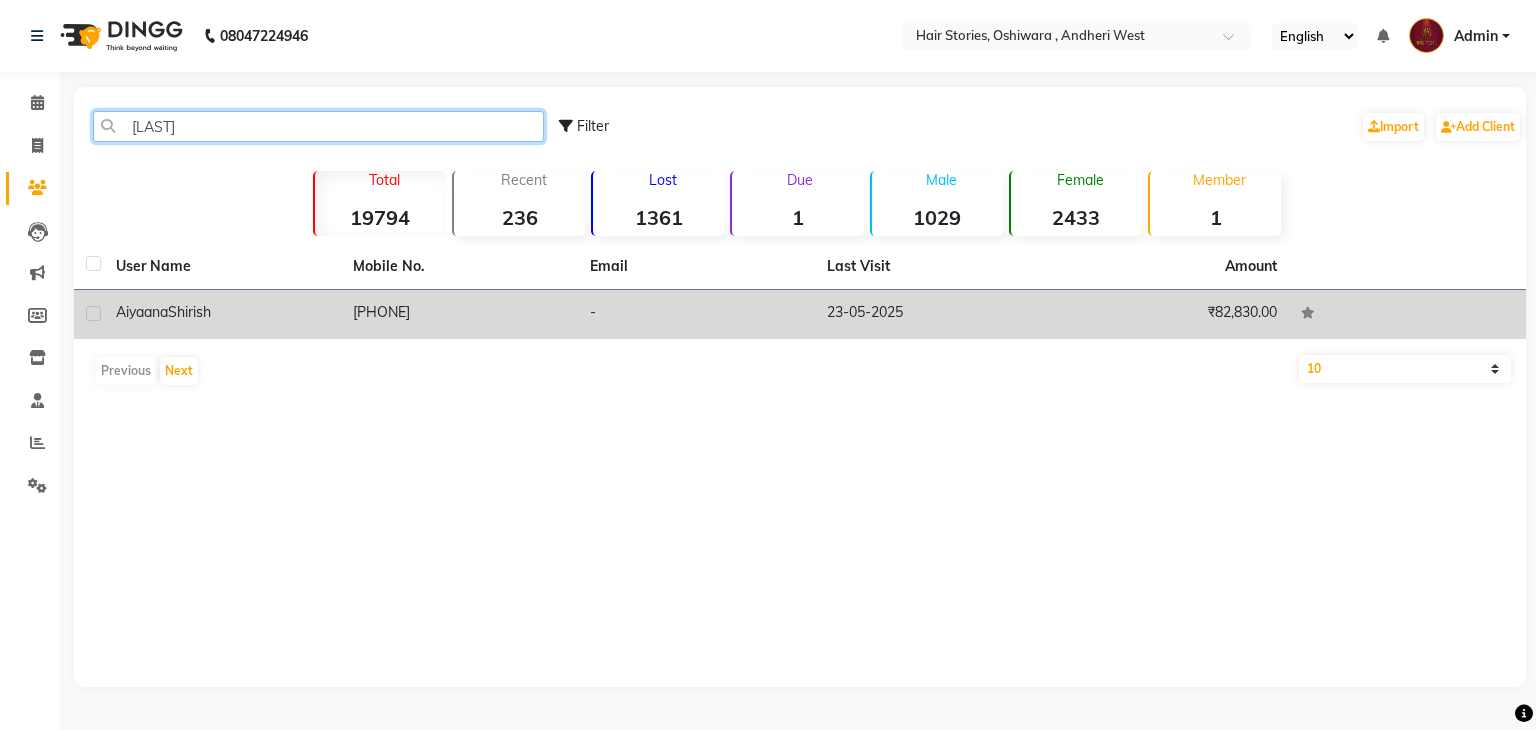 type on "[LAST]" 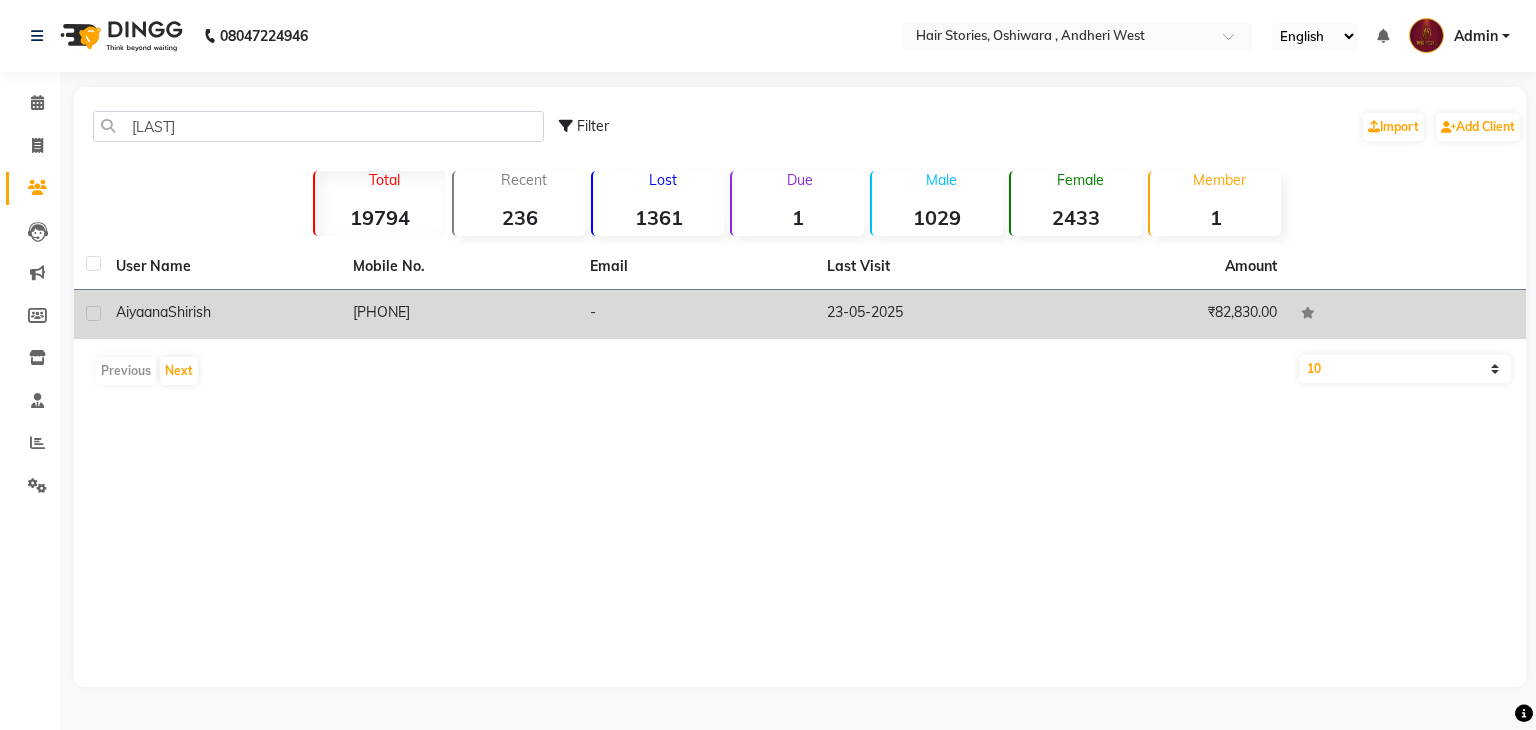 click on "[FIRST] [LAST]" 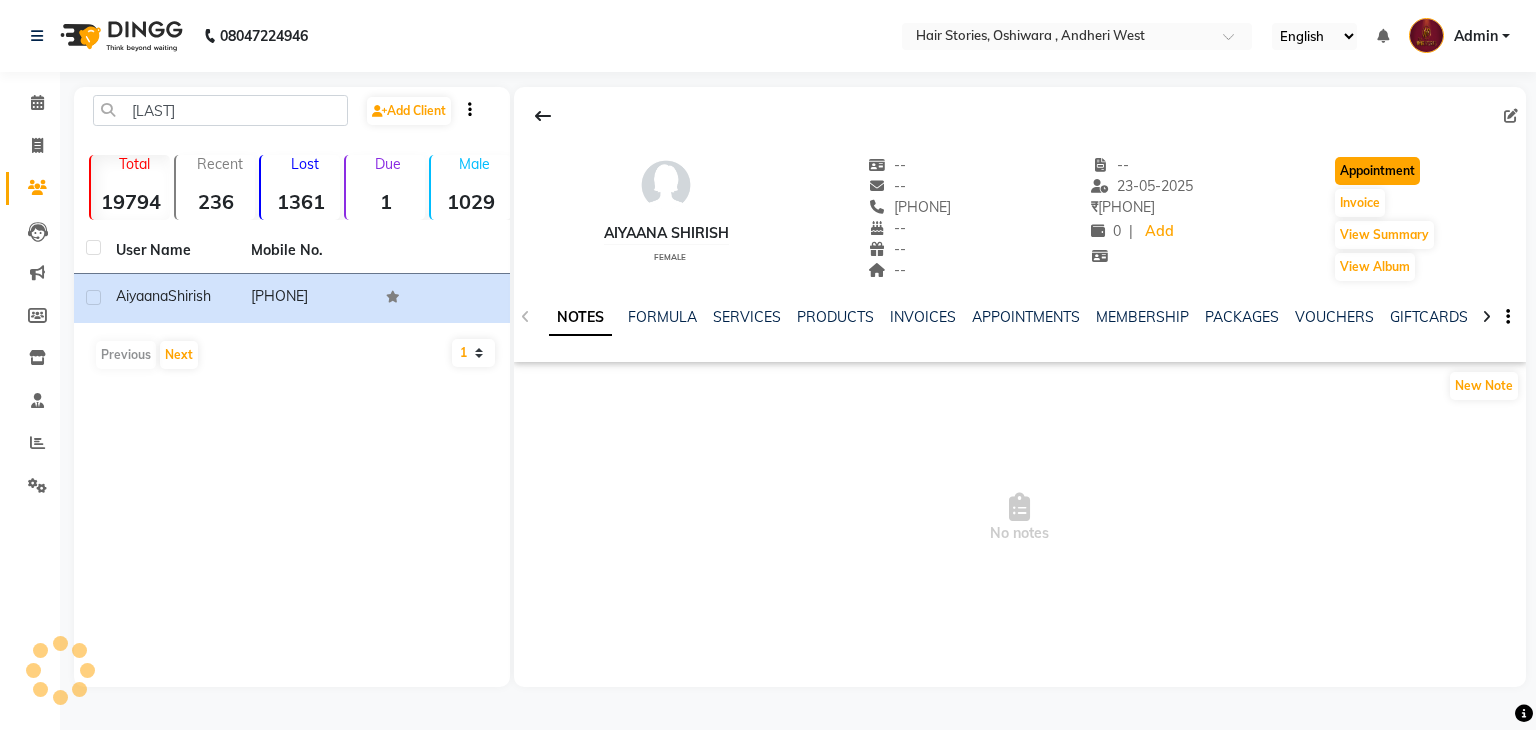 click on "Appointment" 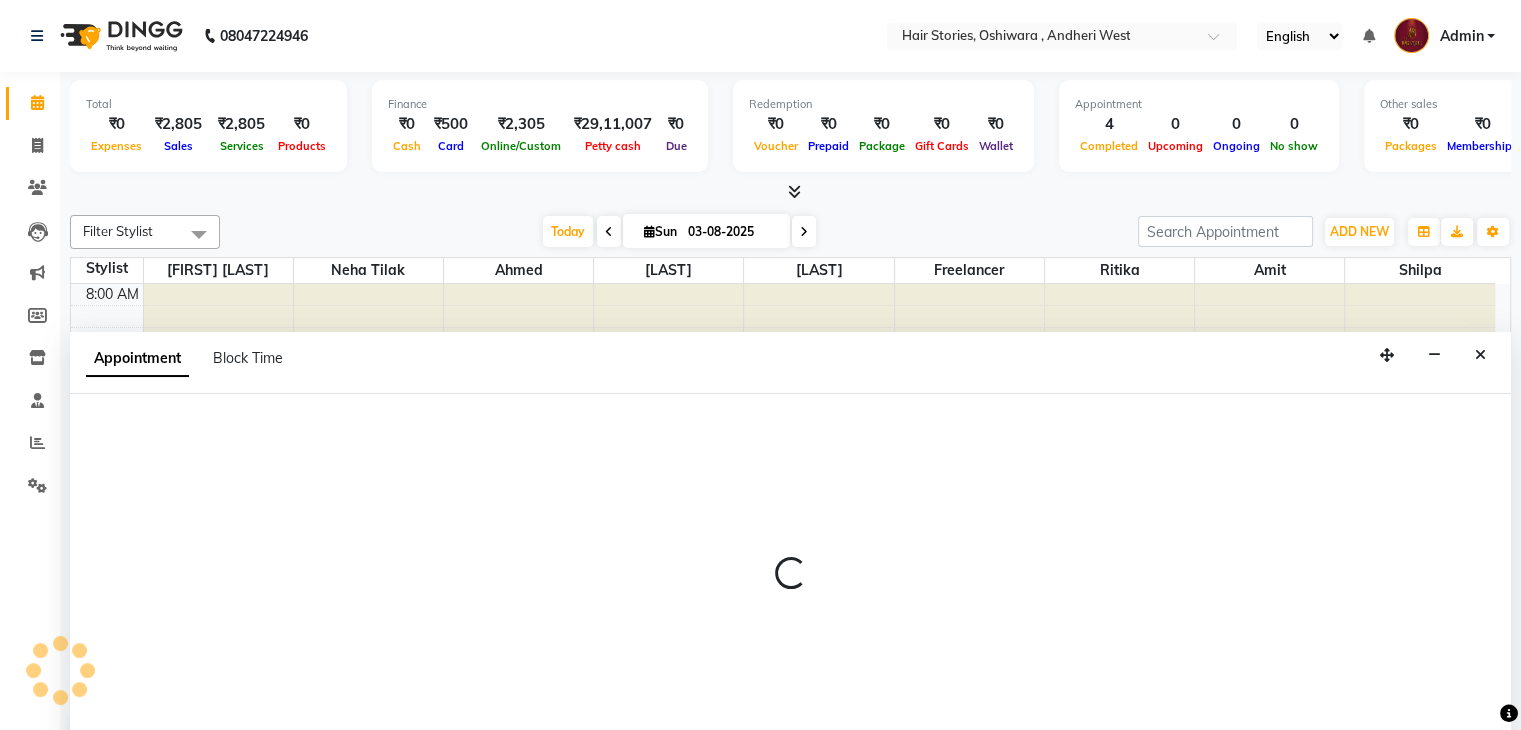 scroll, scrollTop: 2616, scrollLeft: 0, axis: vertical 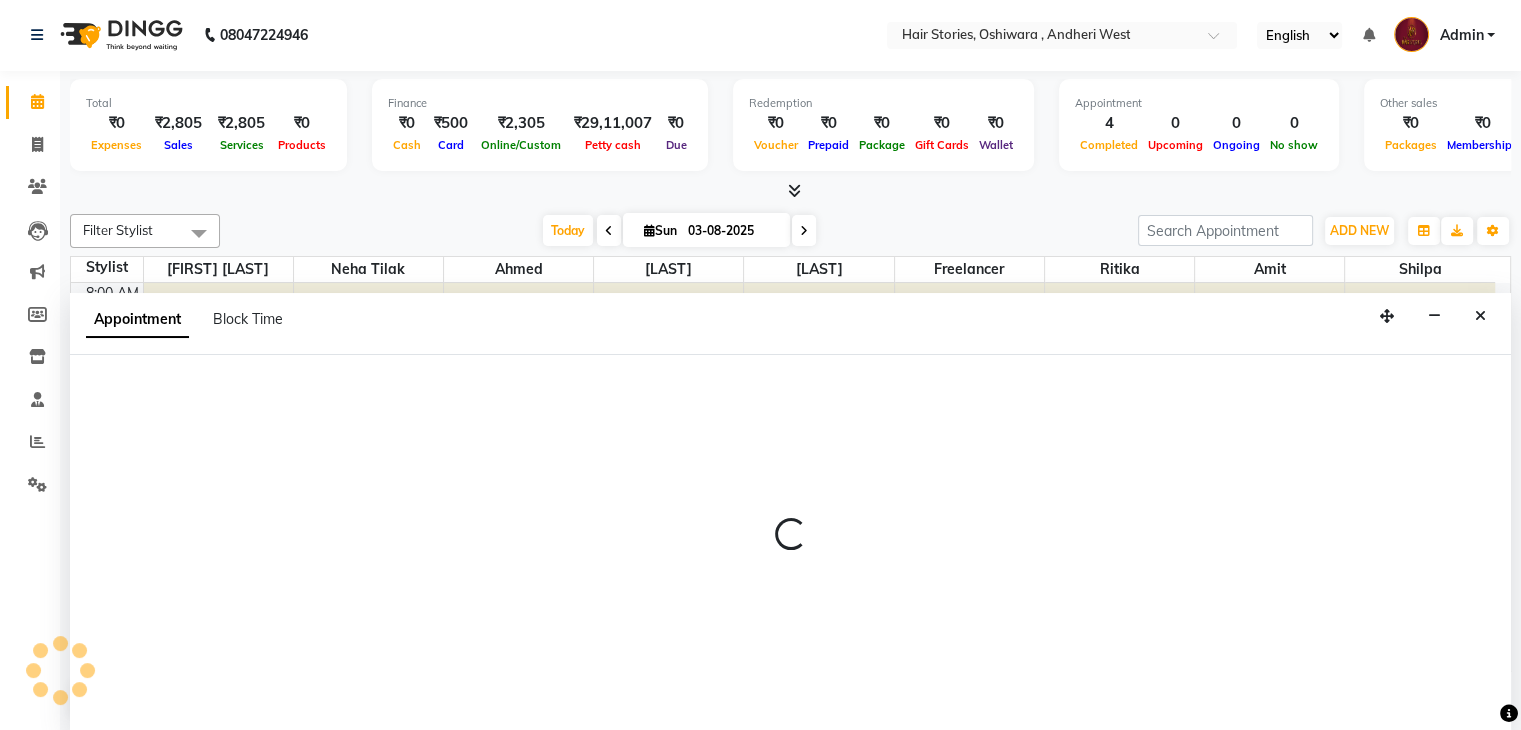 select on "tentative" 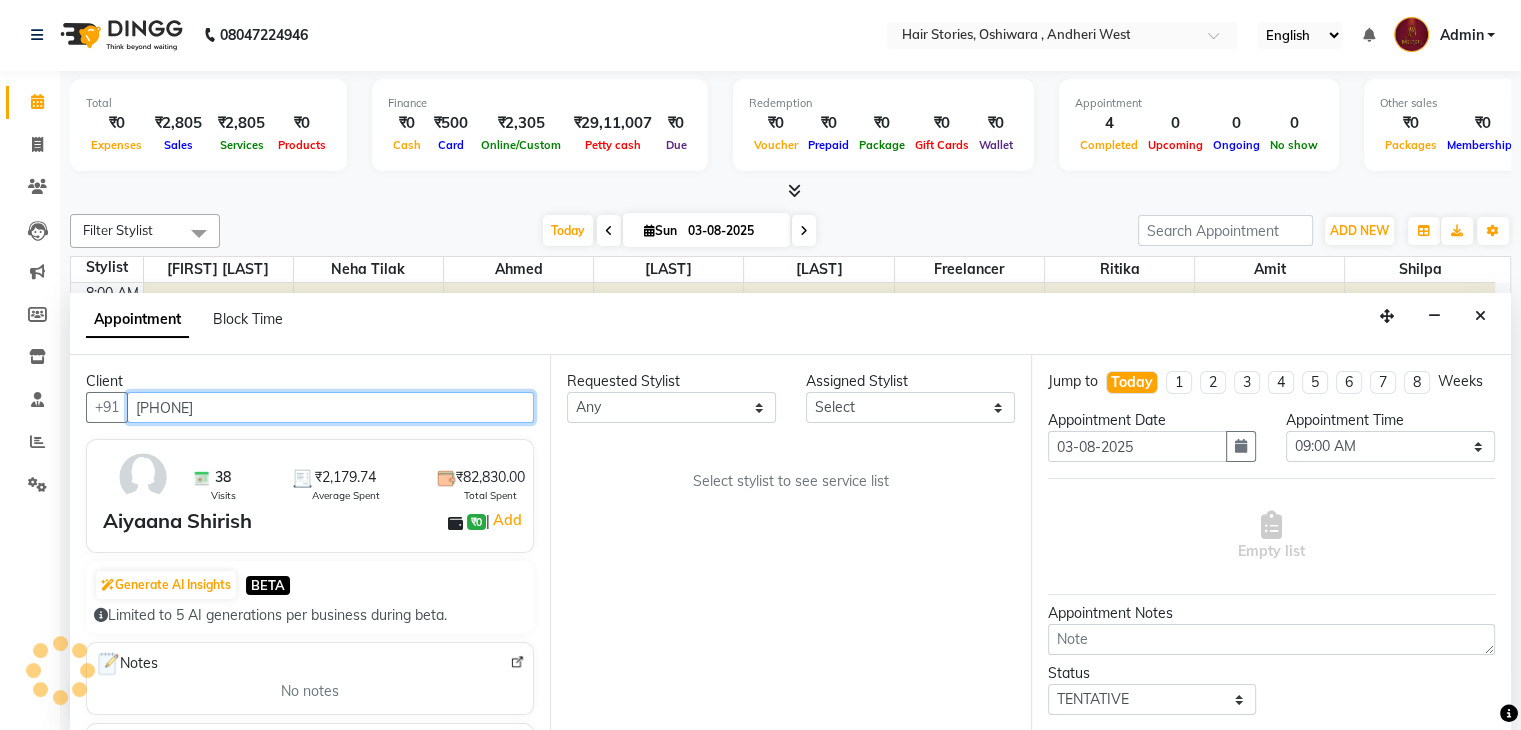 scroll, scrollTop: 2616, scrollLeft: 0, axis: vertical 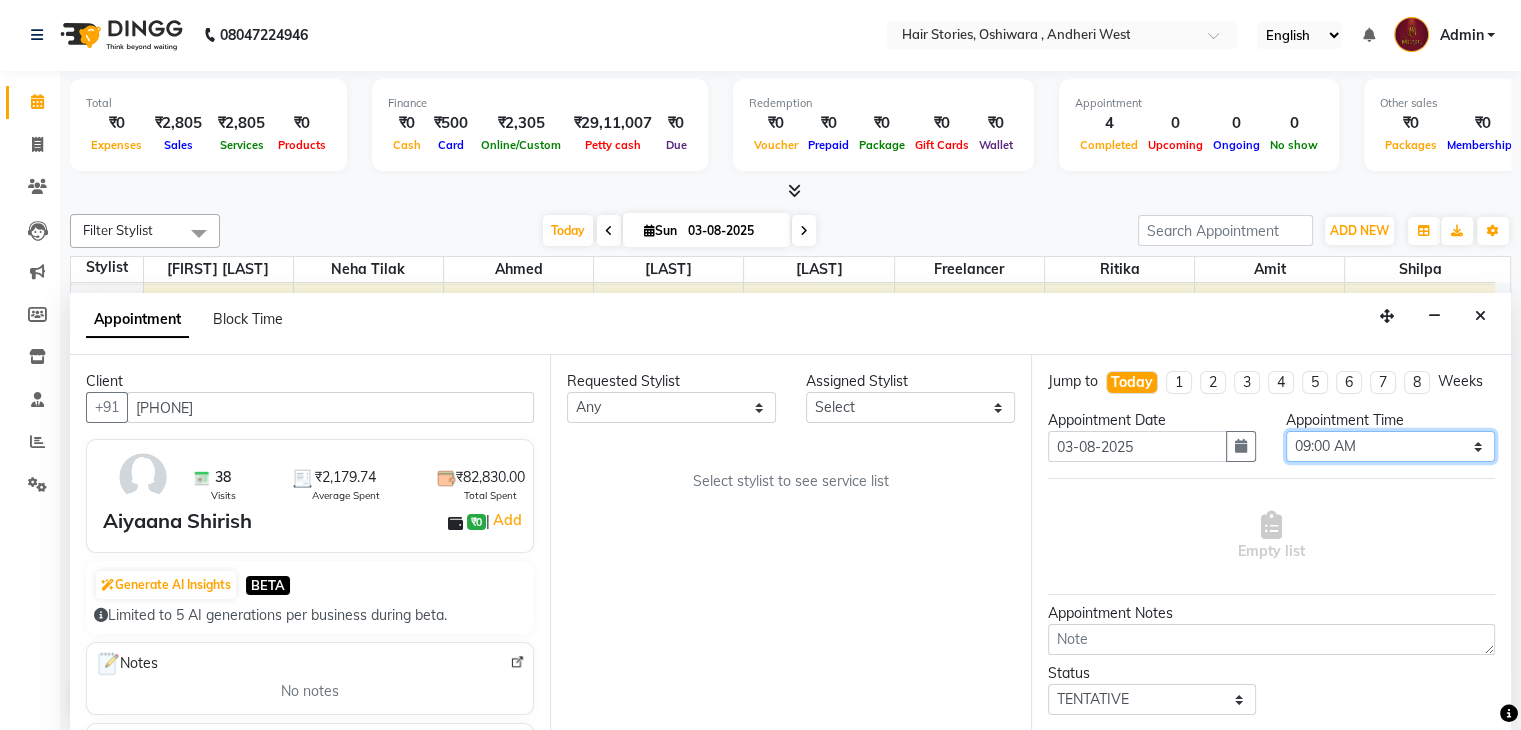 click on "Select 09:00 AM 09:15 AM 09:30 AM 09:45 AM 10:00 AM 10:15 AM 10:30 AM 10:45 AM 11:00 AM 11:15 AM 11:30 AM 11:45 AM 12:00 PM 12:15 PM 12:30 PM 12:45 PM 01:00 PM 01:15 PM 01:30 PM 01:45 PM 02:00 PM 02:15 PM 02:30 PM 02:45 PM 03:00 PM 03:15 PM 03:30 PM 03:45 PM 04:00 PM 04:15 PM 04:30 PM 04:45 PM 05:00 PM 05:15 PM 05:30 PM 05:45 PM 06:00 PM 06:15 PM 06:30 PM 06:45 PM 07:00 PM 07:15 PM 07:30 PM 07:45 PM 08:00 PM 08:15 PM 08:30 PM 08:45 PM 09:00 PM 09:15 PM 09:30 PM 09:45 PM 10:00 PM 10:15 PM 10:30 PM" at bounding box center (1390, 446) 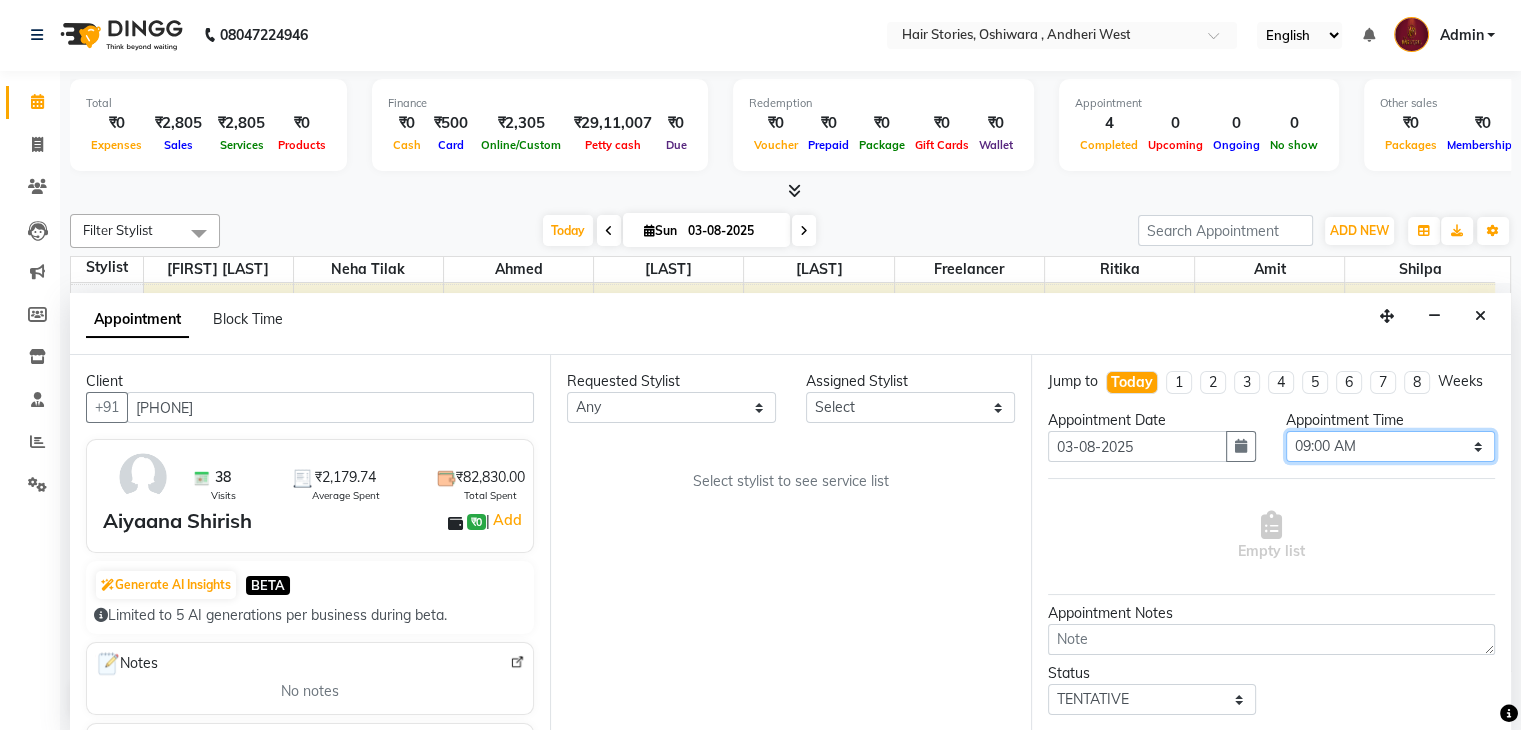select on "990" 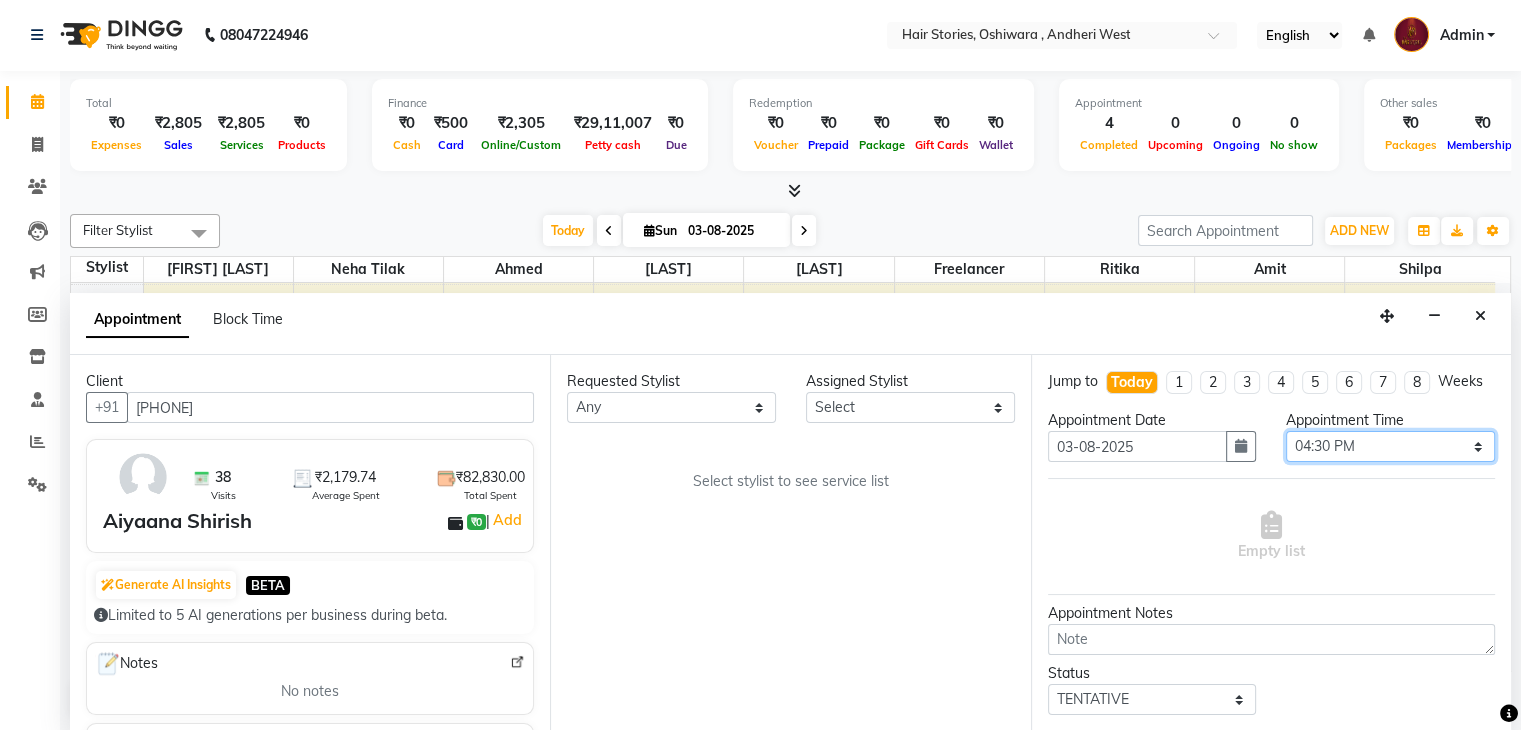 click on "Select 09:00 AM 09:15 AM 09:30 AM 09:45 AM 10:00 AM 10:15 AM 10:30 AM 10:45 AM 11:00 AM 11:15 AM 11:30 AM 11:45 AM 12:00 PM 12:15 PM 12:30 PM 12:45 PM 01:00 PM 01:15 PM 01:30 PM 01:45 PM 02:00 PM 02:15 PM 02:30 PM 02:45 PM 03:00 PM 03:15 PM 03:30 PM 03:45 PM 04:00 PM 04:15 PM 04:30 PM 04:45 PM 05:00 PM 05:15 PM 05:30 PM 05:45 PM 06:00 PM 06:15 PM 06:30 PM 06:45 PM 07:00 PM 07:15 PM 07:30 PM 07:45 PM 08:00 PM 08:15 PM 08:30 PM 08:45 PM 09:00 PM 09:15 PM 09:30 PM 09:45 PM 10:00 PM 10:15 PM 10:30 PM" at bounding box center (1390, 446) 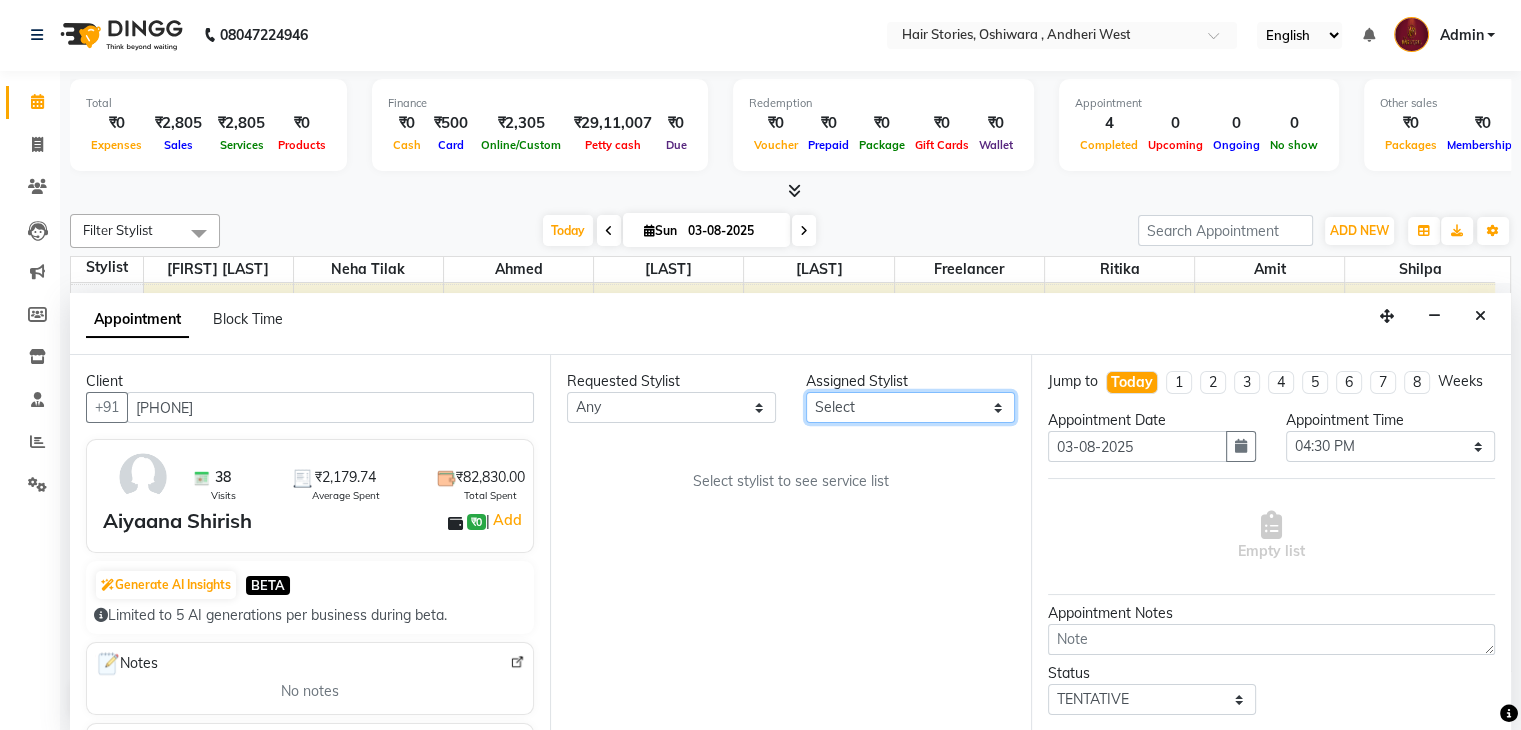 click on "Select Ahmed Amit Amit Savla Freelancer Habiba Neha Tilak Ritika Shilpa Shiraz" at bounding box center [910, 407] 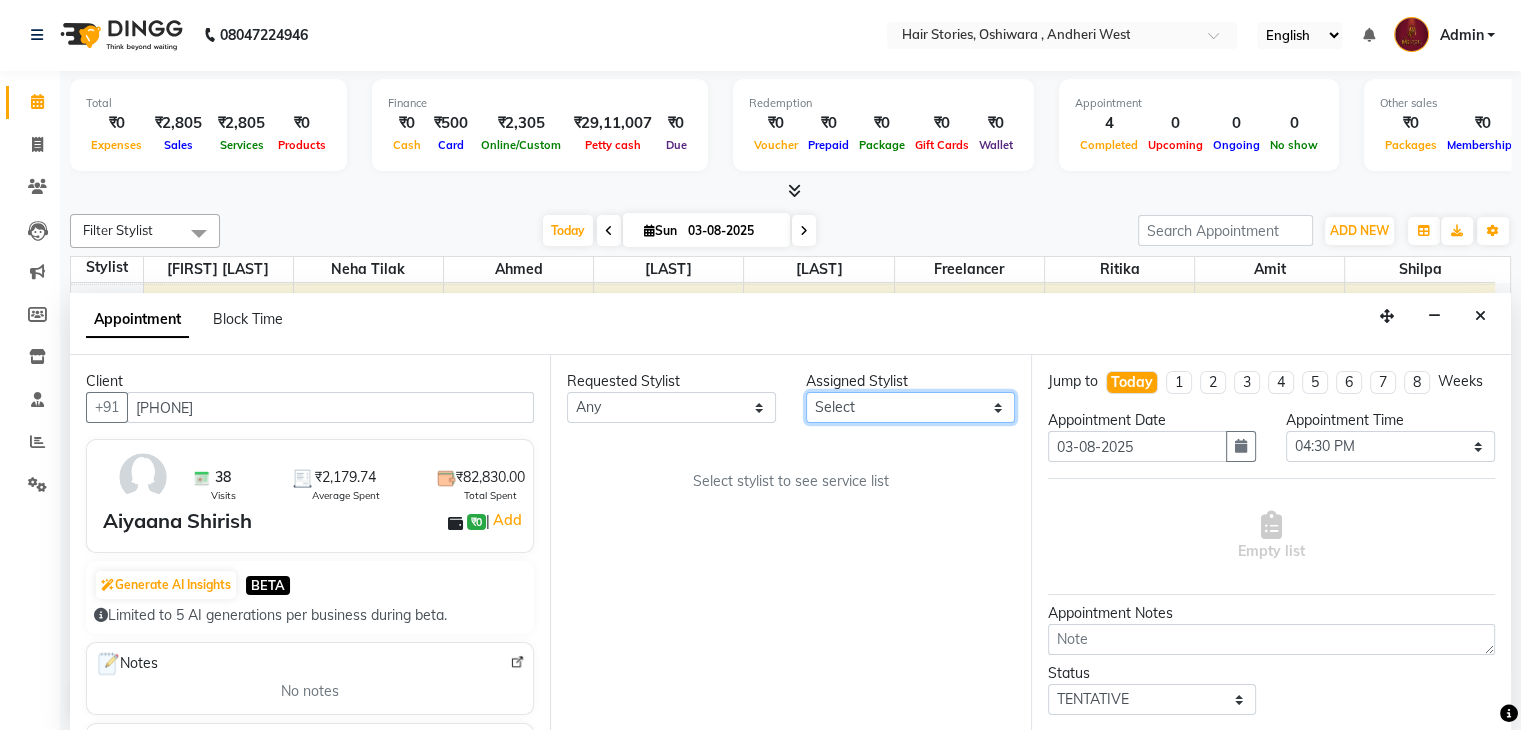 select on "7131" 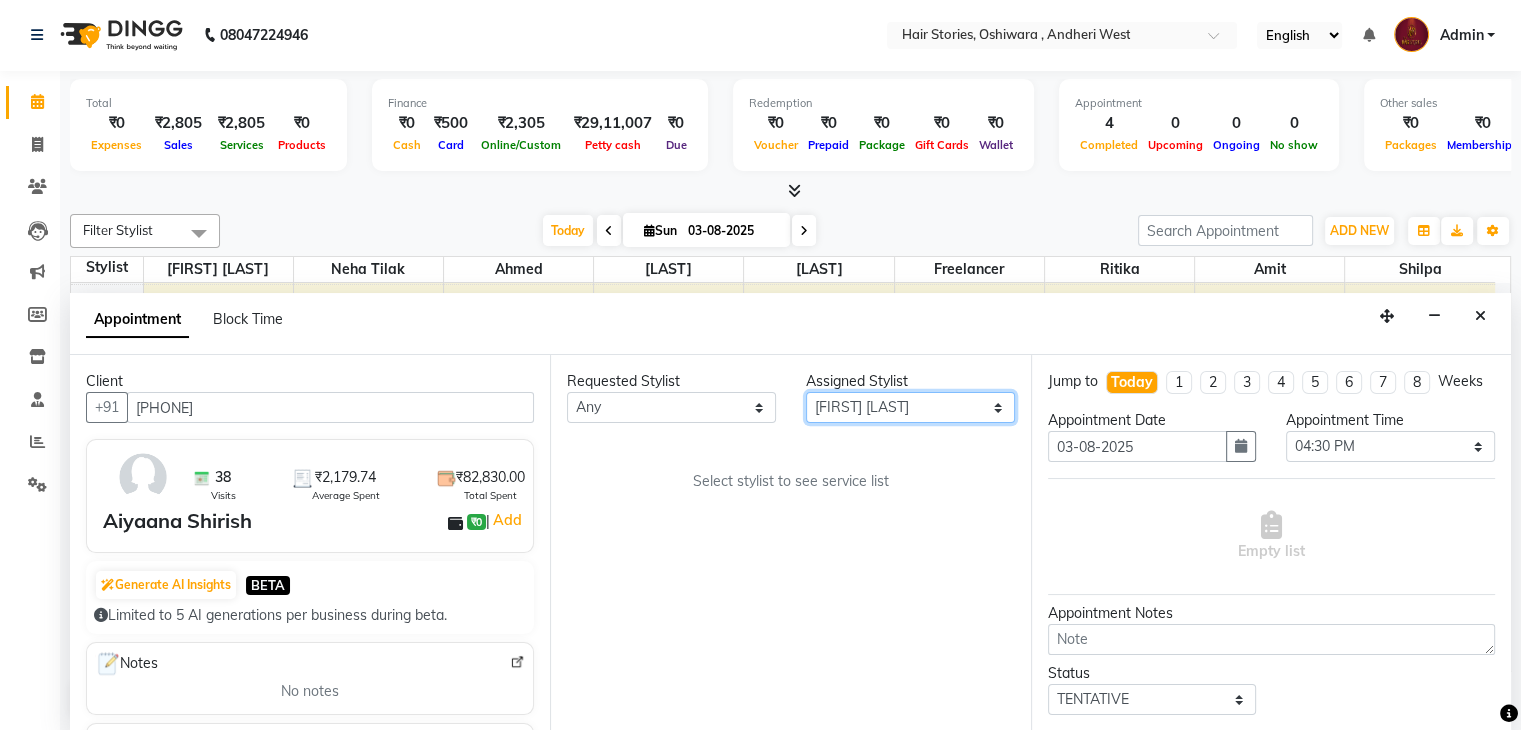 click on "Select Ahmed Amit Amit Savla Freelancer Habiba Neha Tilak Ritika Shilpa Shiraz" at bounding box center [910, 407] 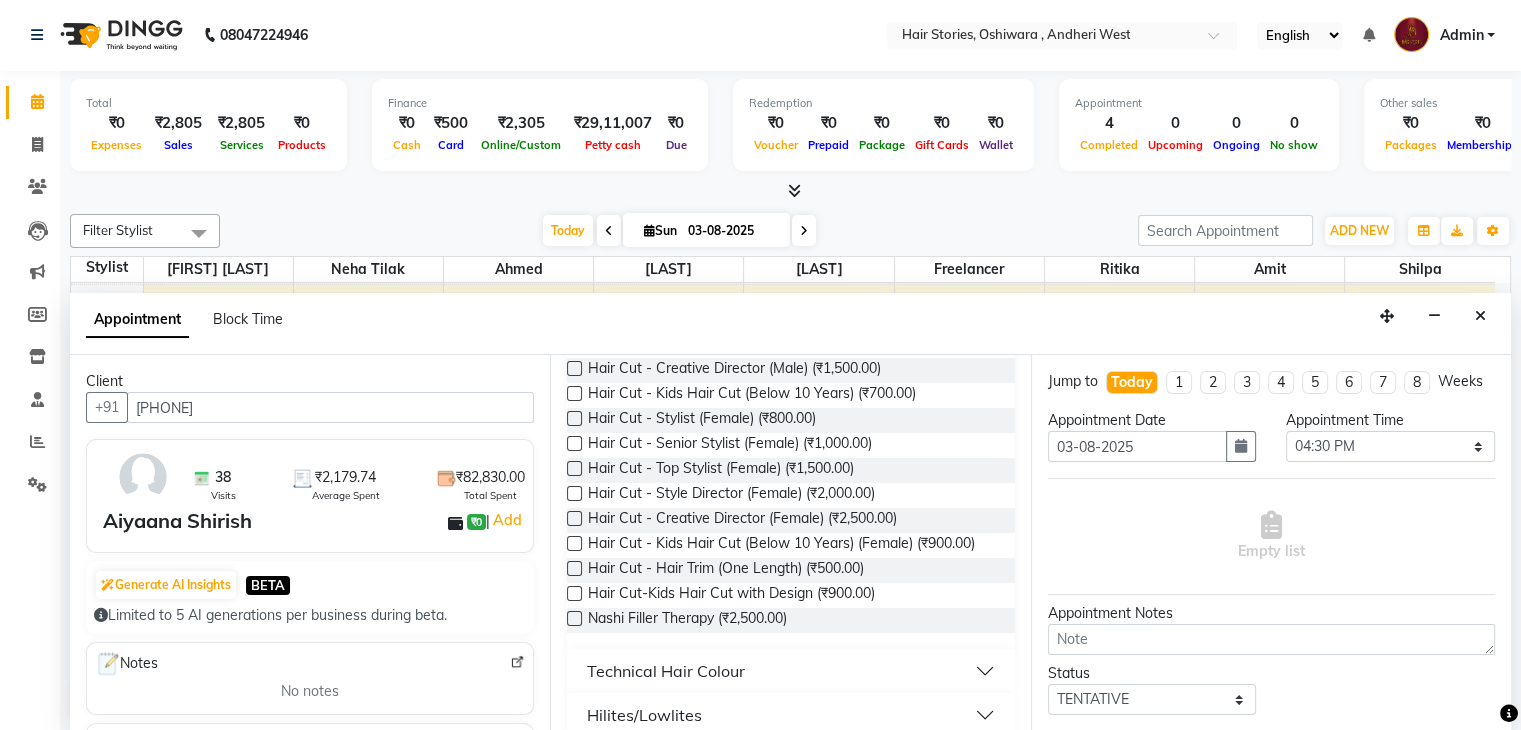 scroll, scrollTop: 272, scrollLeft: 0, axis: vertical 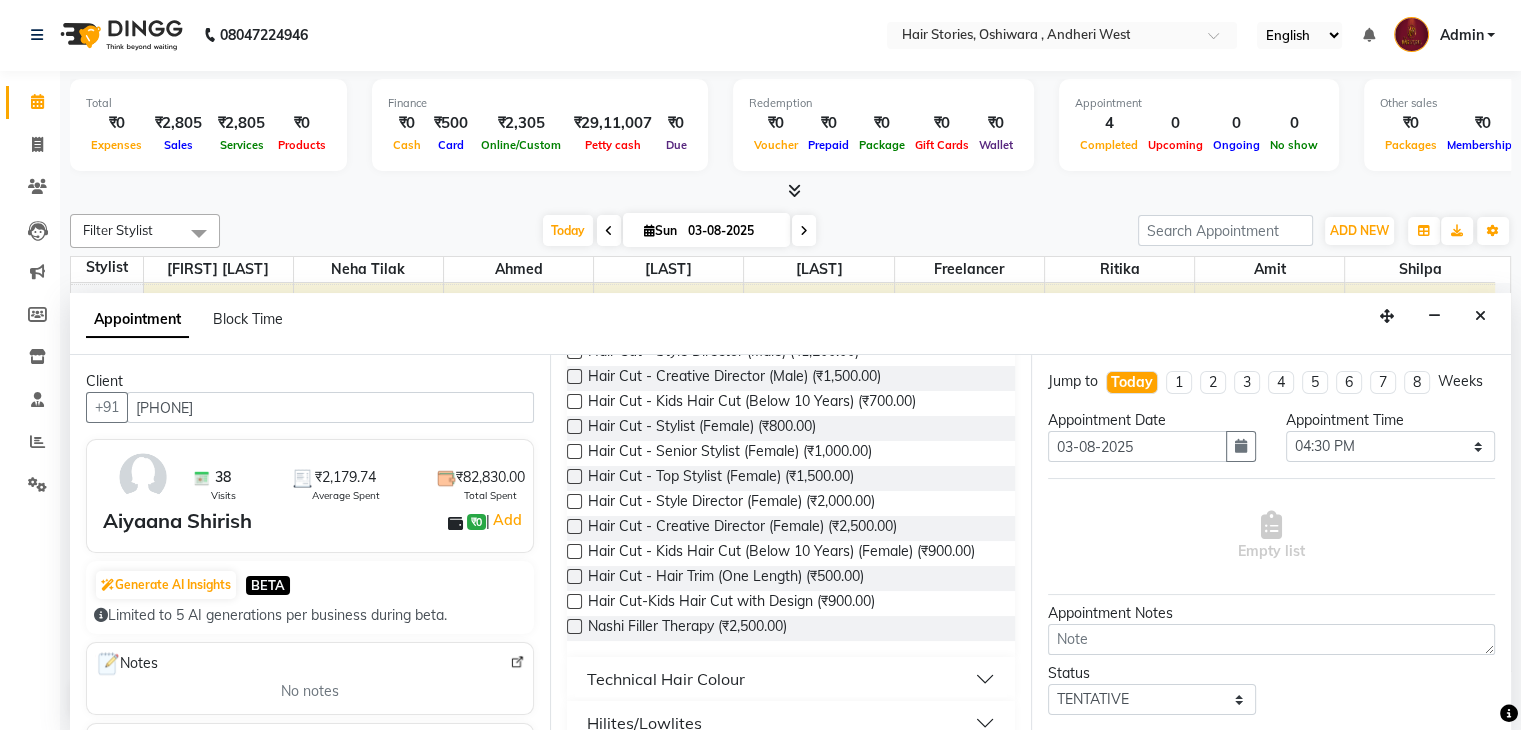 click at bounding box center [574, 526] 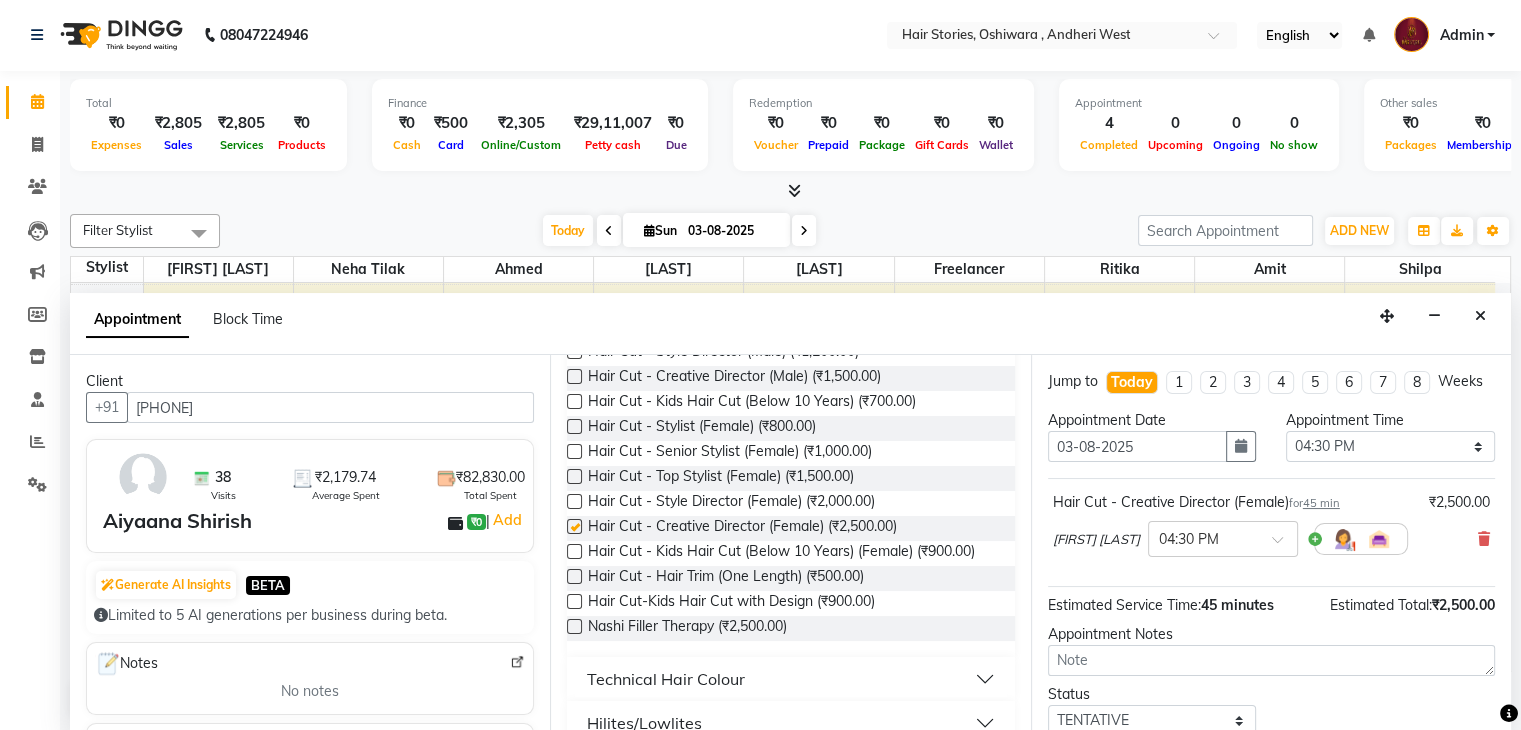 checkbox on "false" 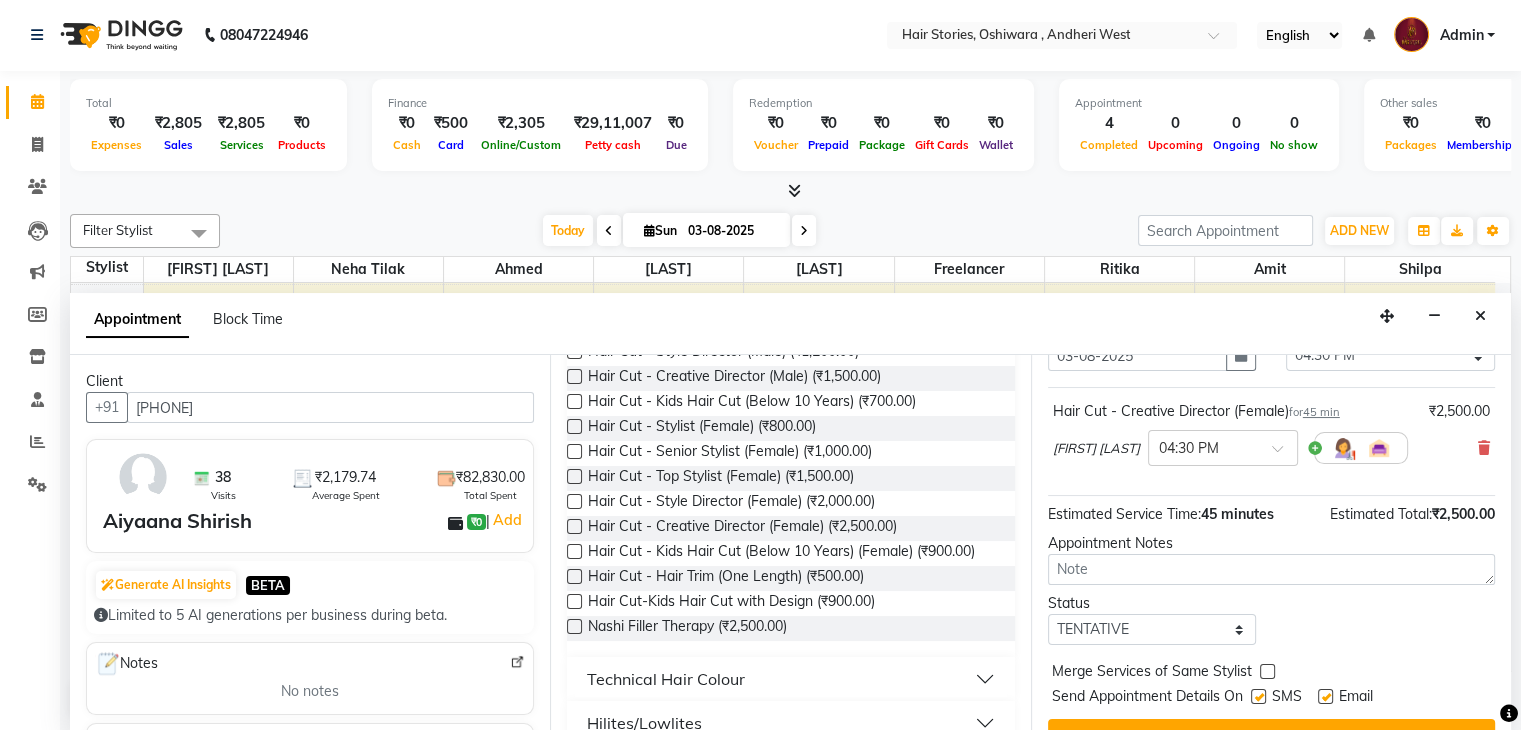 scroll, scrollTop: 149, scrollLeft: 0, axis: vertical 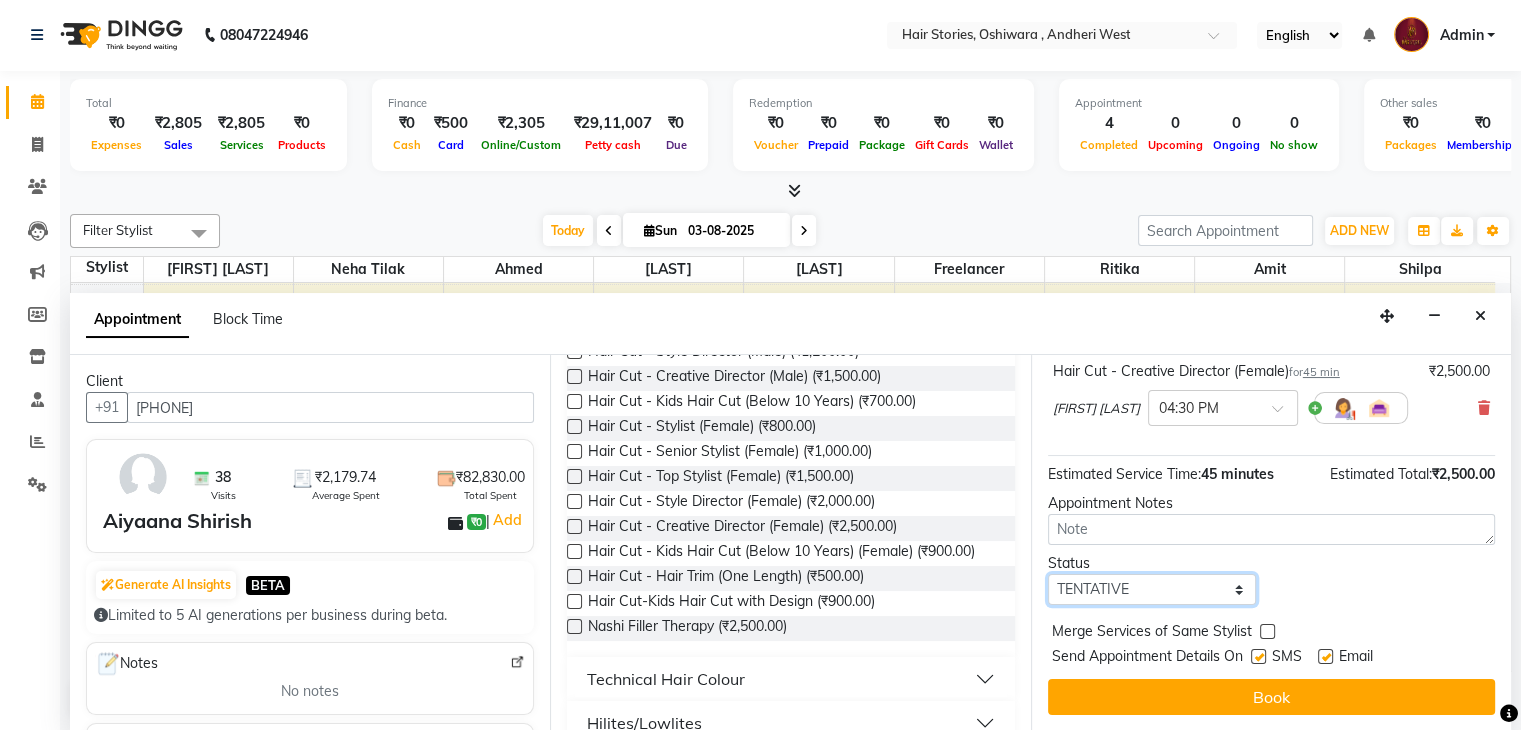 click on "Select TENTATIVE CONFIRM CHECK-IN UPCOMING" at bounding box center [1152, 589] 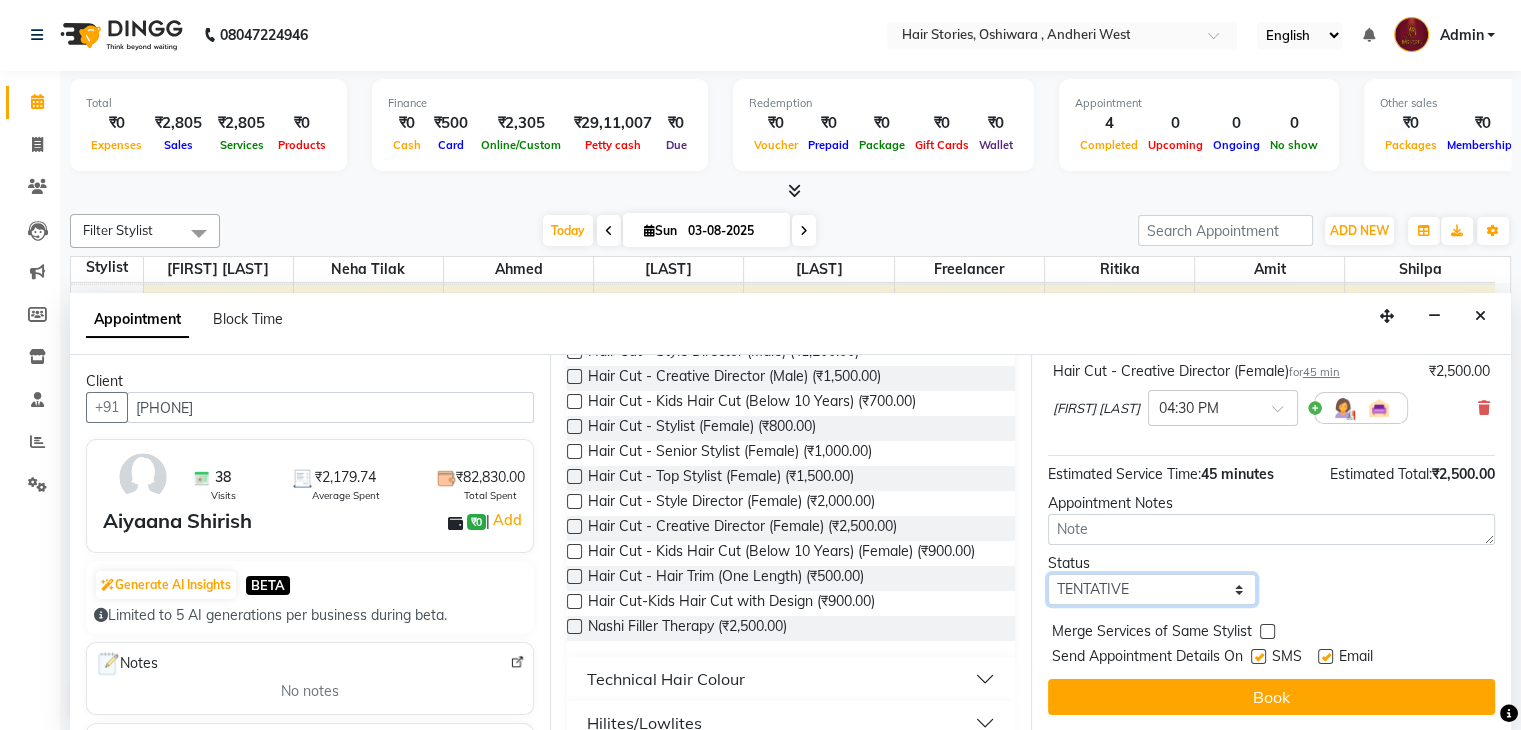 select on "confirm booking" 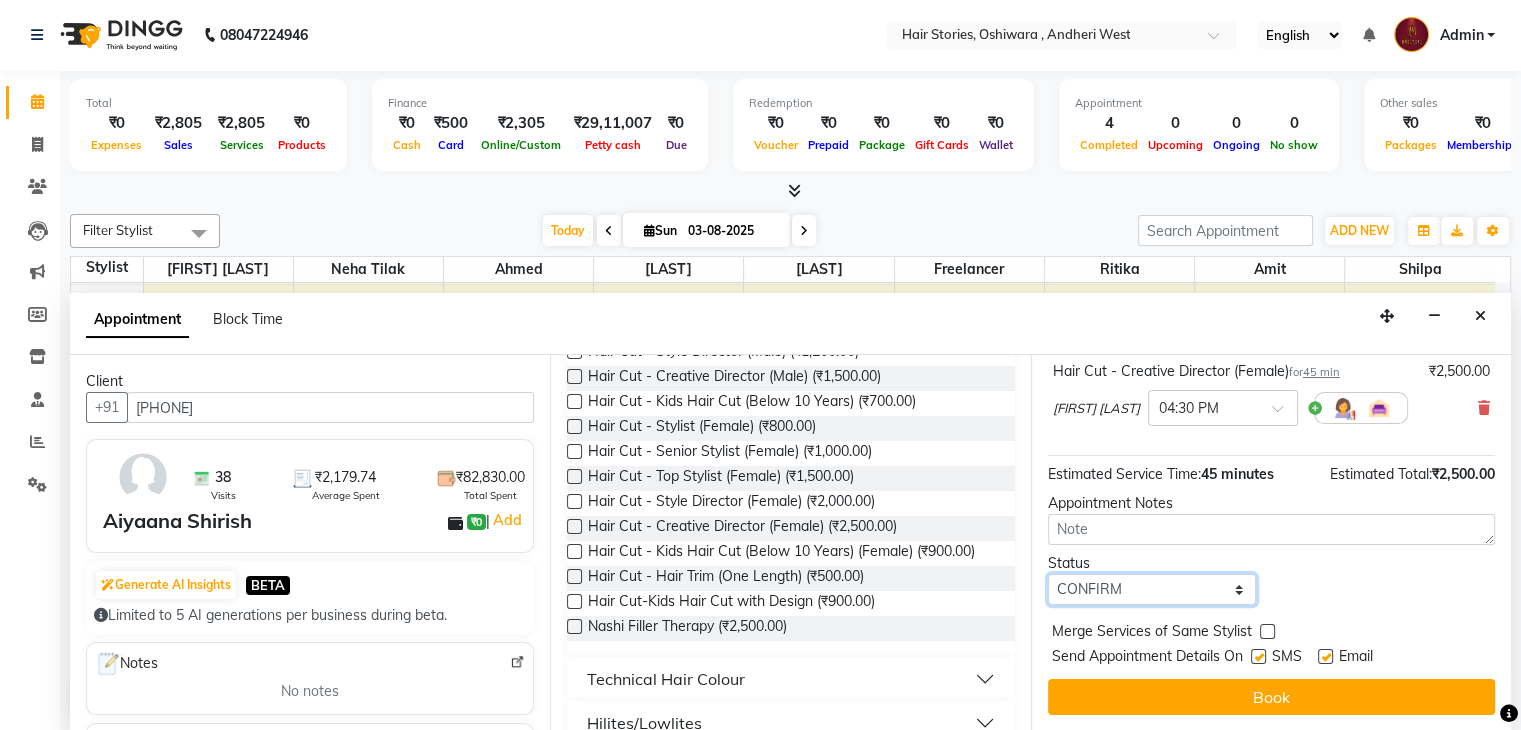 click on "Select TENTATIVE CONFIRM CHECK-IN UPCOMING" at bounding box center (1152, 589) 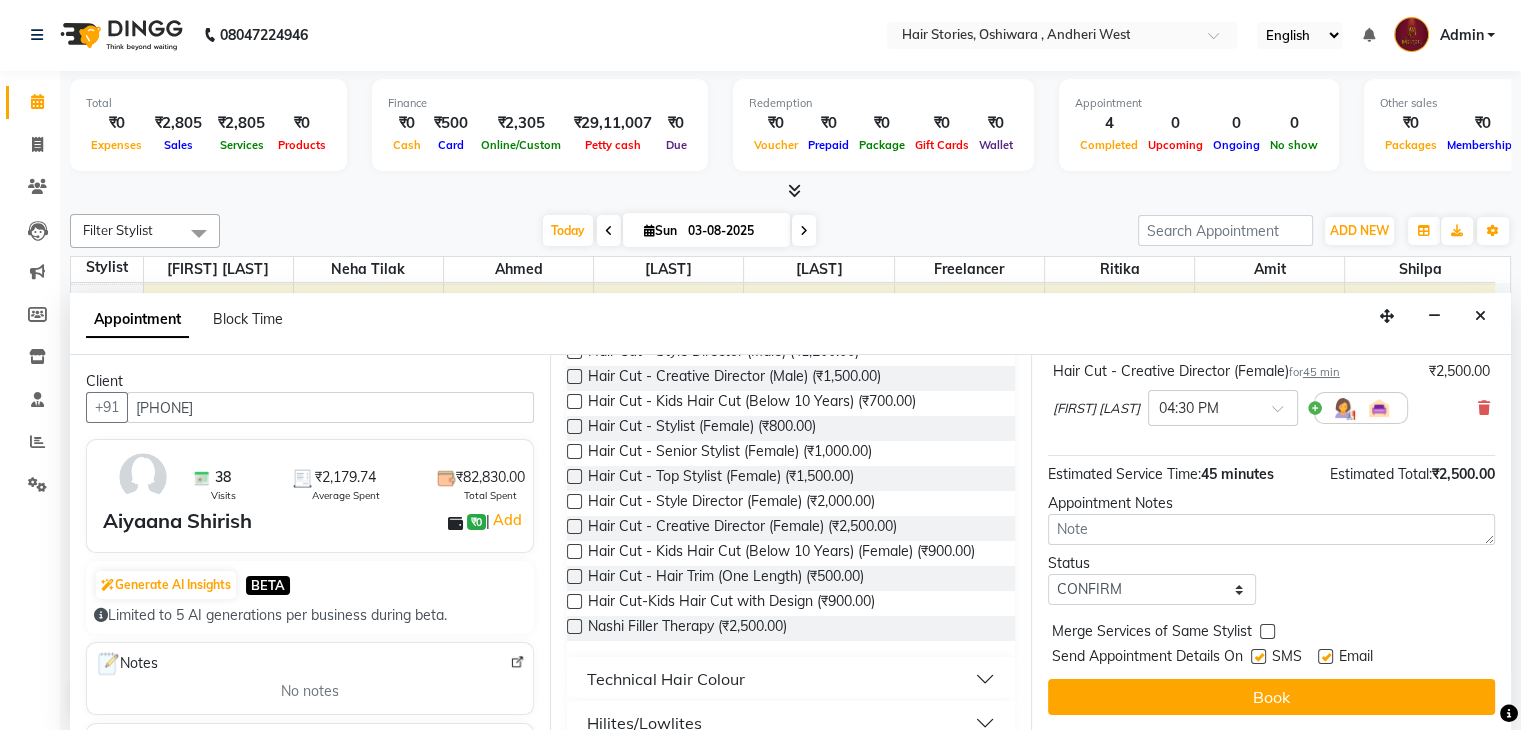 click at bounding box center (1258, 656) 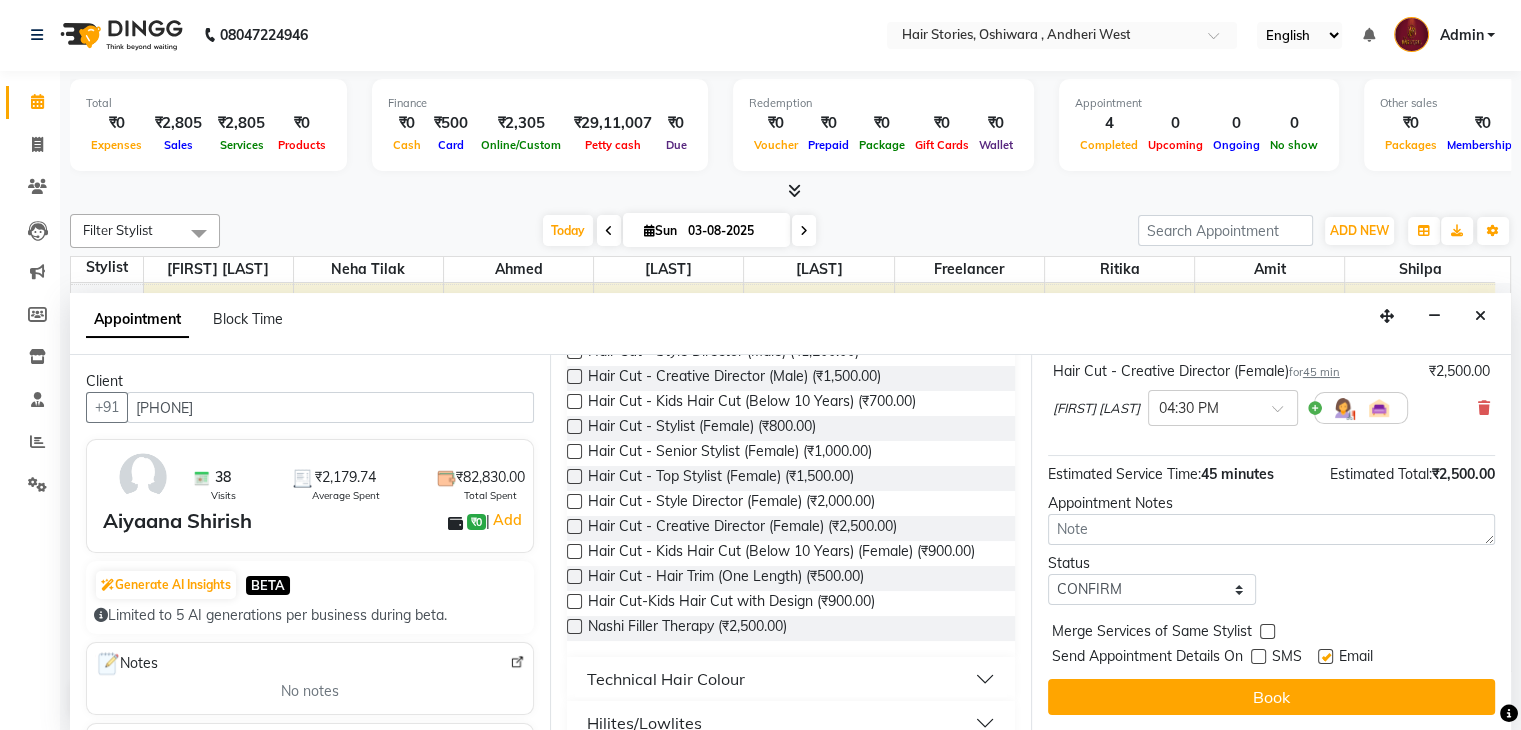 click at bounding box center [1325, 656] 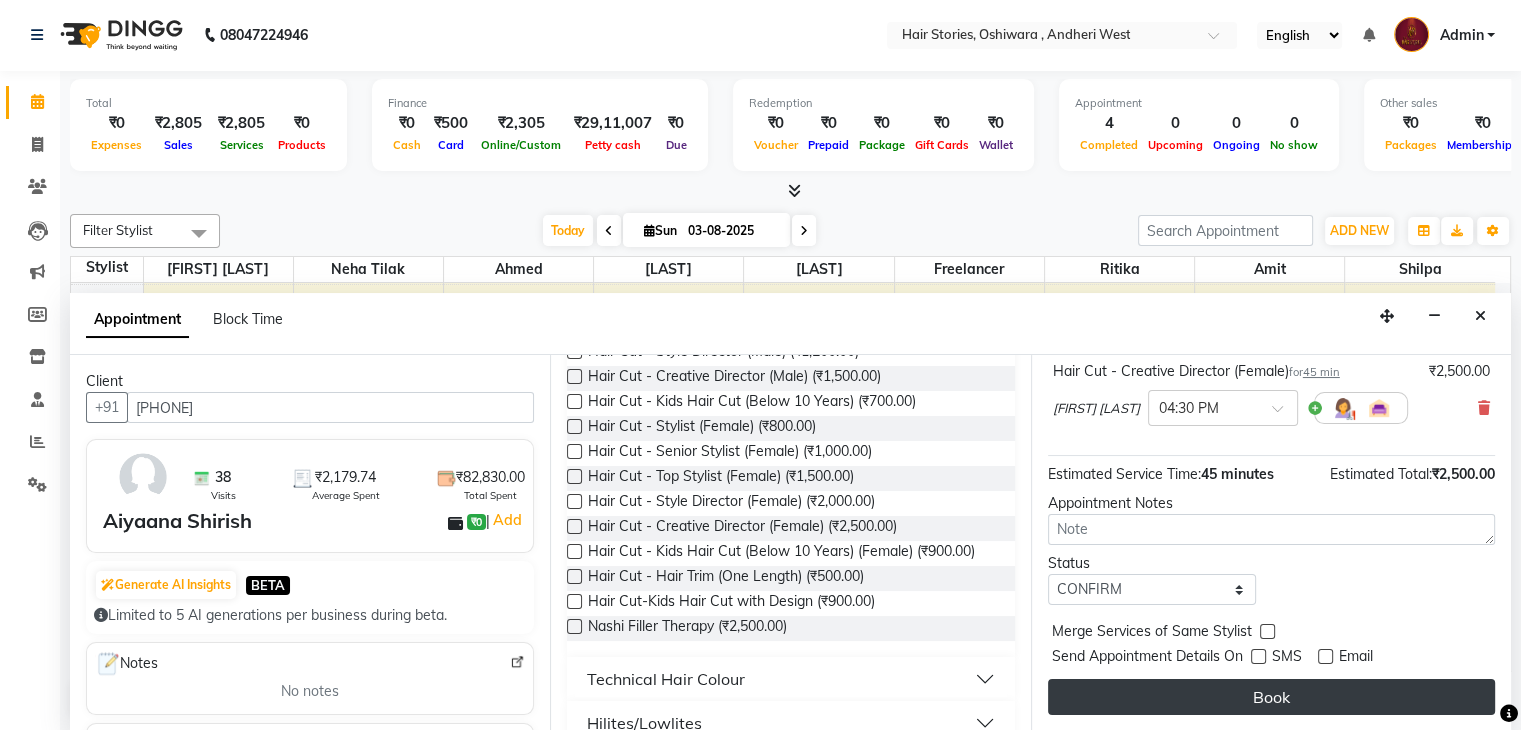 click on "Book" at bounding box center (1271, 697) 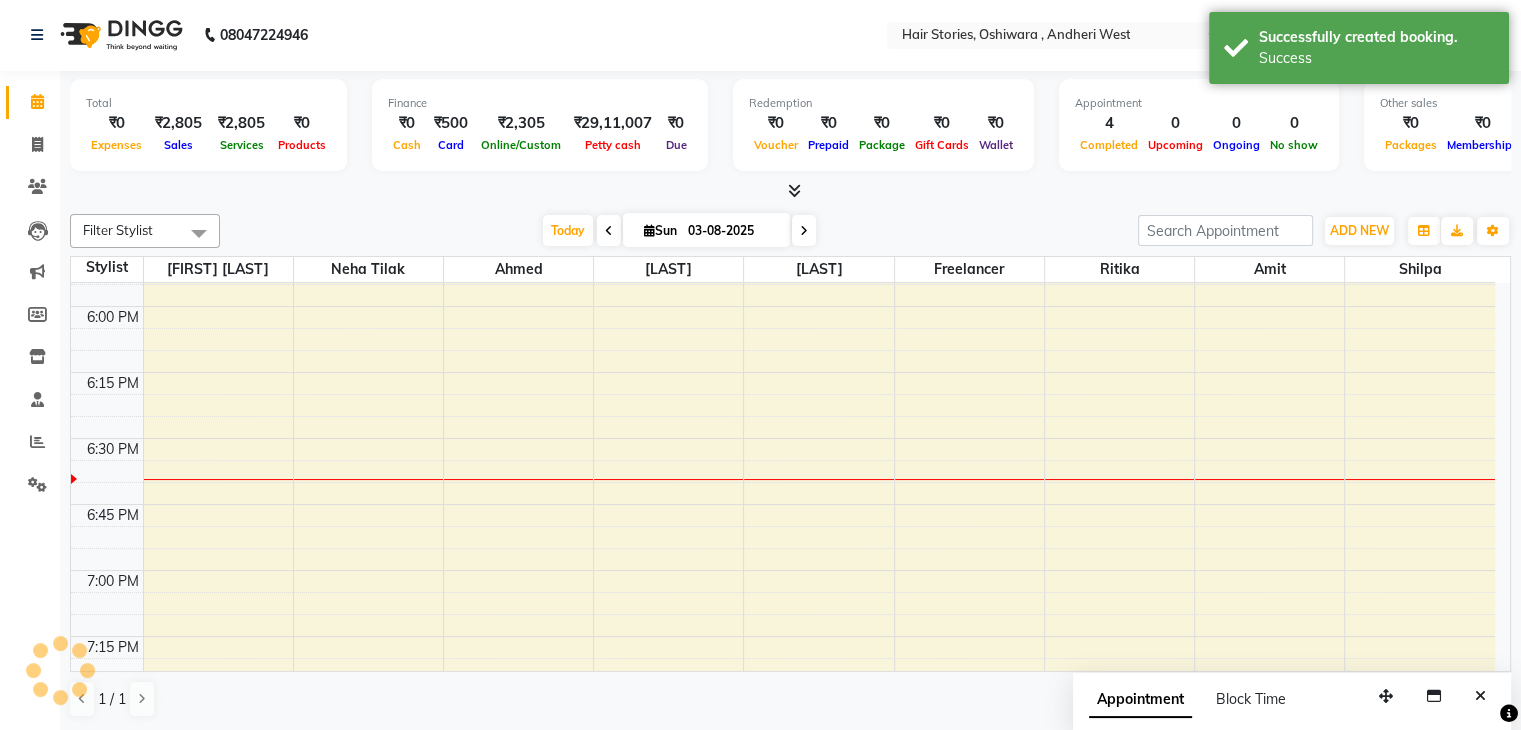 scroll, scrollTop: 0, scrollLeft: 0, axis: both 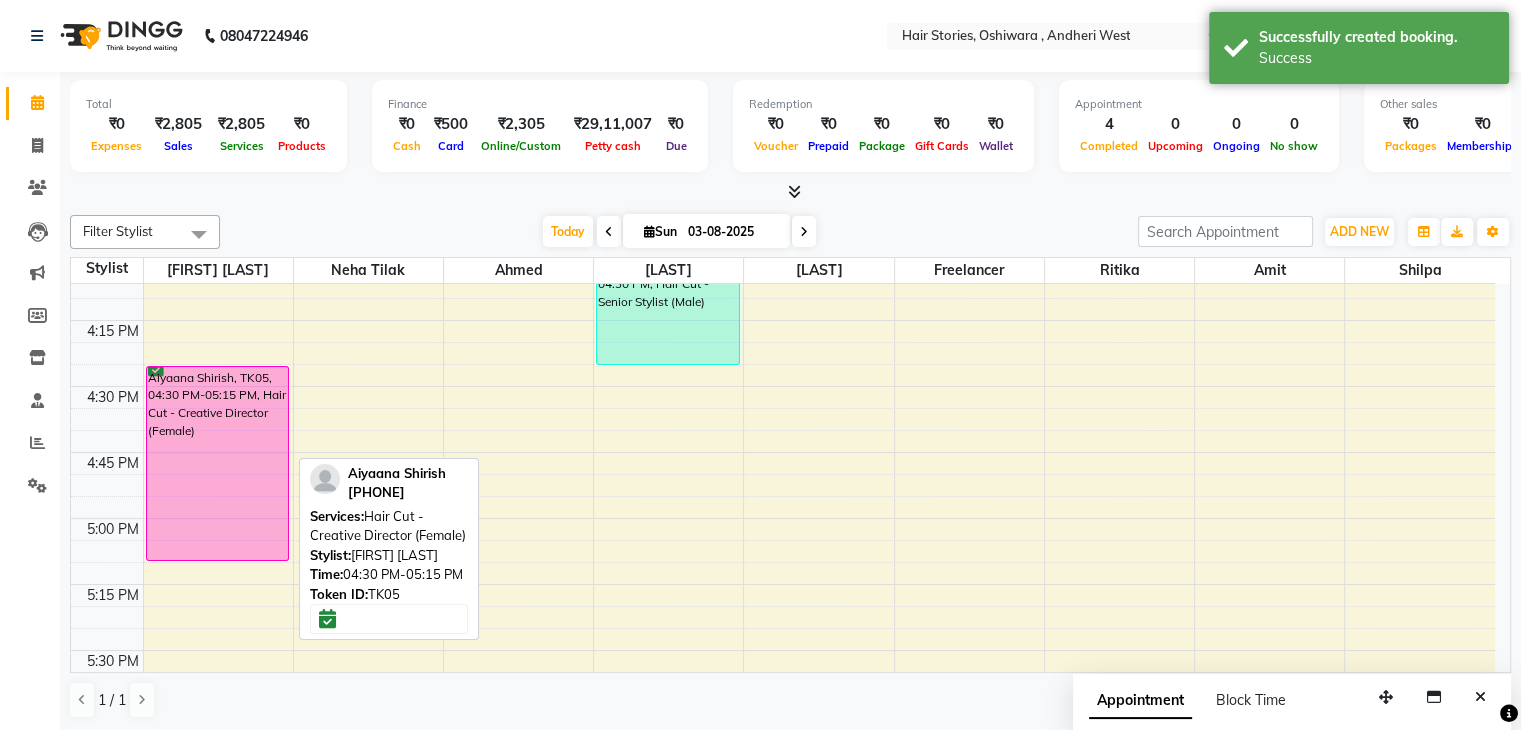 click on "Aiyaana Shirish, TK05, 04:30 PM-05:15 PM, Hair Cut - Creative Director (Female)" at bounding box center (218, 463) 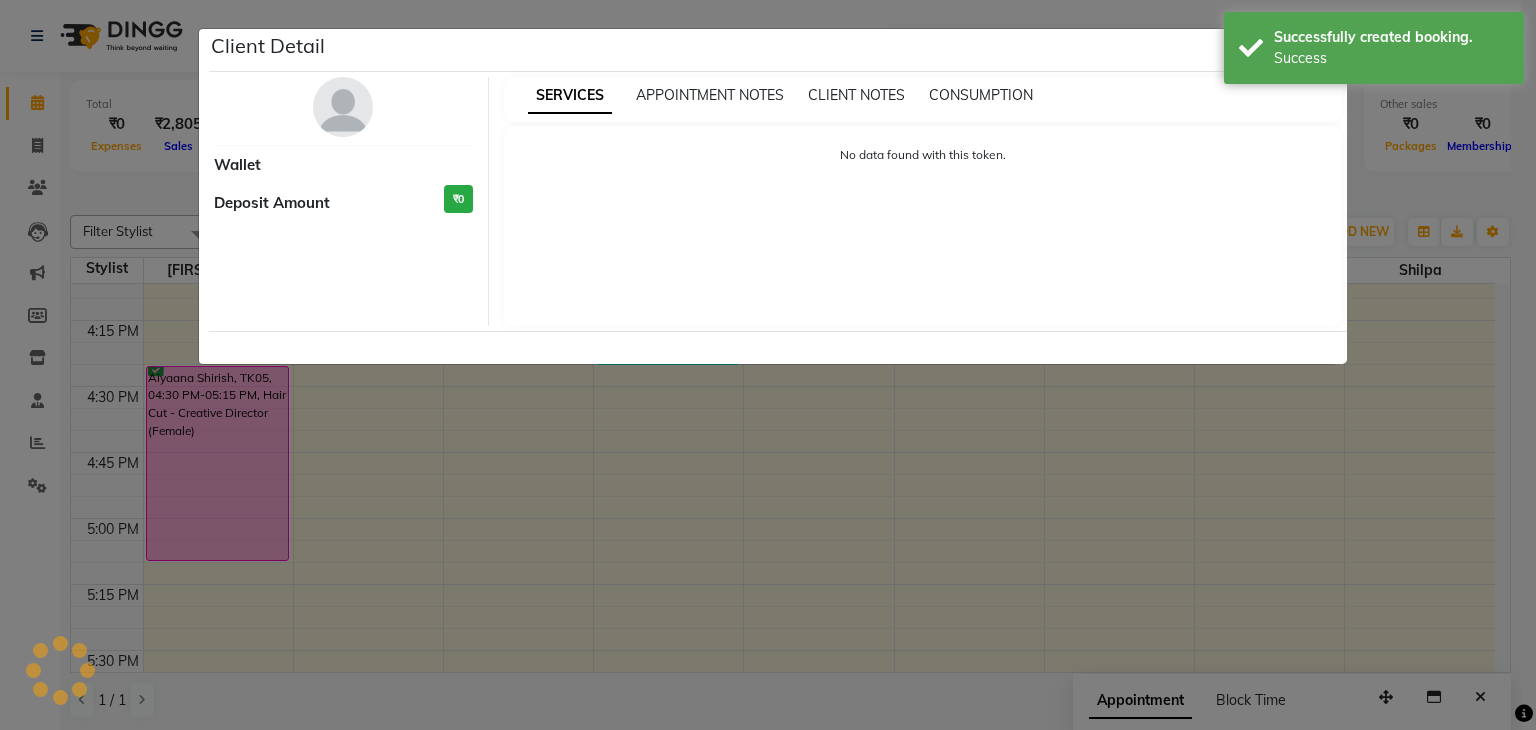 select on "6" 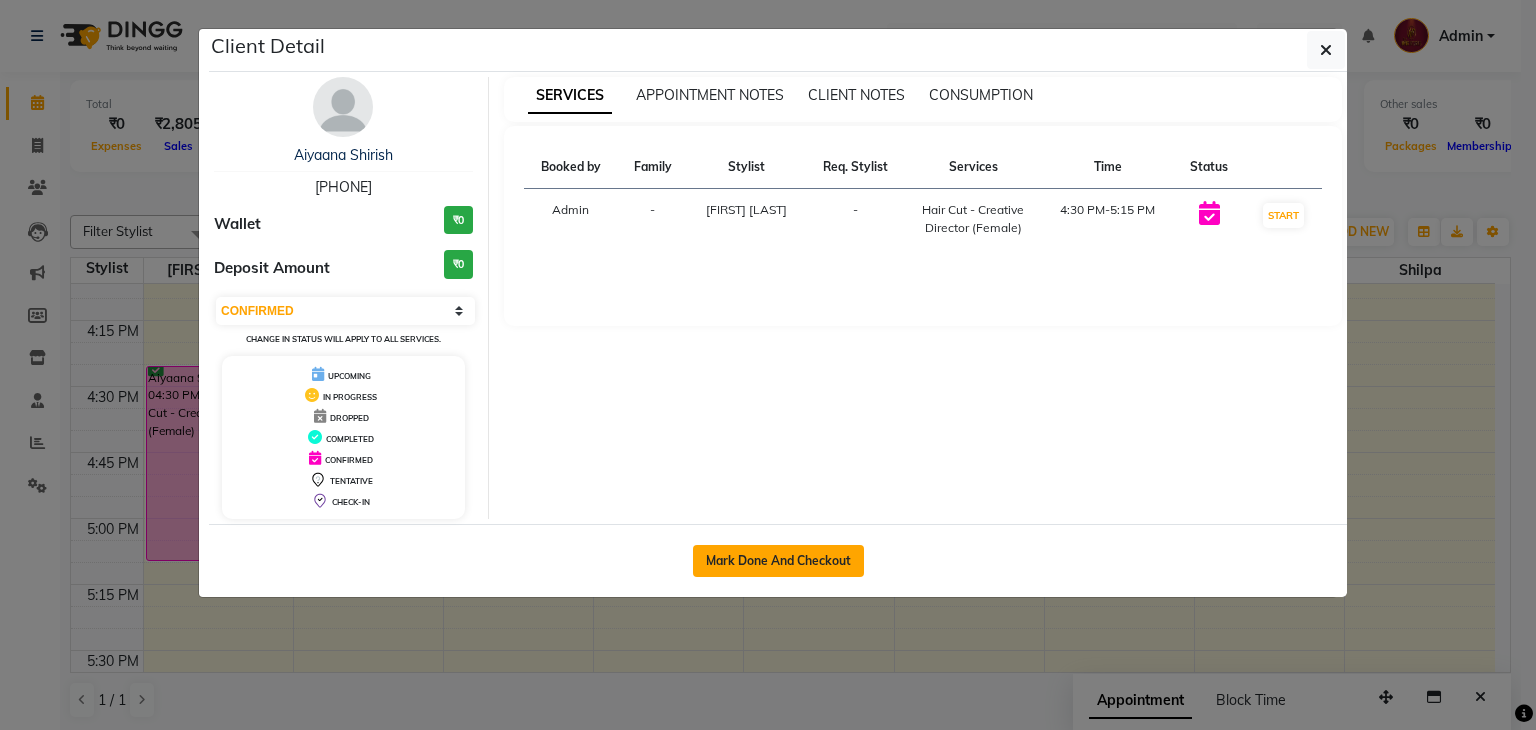 click on "Mark Done And Checkout" 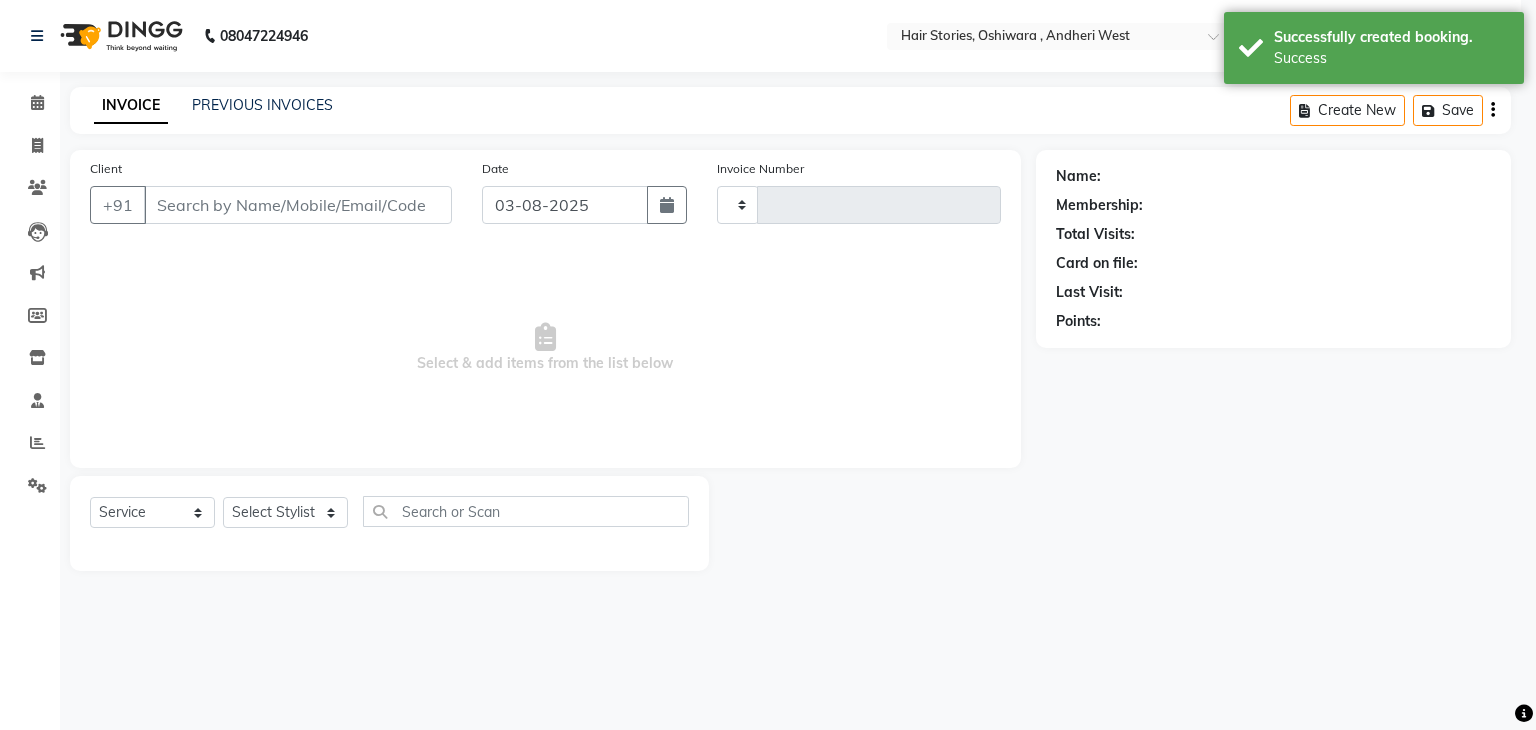 type on "0853" 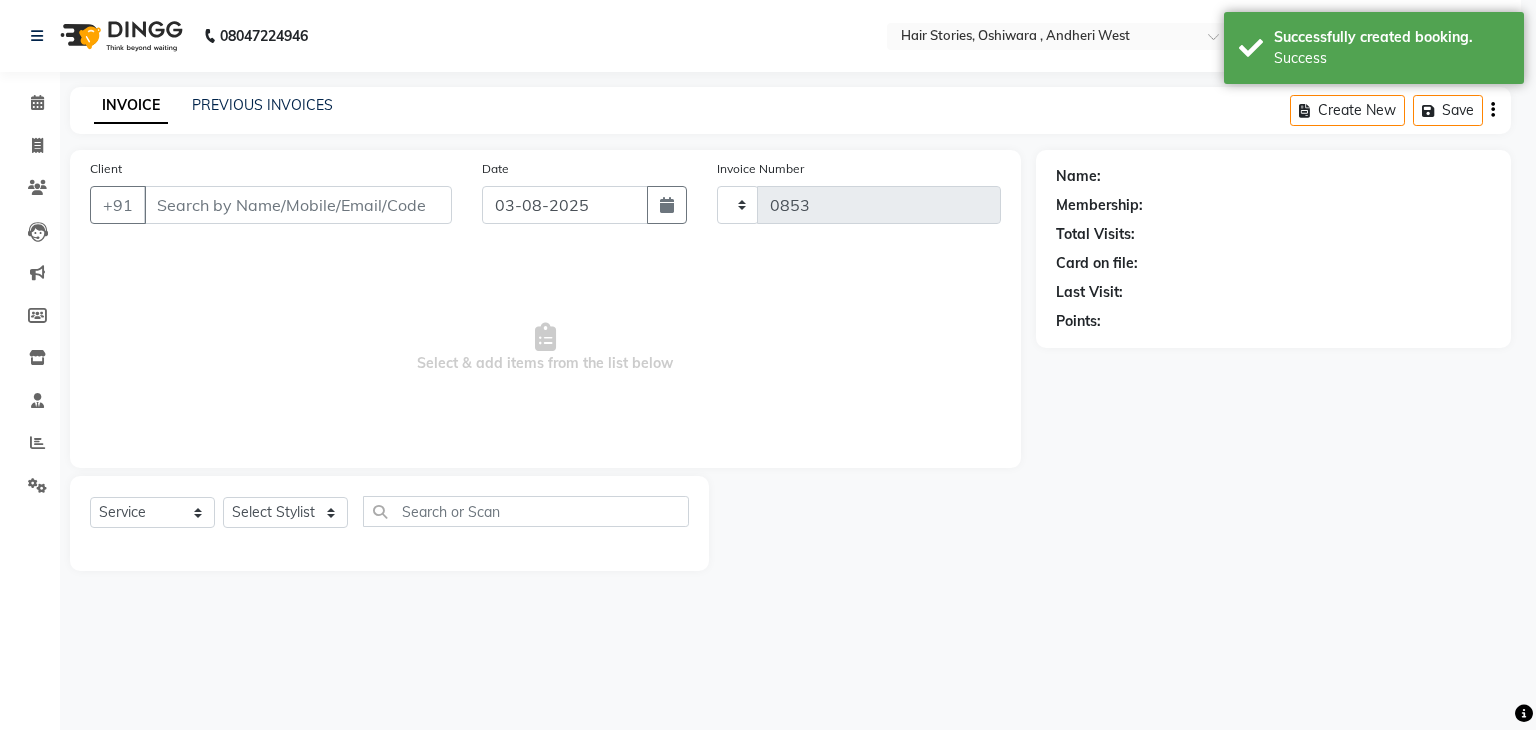 select on "550" 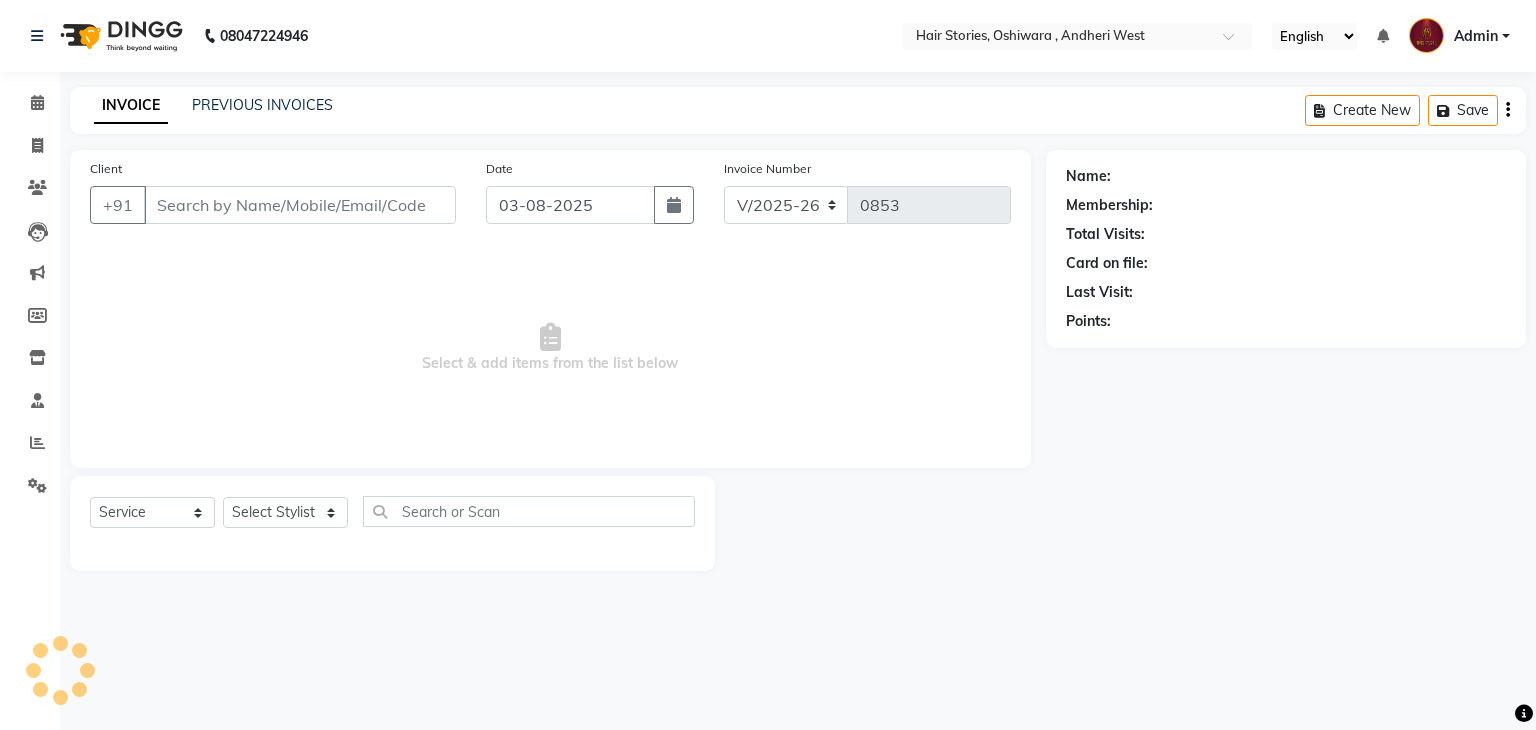type on "[PHONE]" 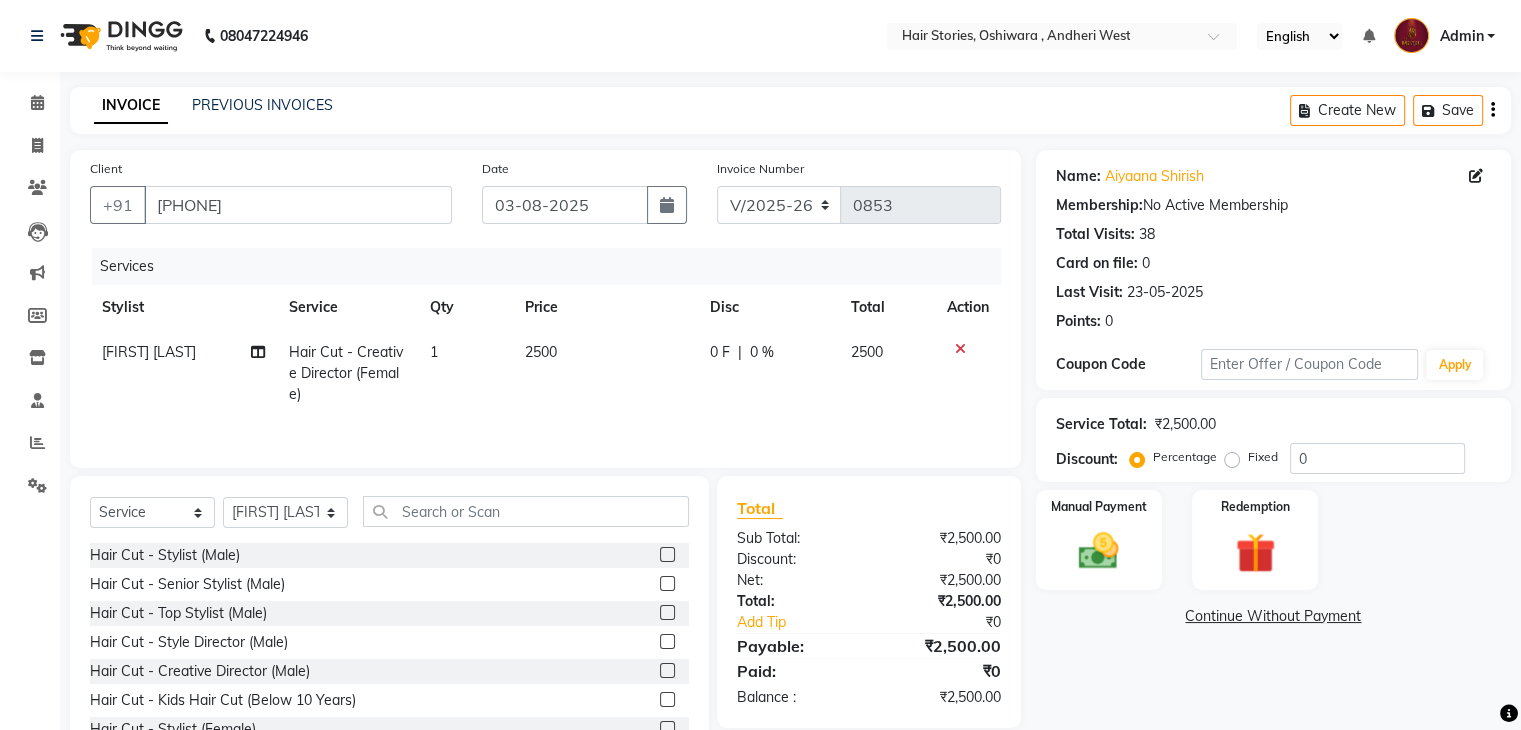 click on "2500" 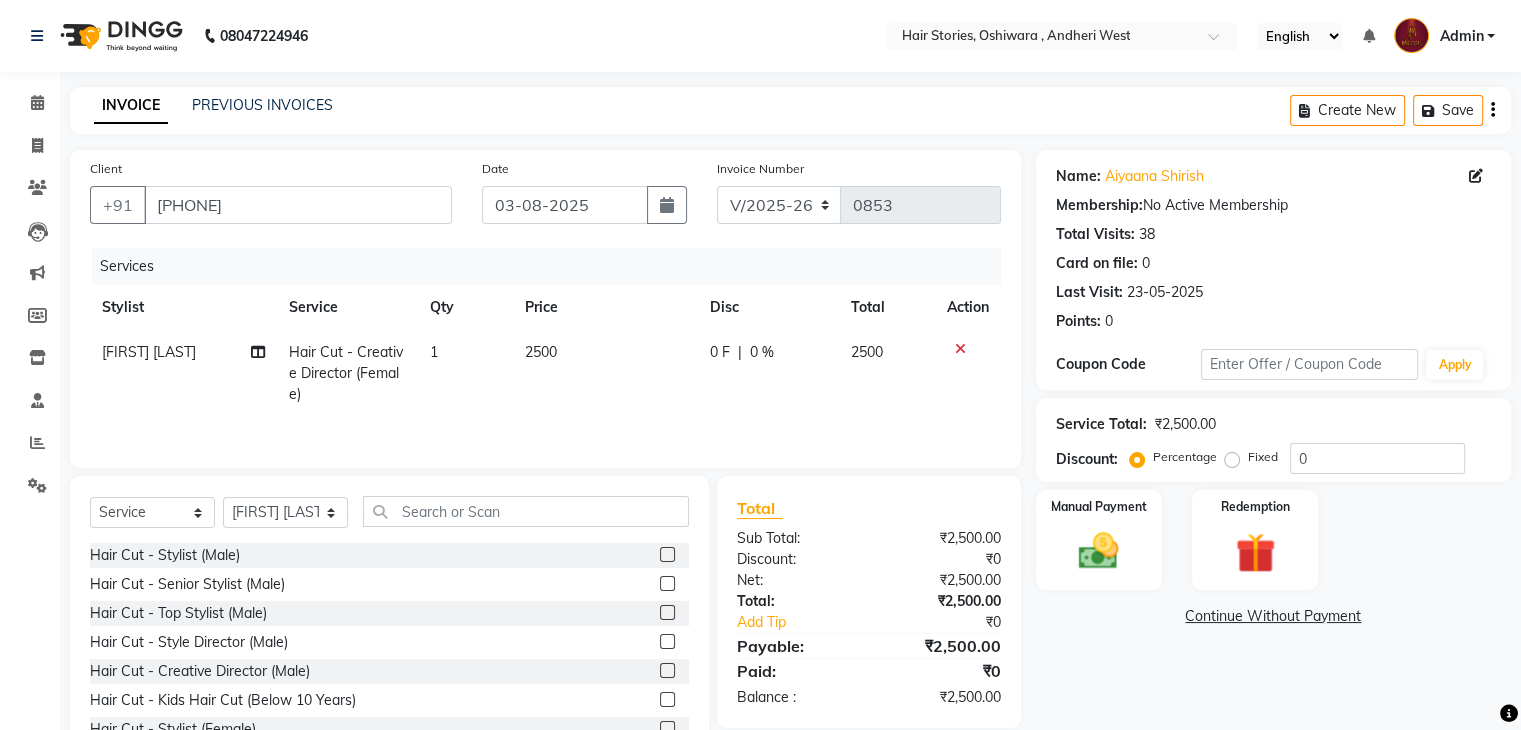 select on "7131" 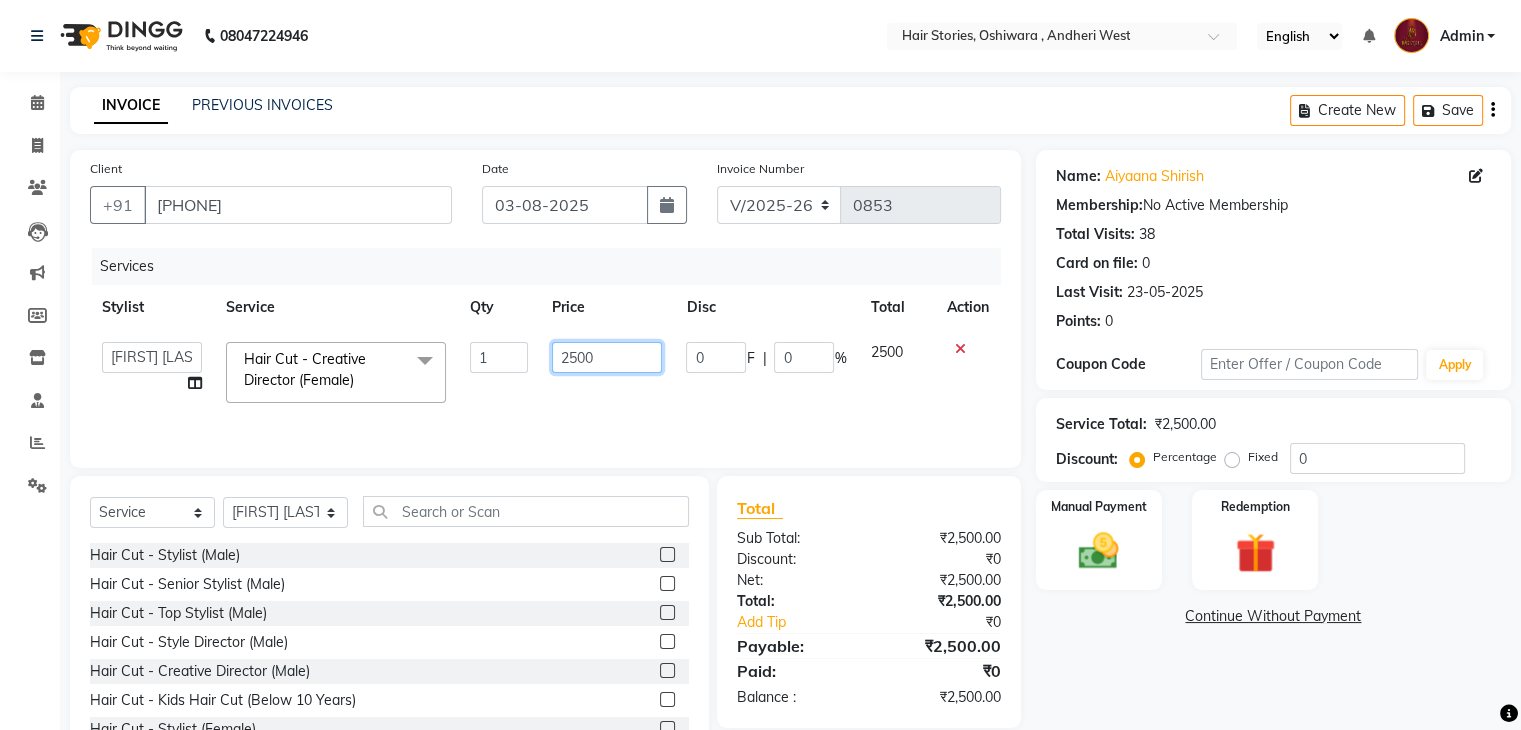 drag, startPoint x: 604, startPoint y: 358, endPoint x: 528, endPoint y: 360, distance: 76.02631 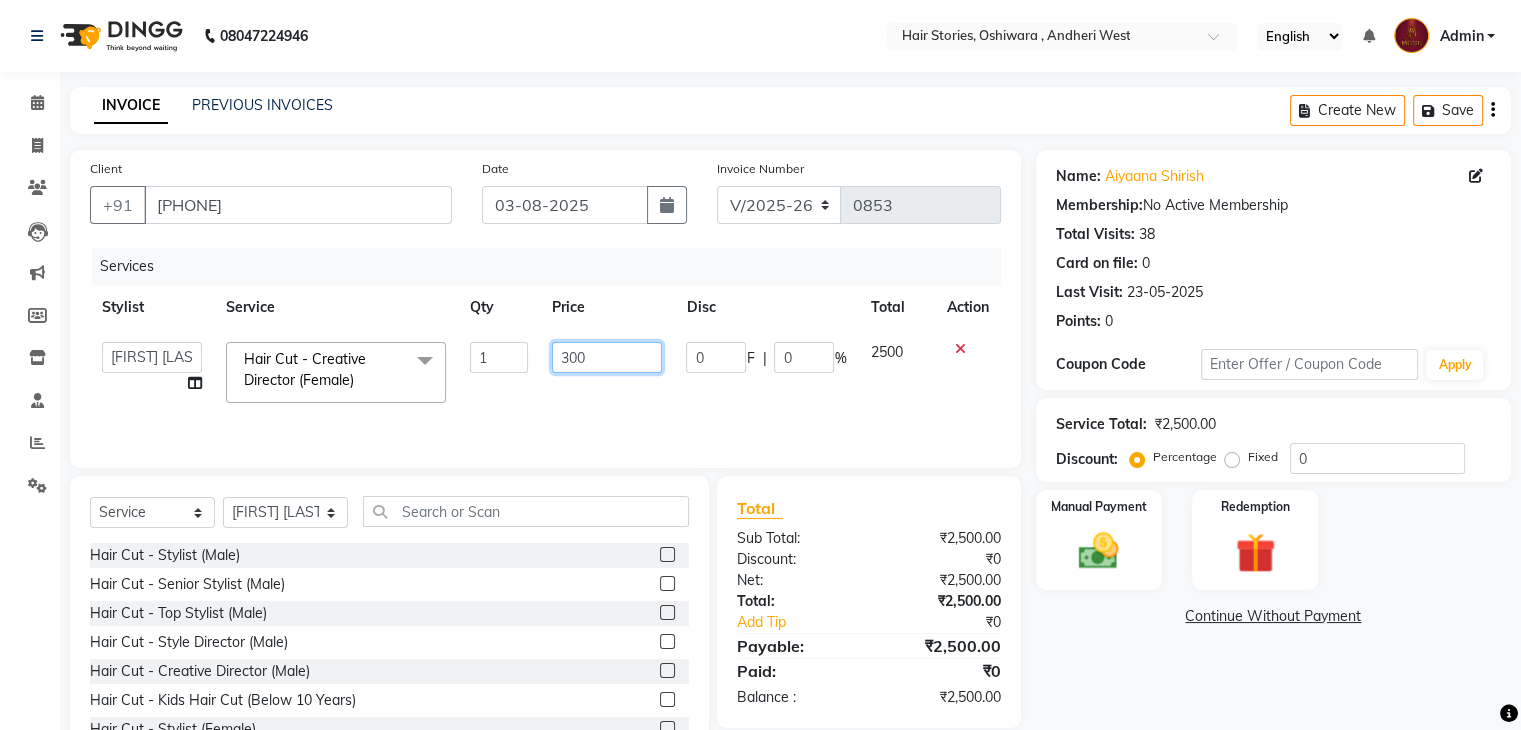 type on "3000" 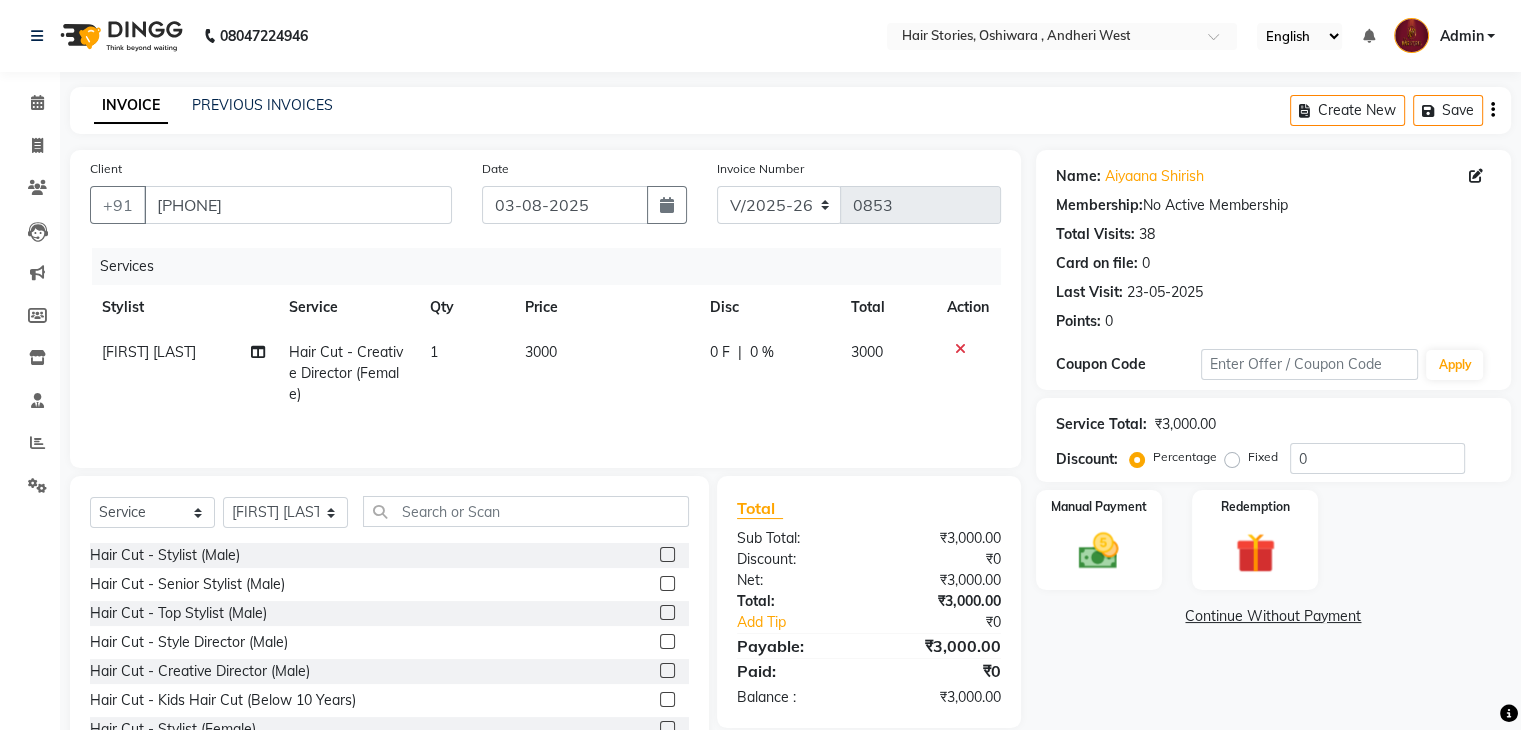 click on "0 F | 0 %" 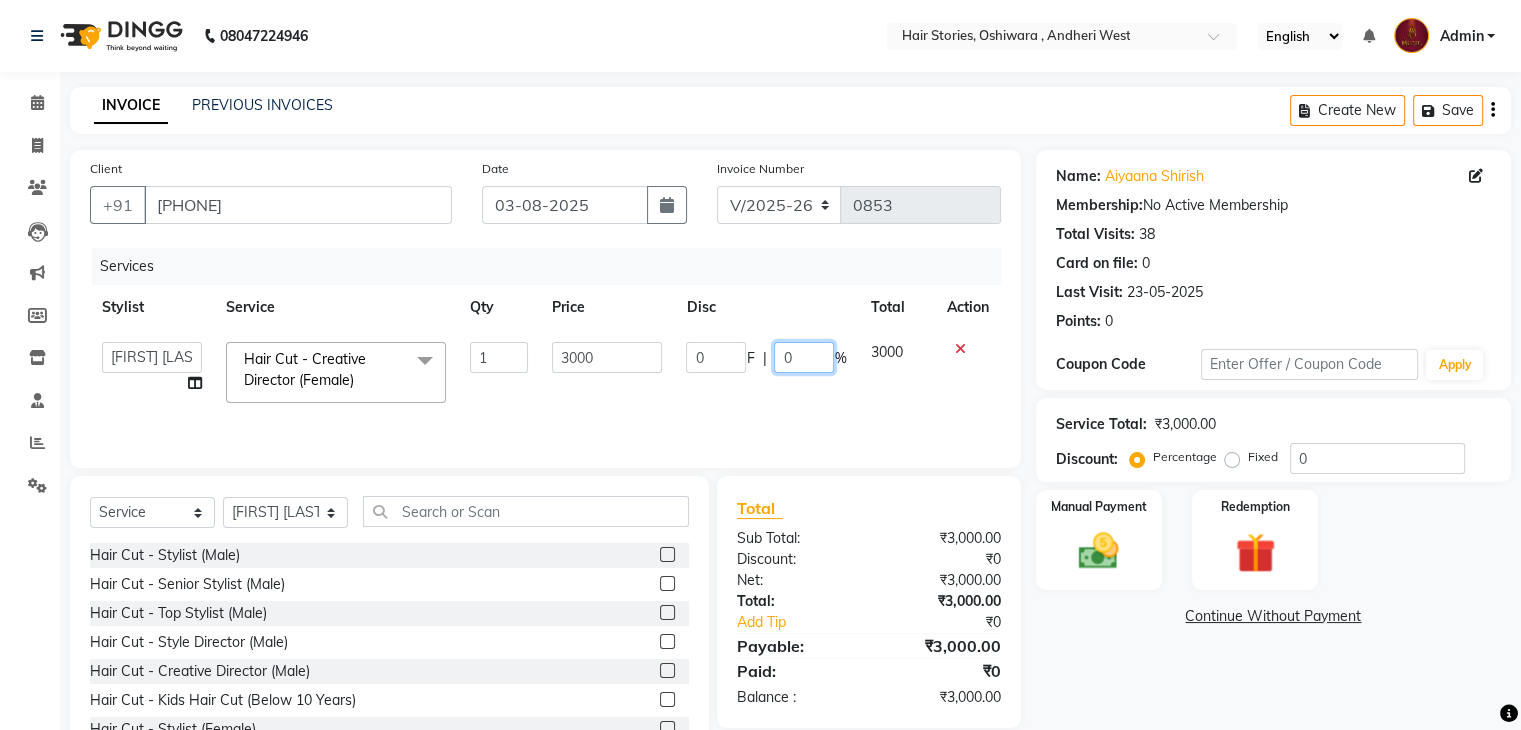 click on "0" 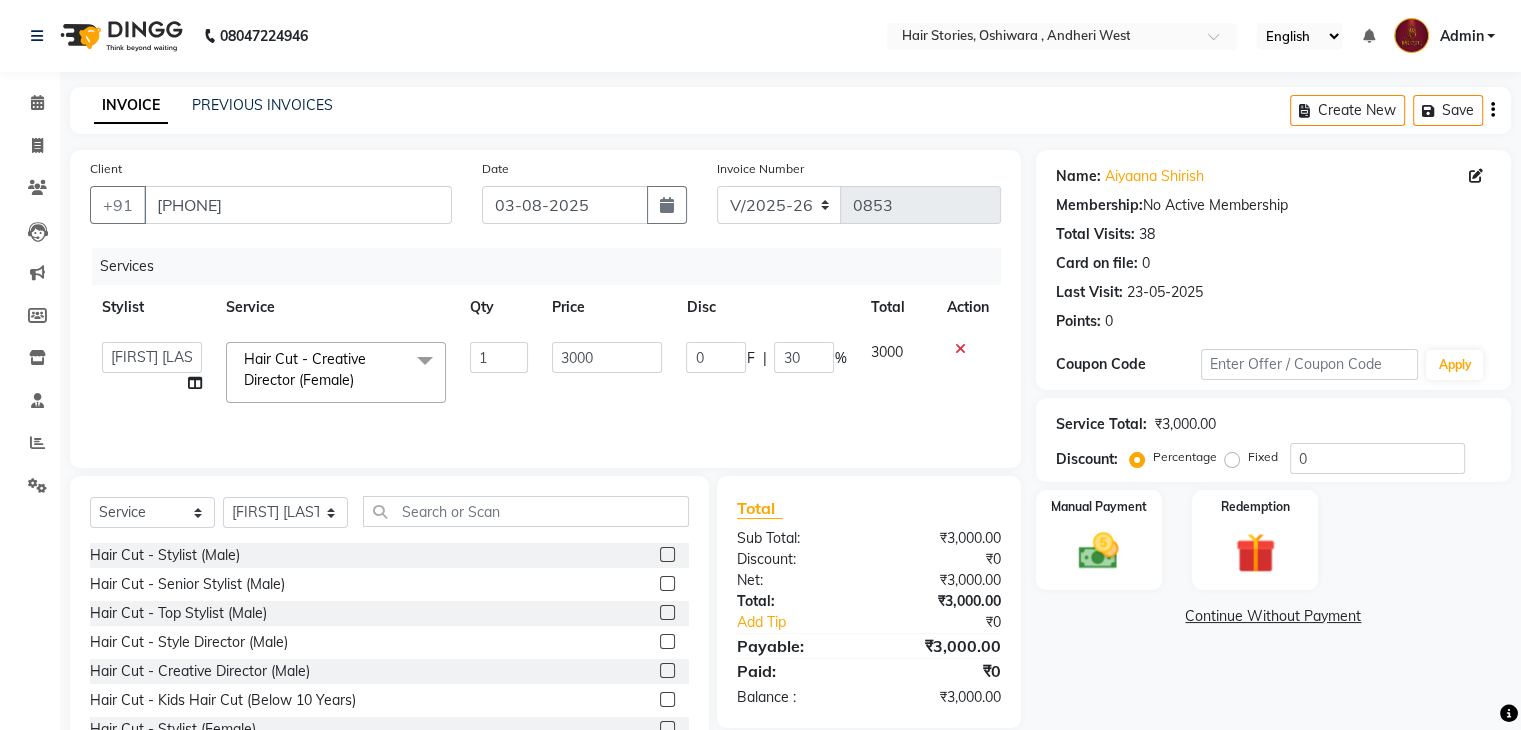 click on "Name: [FIRST] [LAST] Membership:  No Active Membership  Total Visits:  38 Card on file:  0 Last Visit:   23-05-2025 Points:   0  Coupon Code Apply Service Total:  ₹3,000.00  Discount:  Percentage   Fixed  0 Manual Payment Redemption  Continue Without Payment" 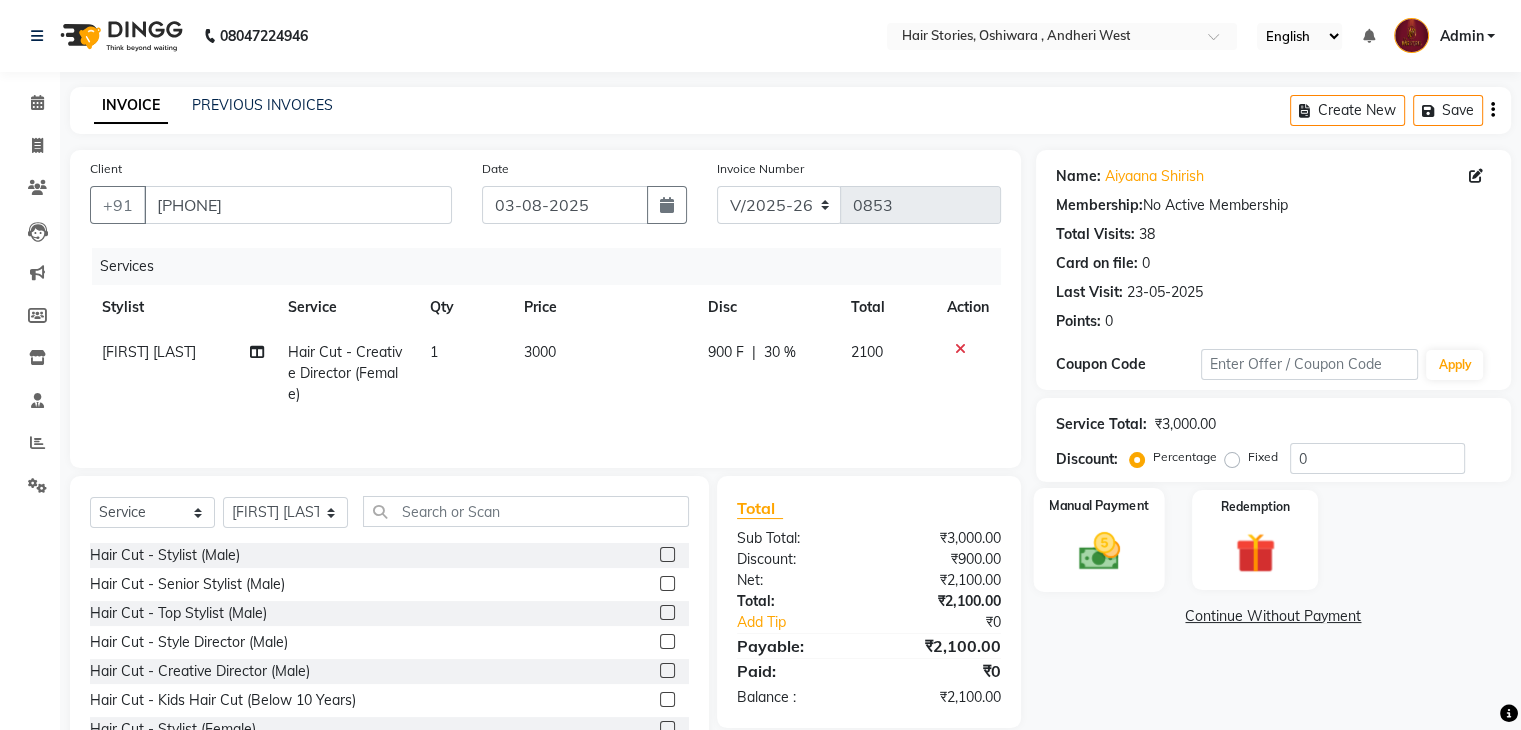 click 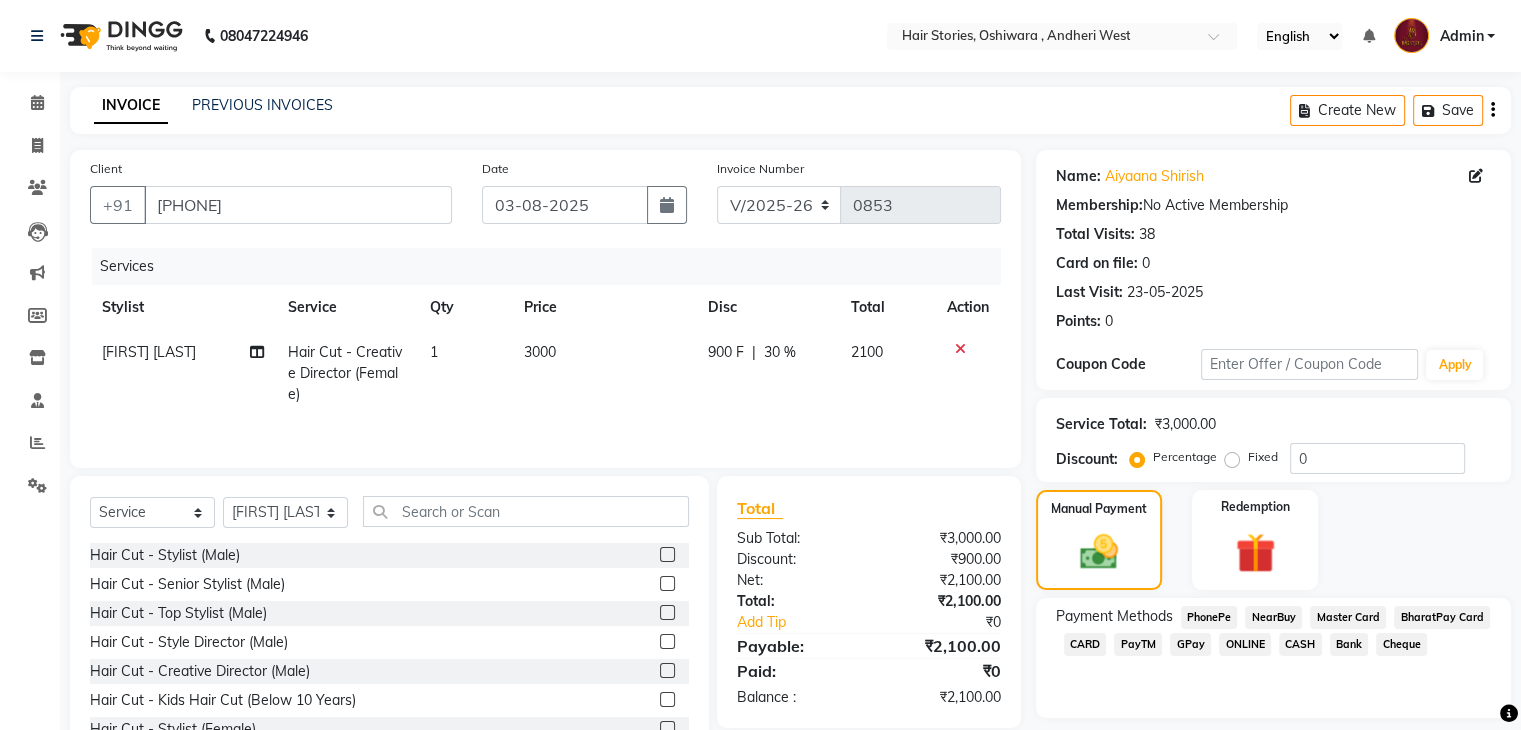 click on "GPay" 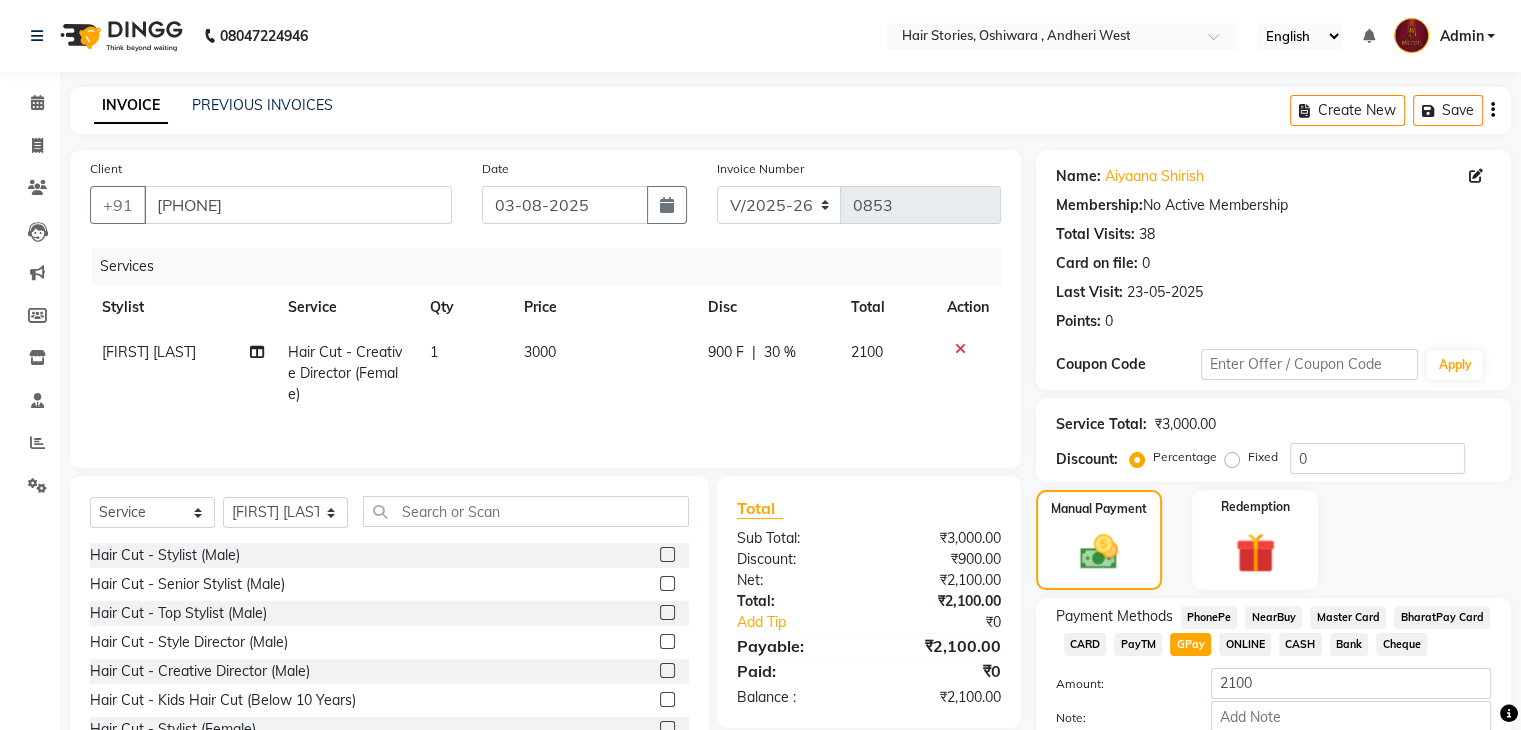 scroll, scrollTop: 117, scrollLeft: 0, axis: vertical 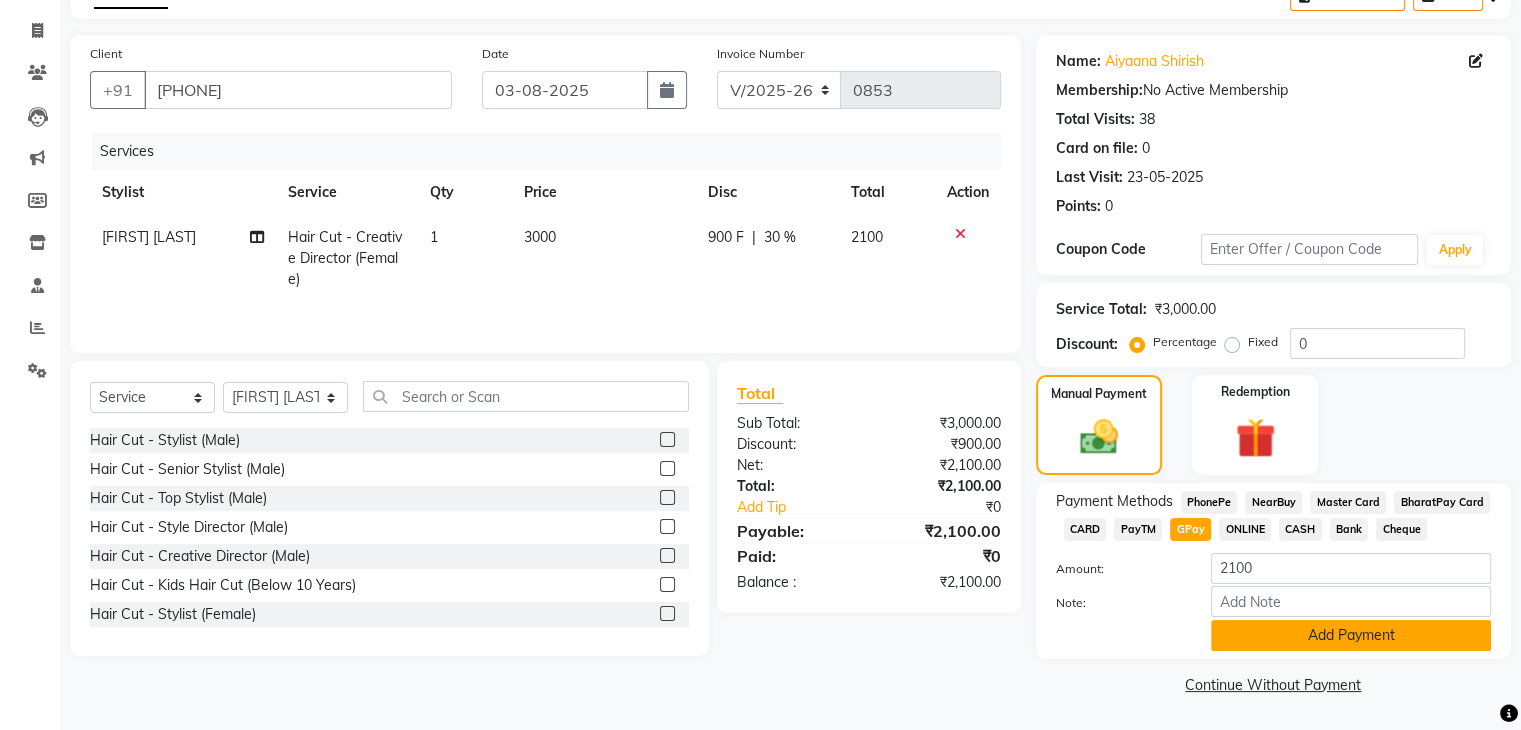 click on "Add Payment" 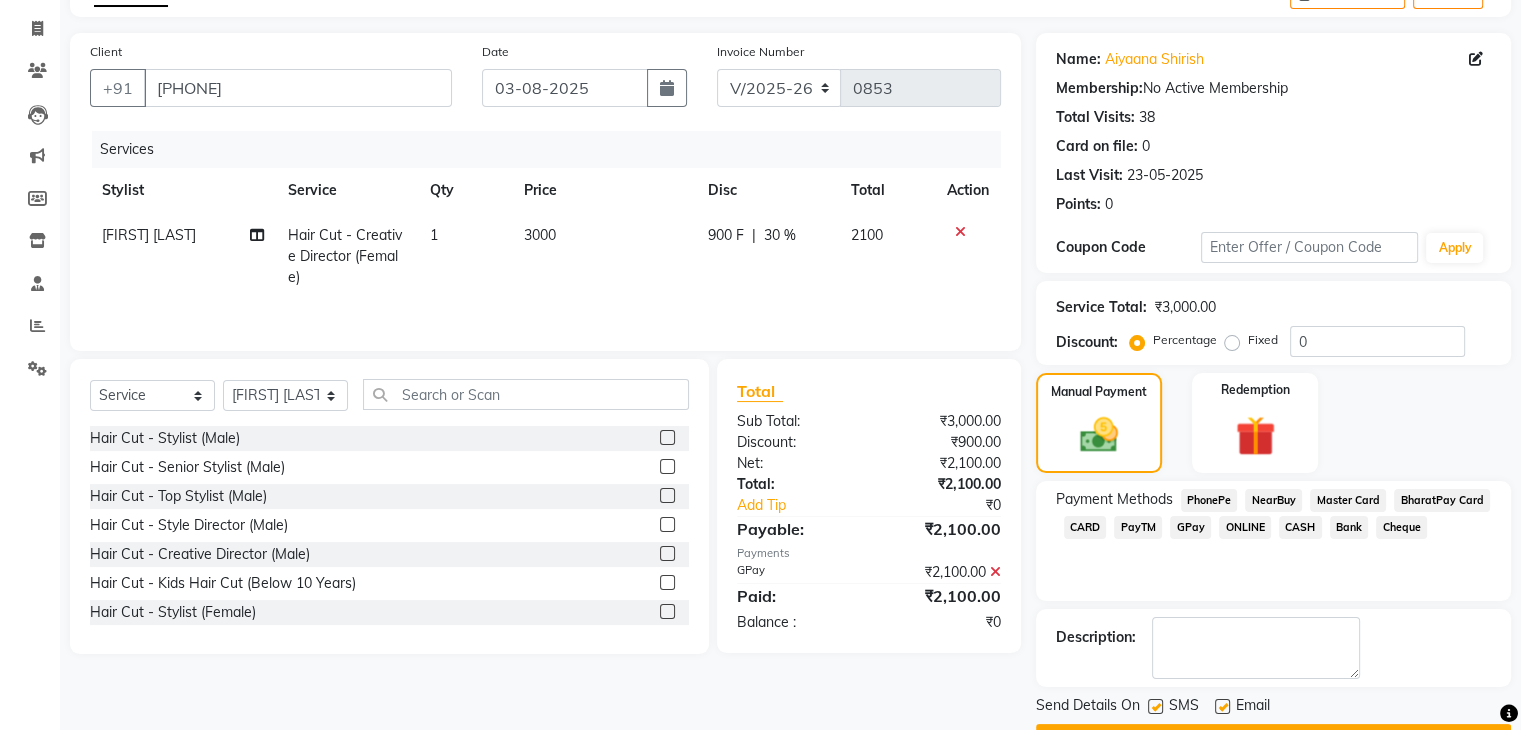 scroll, scrollTop: 171, scrollLeft: 0, axis: vertical 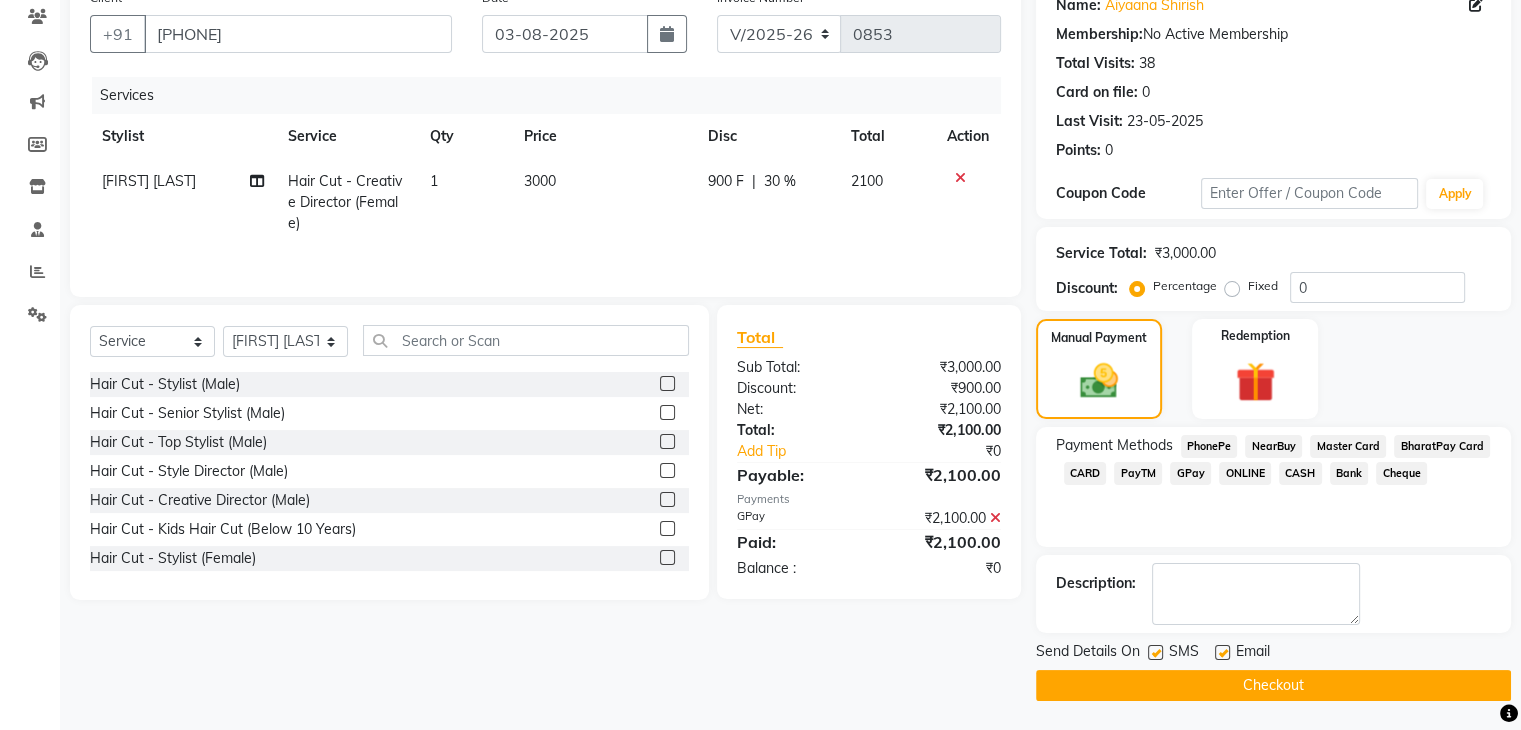 click 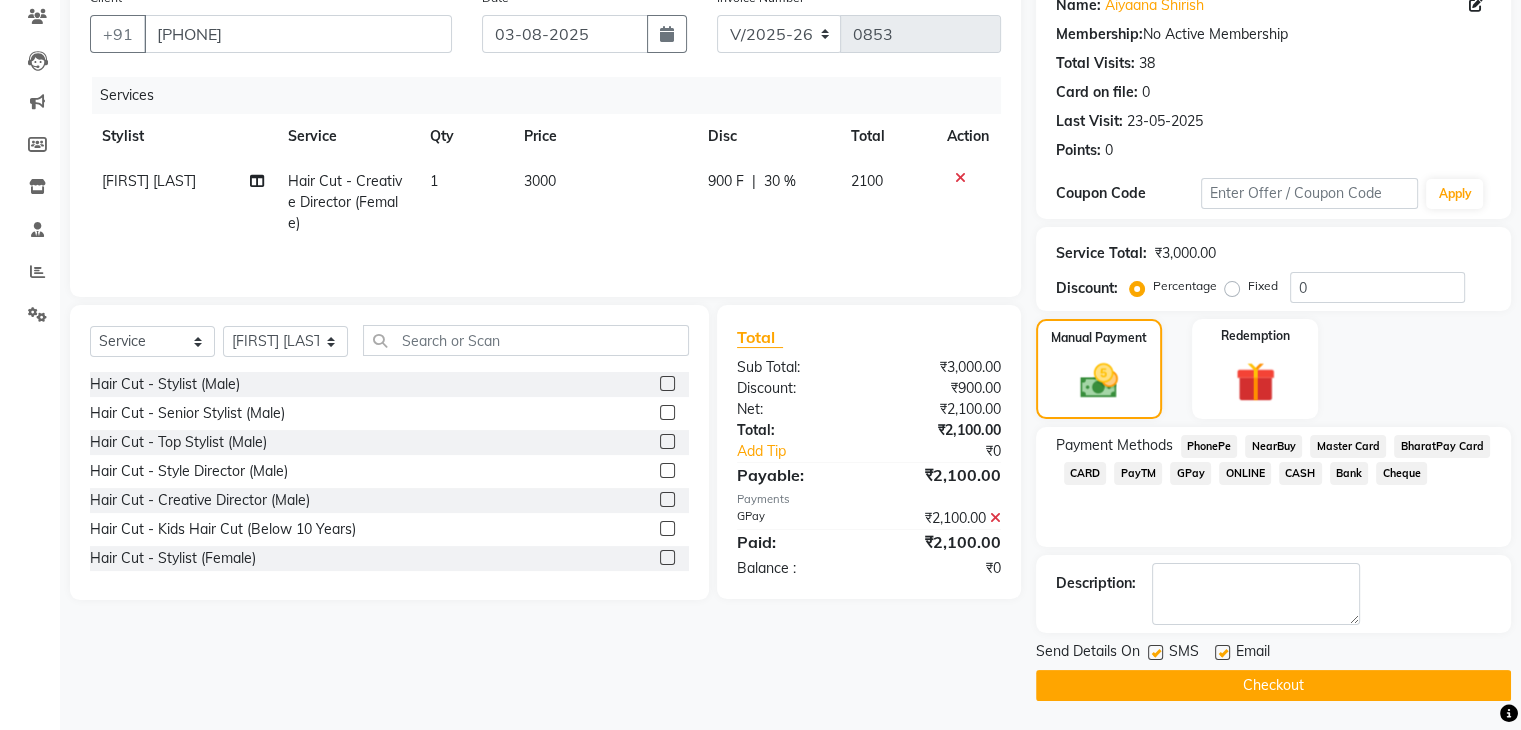 click at bounding box center [1221, 653] 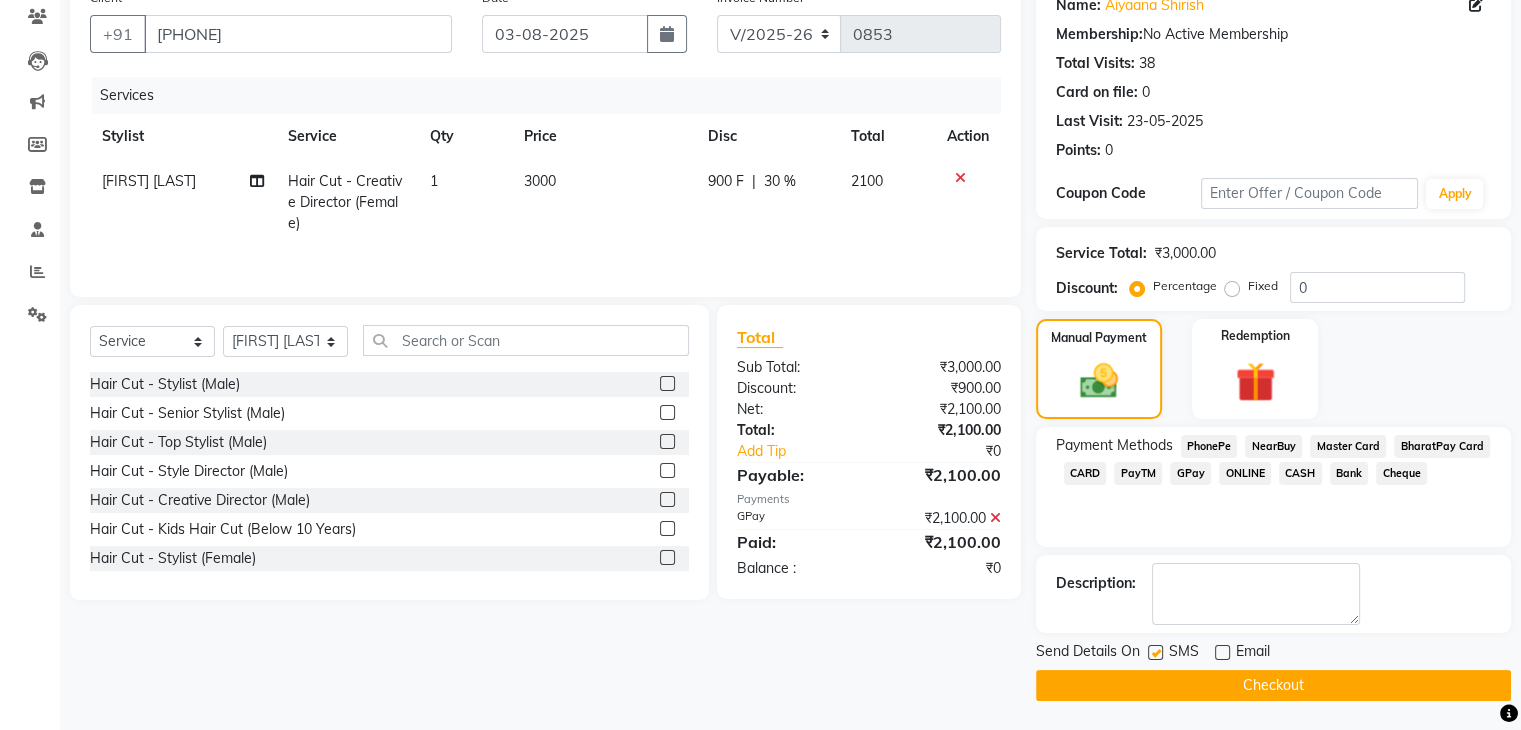 click 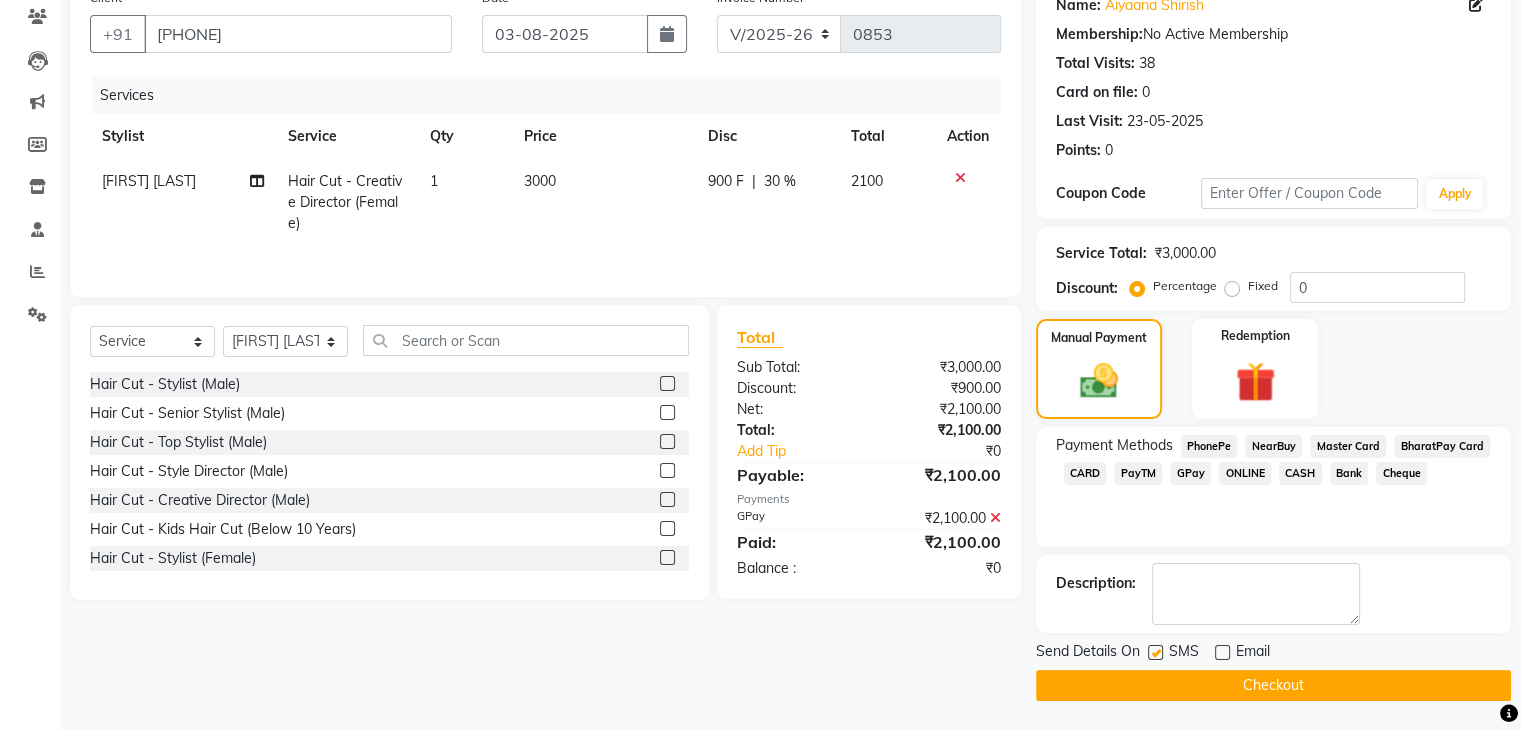 click at bounding box center (1154, 653) 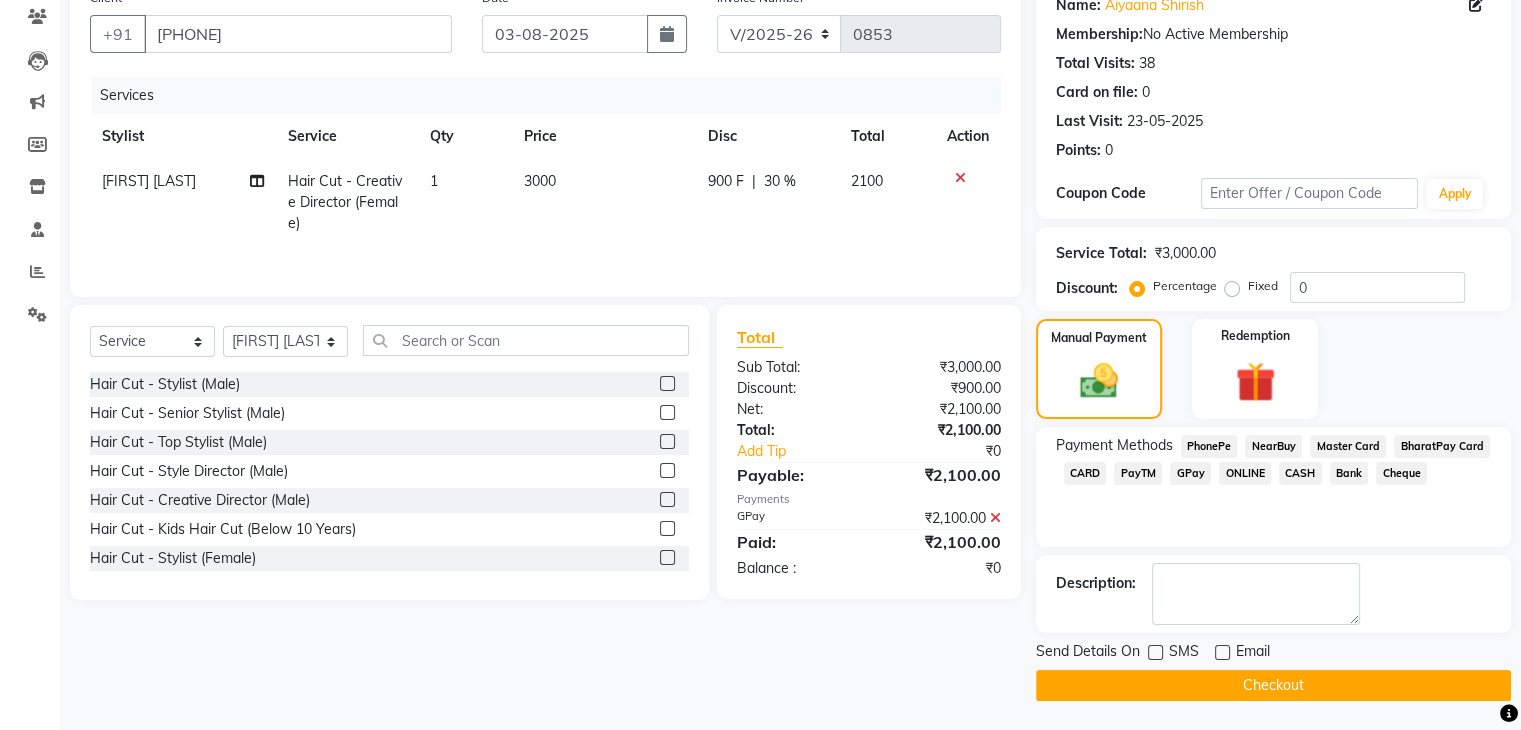 click on "Checkout" 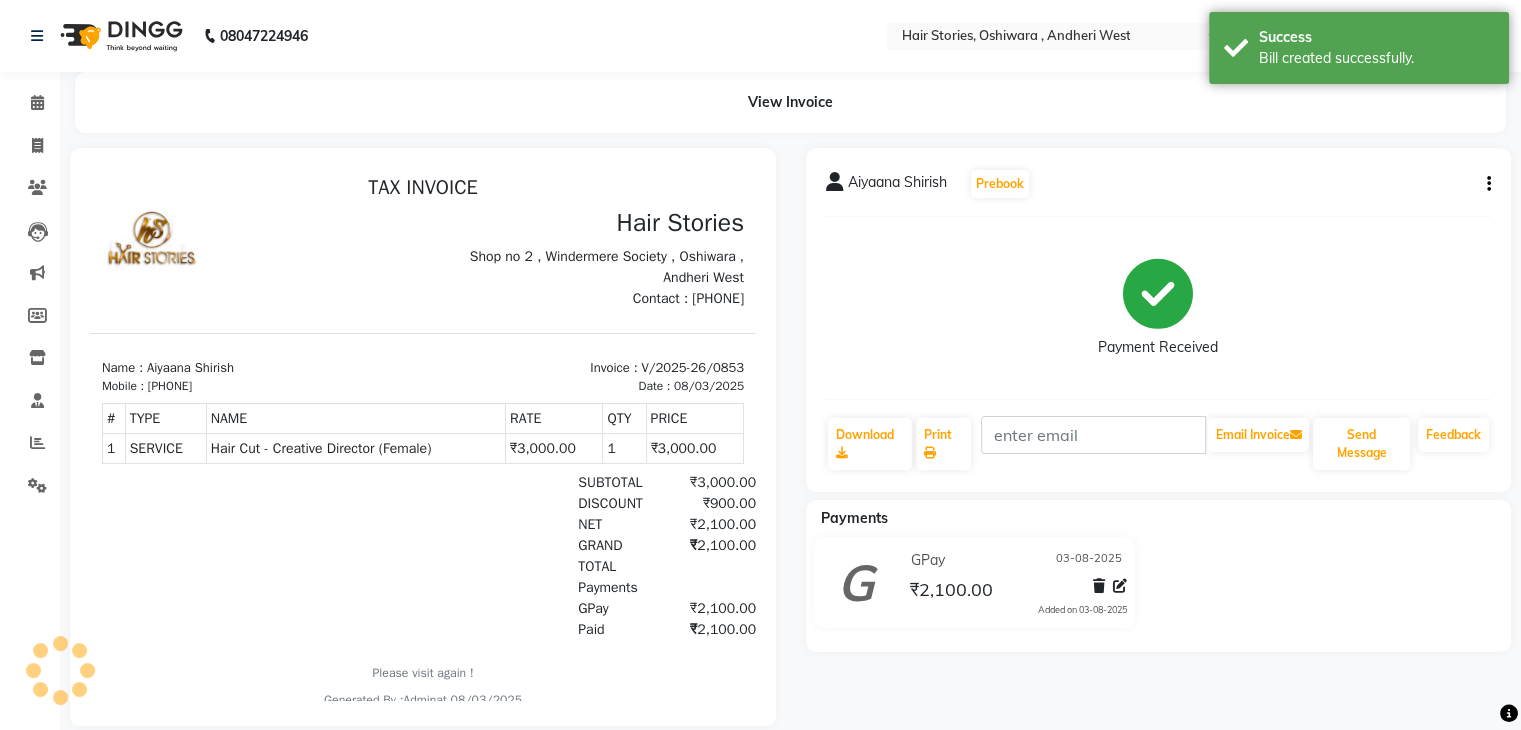 scroll, scrollTop: 0, scrollLeft: 0, axis: both 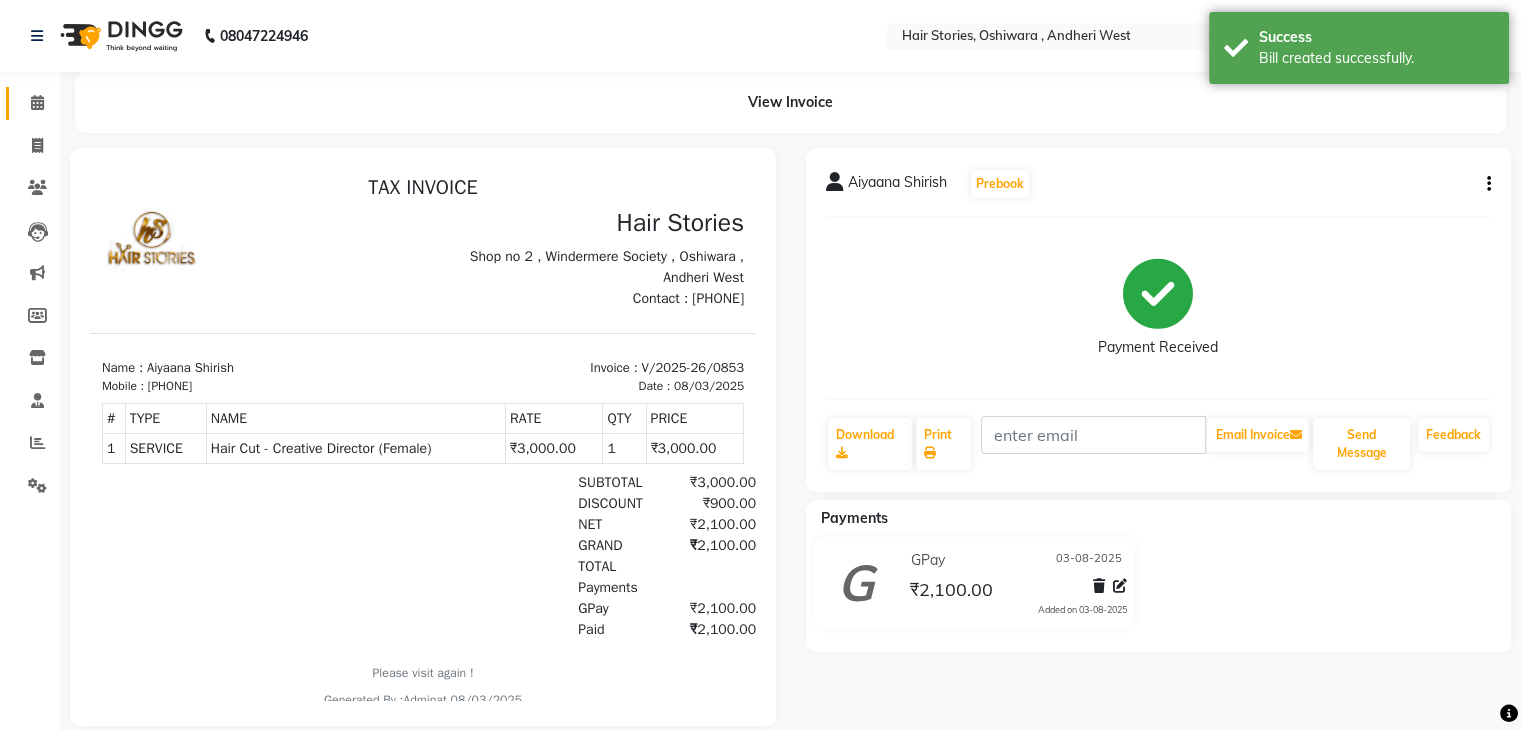 click on "Calendar" 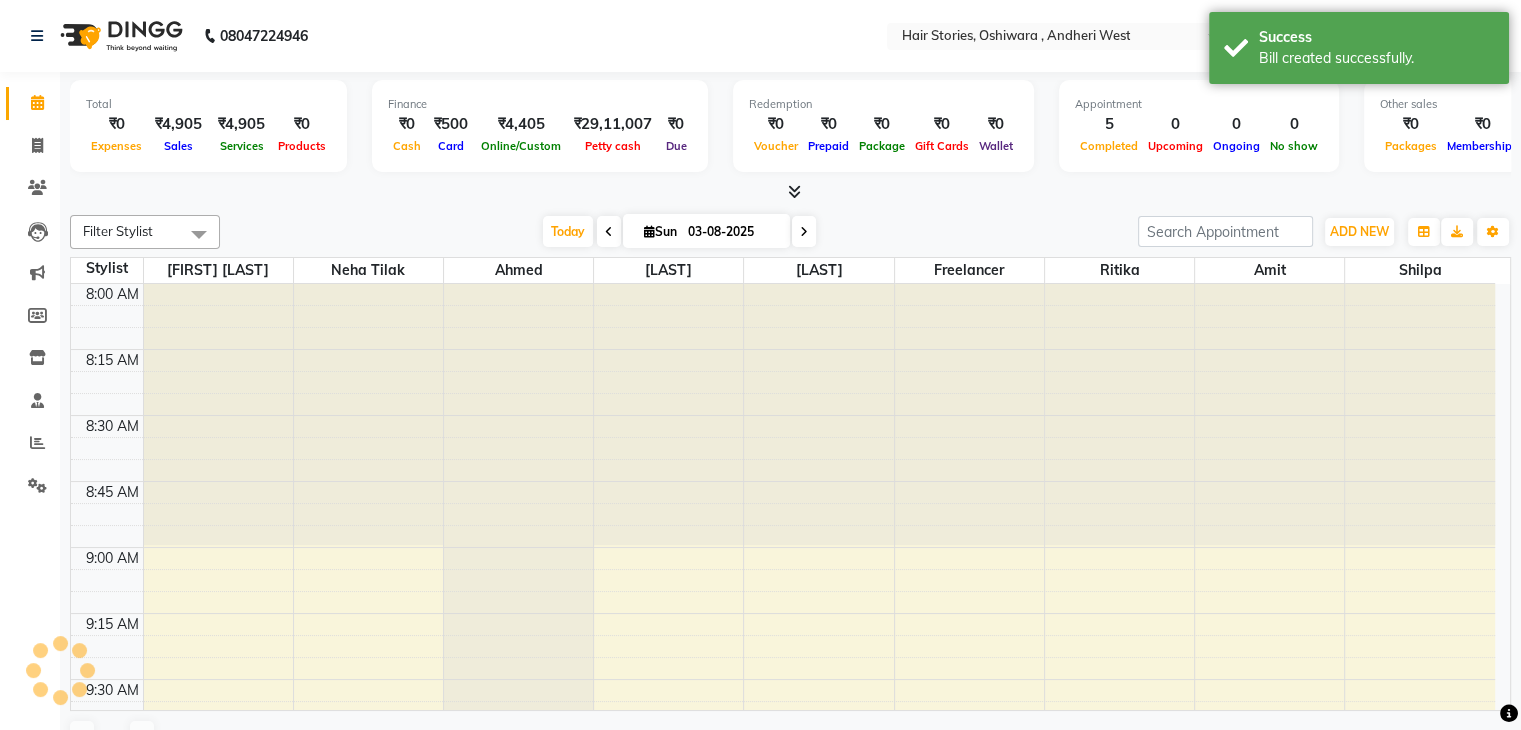 scroll, scrollTop: 0, scrollLeft: 0, axis: both 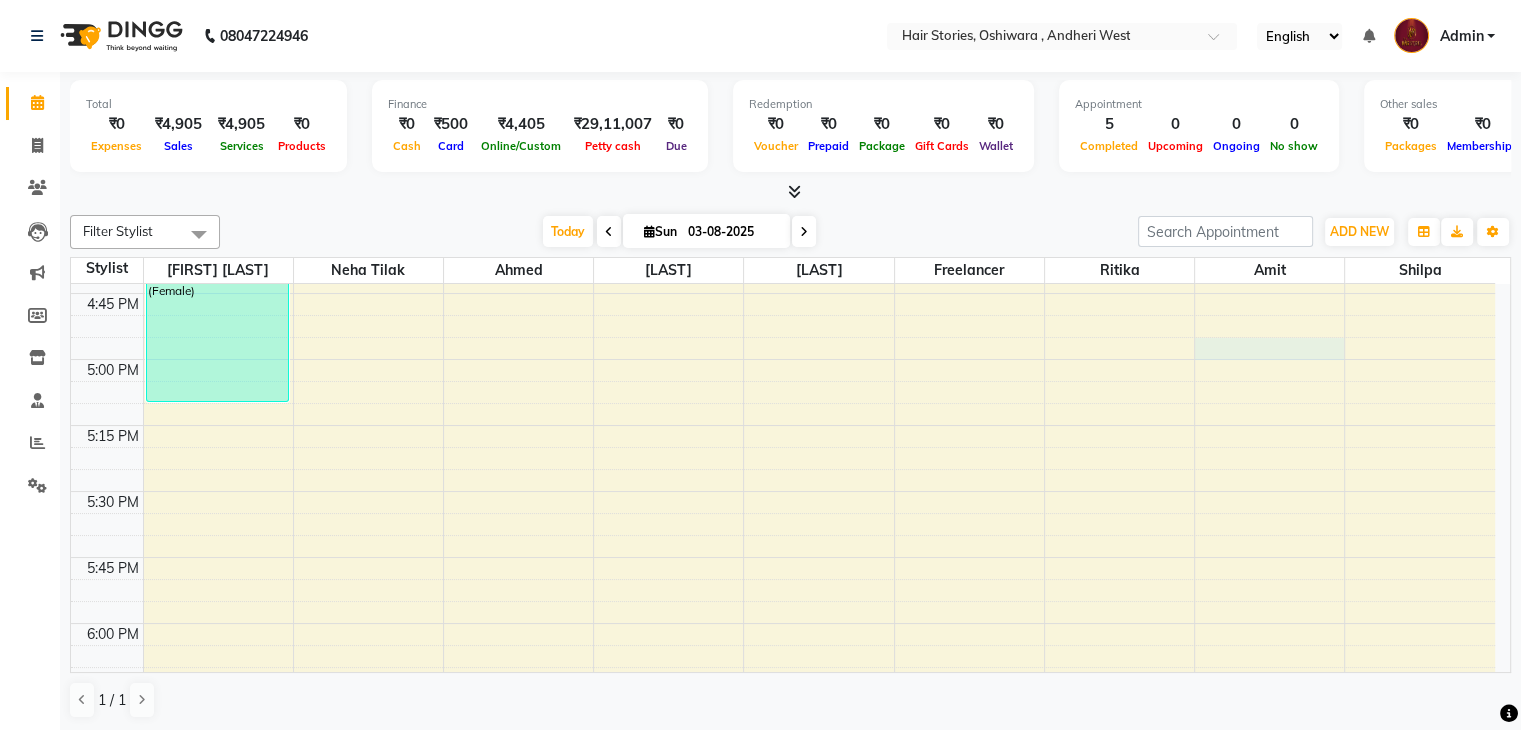 click on "8:00 AM 8:15 AM 8:30 AM 8:45 AM 9:00 AM 9:15 AM 9:30 AM 9:45 AM 10:00 AM 10:15 AM 10:30 AM 10:45 AM 11:00 AM 11:15 AM 11:30 AM 11:45 AM 12:00 PM 12:15 PM 12:30 PM 12:45 PM 1:00 PM 1:15 PM 1:30 PM 1:45 PM 2:00 PM 2:15 PM 2:30 PM 2:45 PM 3:00 PM 3:15 PM 3:30 PM 3:45 PM 4:00 PM 4:15 PM 4:30 PM 4:45 PM 5:00 PM 5:15 PM 5:30 PM 5:45 PM 6:00 PM 6:15 PM 6:30 PM 6:45 PM 7:00 PM 7:15 PM 7:30 PM 7:45 PM 8:00 PM 8:15 PM 8:30 PM 8:45 PM 9:00 PM 9:15 PM 9:30 PM 9:45 PM 10:00 PM 10:15 PM 10:30 PM 10:45 PM     [FIRST] [LAST], TK02, 02:00 PM-02:30 PM, Hair Styling - Wash Styling (Male)     [FIRST] [LAST], TK05, 04:30 PM-05:15 PM, Hair Cut - Creative Director (Female)     [LAST] [LAST], TK03, 12:30 PM-01:30 PM, Hair Treatment - Oil Massage (Female)     [FIRST] [LAST], TK04, 02:30 PM-03:00 PM, Hair Cut - Stylist (Male)     [LAST], TK01, 04:00 PM-04:30 PM, Hair Cut - Senior Stylist (Male)" at bounding box center (783, -37) 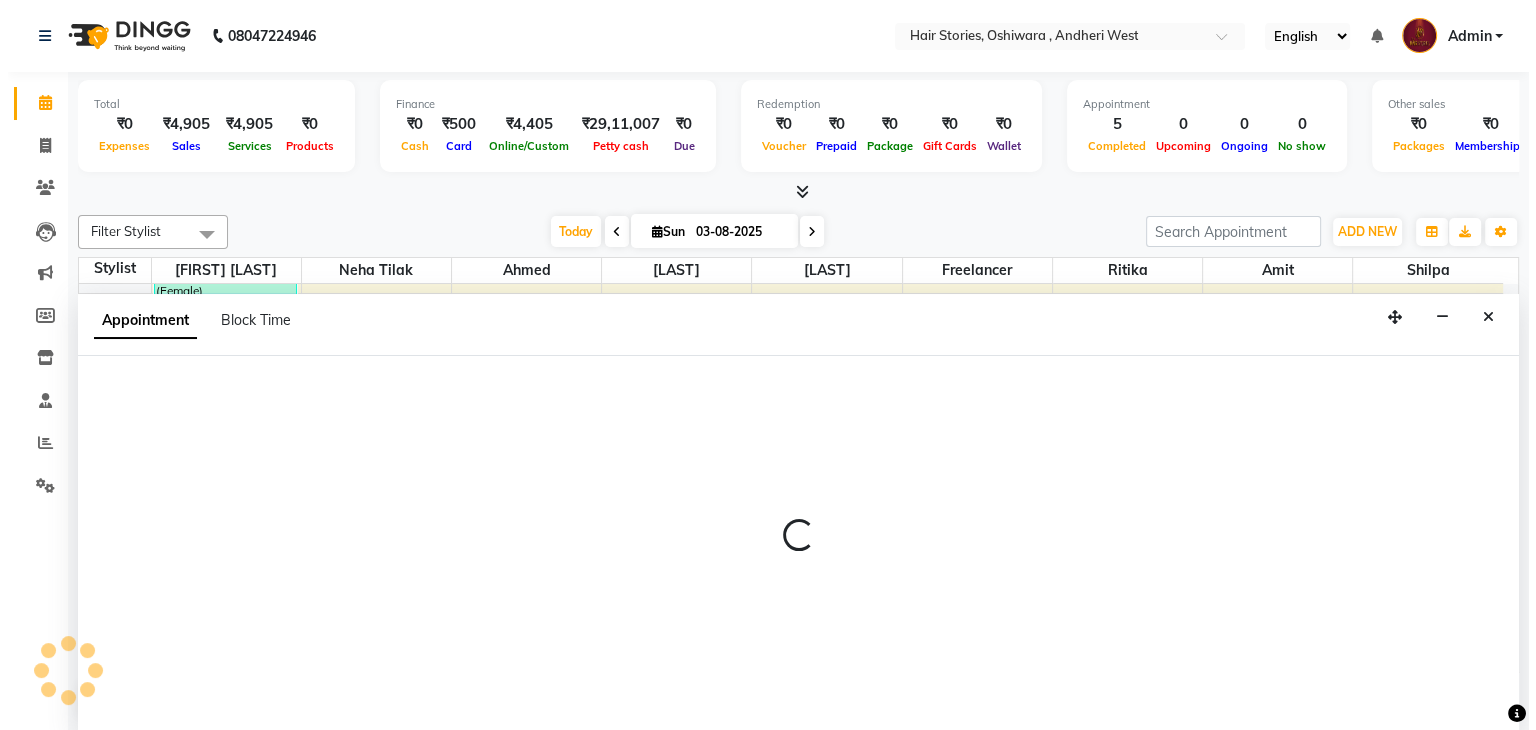 scroll, scrollTop: 1, scrollLeft: 0, axis: vertical 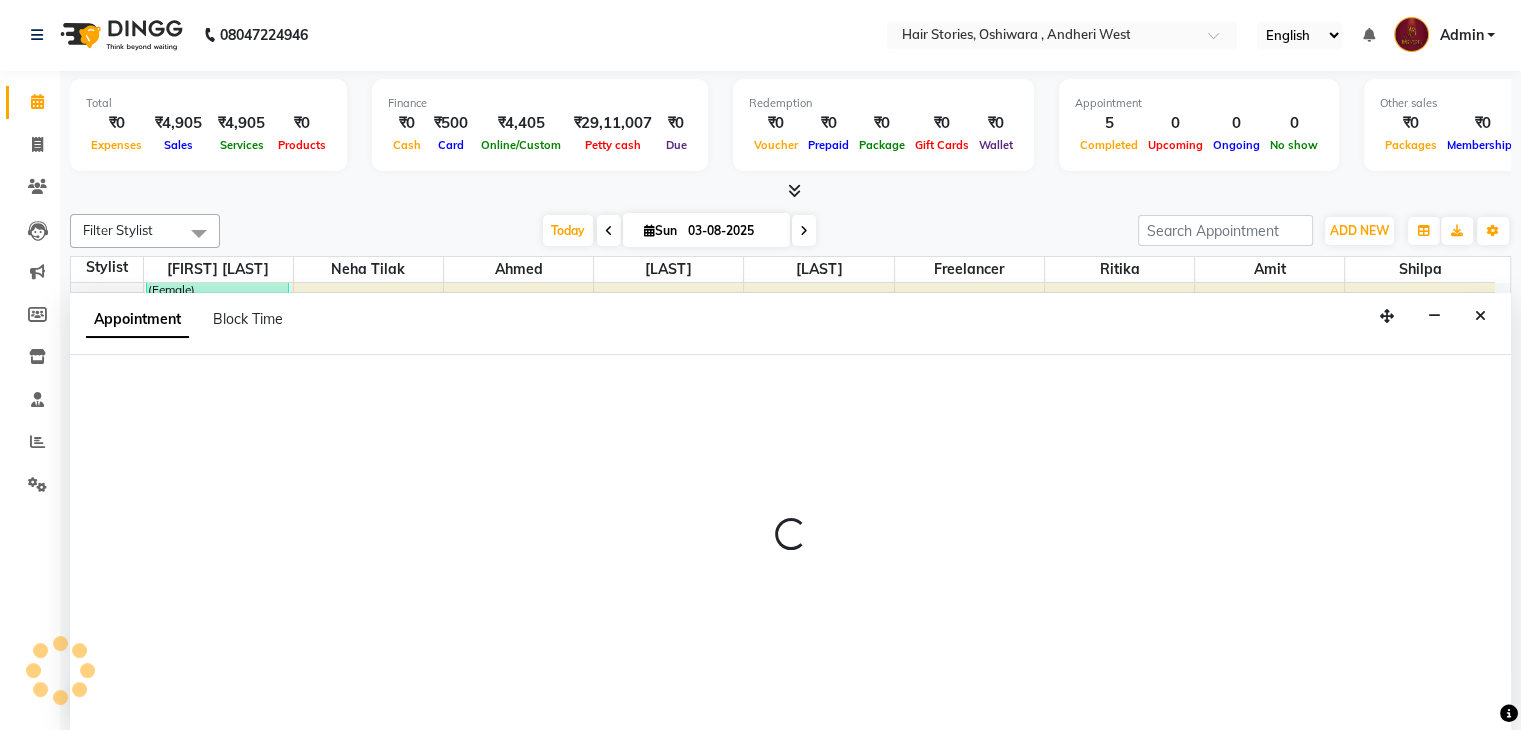 select on "82334" 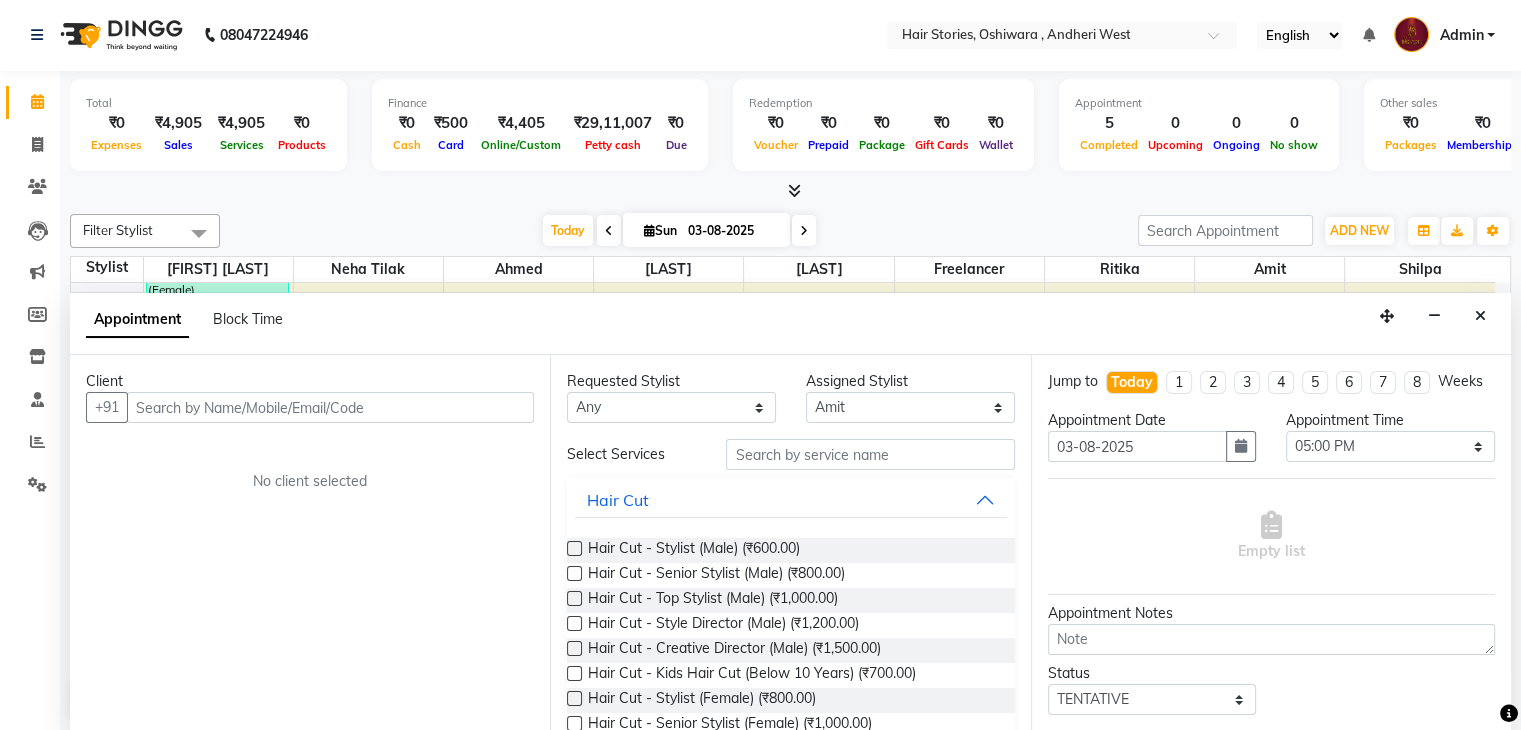 click at bounding box center [330, 407] 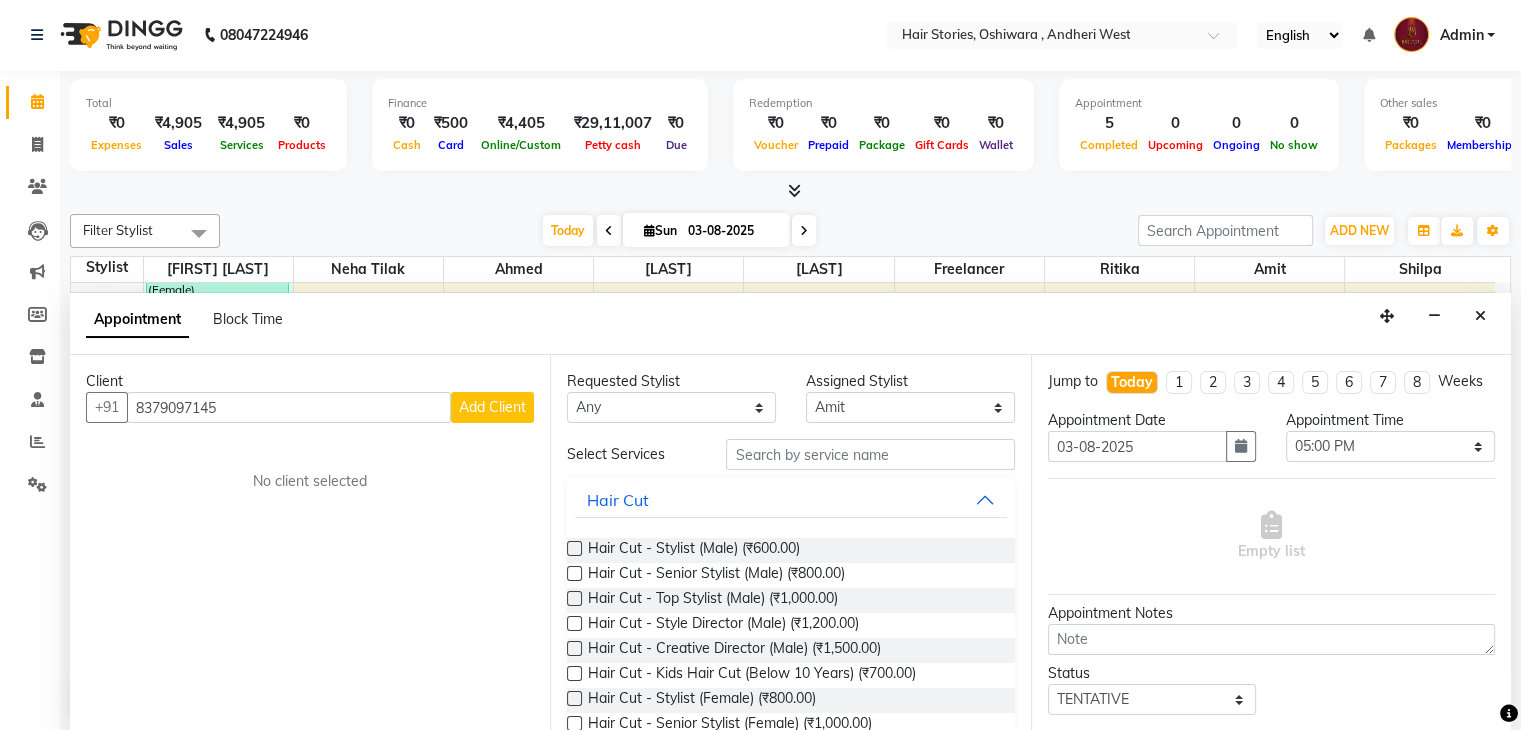 type on "8379097145" 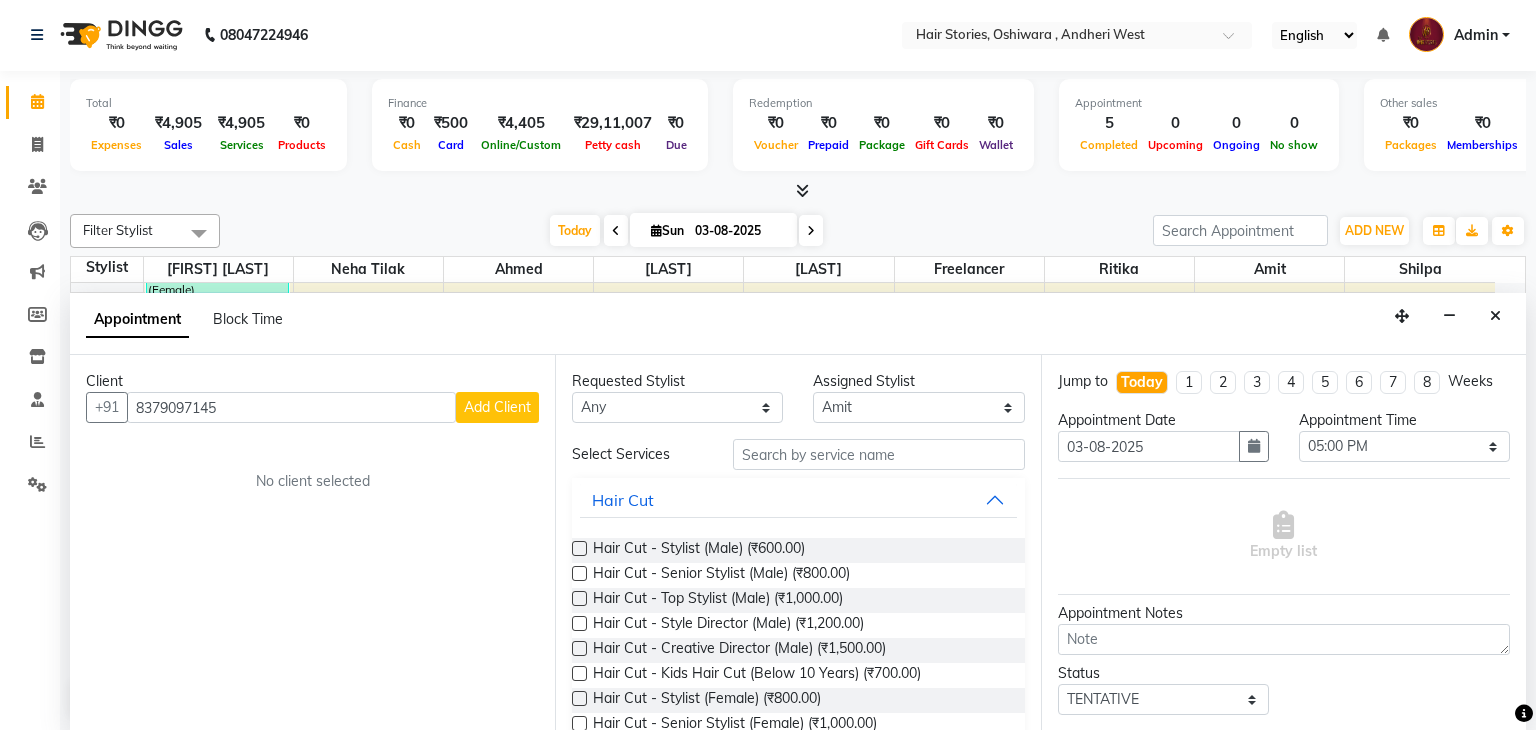select on "22" 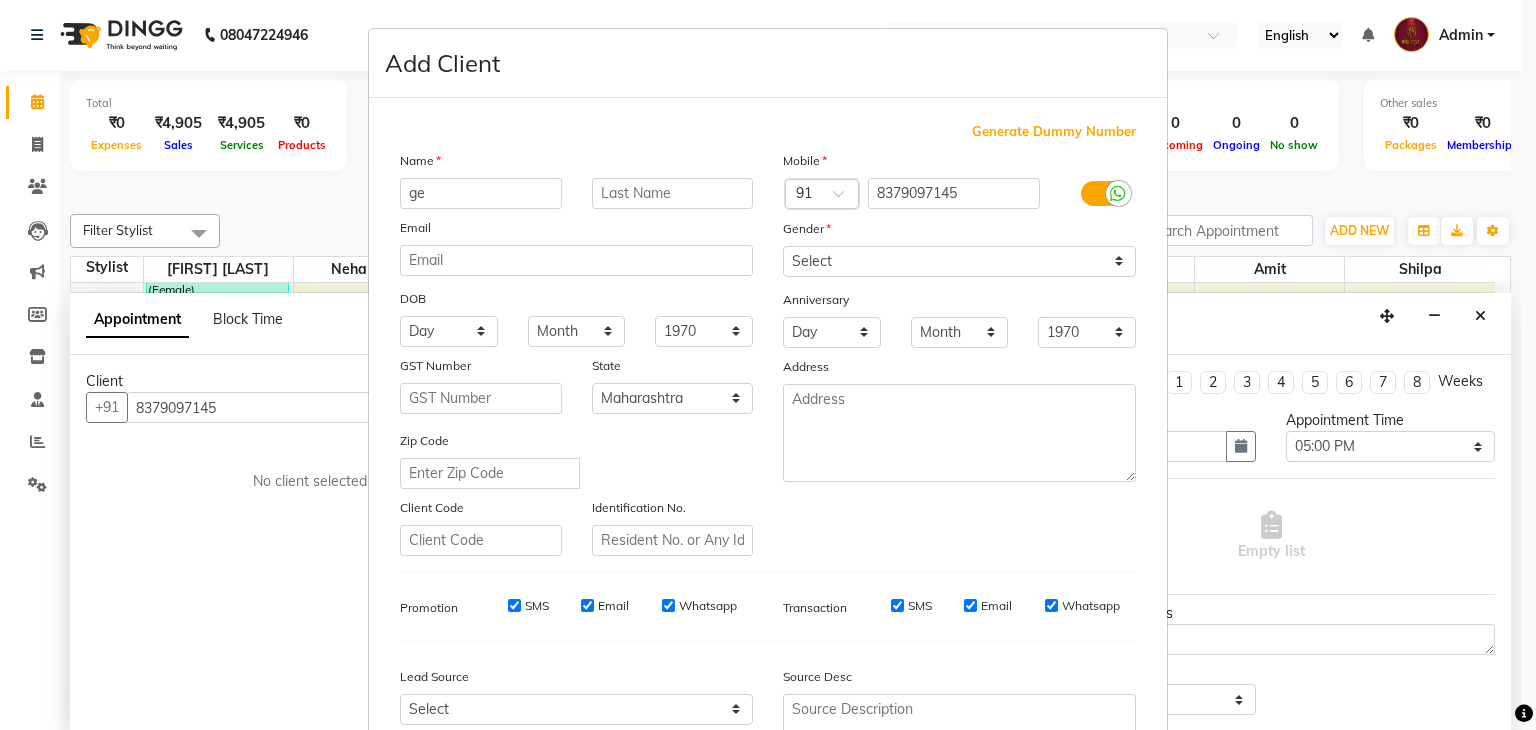 type on "g" 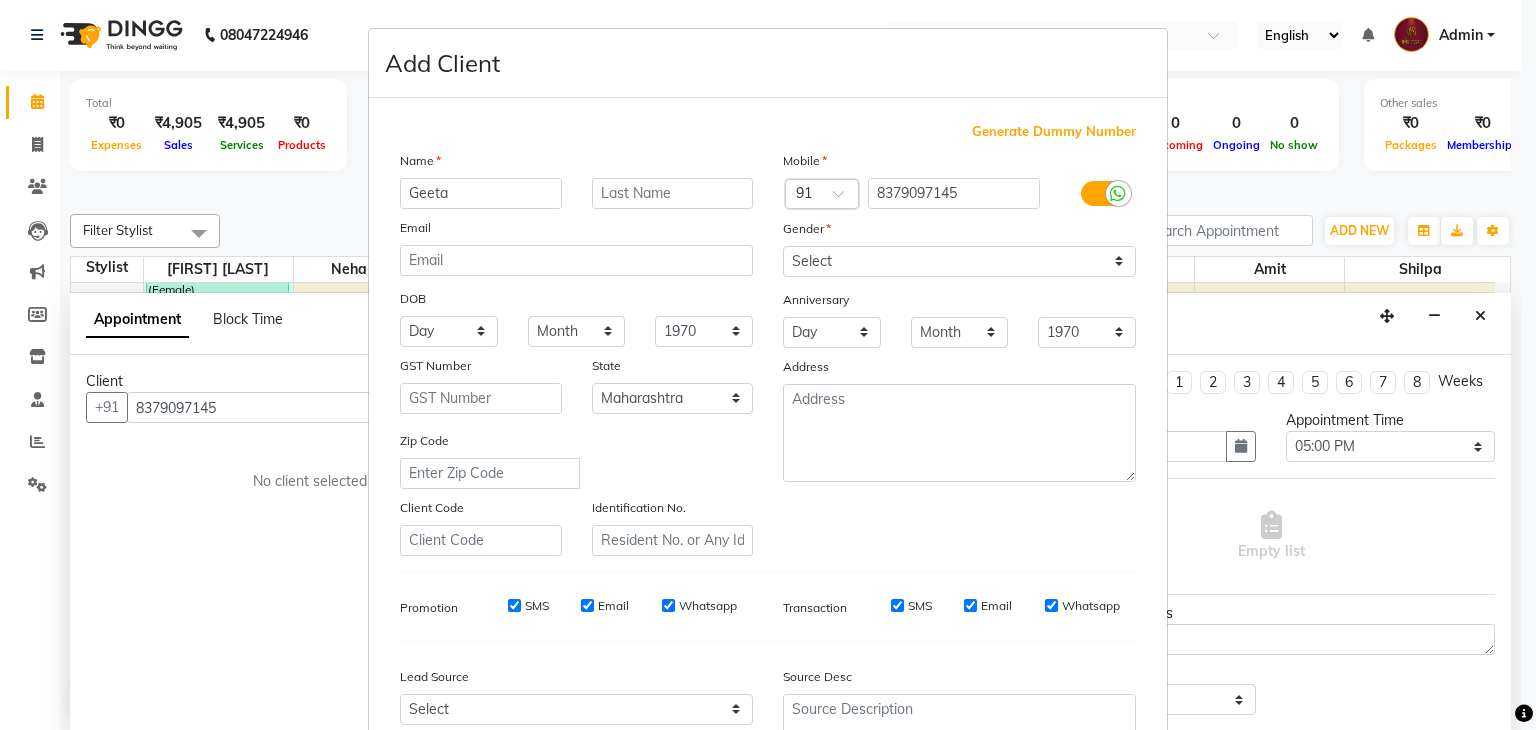 type on "Geeta" 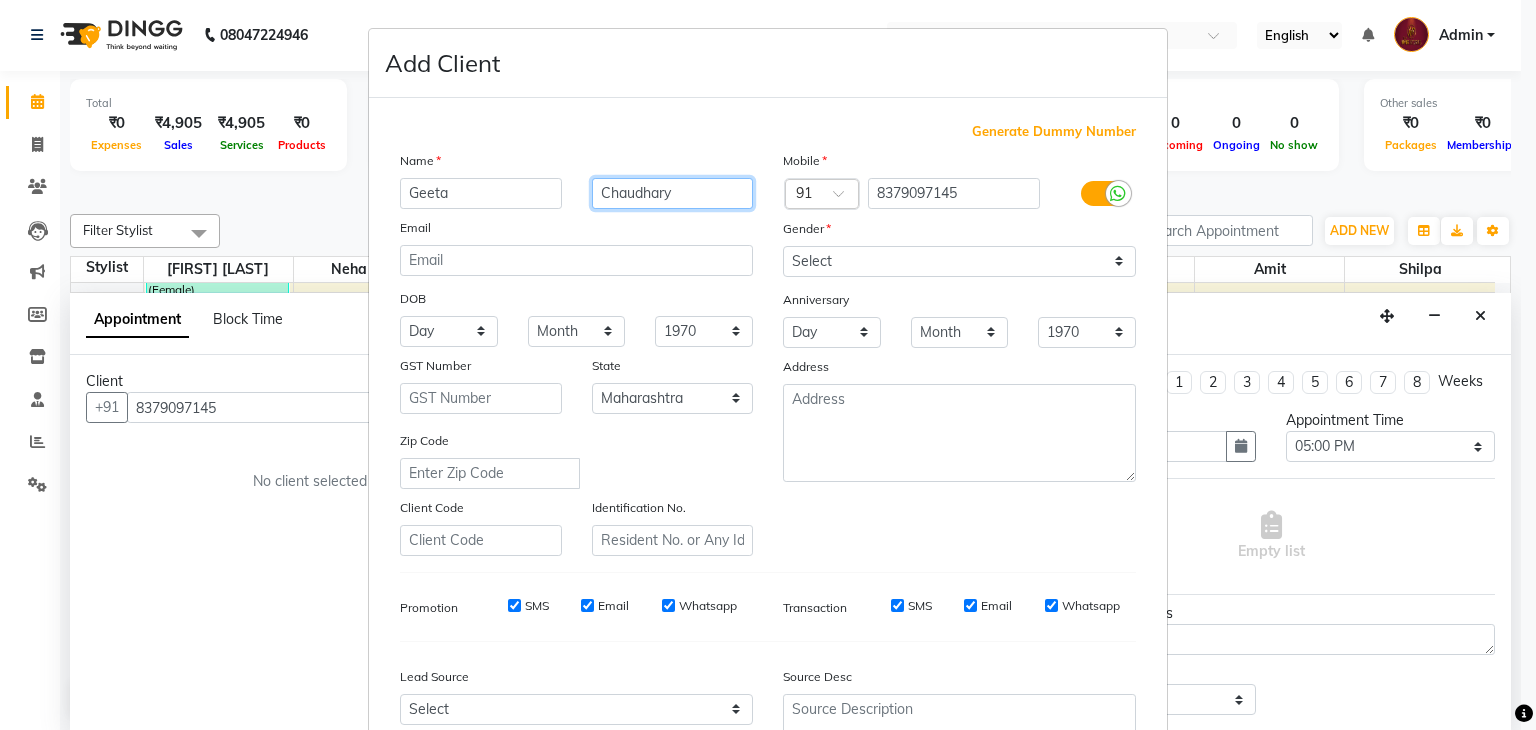 type on "Chaudhary" 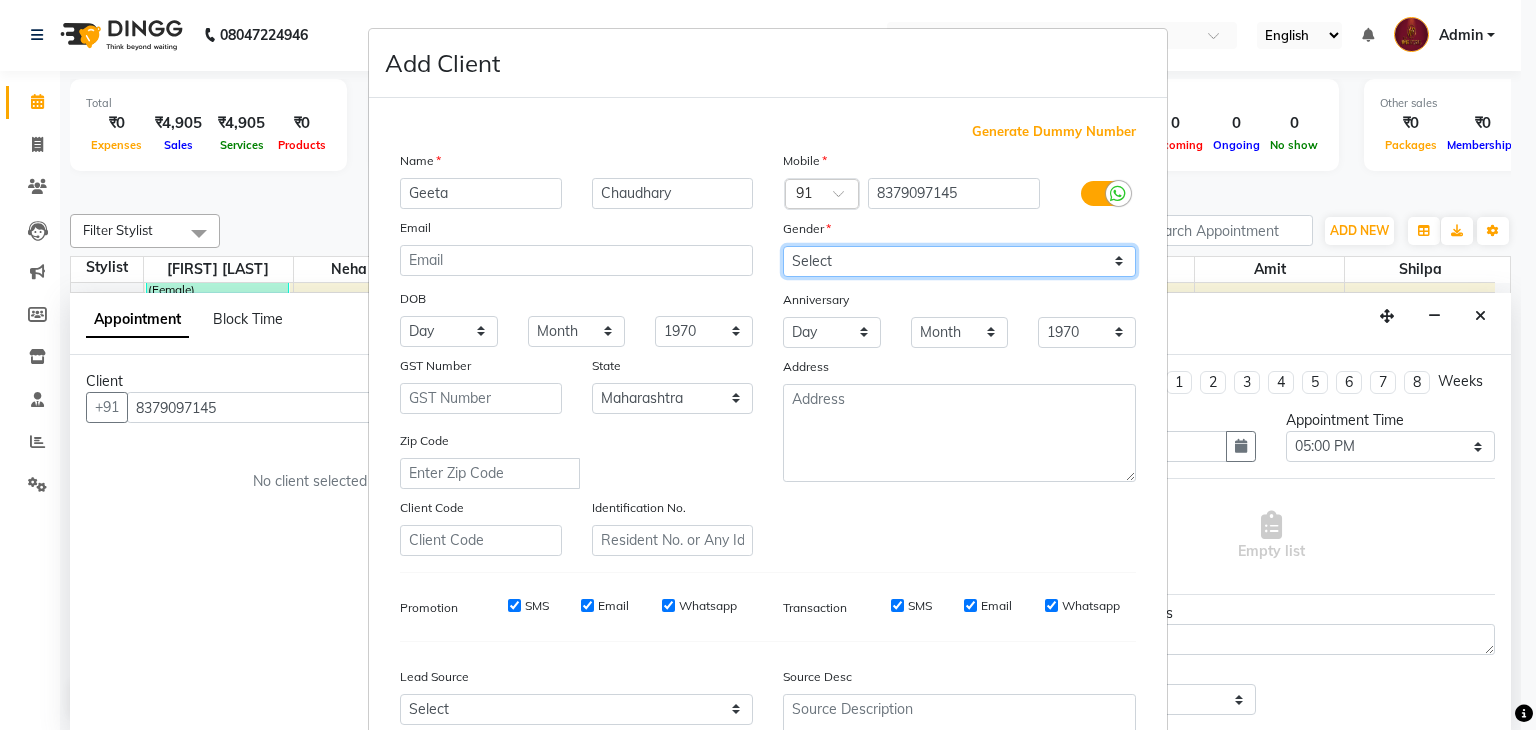 click on "Select Male Female Other Prefer Not To Say" at bounding box center [959, 261] 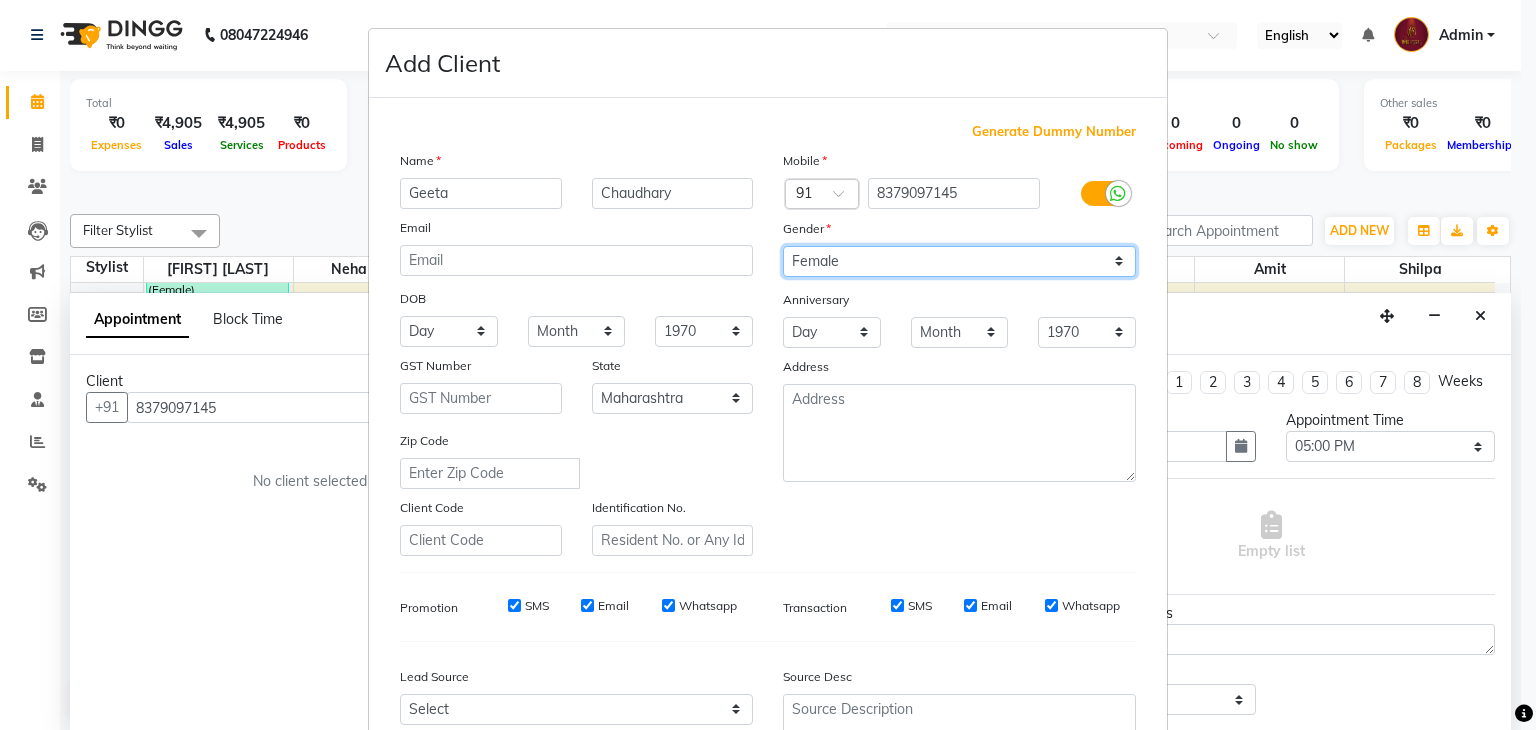 click on "Select Male Female Other Prefer Not To Say" at bounding box center [959, 261] 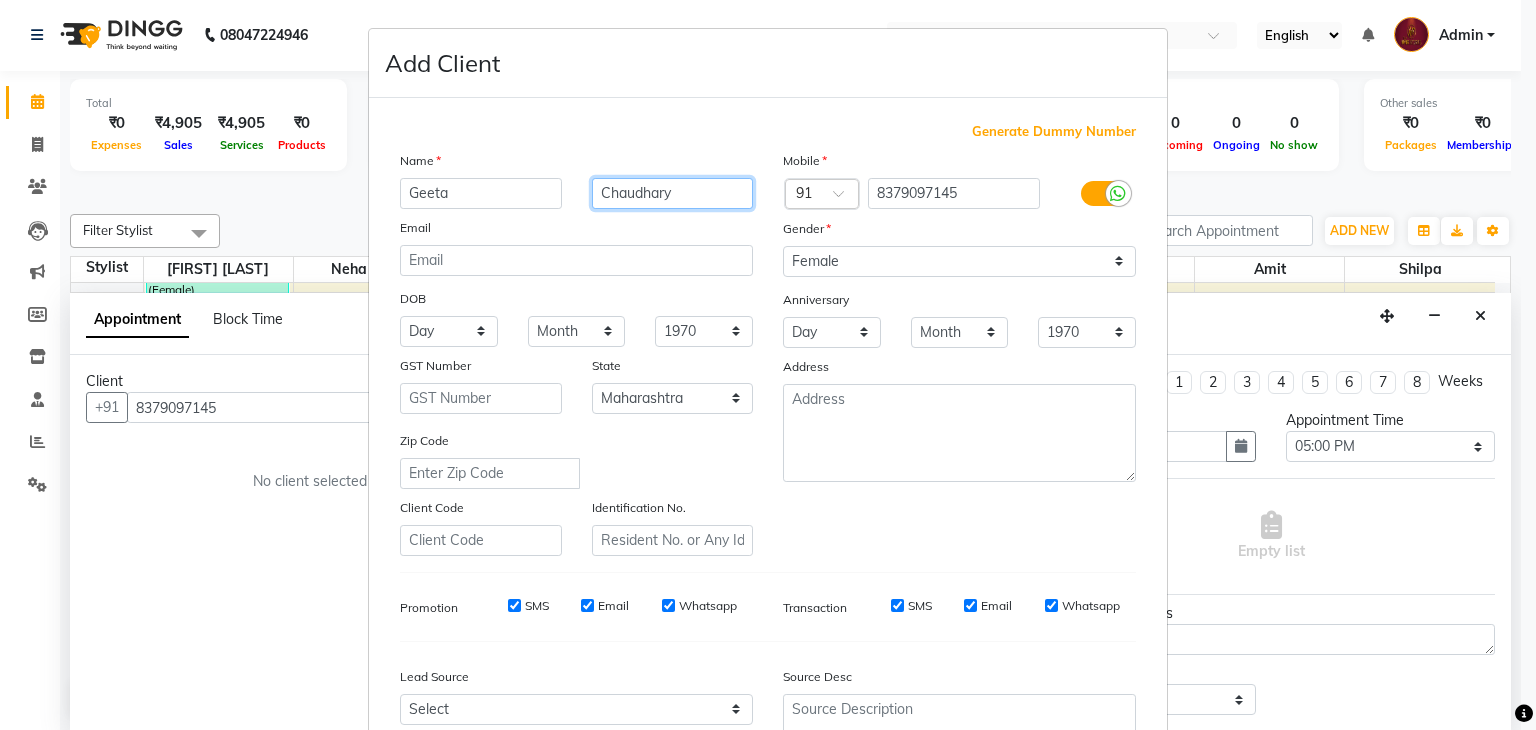 click on "Chaudhary" at bounding box center (673, 193) 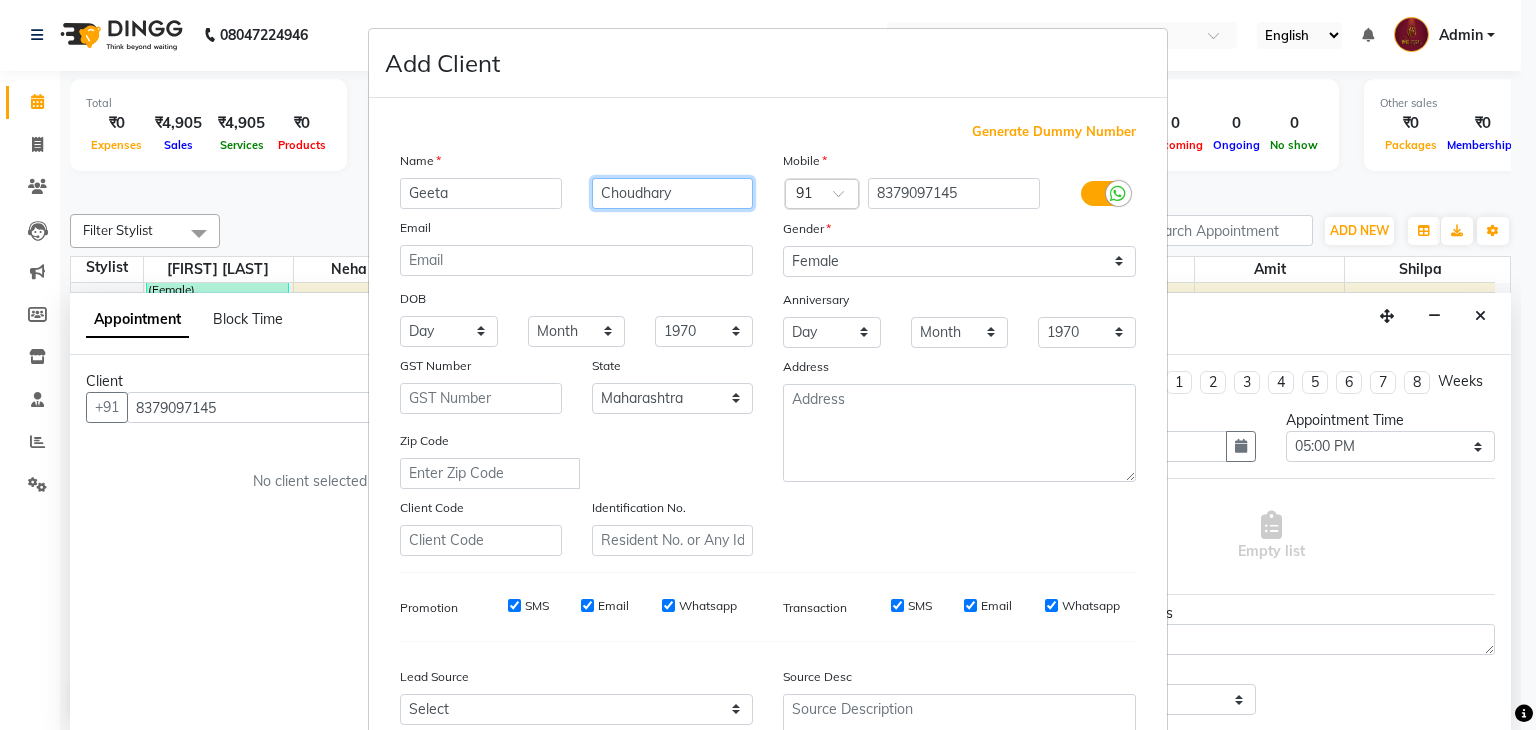 type on "Choudhary" 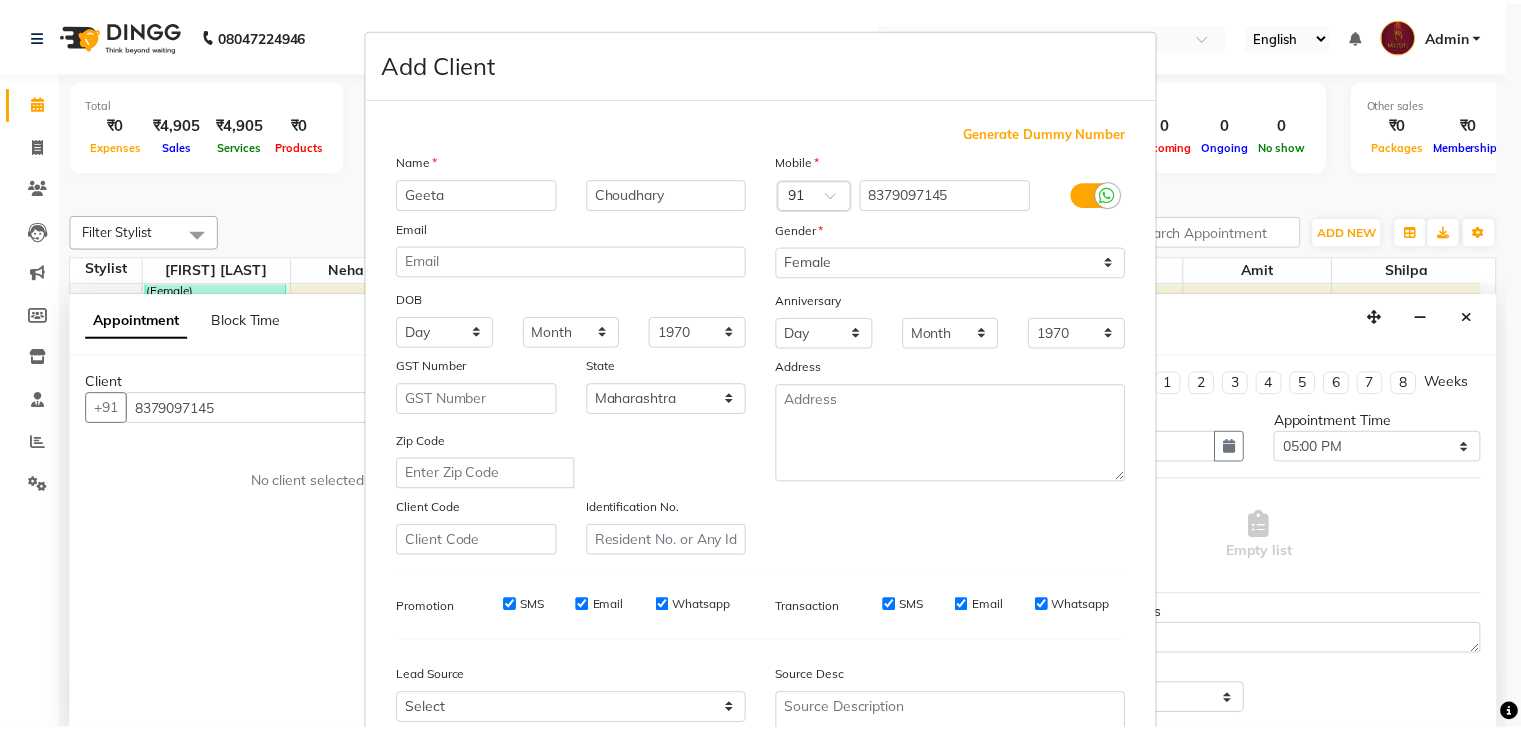 scroll, scrollTop: 203, scrollLeft: 0, axis: vertical 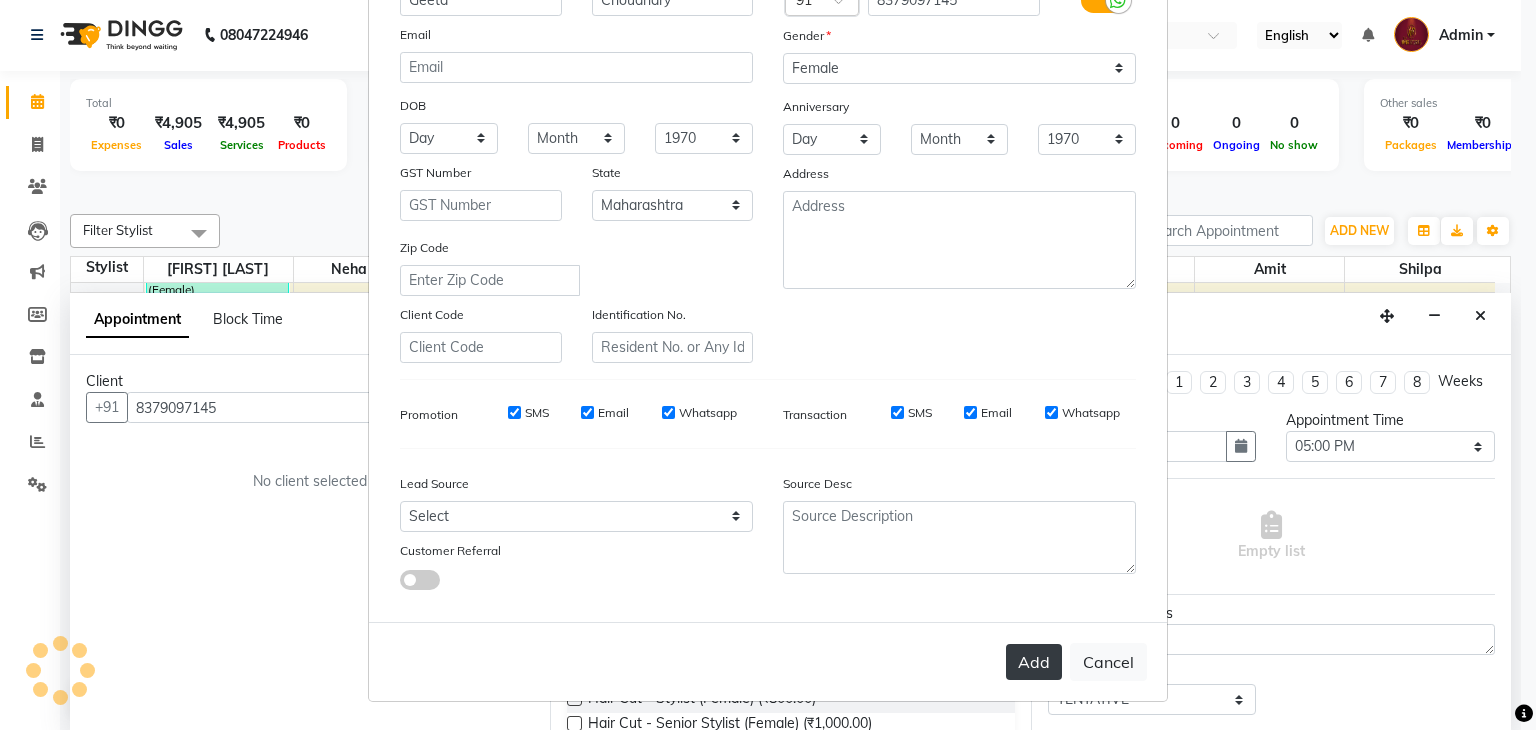 click on "Add" at bounding box center (1034, 662) 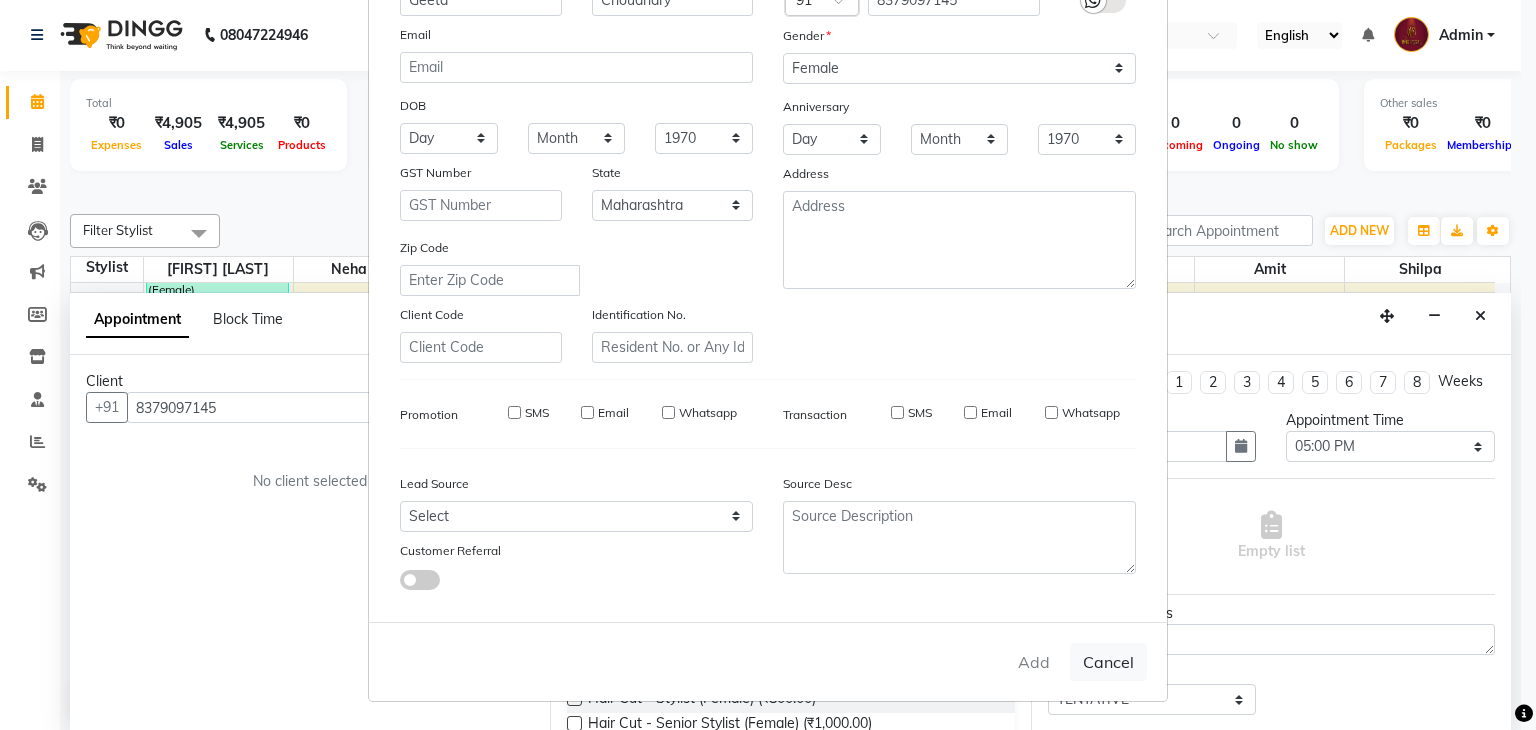 type 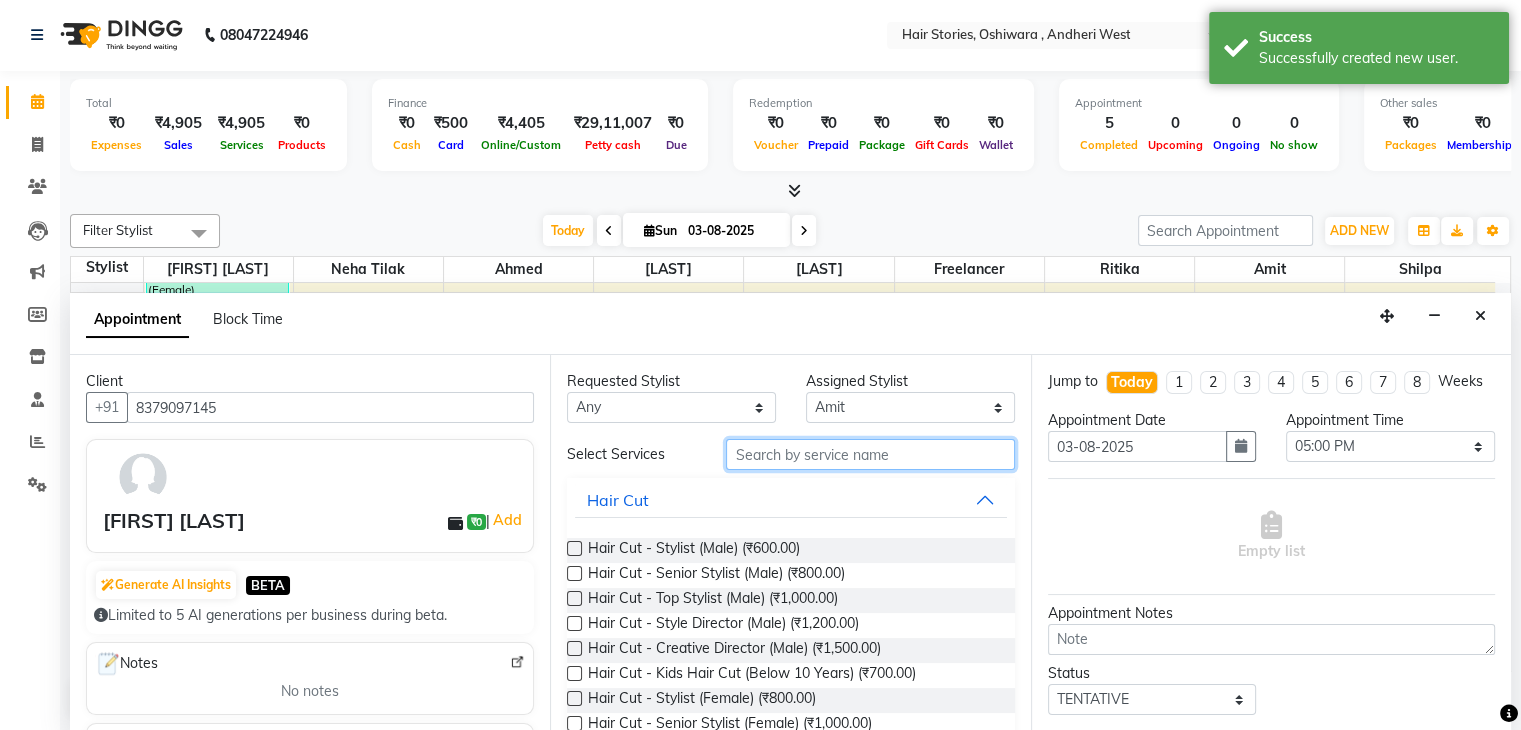 click at bounding box center [870, 454] 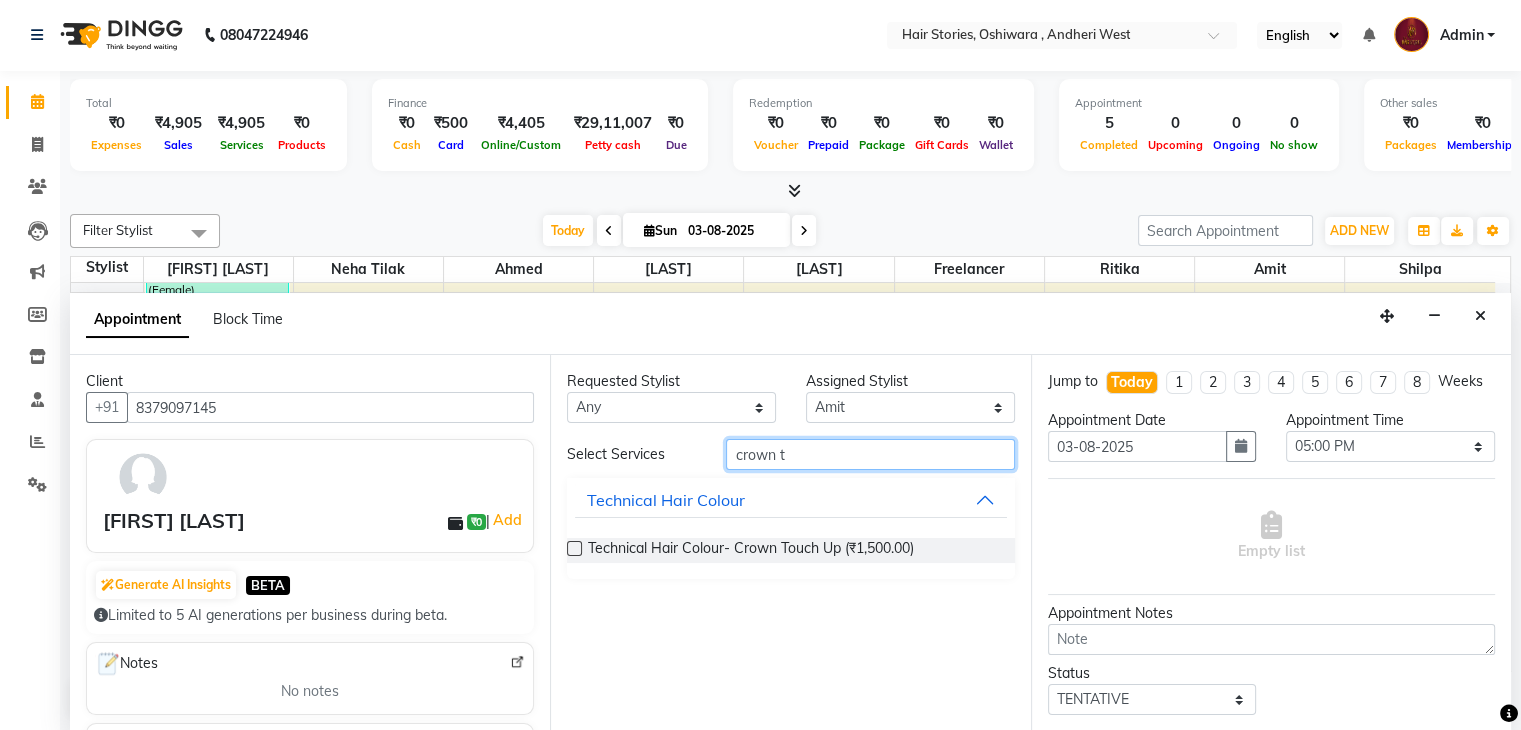 type on "crown t" 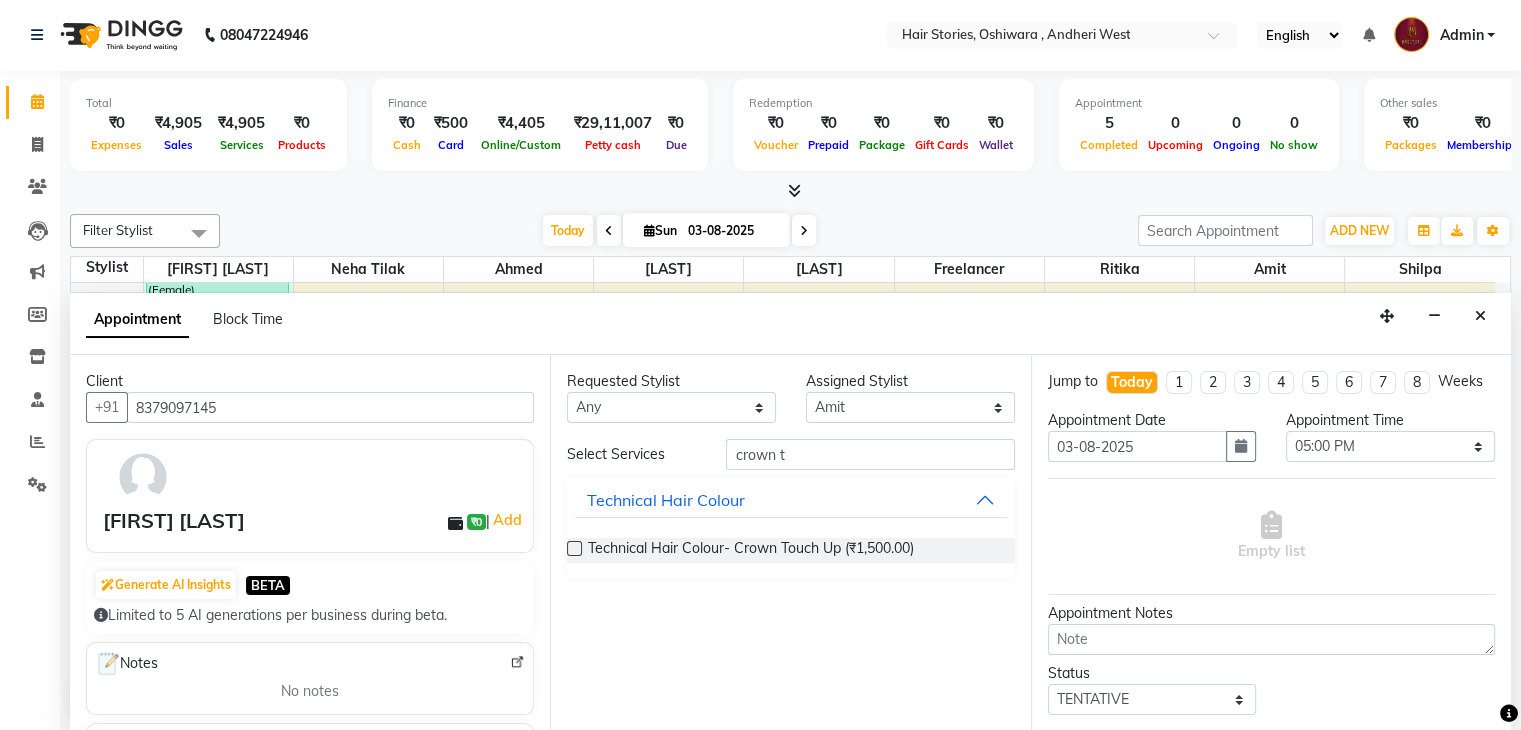 click at bounding box center [574, 548] 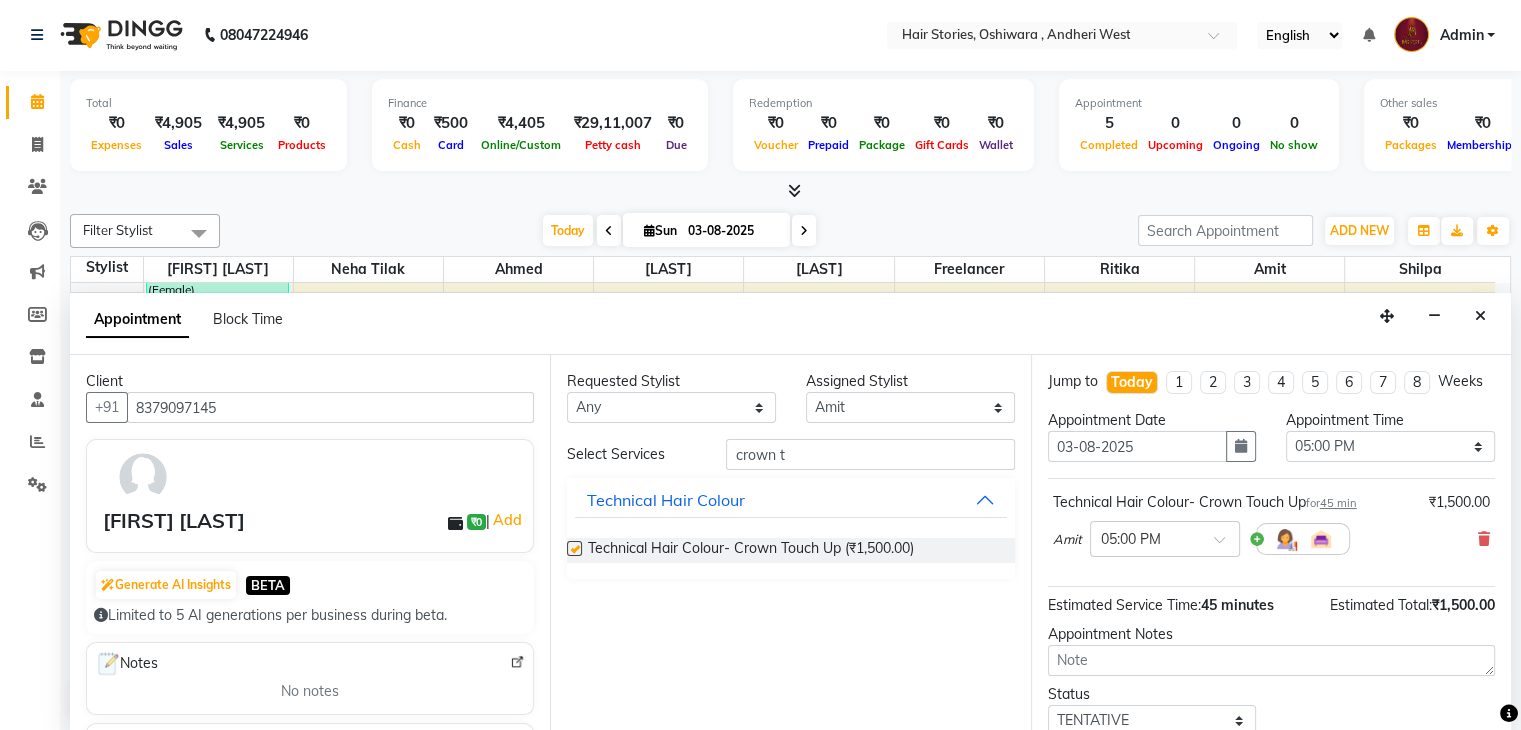 checkbox on "false" 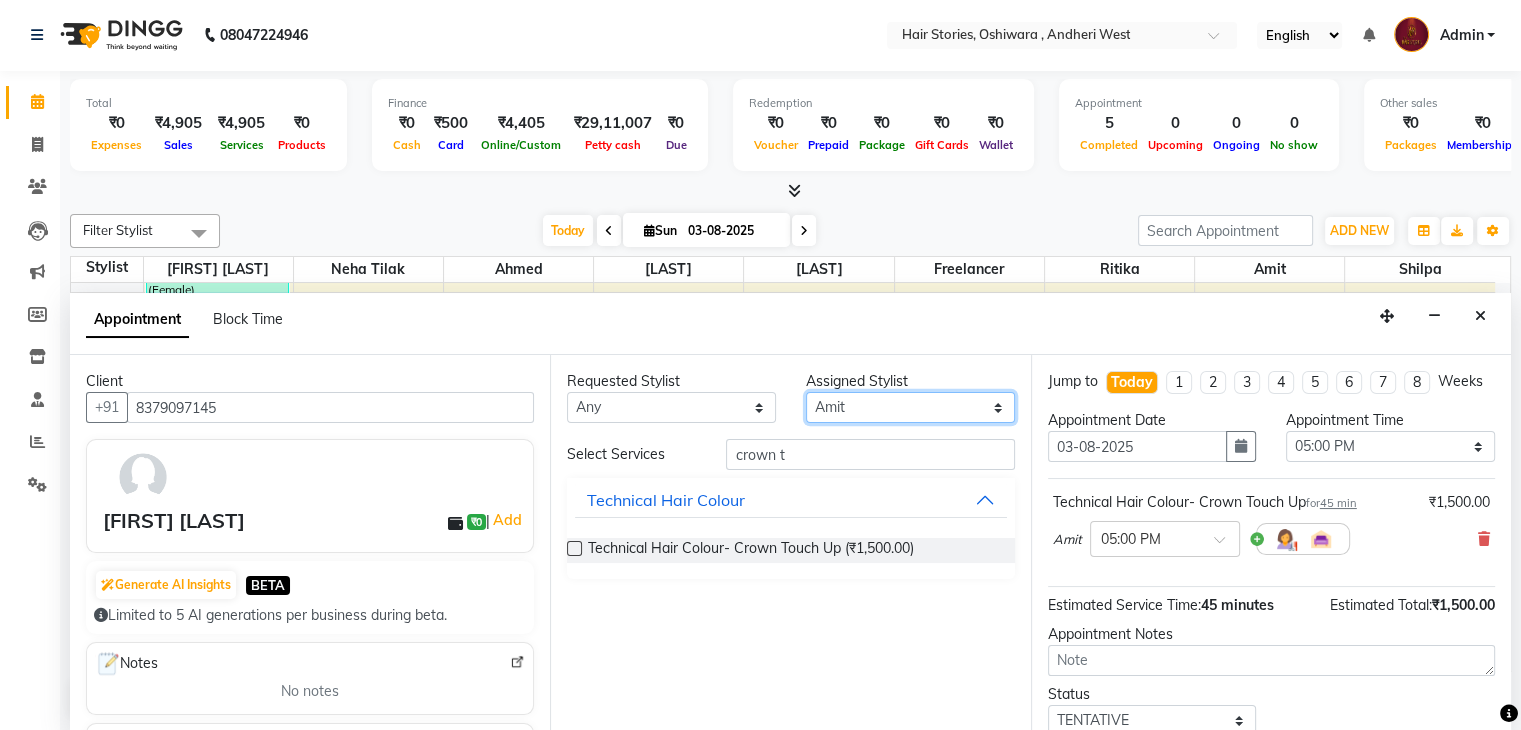 click on "Select Ahmed Amit Amit Savla Freelancer Habiba Neha Tilak Ritika Shilpa Shiraz" at bounding box center [910, 407] 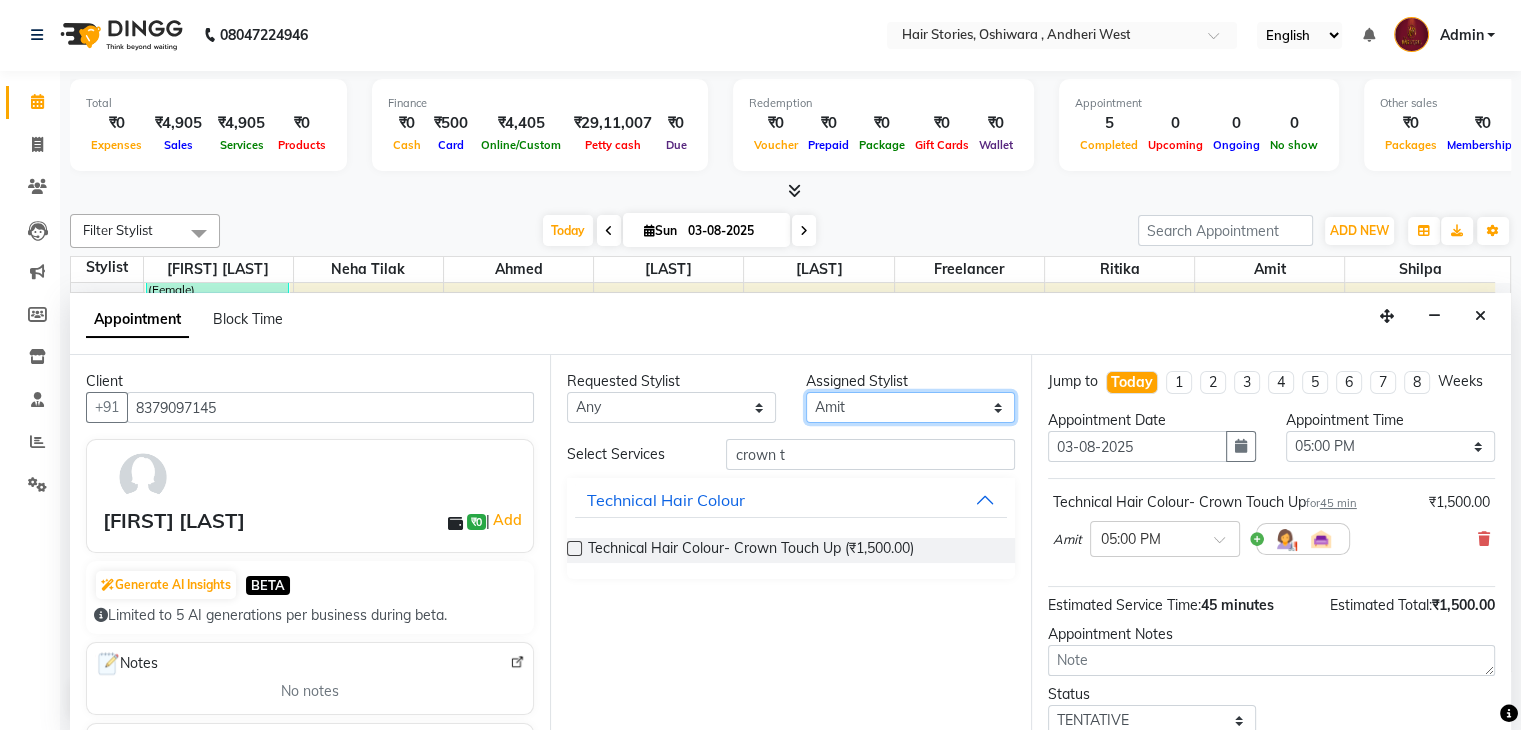 select on "47604" 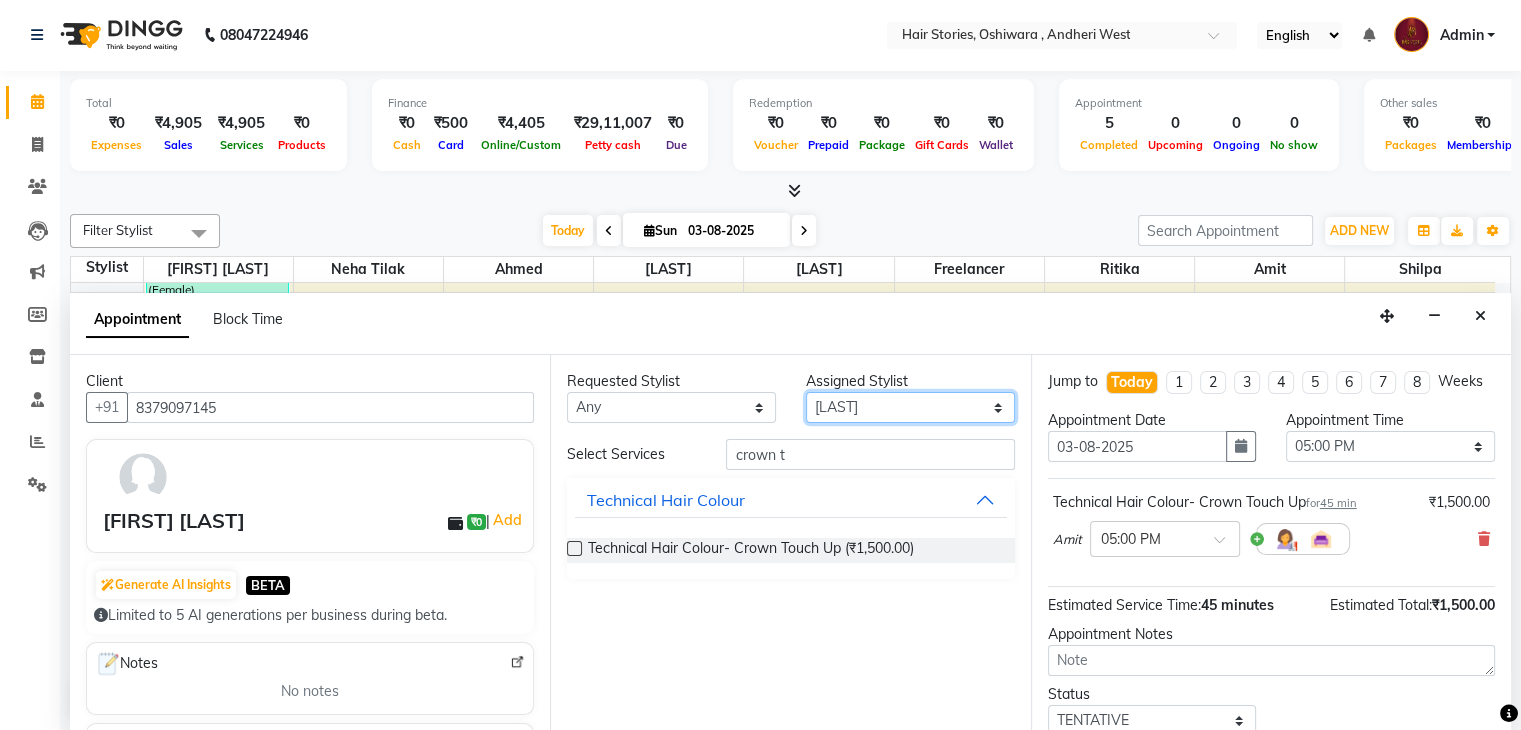 click on "Select Ahmed Amit Amit Savla Freelancer Habiba Neha Tilak Ritika Shilpa Shiraz" at bounding box center (910, 407) 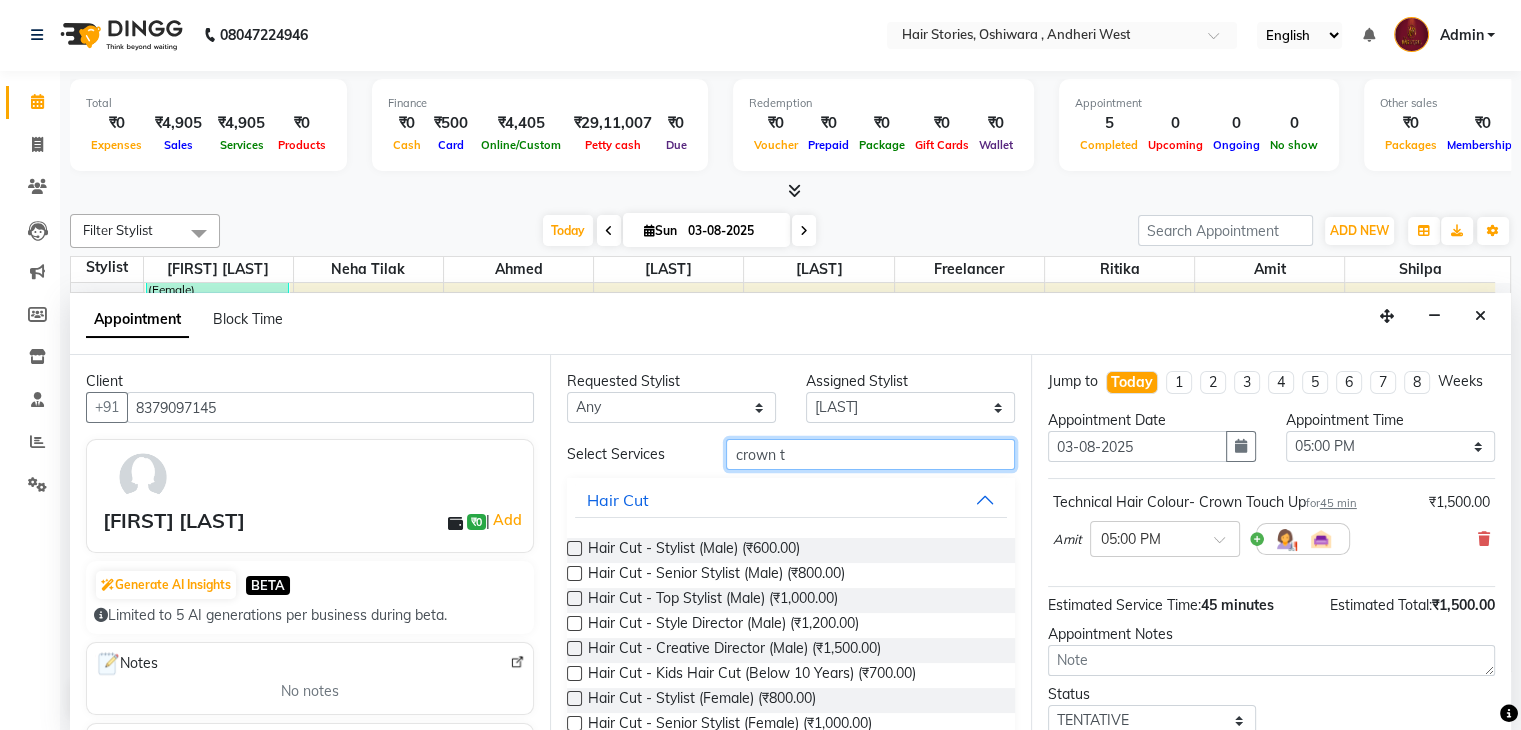 drag, startPoint x: 808, startPoint y: 463, endPoint x: 672, endPoint y: 461, distance: 136.01471 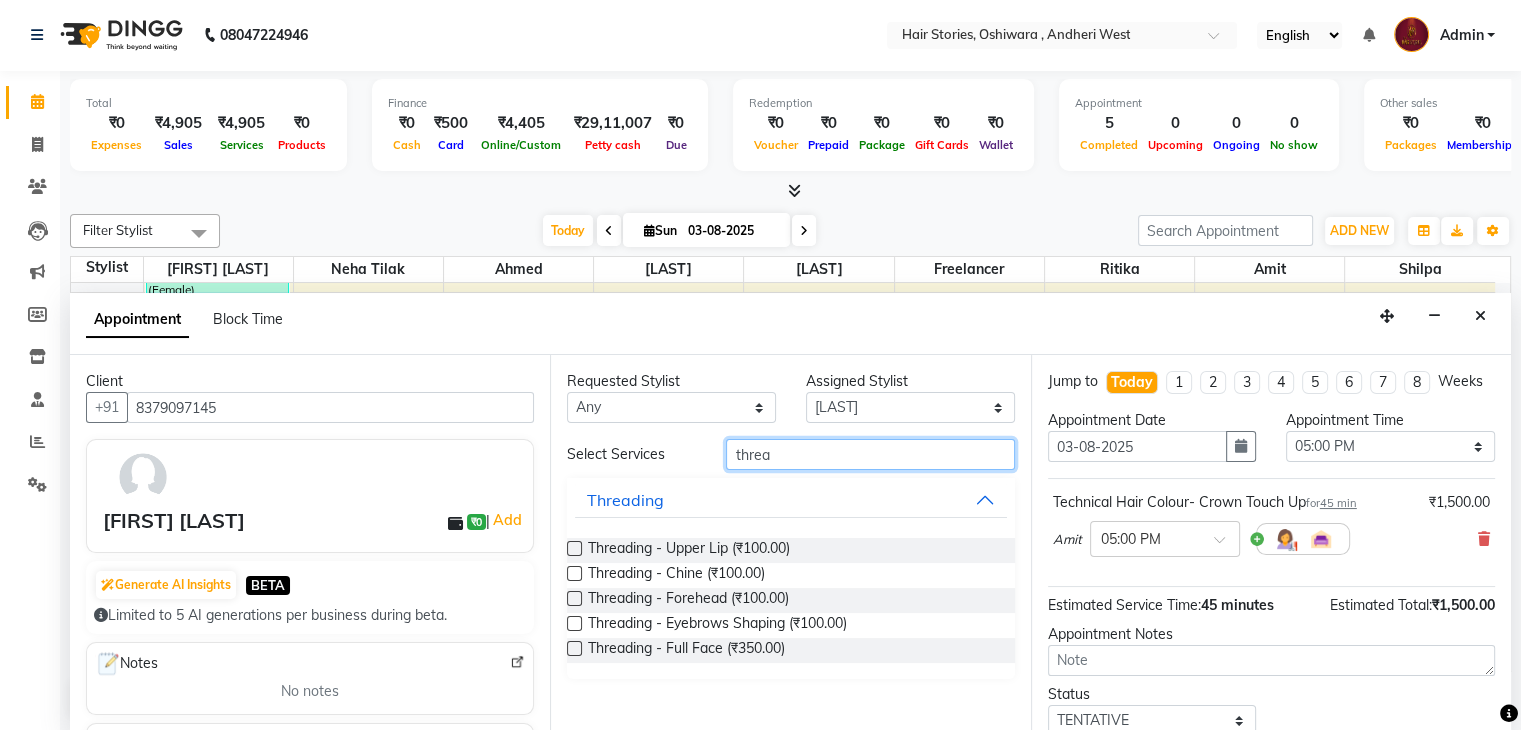 type on "threa" 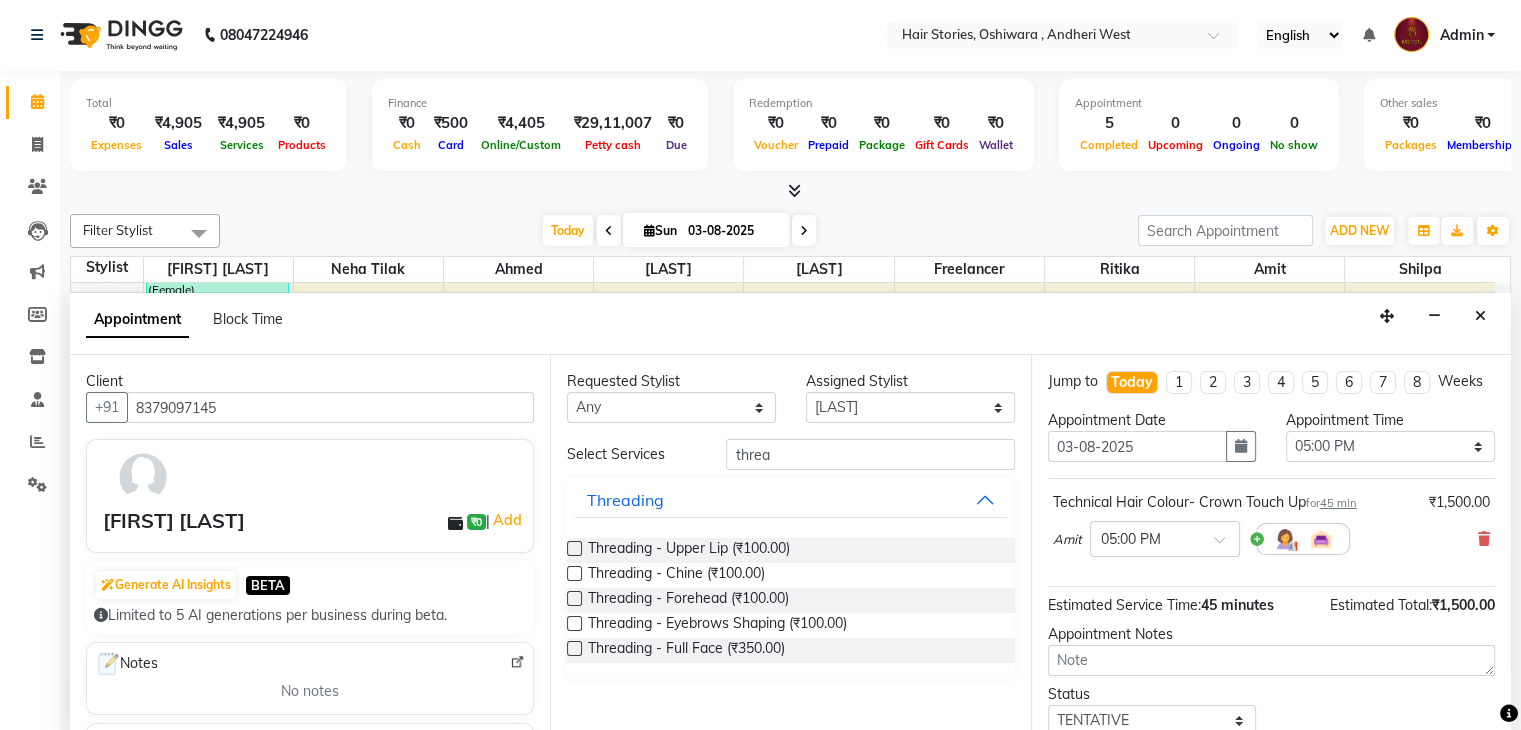click at bounding box center [574, 623] 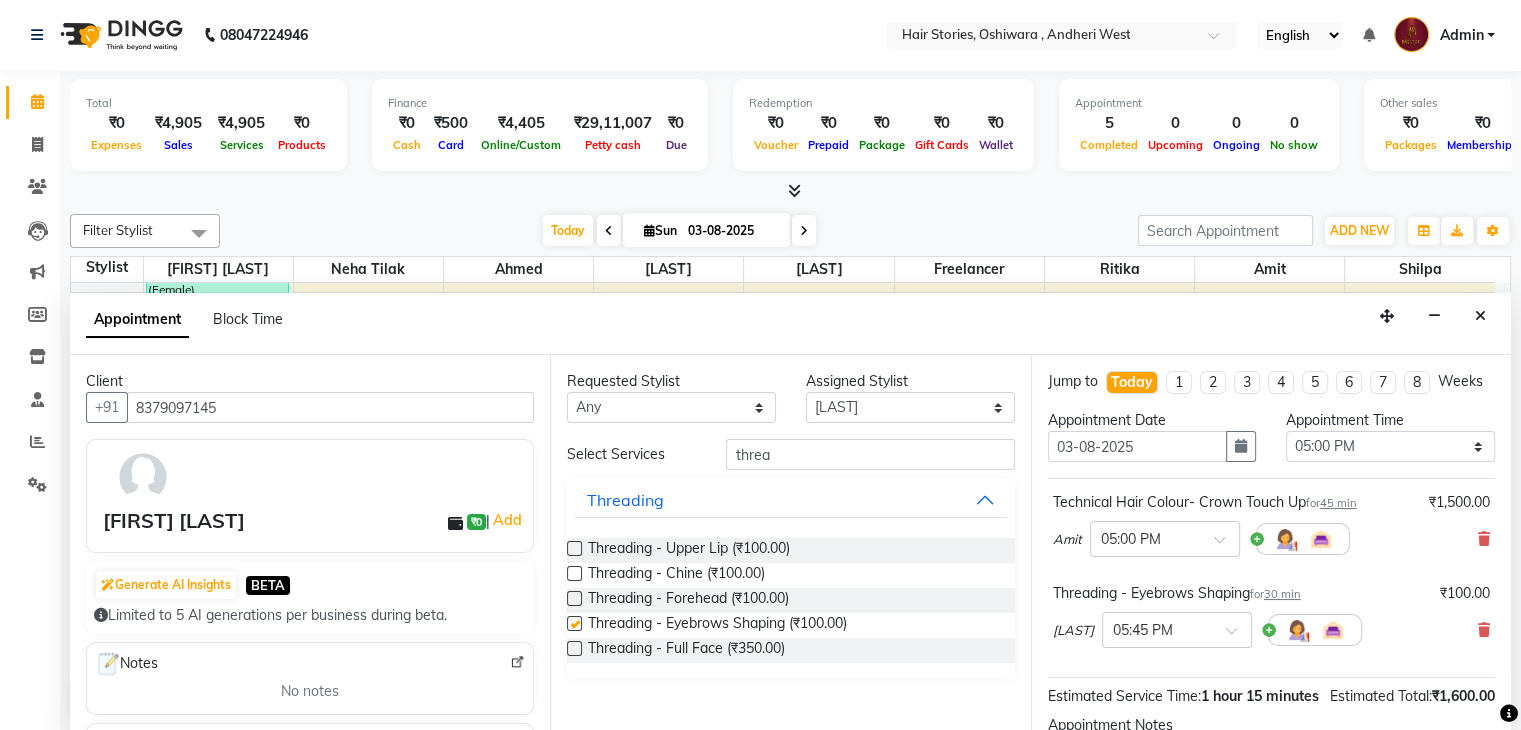 checkbox on "false" 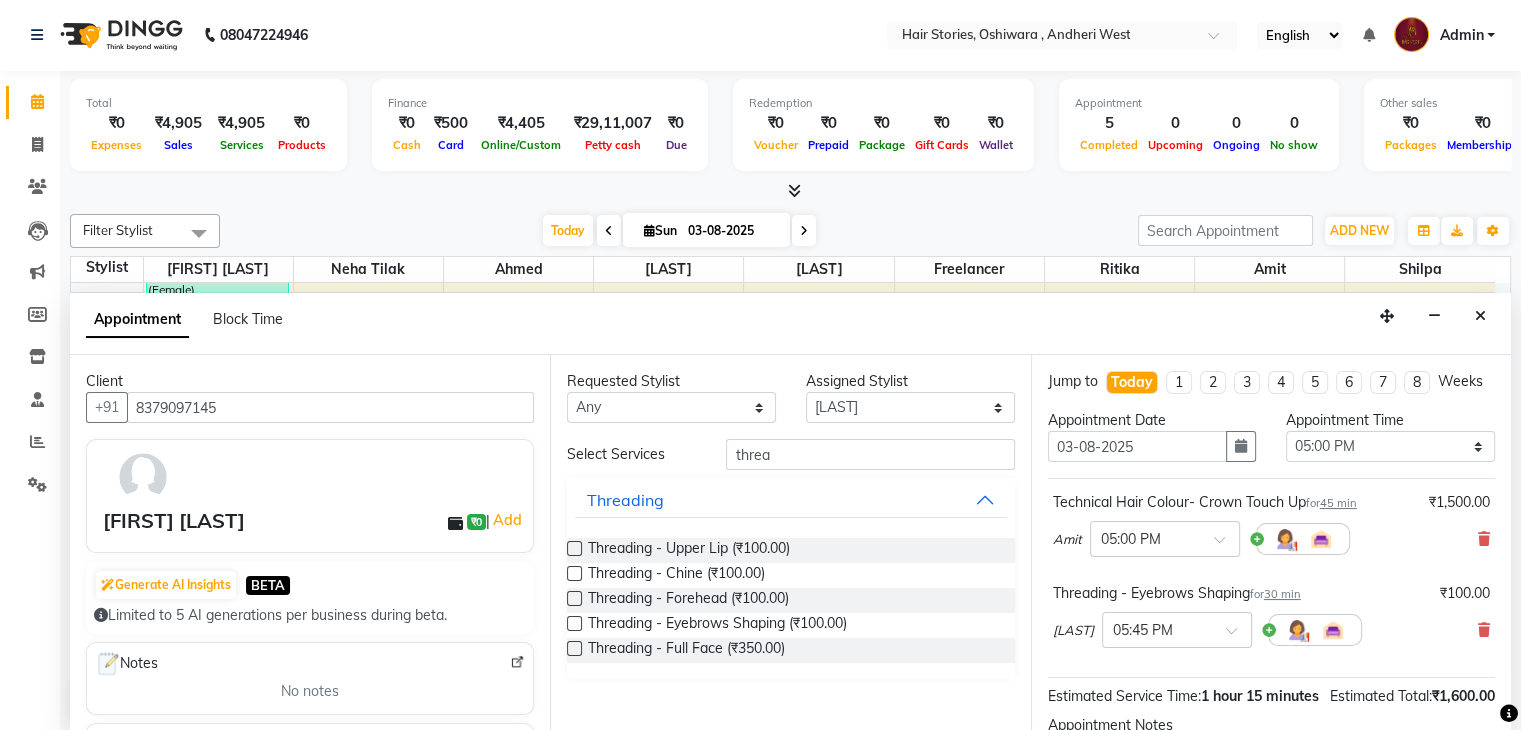 scroll, scrollTop: 261, scrollLeft: 0, axis: vertical 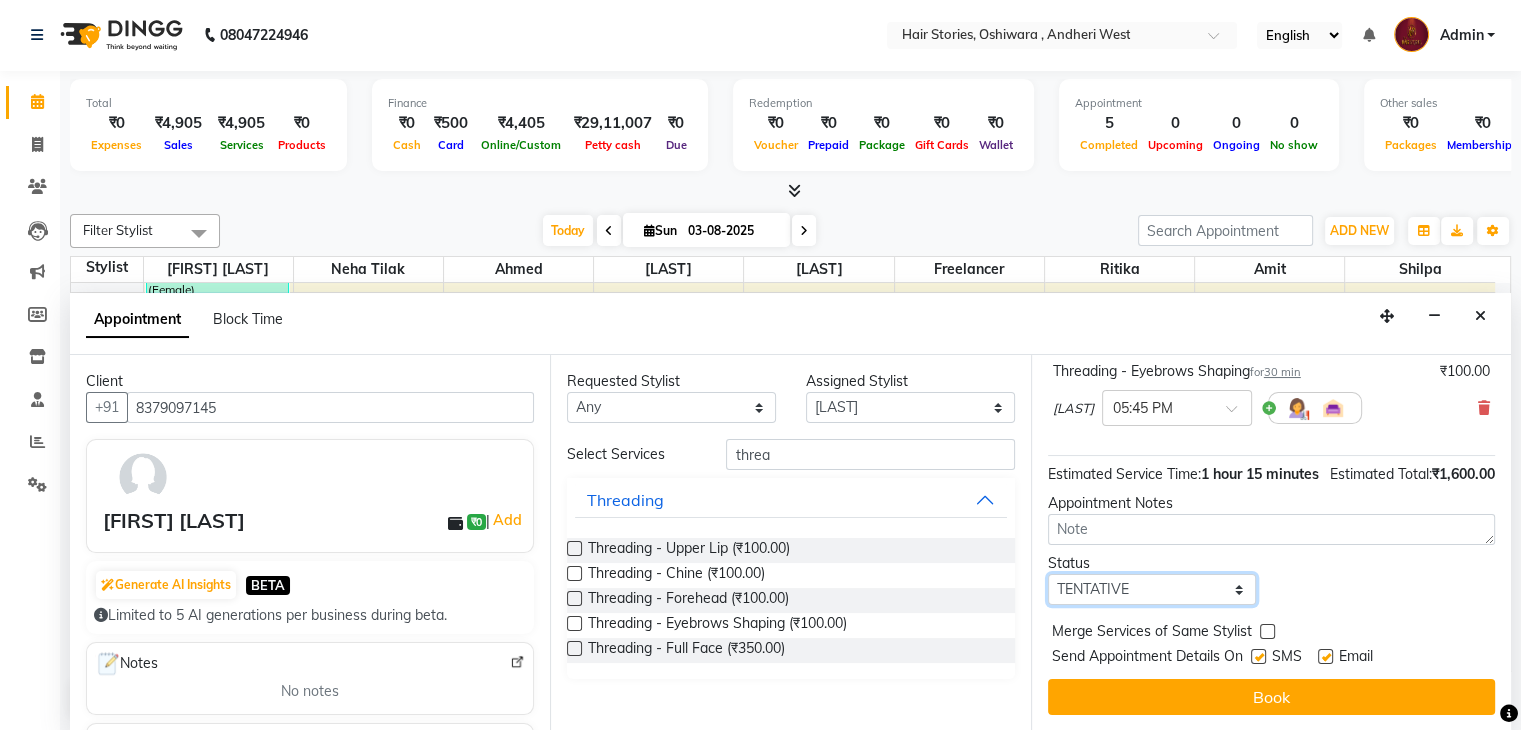 click on "Select TENTATIVE CONFIRM CHECK-IN UPCOMING" at bounding box center (1152, 589) 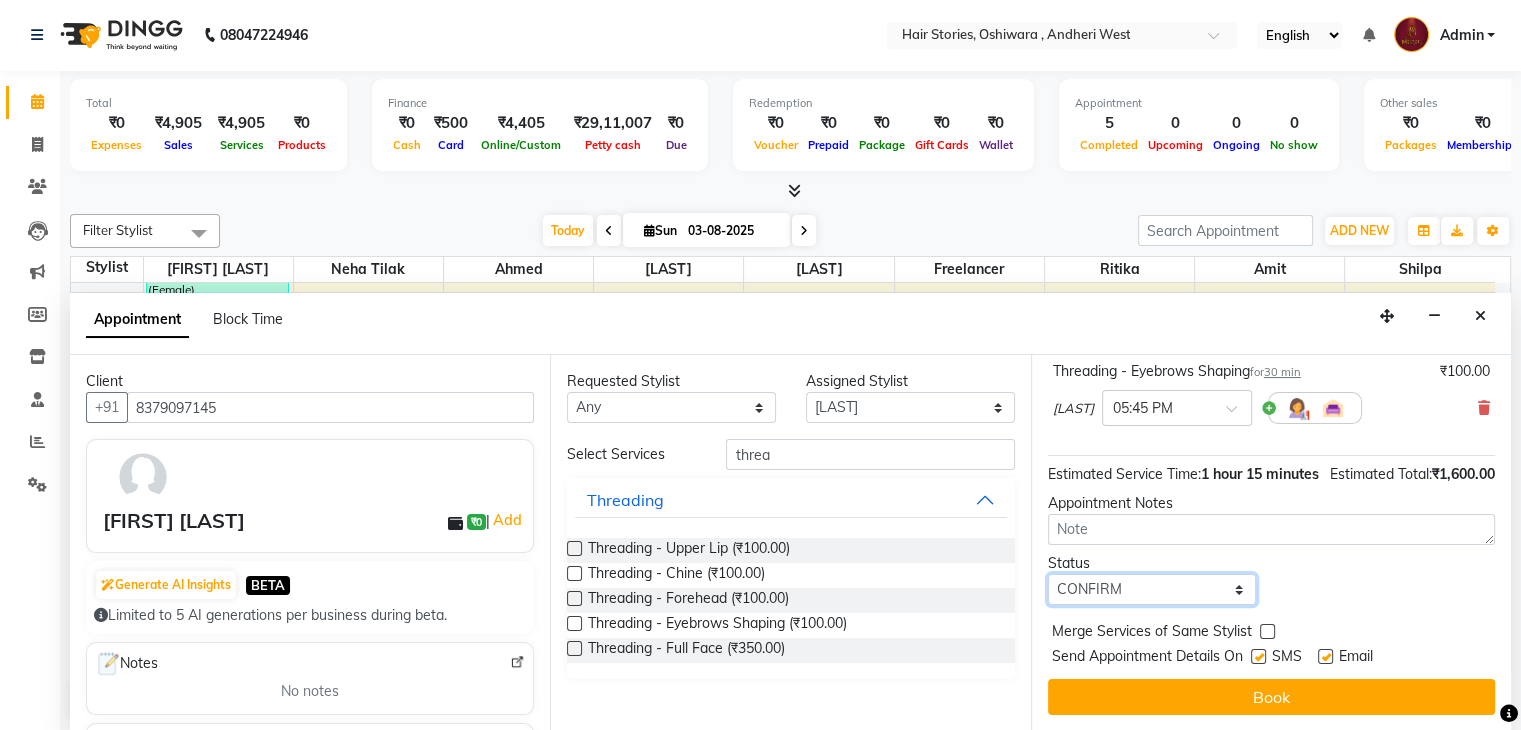 click on "Select TENTATIVE CONFIRM CHECK-IN UPCOMING" at bounding box center (1152, 589) 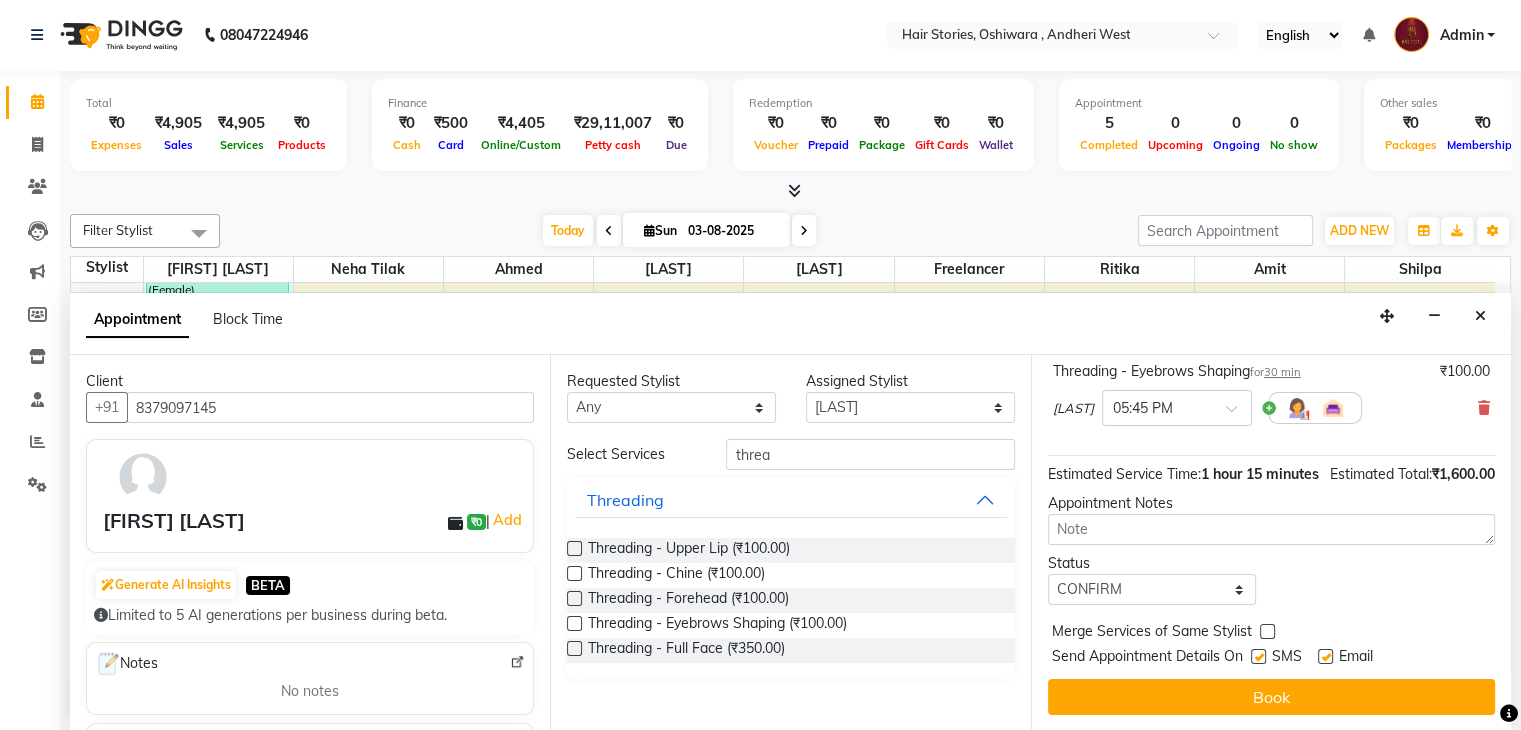 click on "SMS" at bounding box center [1284, 658] 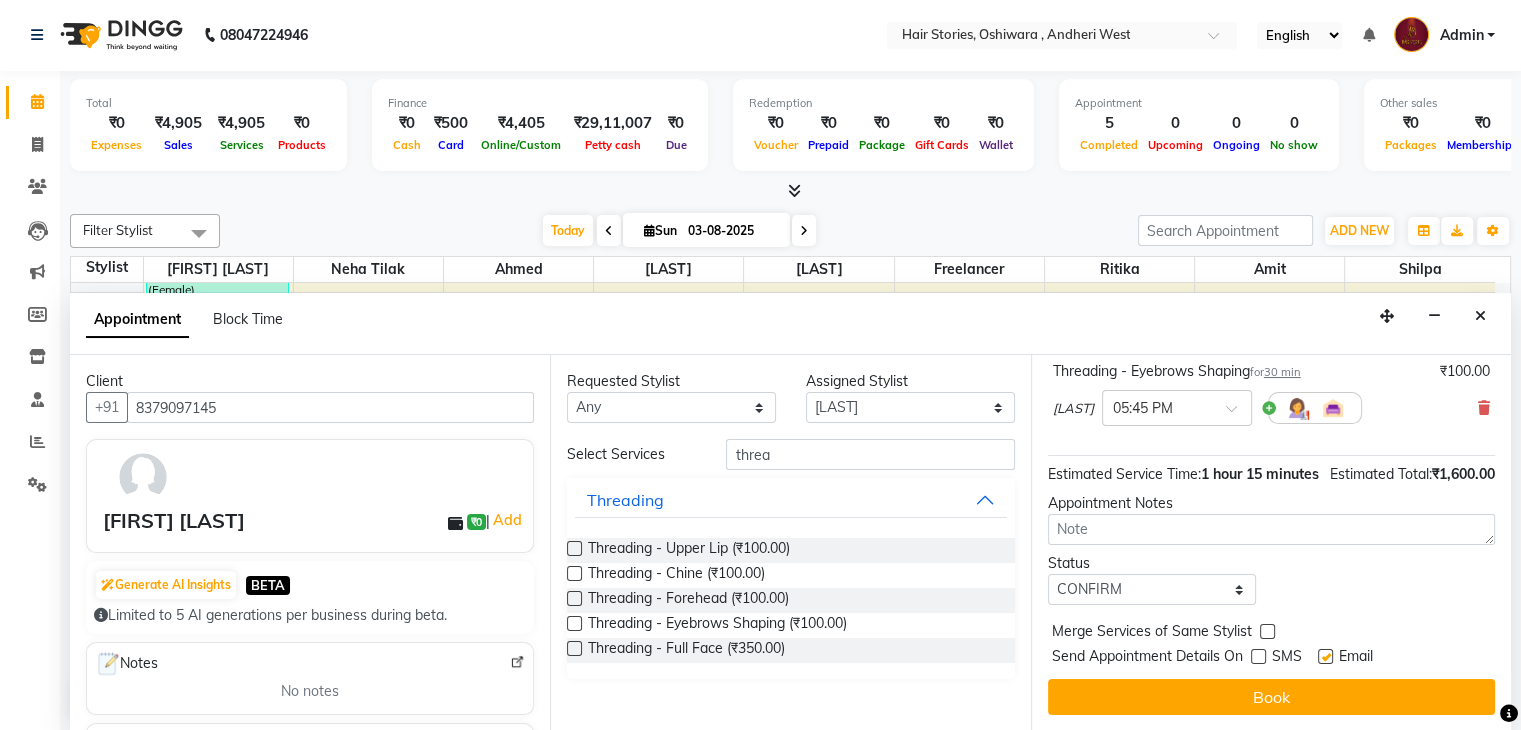 click on "SMS" at bounding box center (1284, 658) 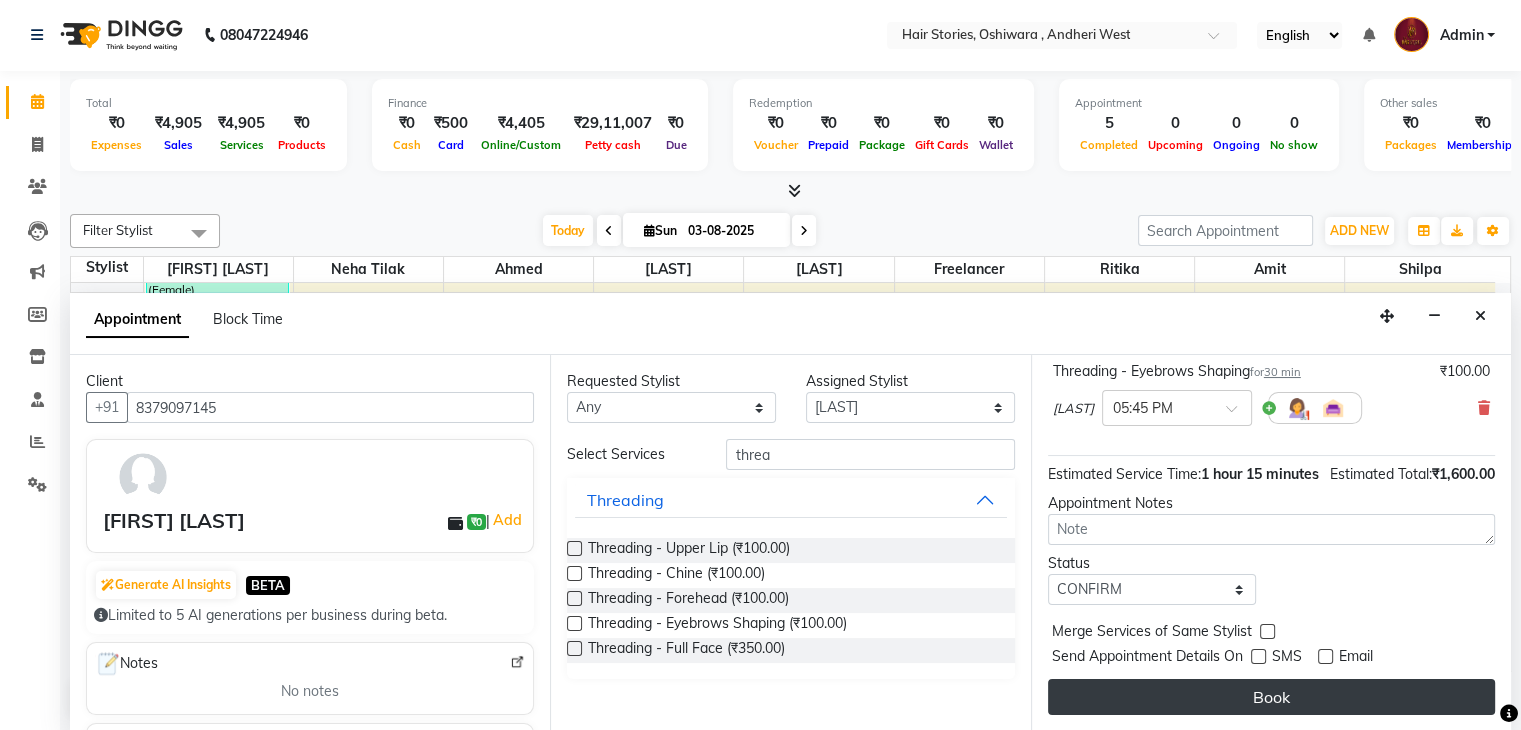 click on "Book" at bounding box center [1271, 697] 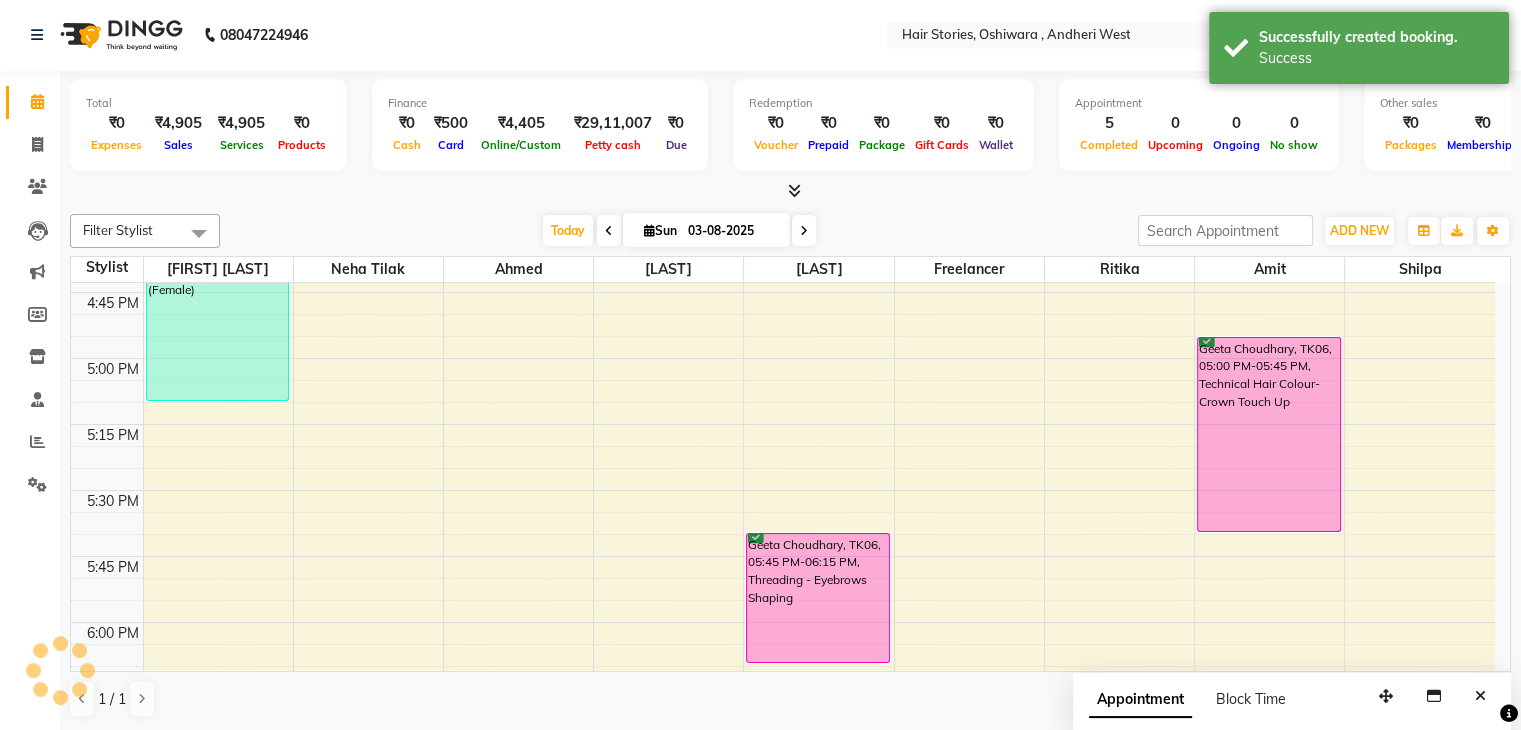 scroll, scrollTop: 0, scrollLeft: 0, axis: both 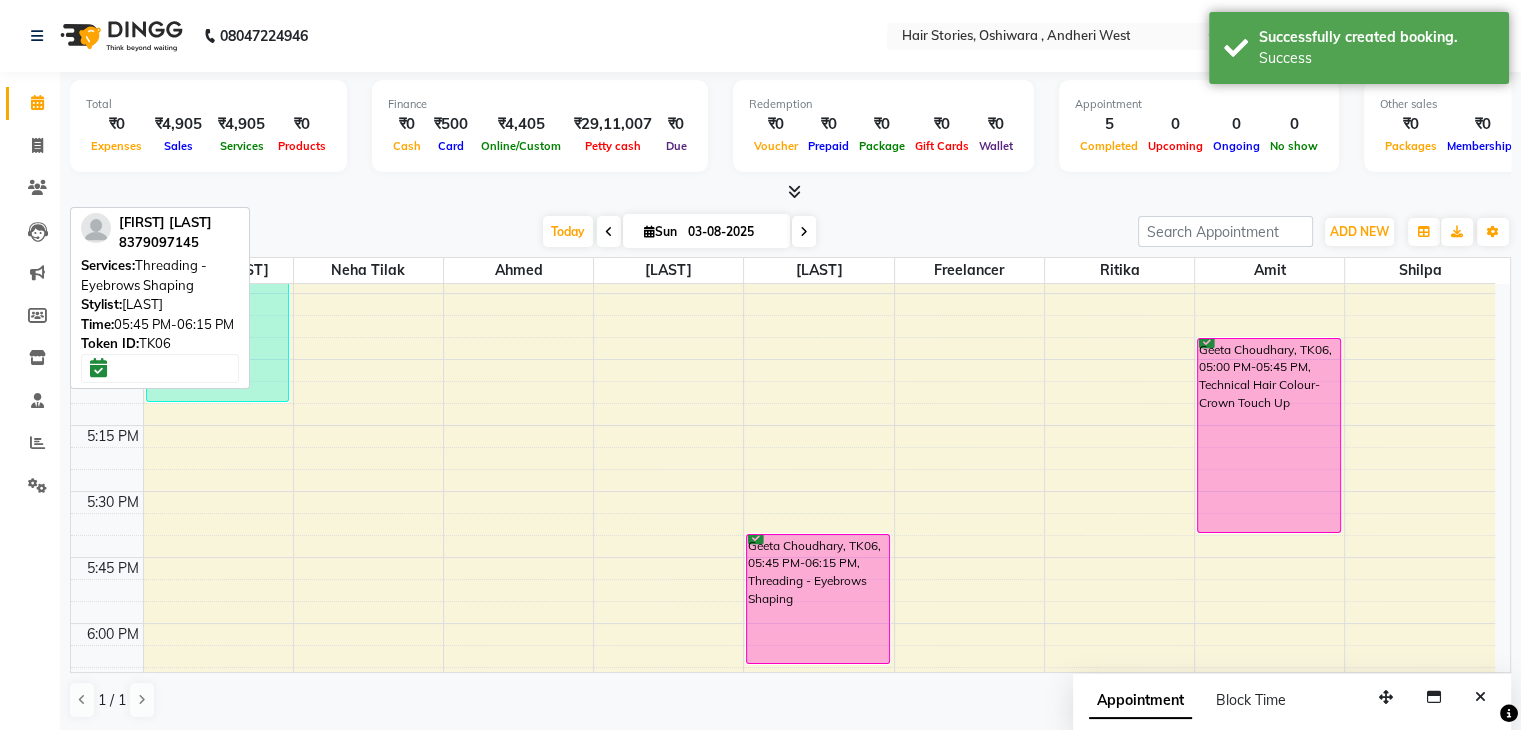 click on "Geeta Choudhary, TK06, 05:45 PM-06:15 PM, Threading - Eyebrows Shaping" at bounding box center [818, 599] 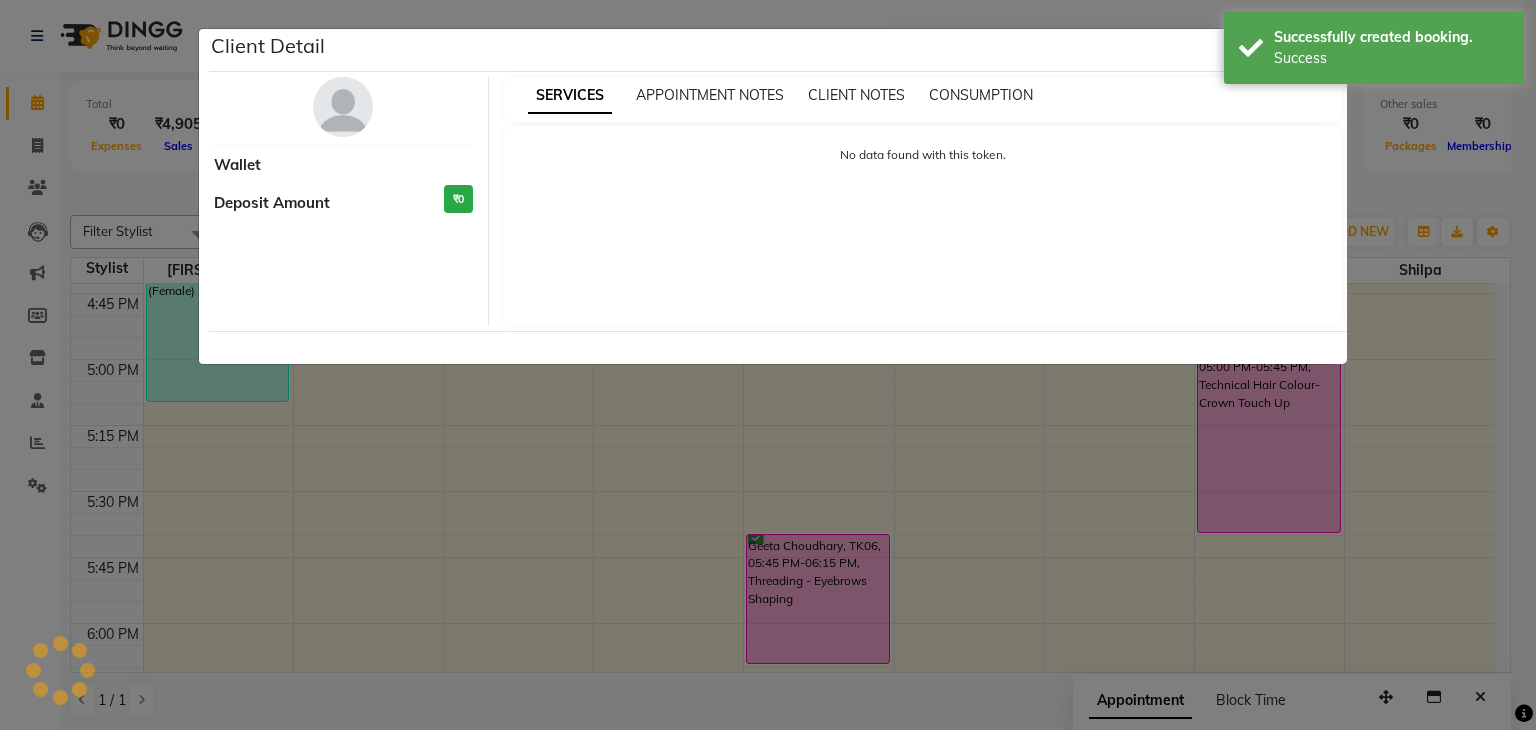 select on "6" 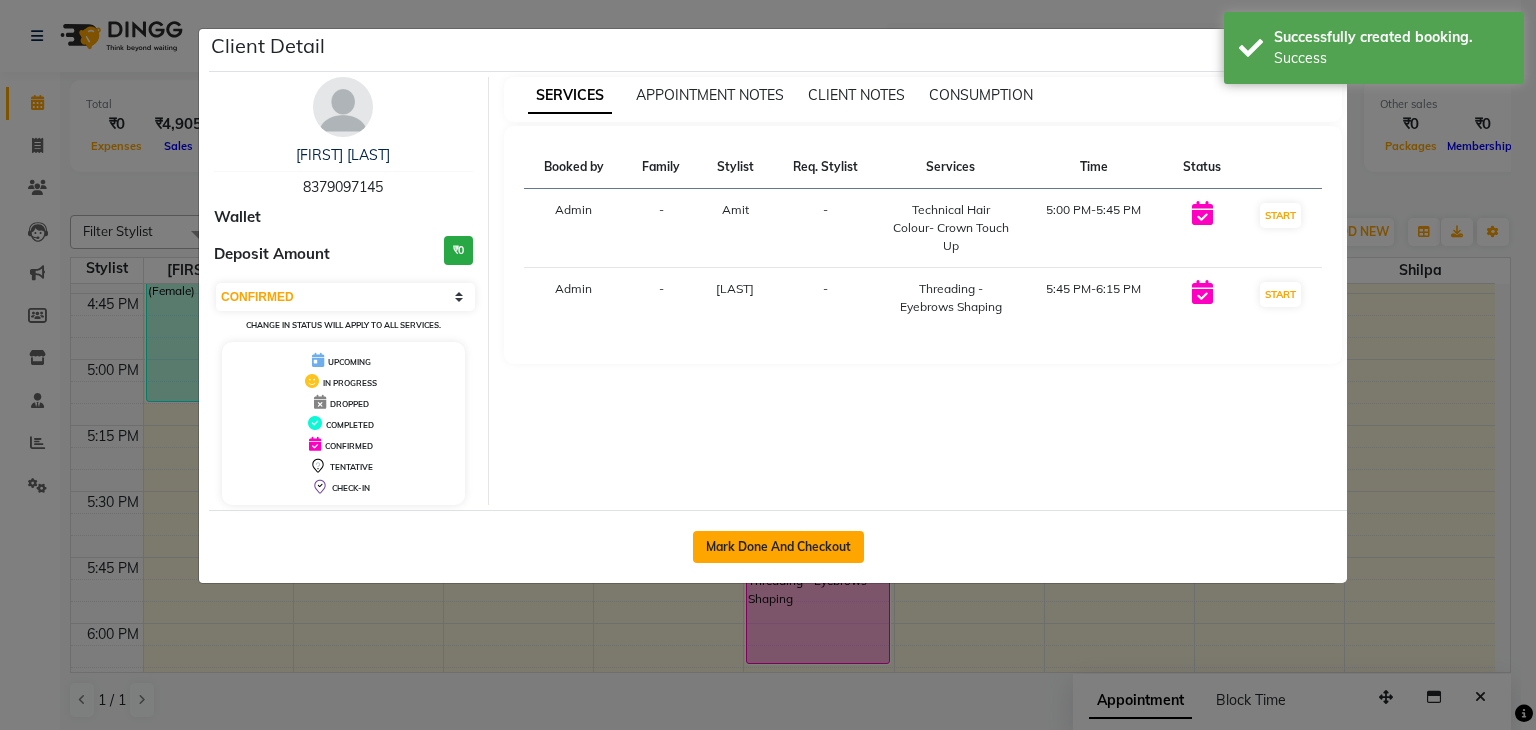click on "Mark Done And Checkout" 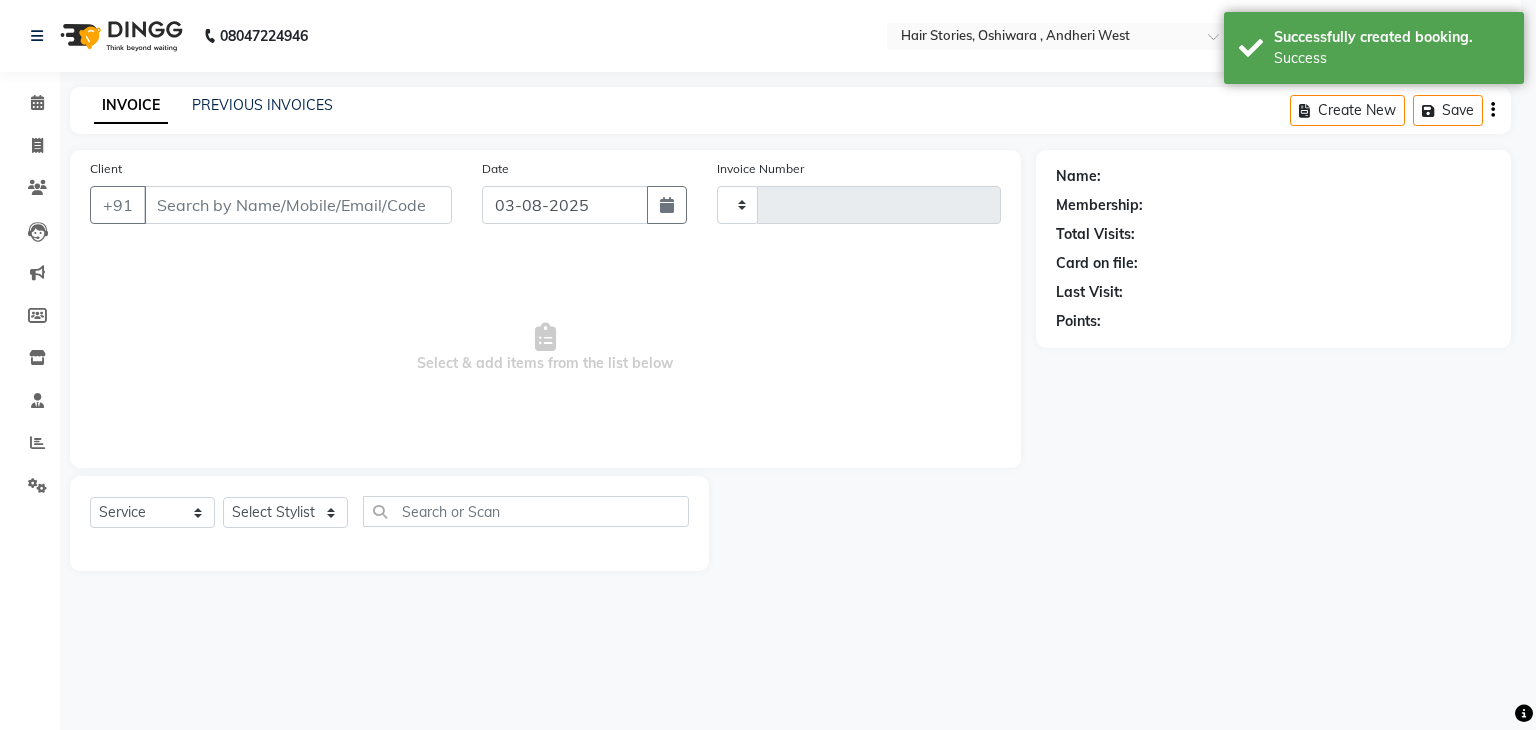 select on "3" 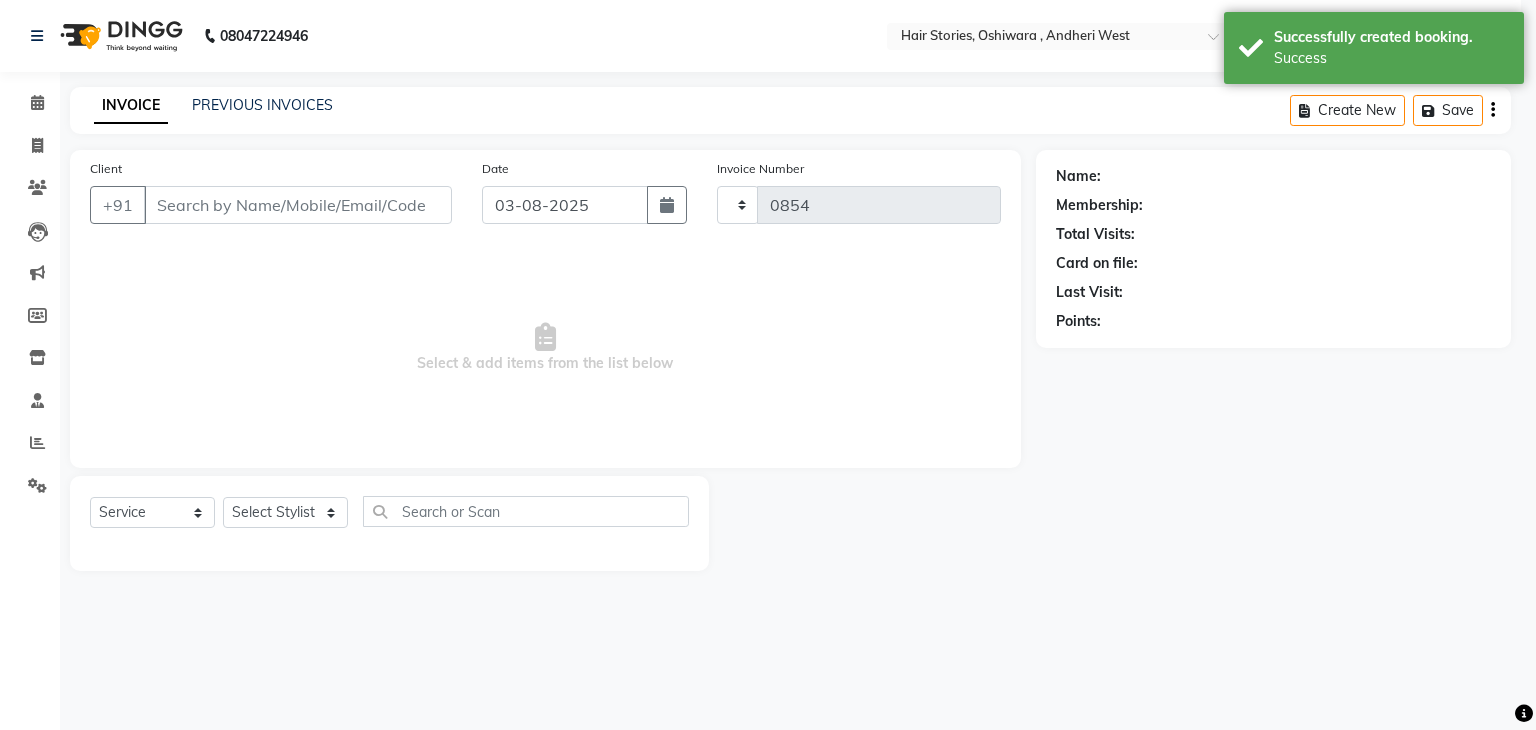 select on "550" 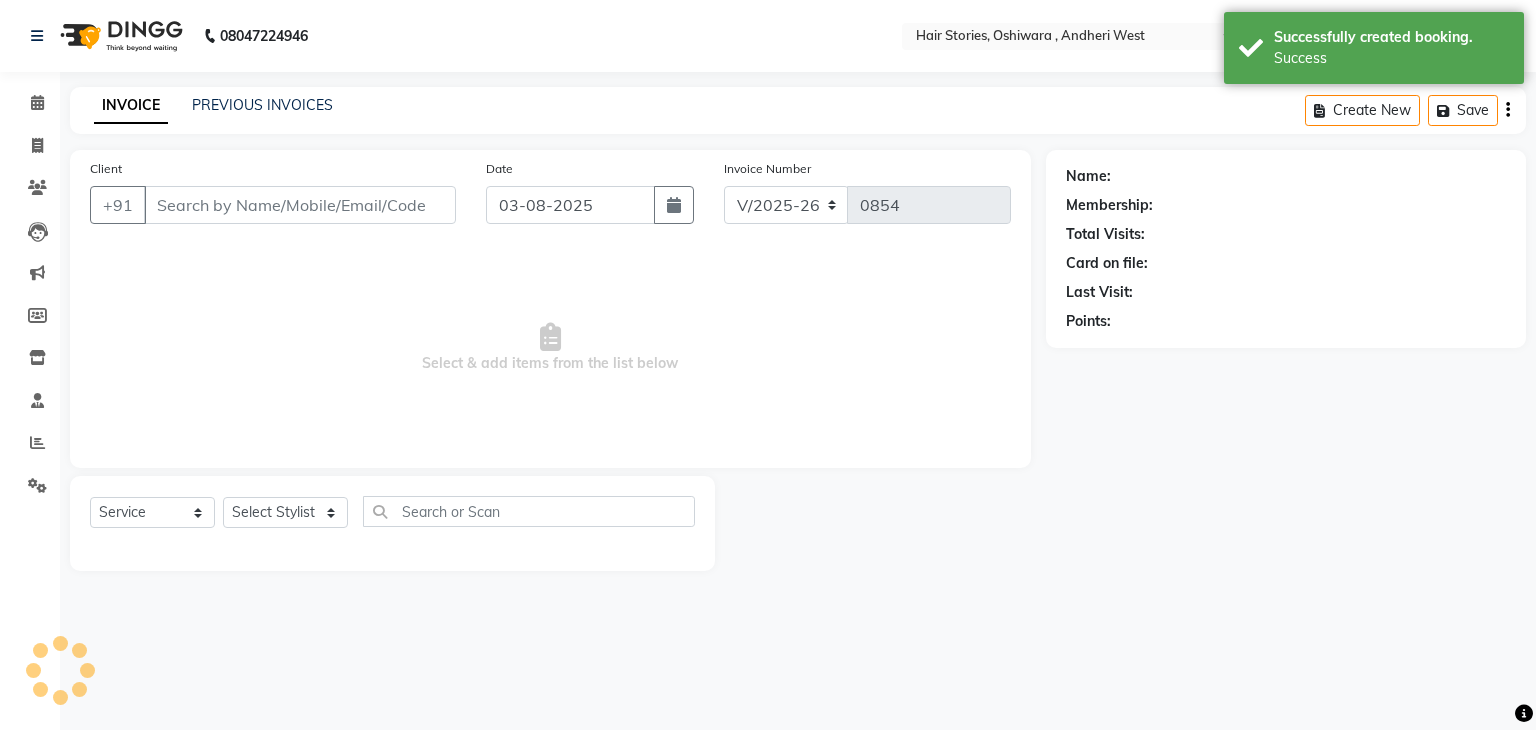 type on "8379097145" 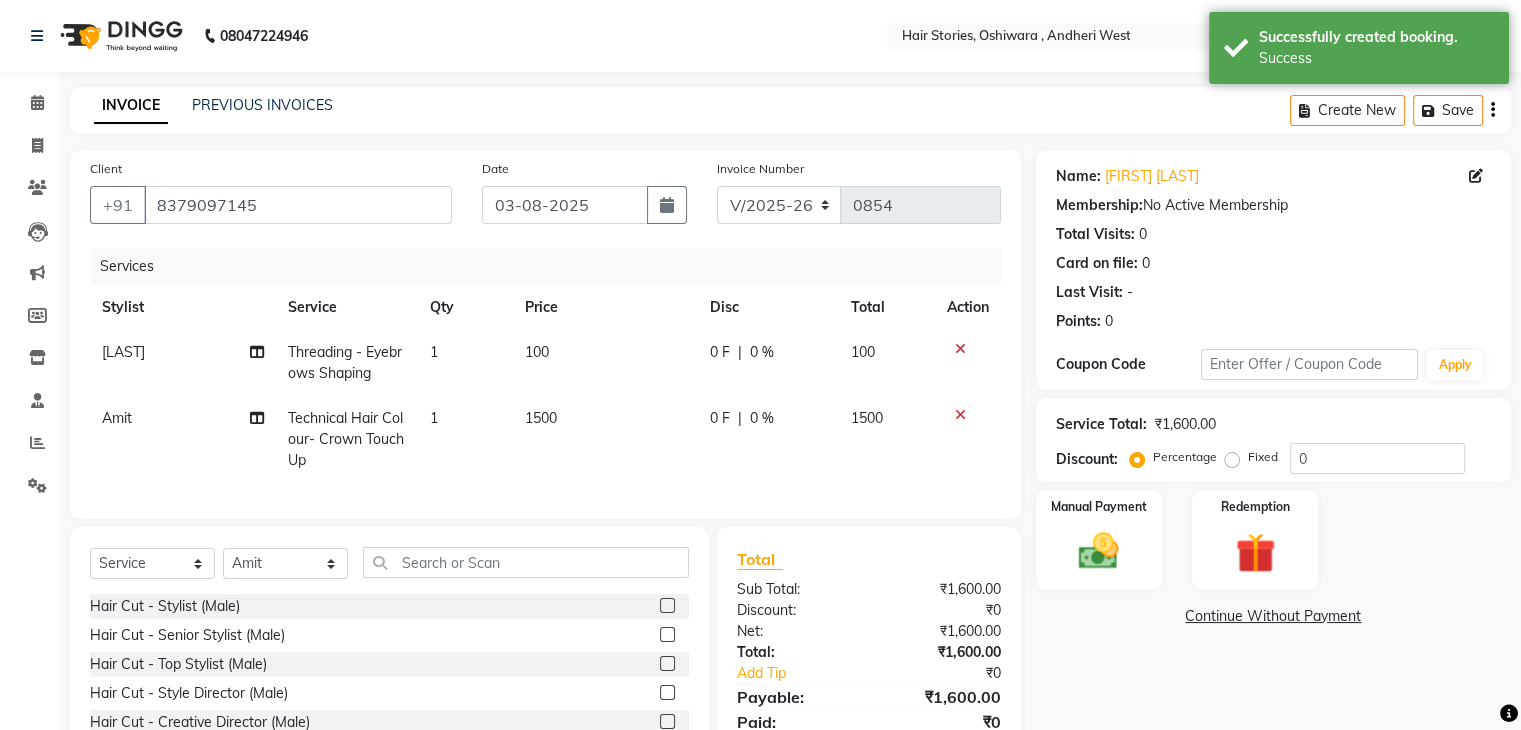click on "0 F | 0 %" 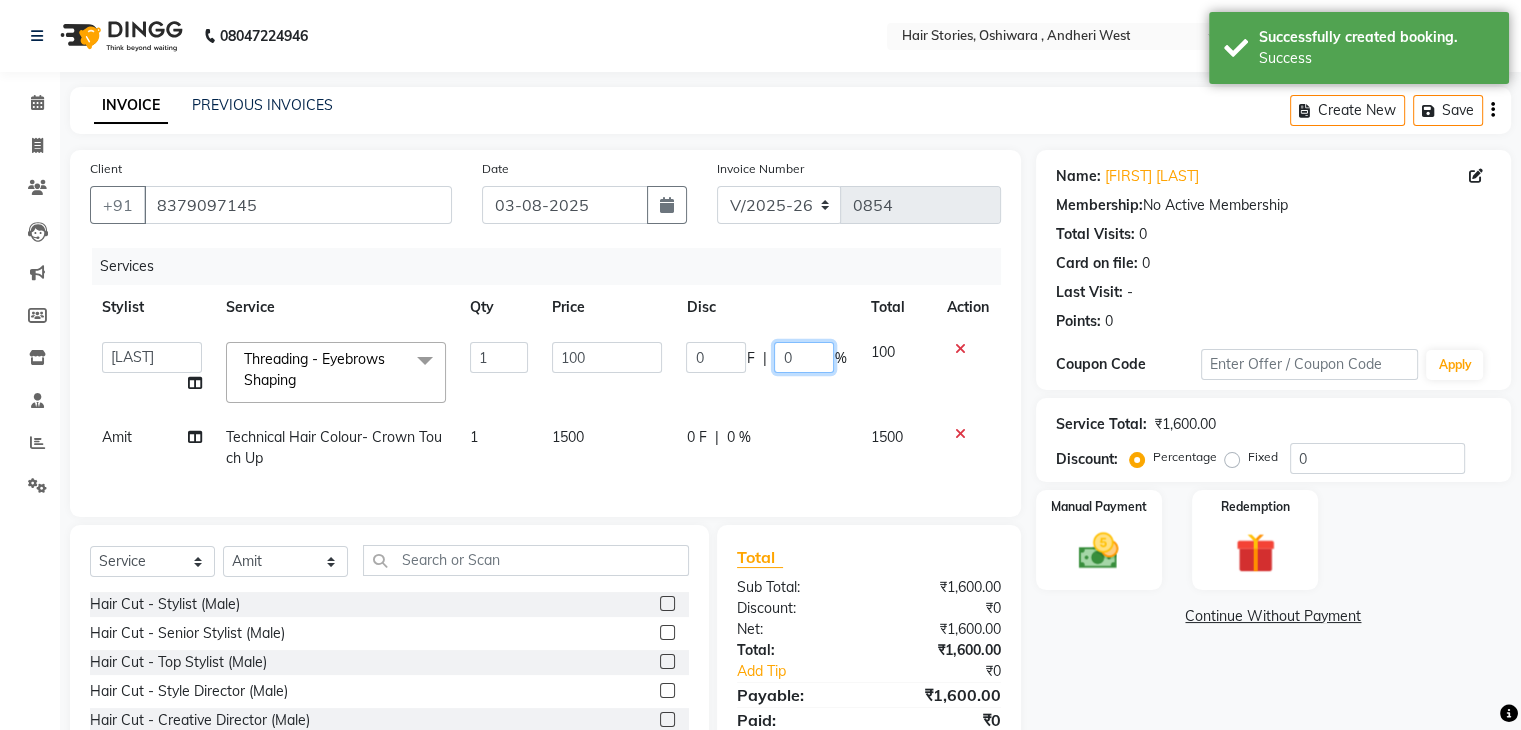 drag, startPoint x: 807, startPoint y: 362, endPoint x: 709, endPoint y: 389, distance: 101.65137 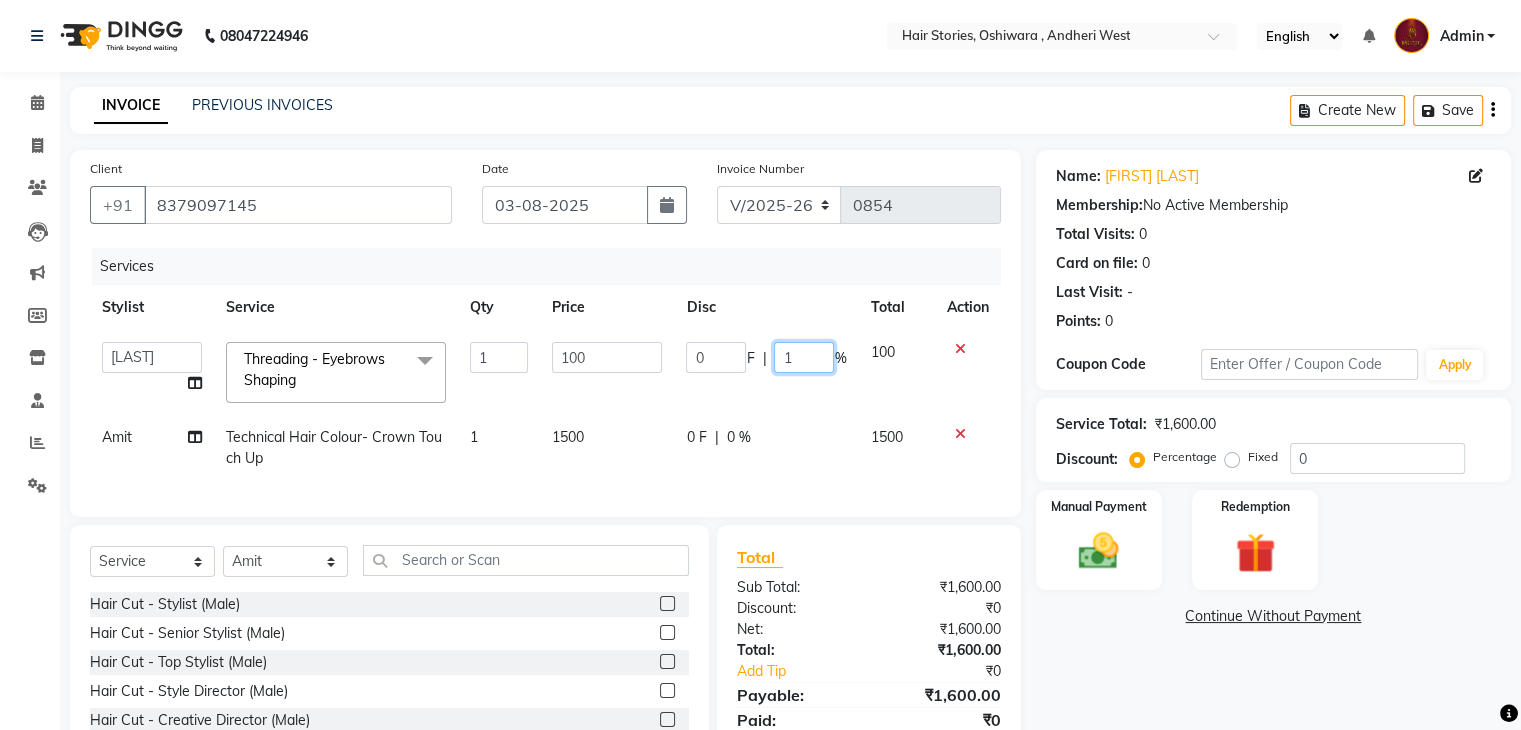 type on "18" 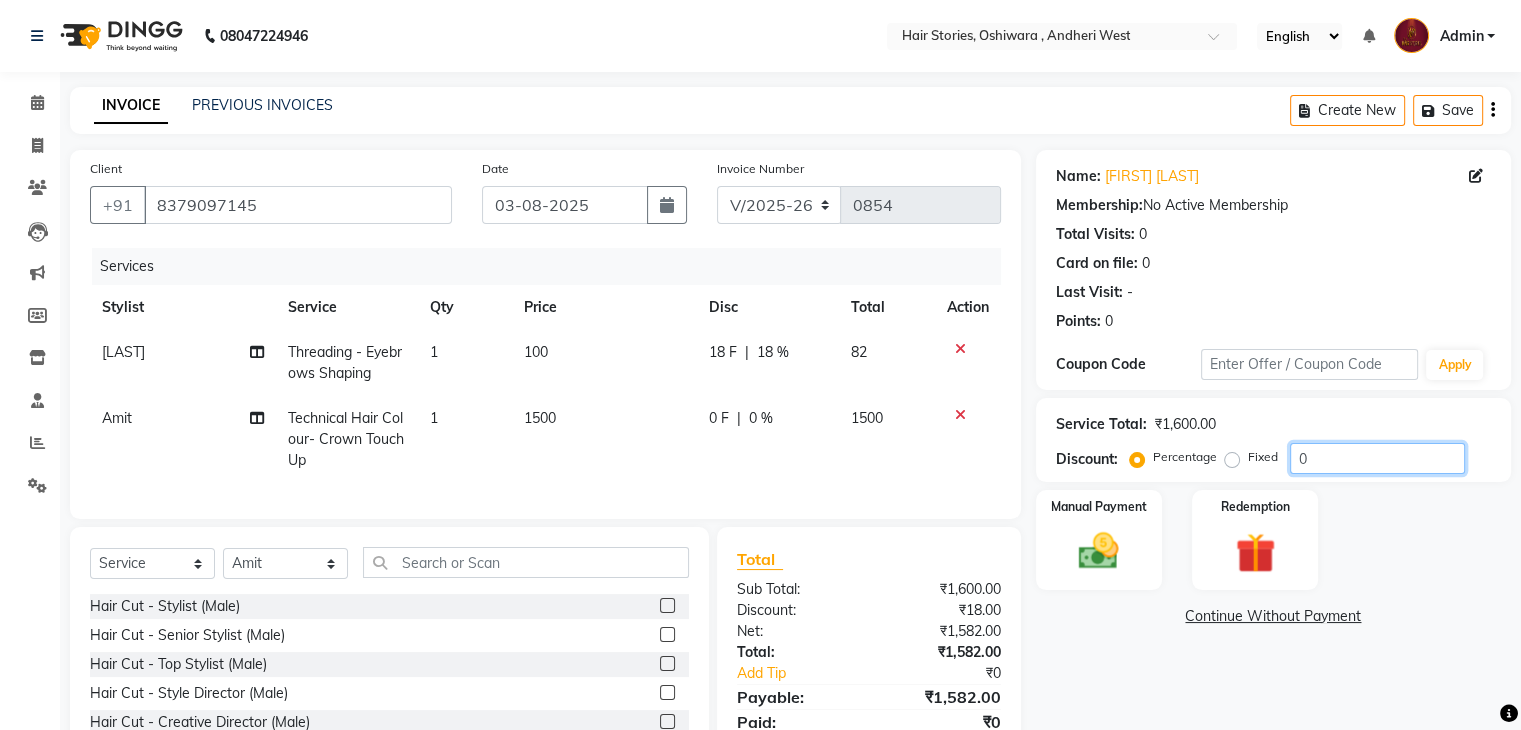 drag, startPoint x: 1333, startPoint y: 453, endPoint x: 1250, endPoint y: 448, distance: 83.15047 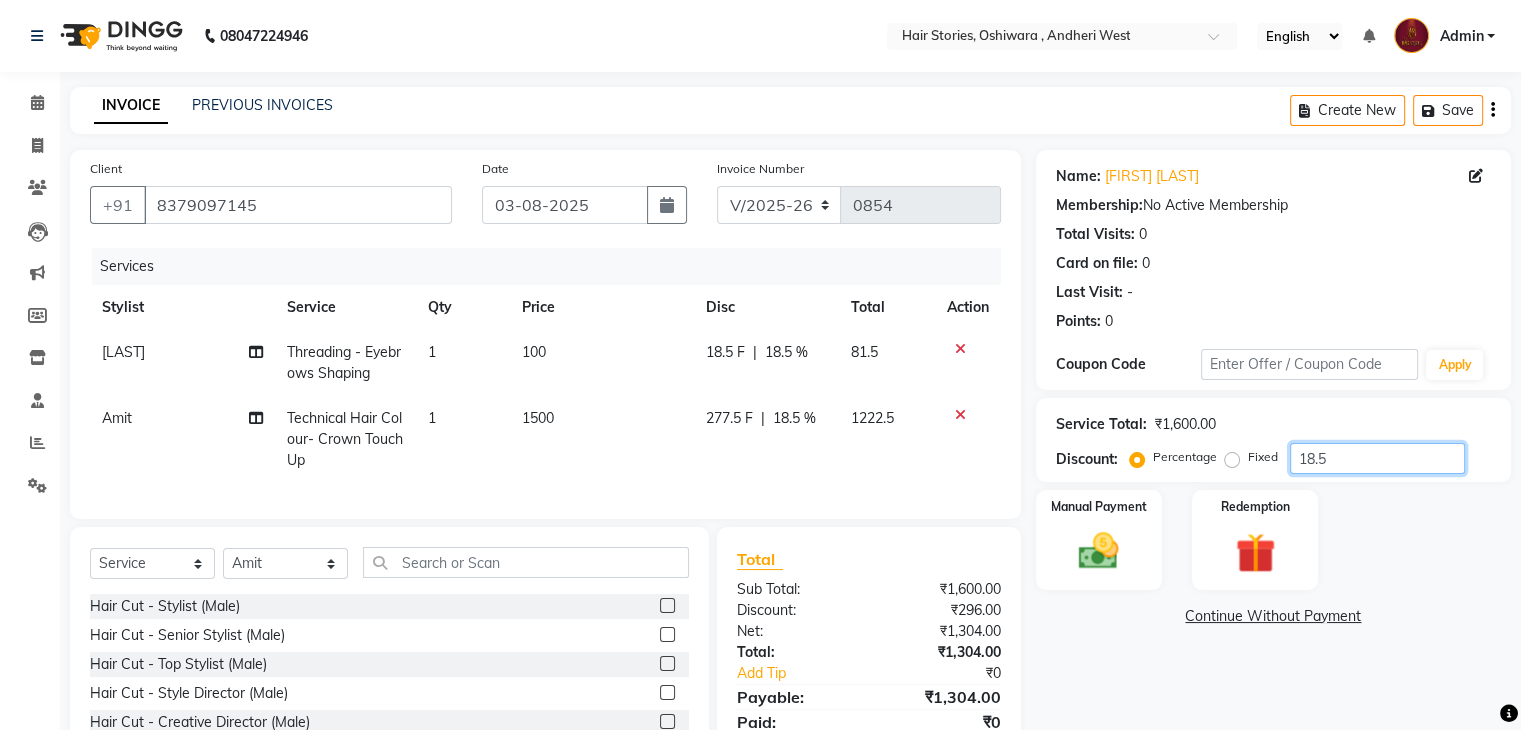 type on "18.5" 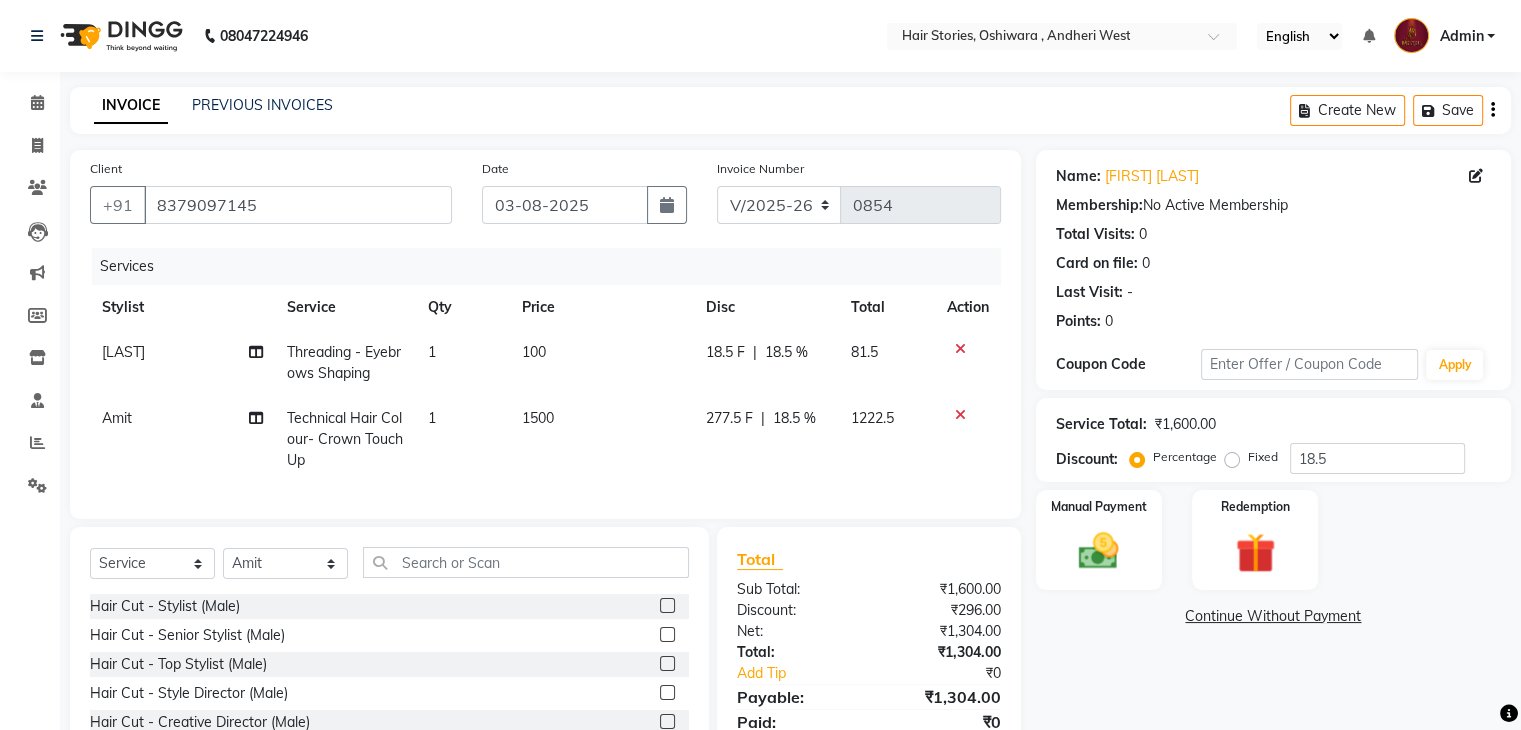 click on "Name: [FIRST] [LAST] Membership:  No Active Membership  Total Visits:  0 Card on file:  0 Last Visit:   - Points:   0  Coupon Code Apply Service Total:  ₹1,600.00  Discount:  Percentage   Fixed  18.5 Manual Payment Redemption  Continue Without Payment" 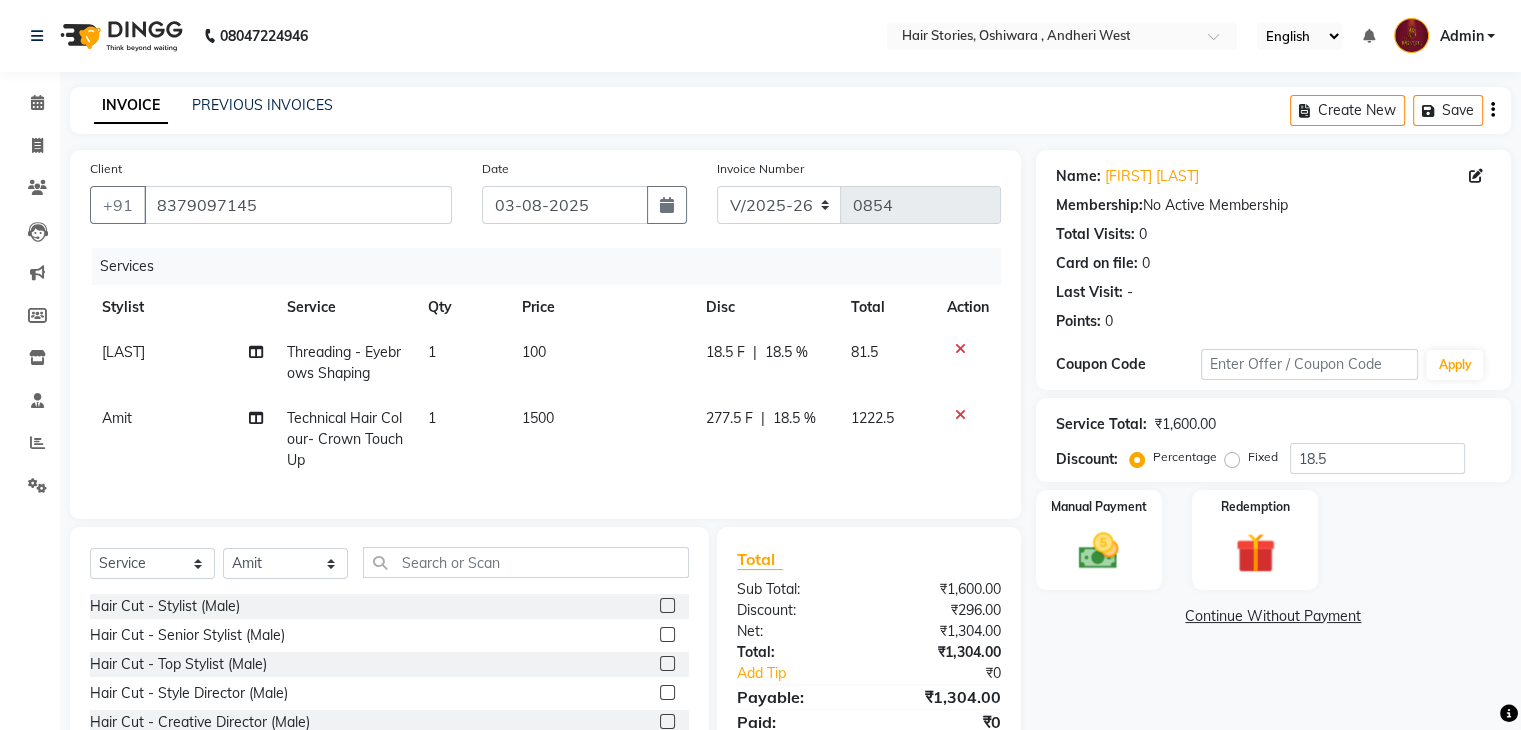 click on "1500" 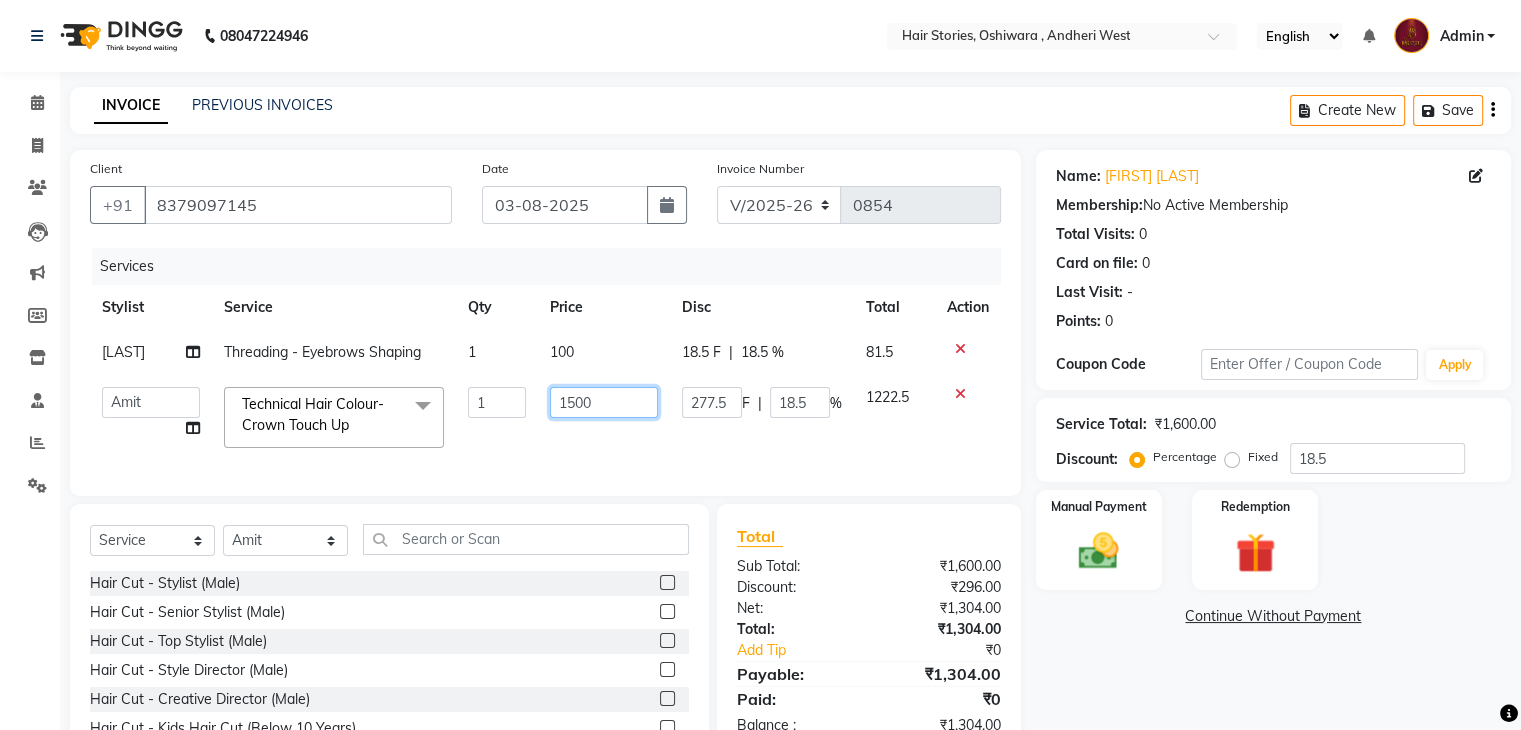 click on "1500" 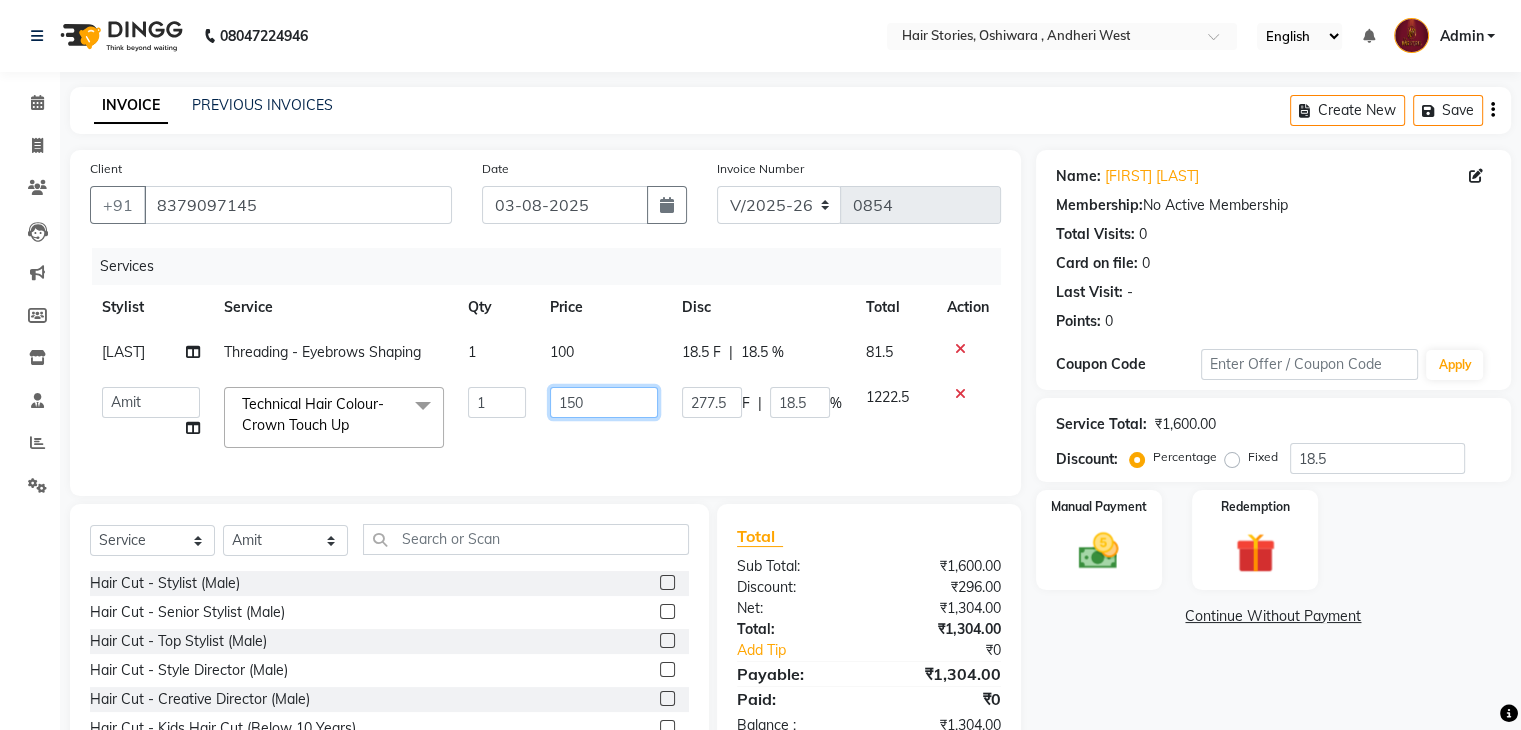 type on "1501" 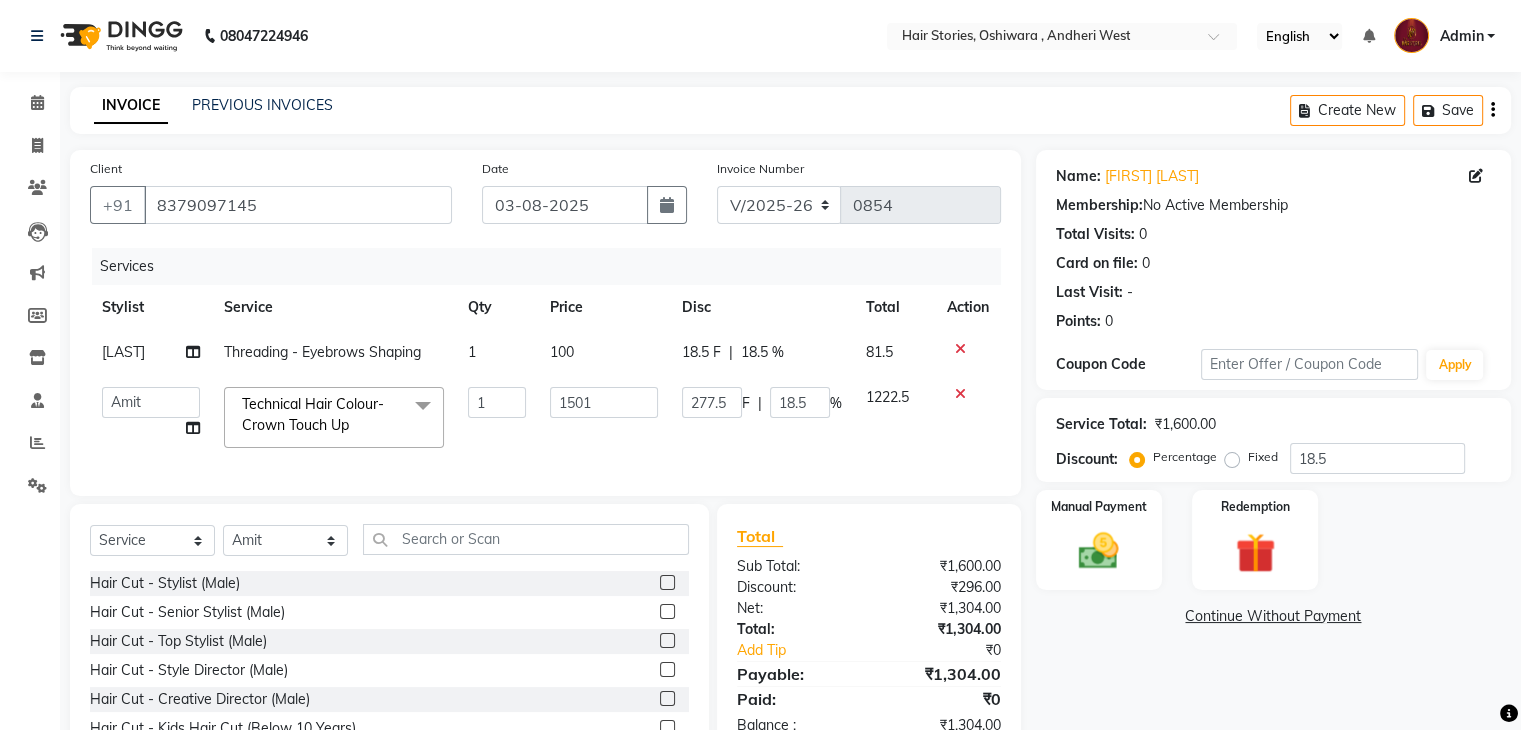 click on "100" 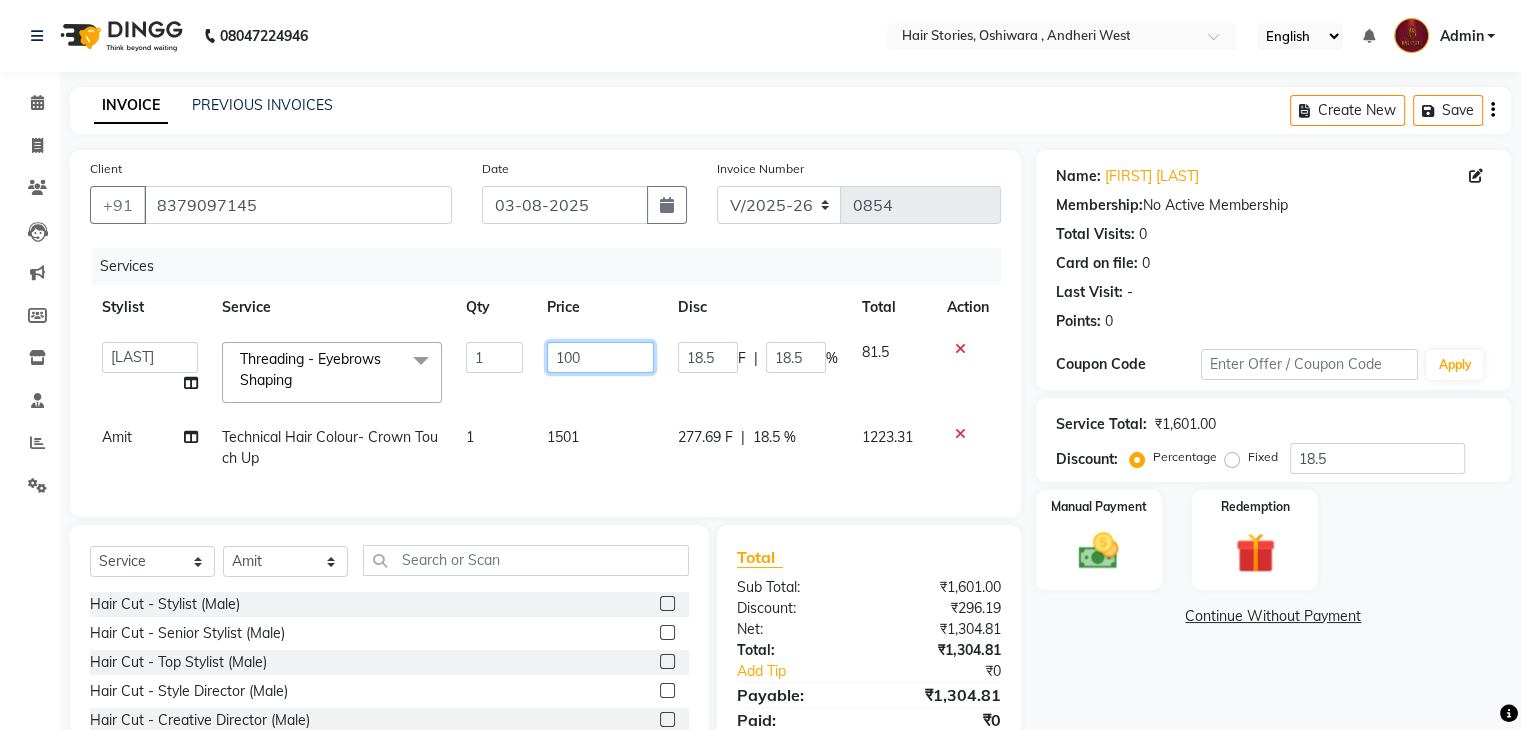 drag, startPoint x: 611, startPoint y: 365, endPoint x: 577, endPoint y: 372, distance: 34.713108 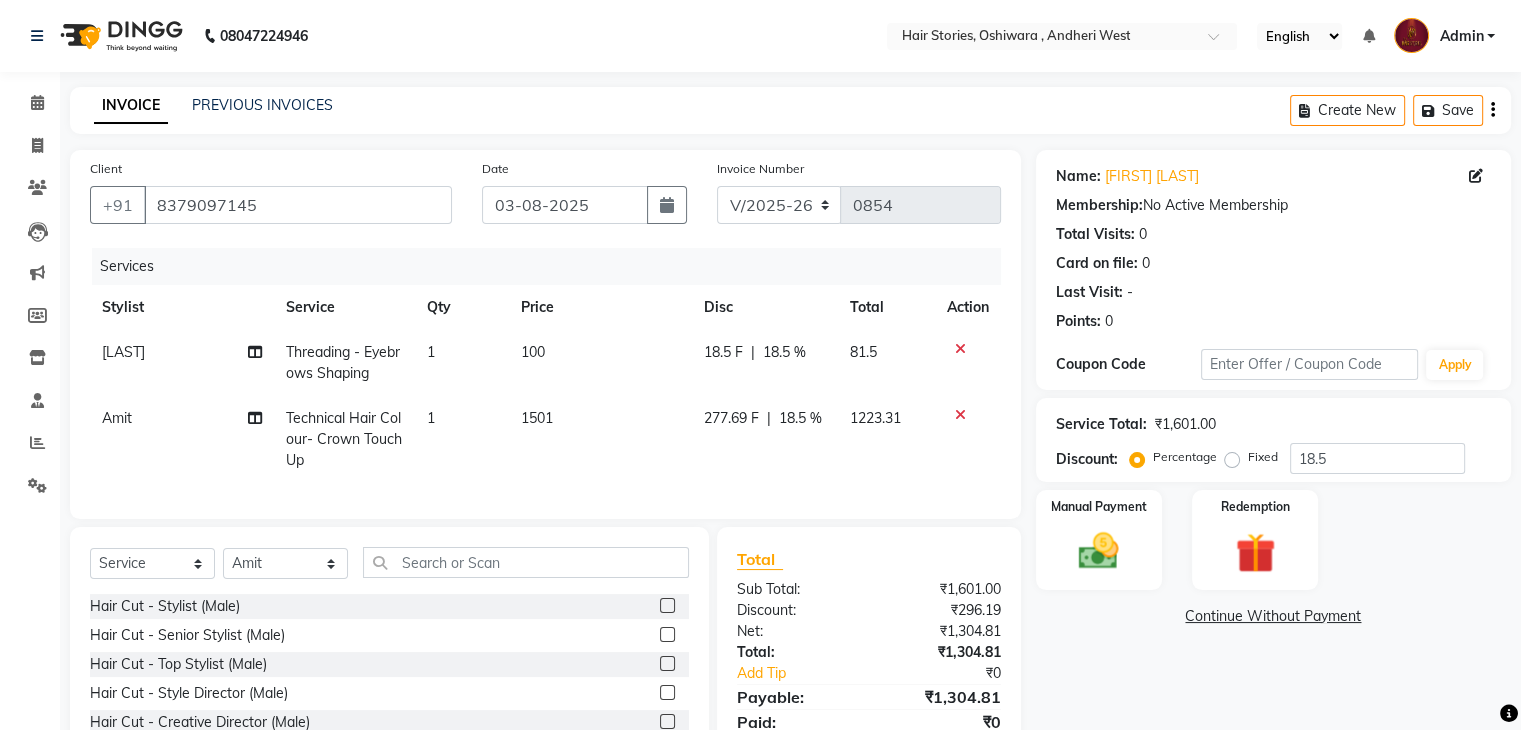 click on "1501" 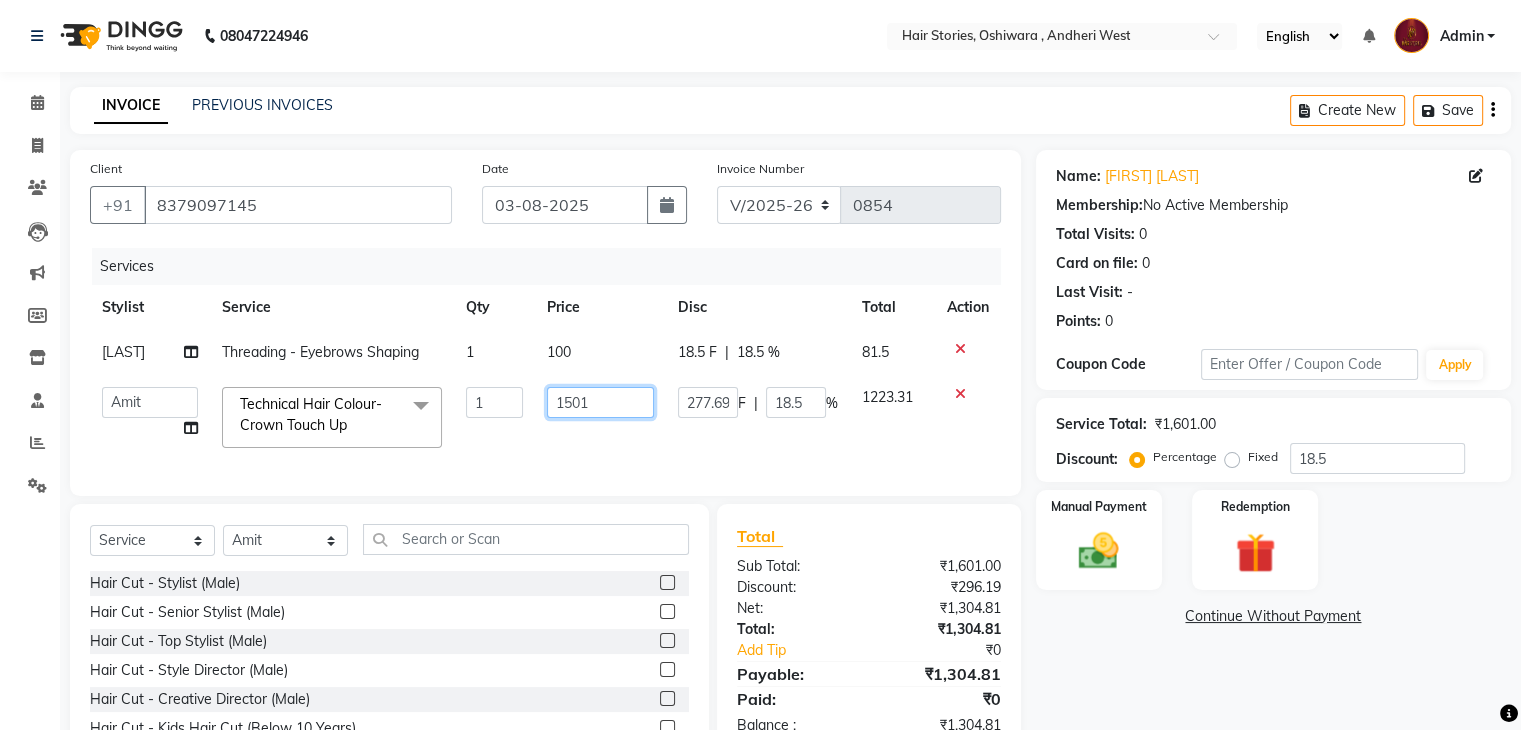click on "1501" 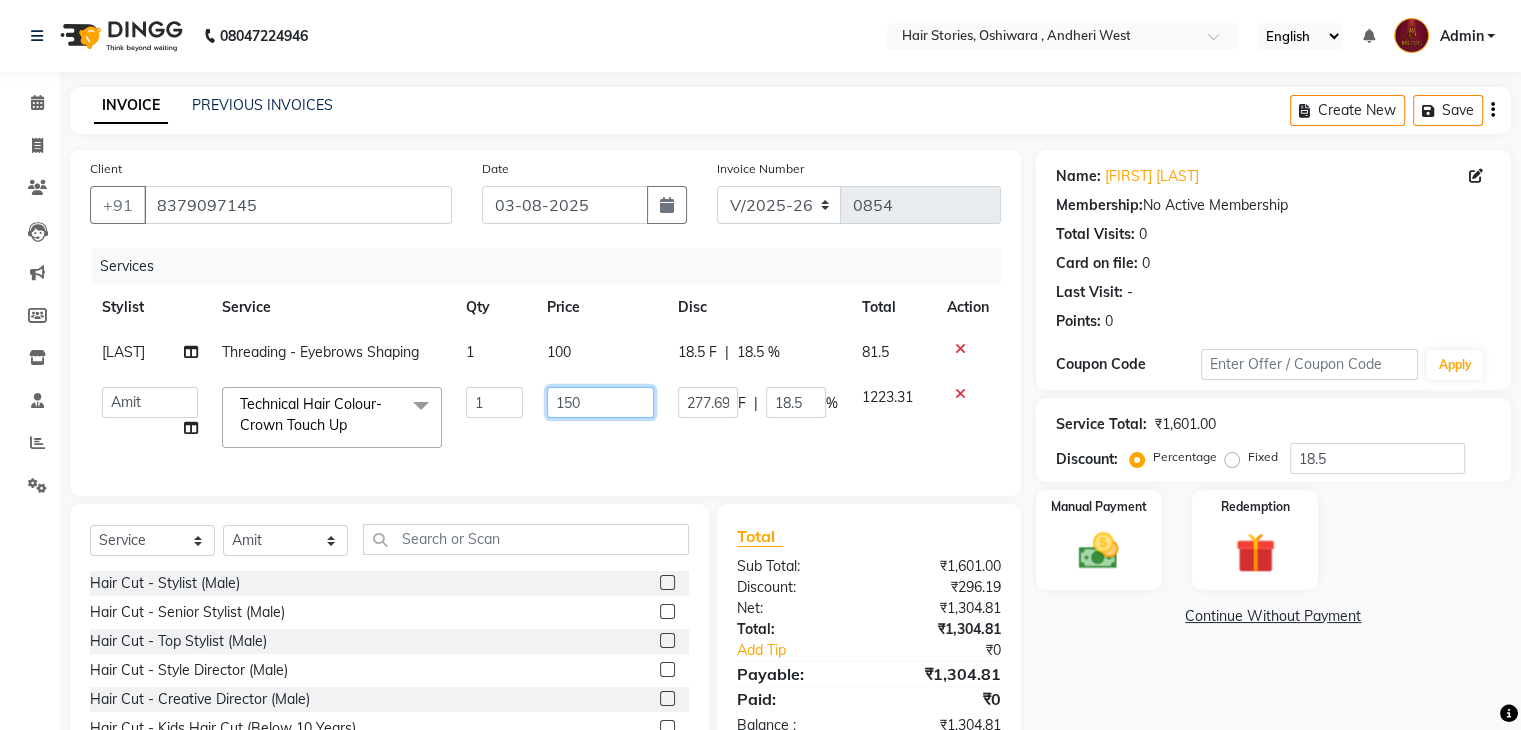 type on "1500" 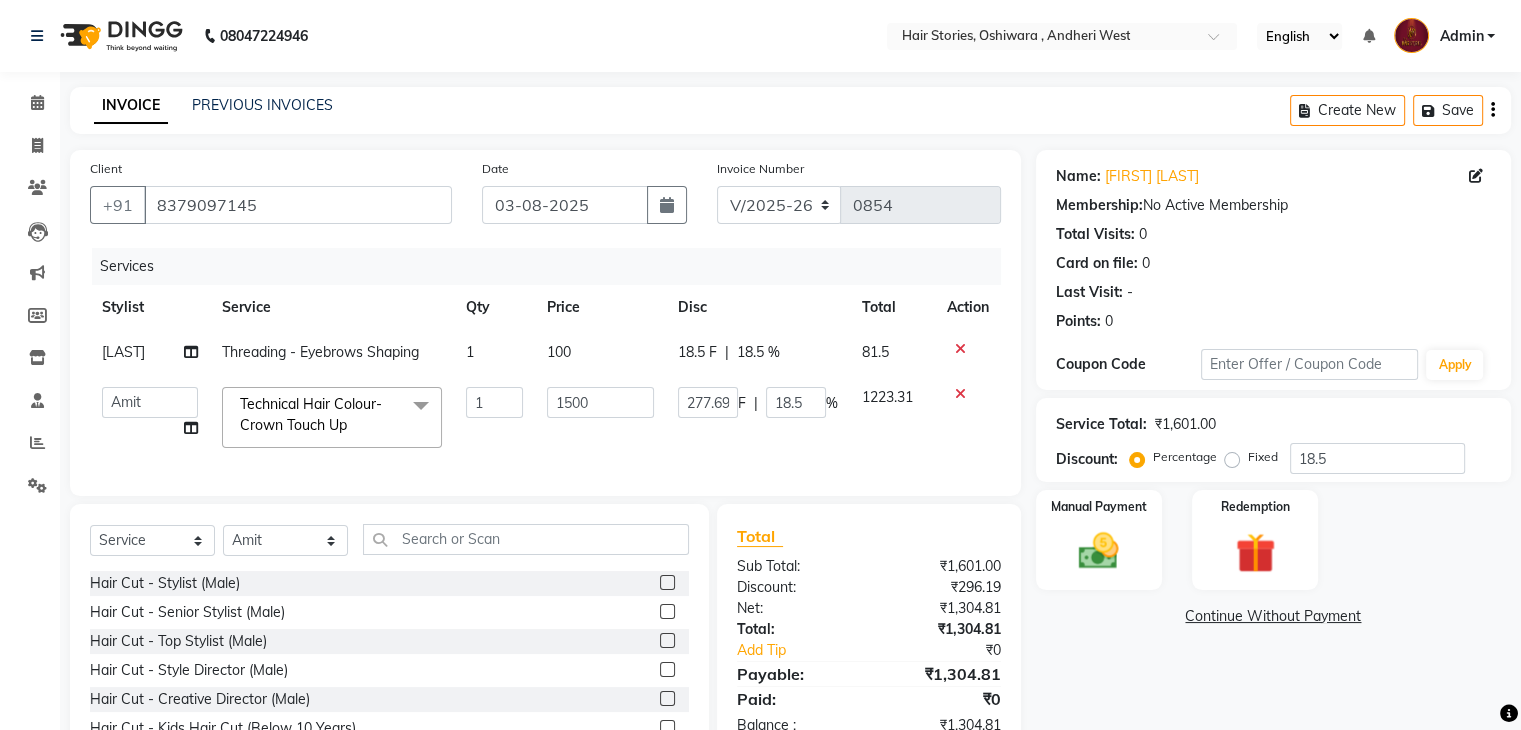 click on "18.5 F | 18.5 %" 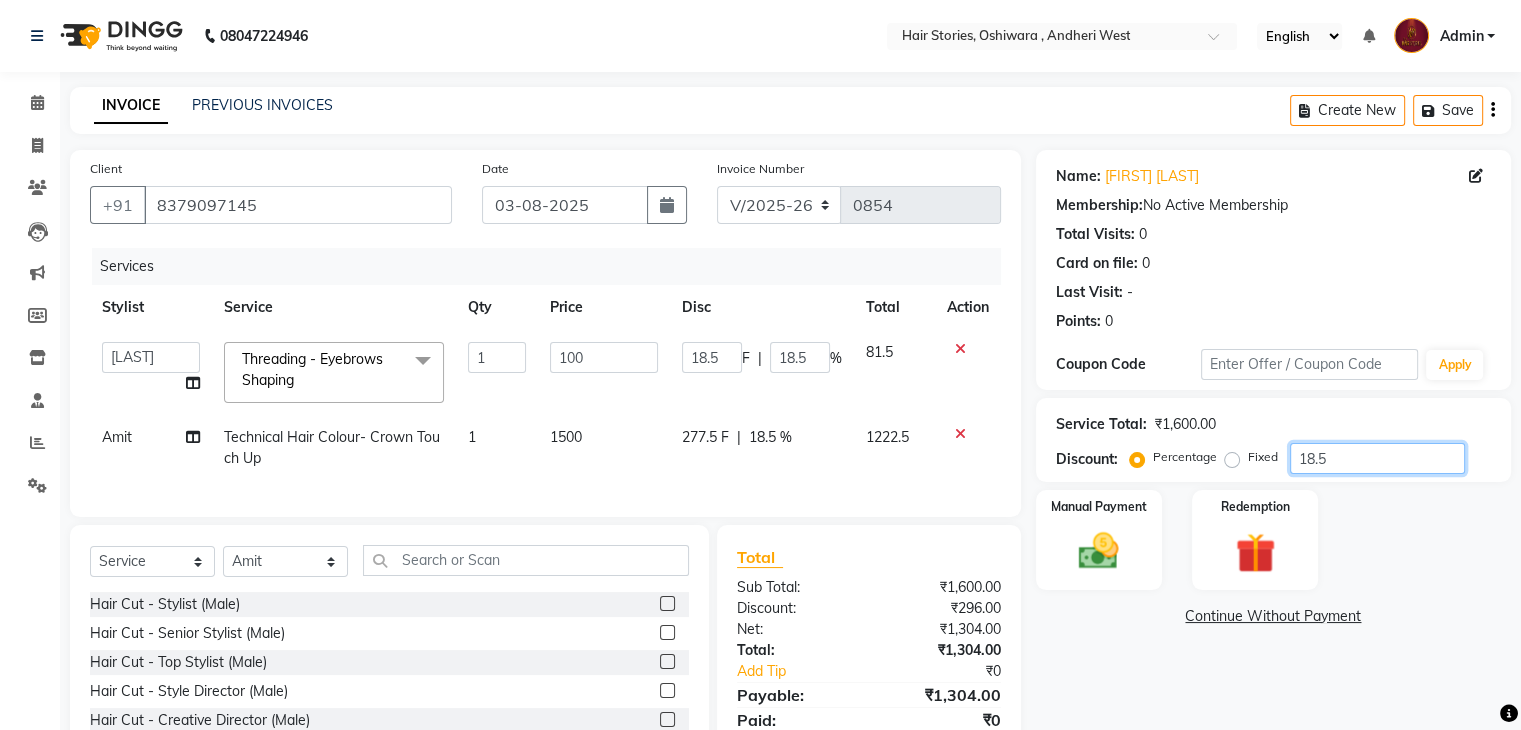 drag, startPoint x: 1333, startPoint y: 461, endPoint x: 1316, endPoint y: 468, distance: 18.384777 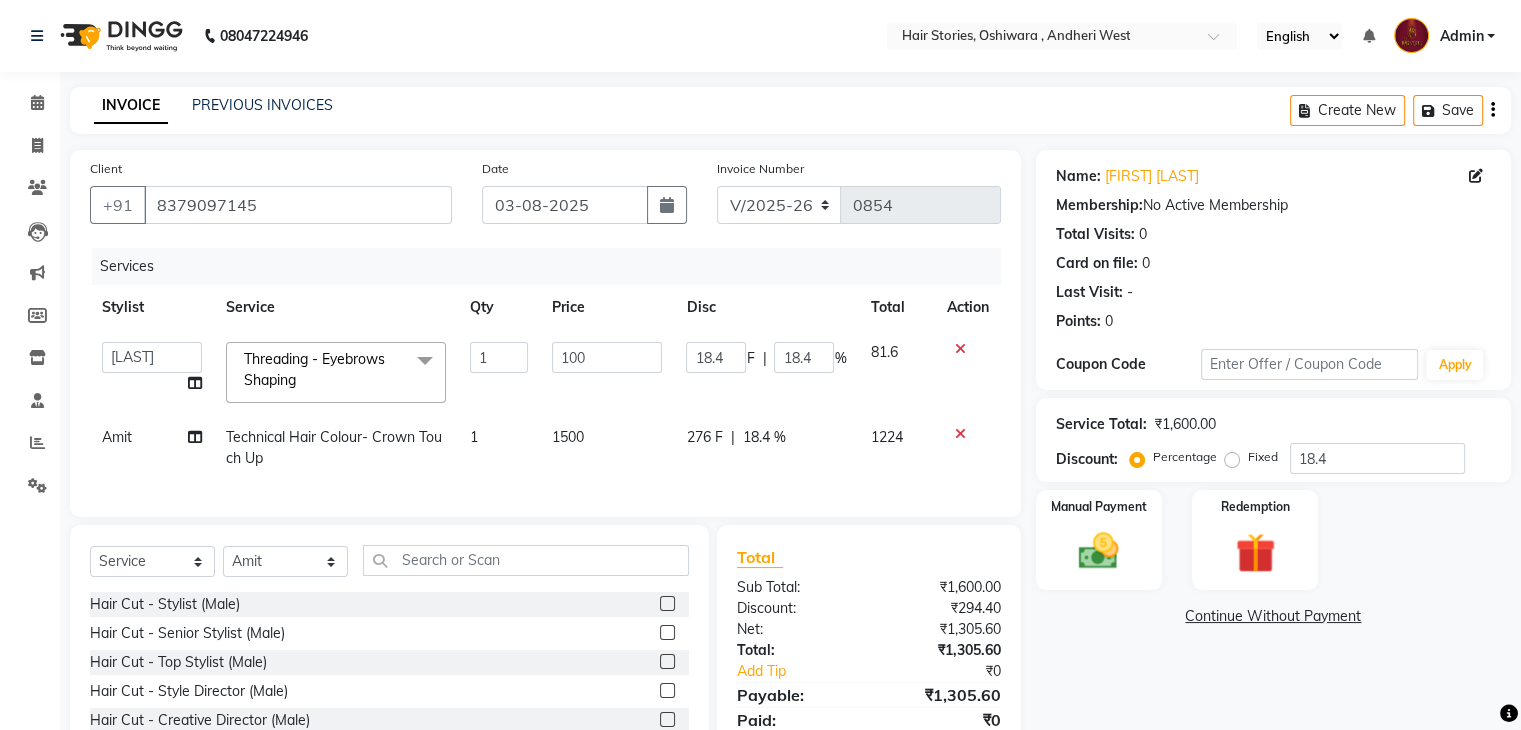 click on "Name: [FIRST] [LAST] Membership:  No Active Membership  Total Visits:  0 Card on file:  0 Last Visit:   - Points:   0  Coupon Code Apply Service Total:  ₹1,600.00  Discount:  Percentage   Fixed  18.4 Manual Payment Redemption  Continue Without Payment" 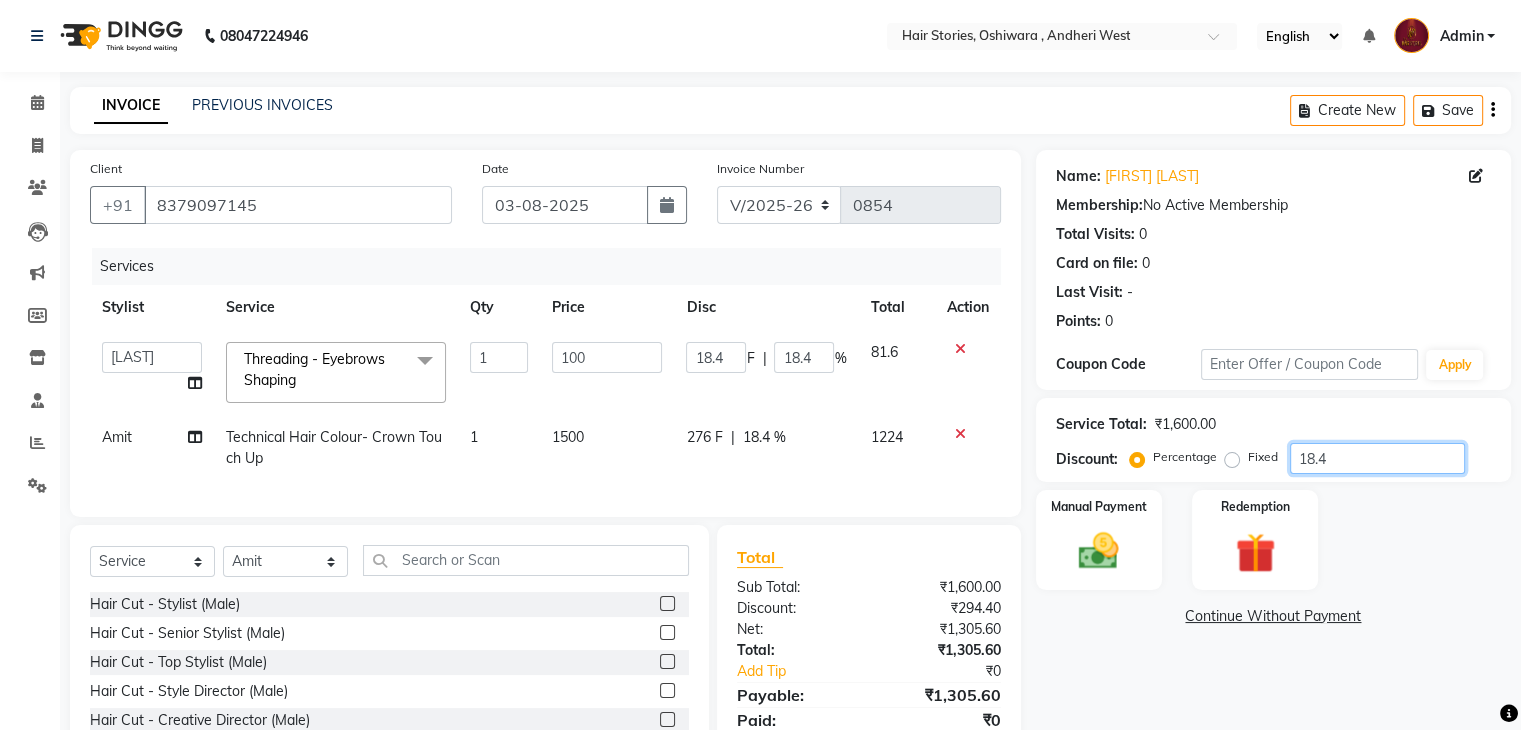 drag, startPoint x: 1330, startPoint y: 463, endPoint x: 1315, endPoint y: 465, distance: 15.132746 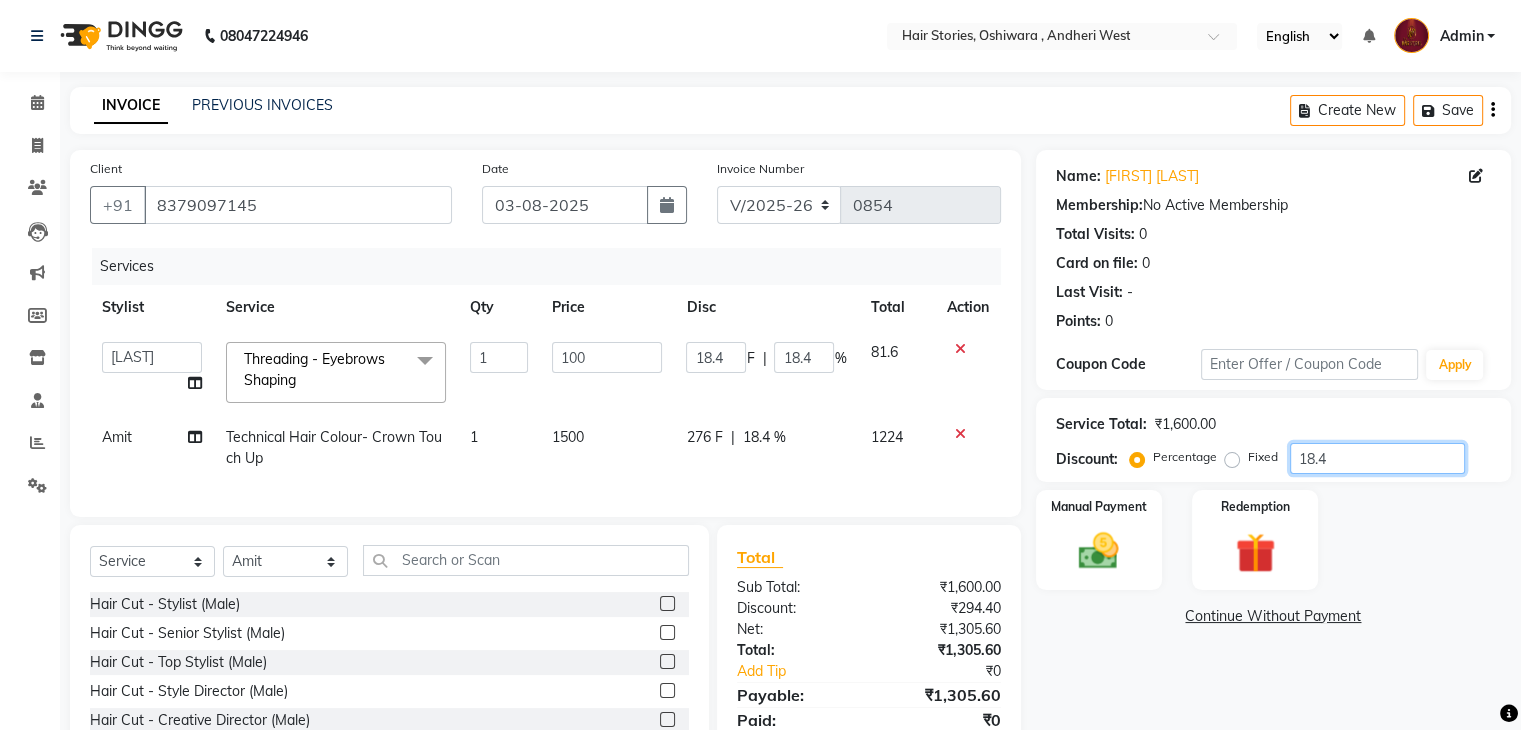 click on "18.4" 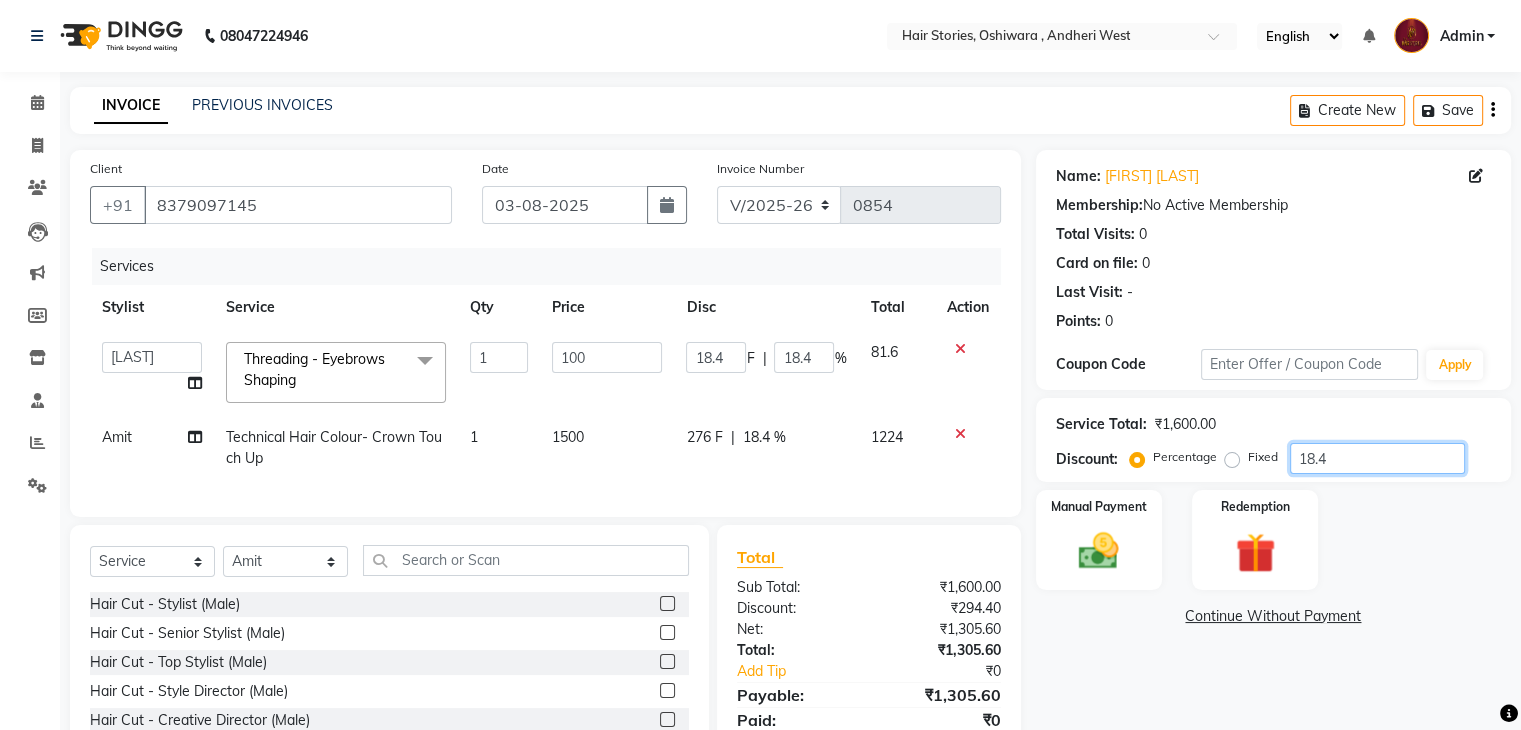 click on "18.4" 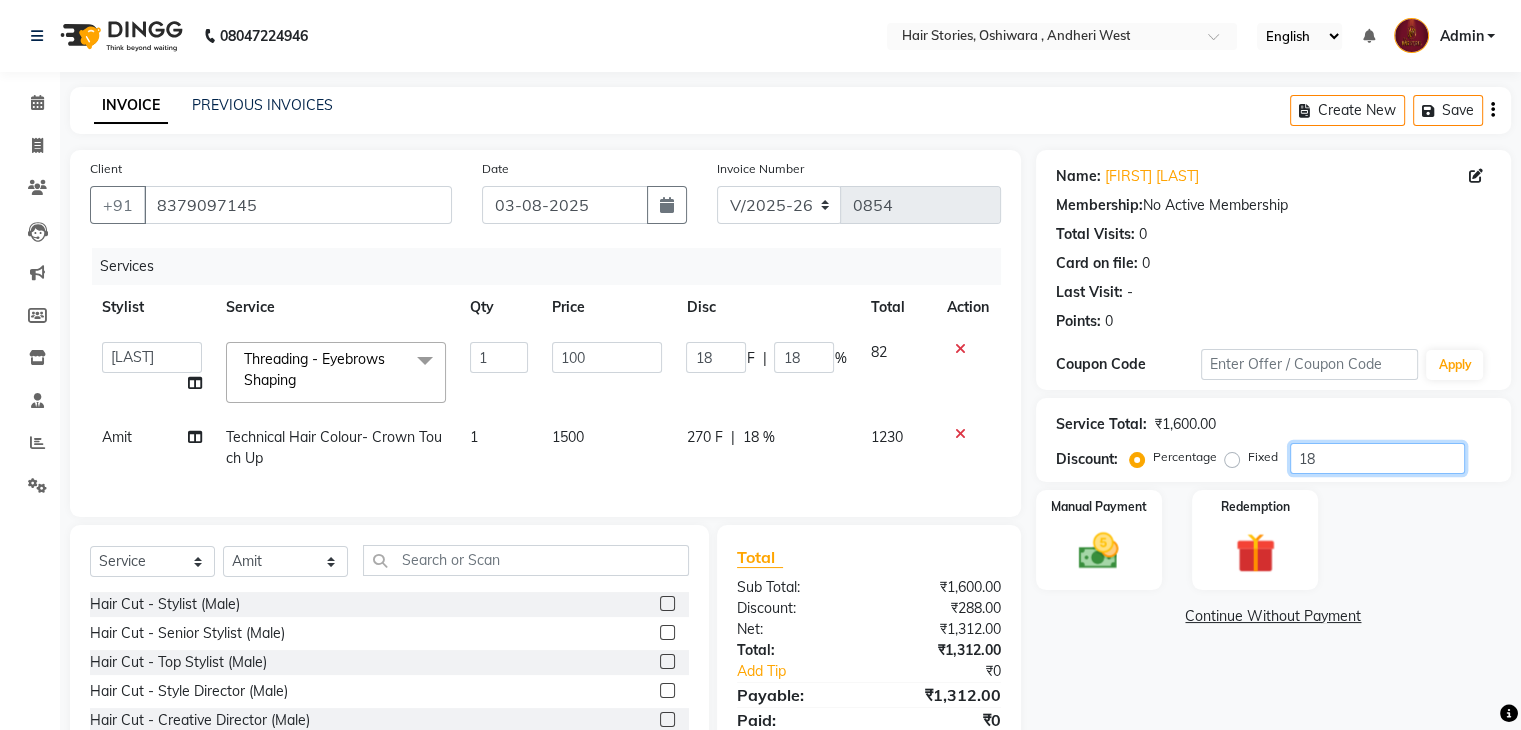 type on "18.3" 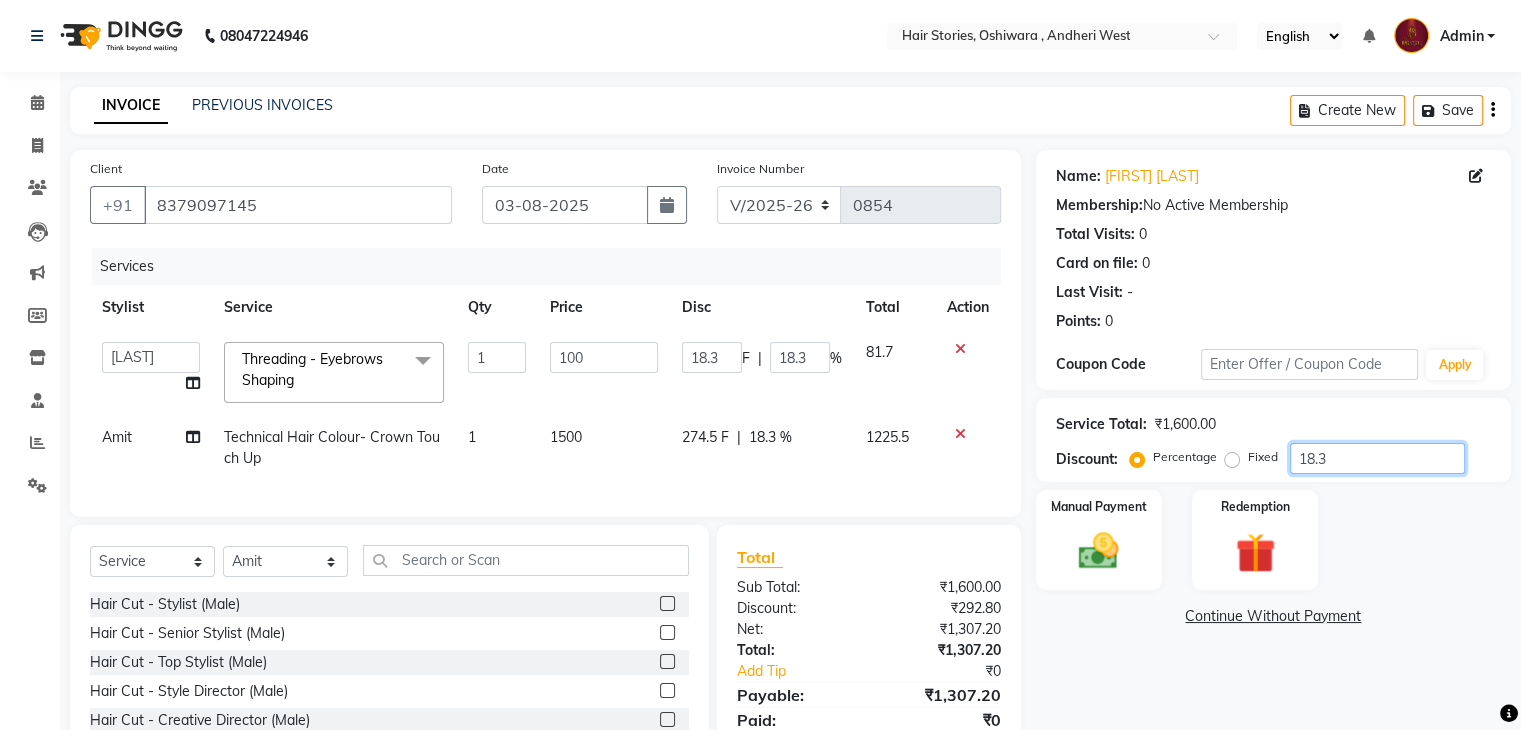type on "18.3" 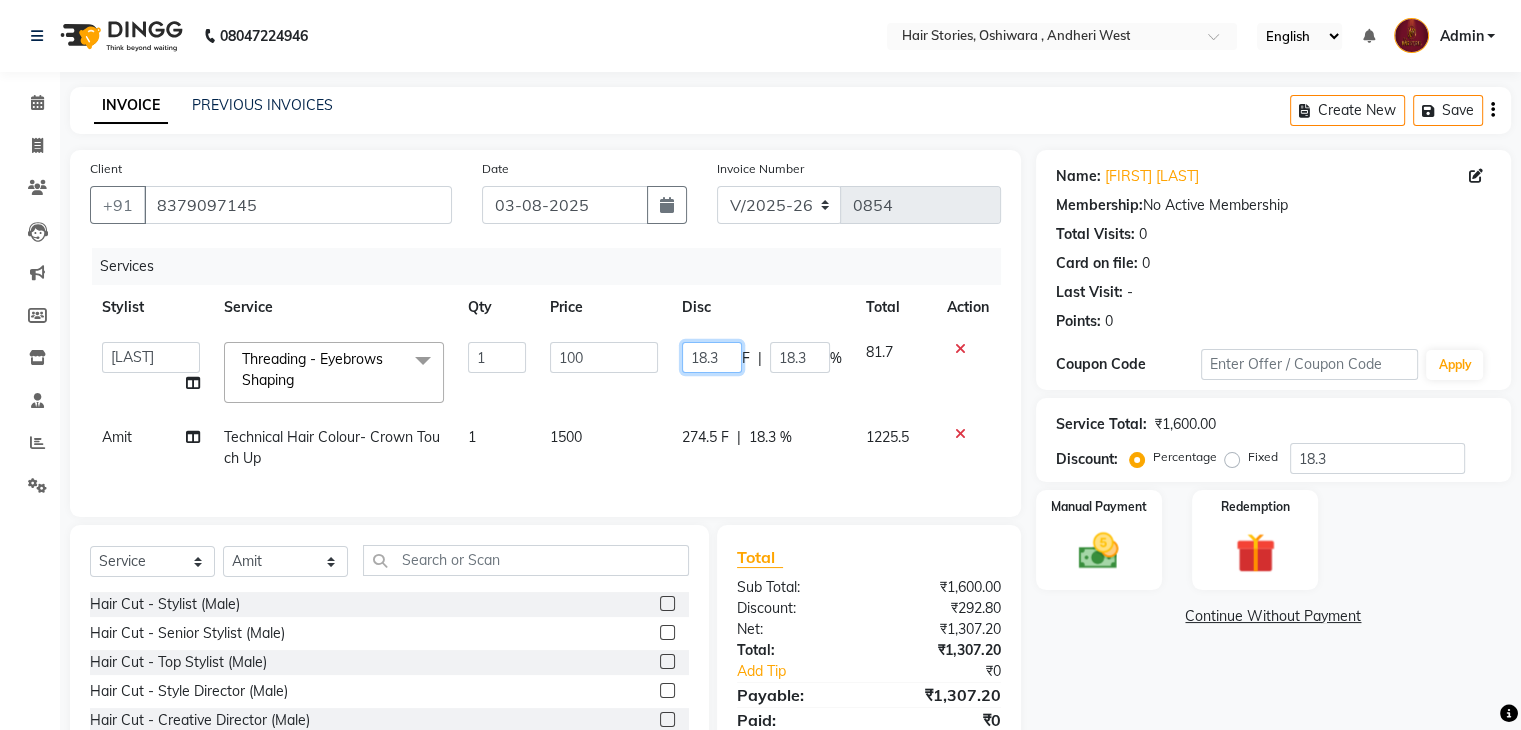 click on "18.3" 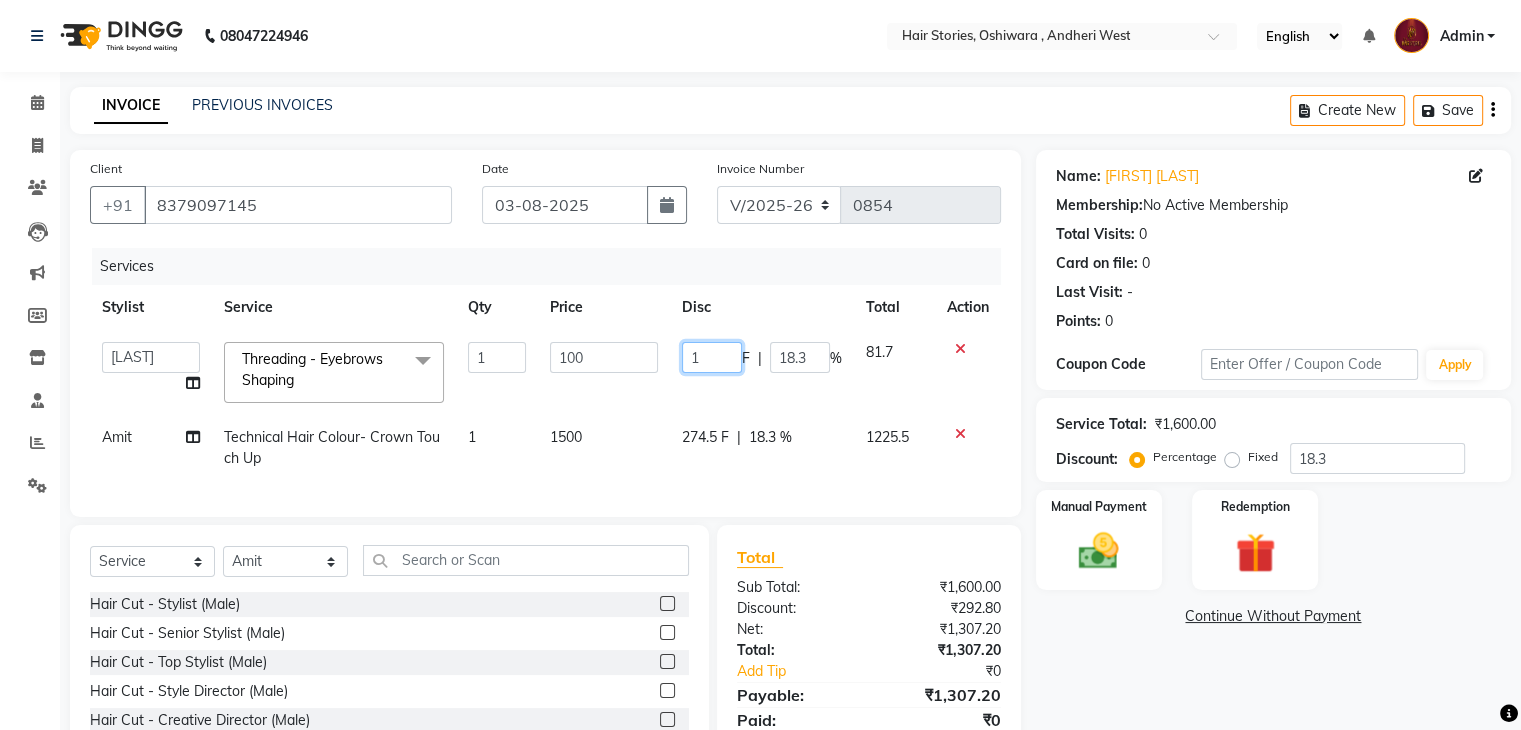 type on "19" 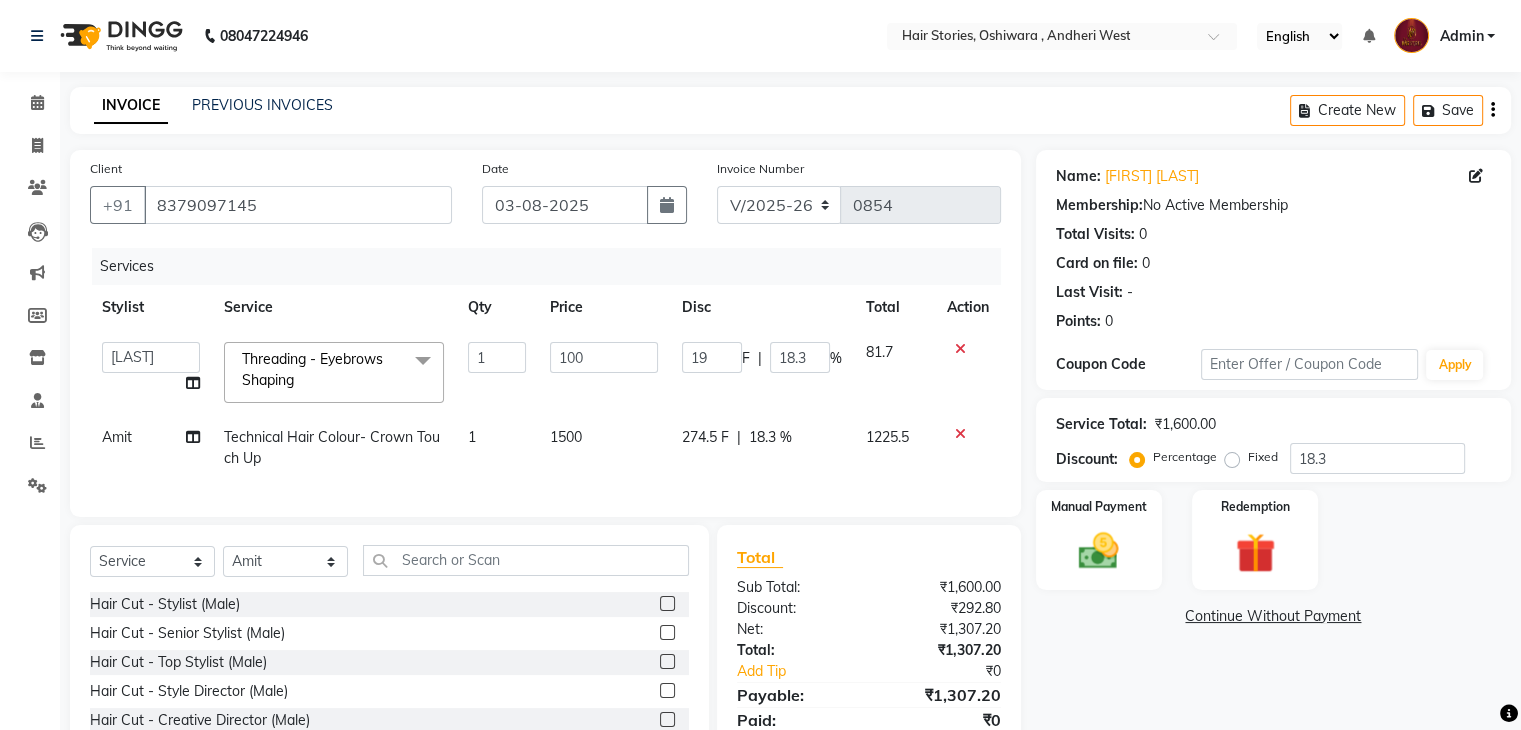 click on "Name: [FIRST] [LAST] Membership:  No Active Membership  Total Visits:  0 Card on file:  0 Last Visit:   - Points:   0  Coupon Code Apply Service Total:  ₹1,600.00  Discount:  Percentage   Fixed  18.3 Manual Payment Redemption  Continue Without Payment" 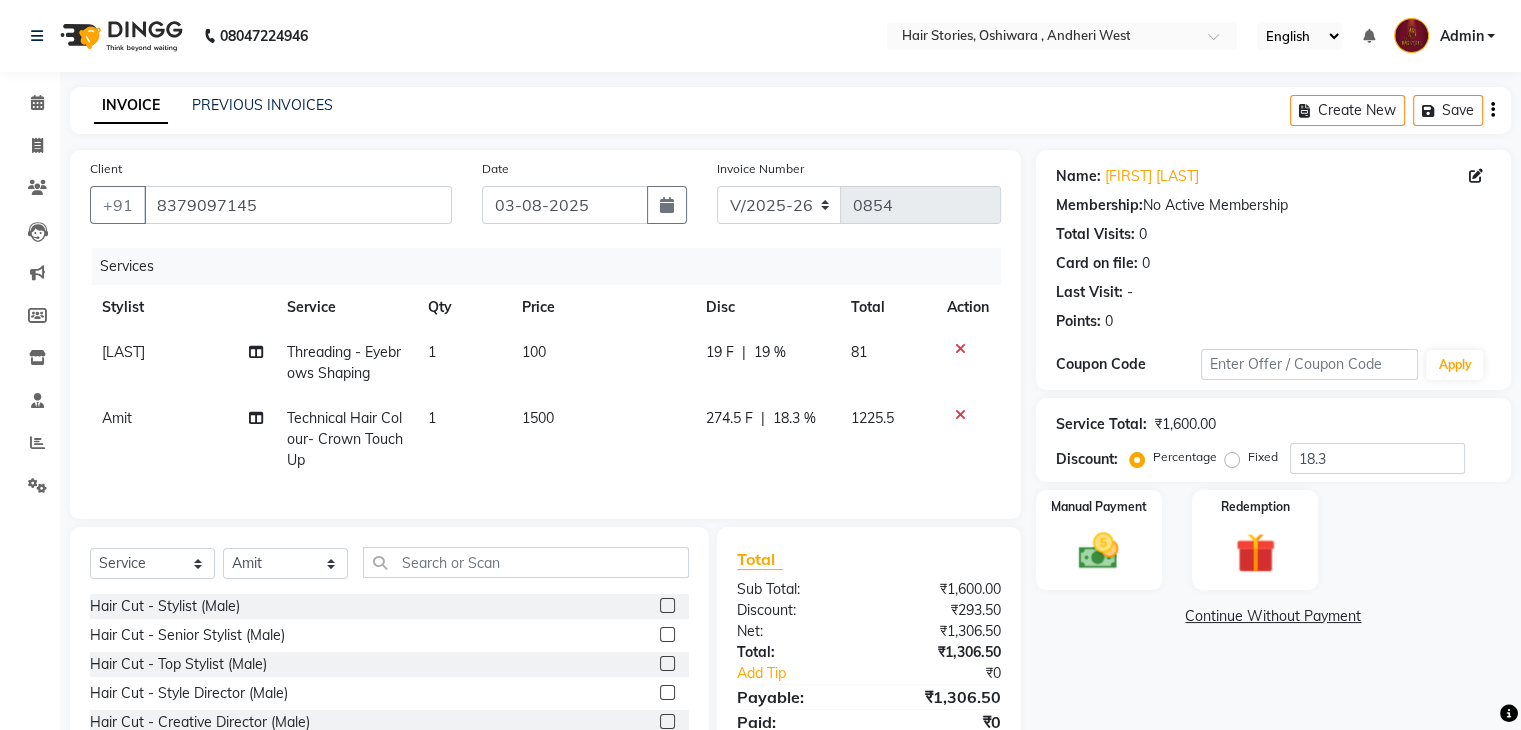 click on "274.5 F" 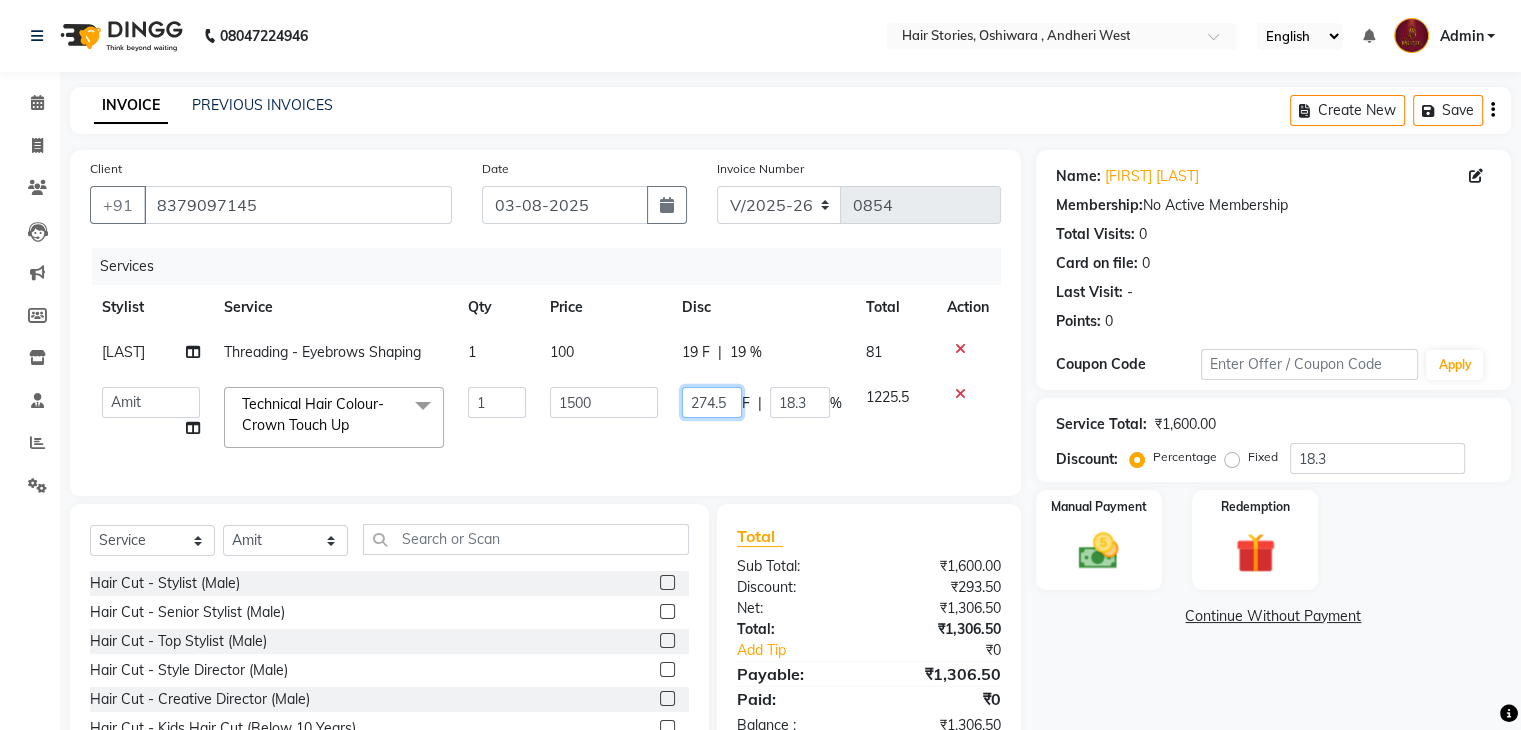 click on "274.5" 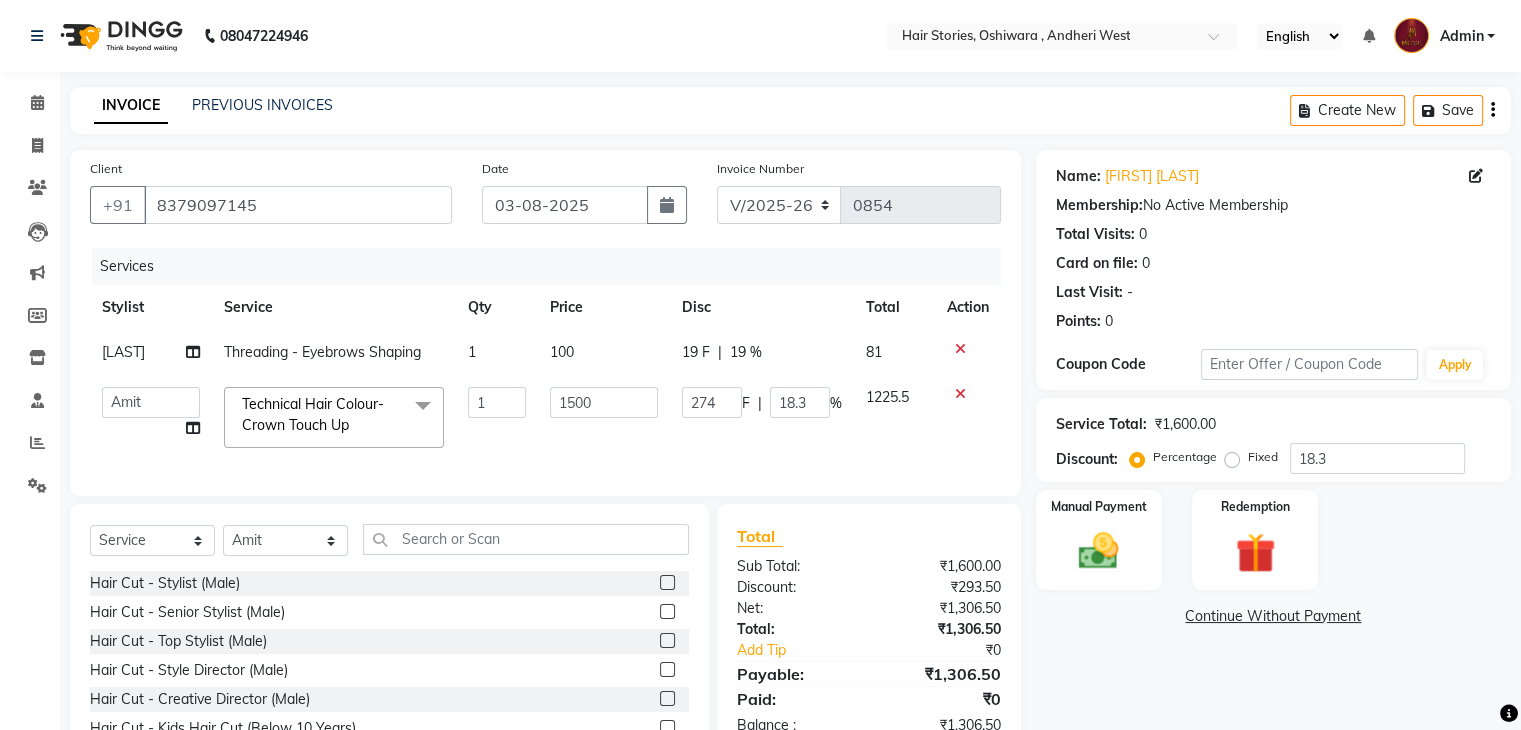 click on "Name: [FIRST] [LAST] Membership:  No Active Membership  Total Visits:  0 Card on file:  0 Last Visit:   - Points:   0  Coupon Code Apply Service Total:  ₹1,600.00  Discount:  Percentage   Fixed  18.3 Manual Payment Redemption  Continue Without Payment" 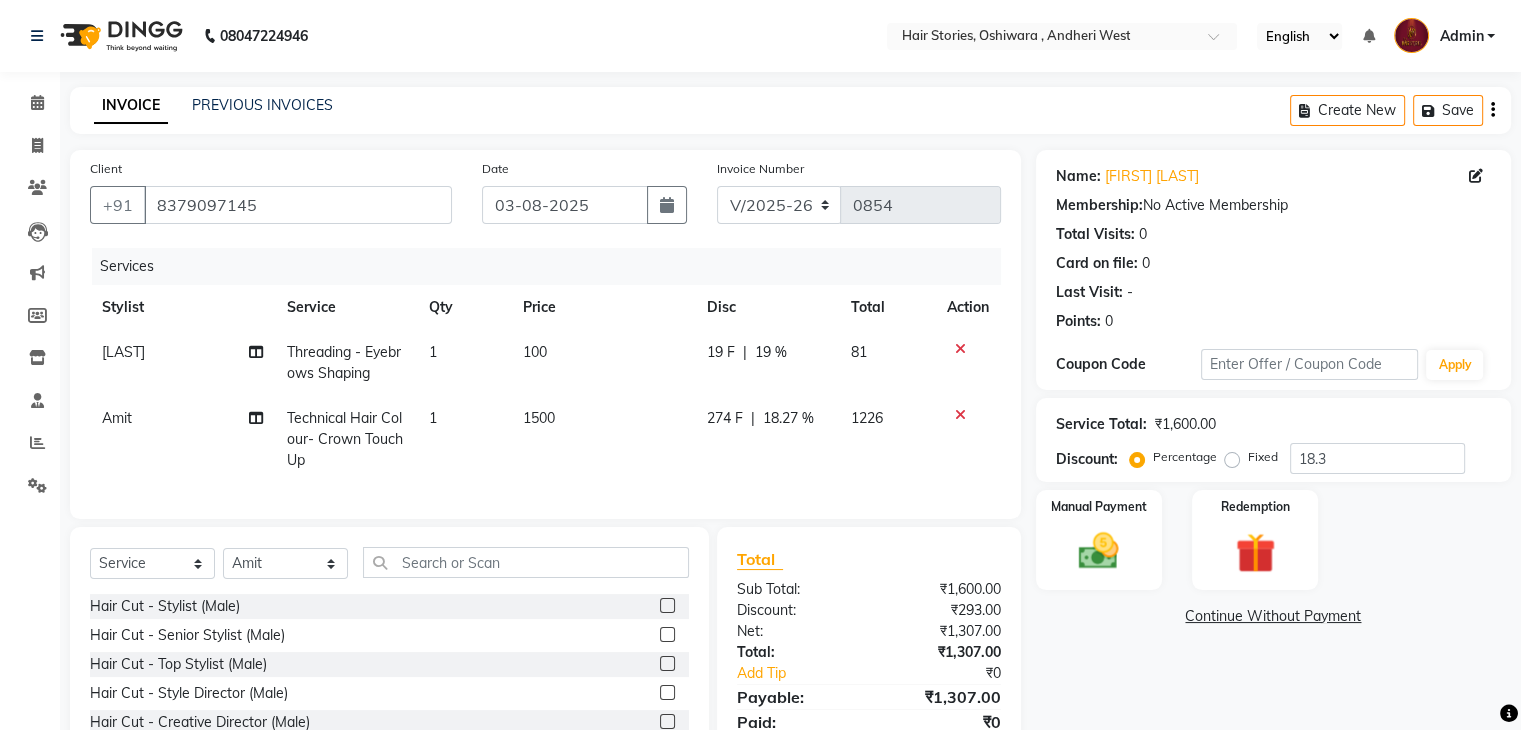 click on "274 F" 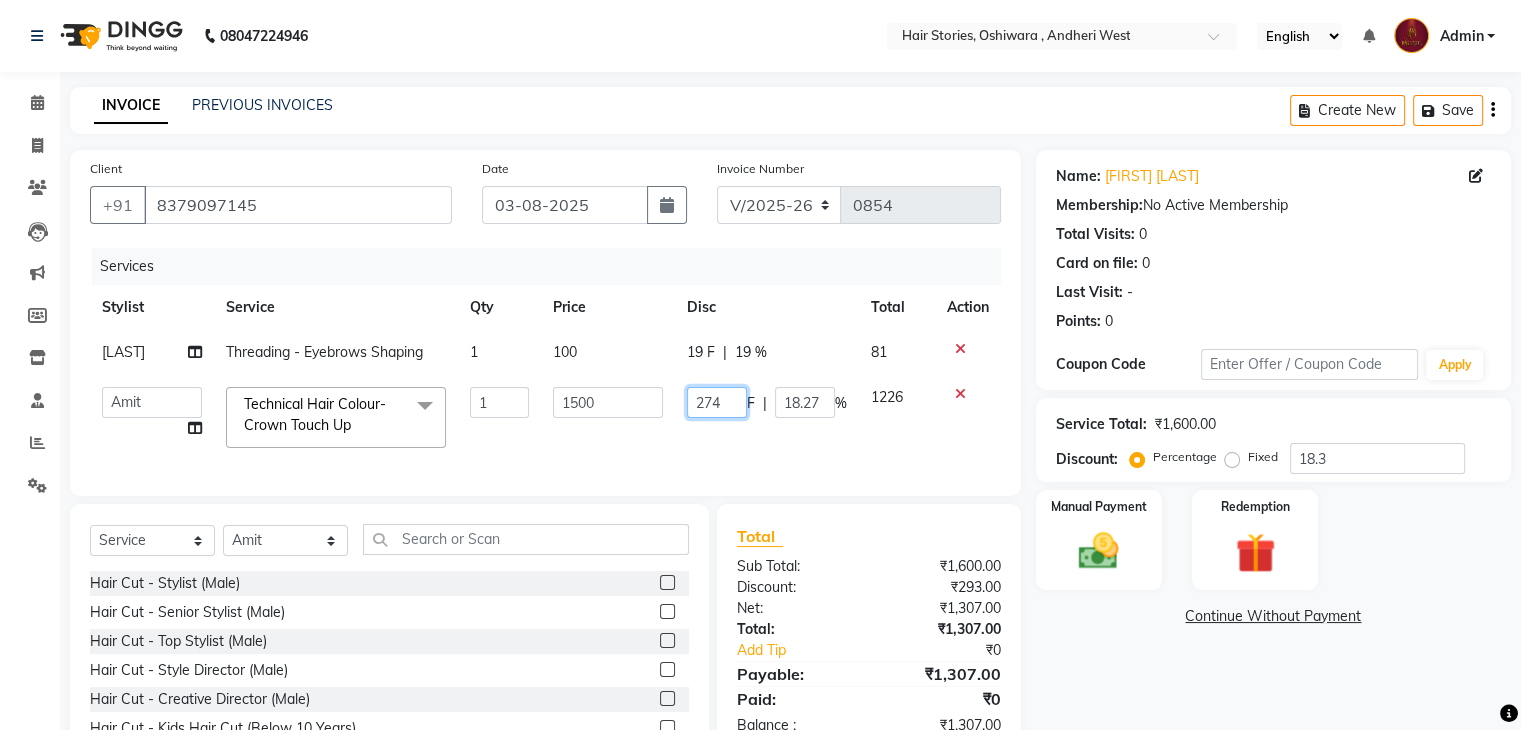 click on "274" 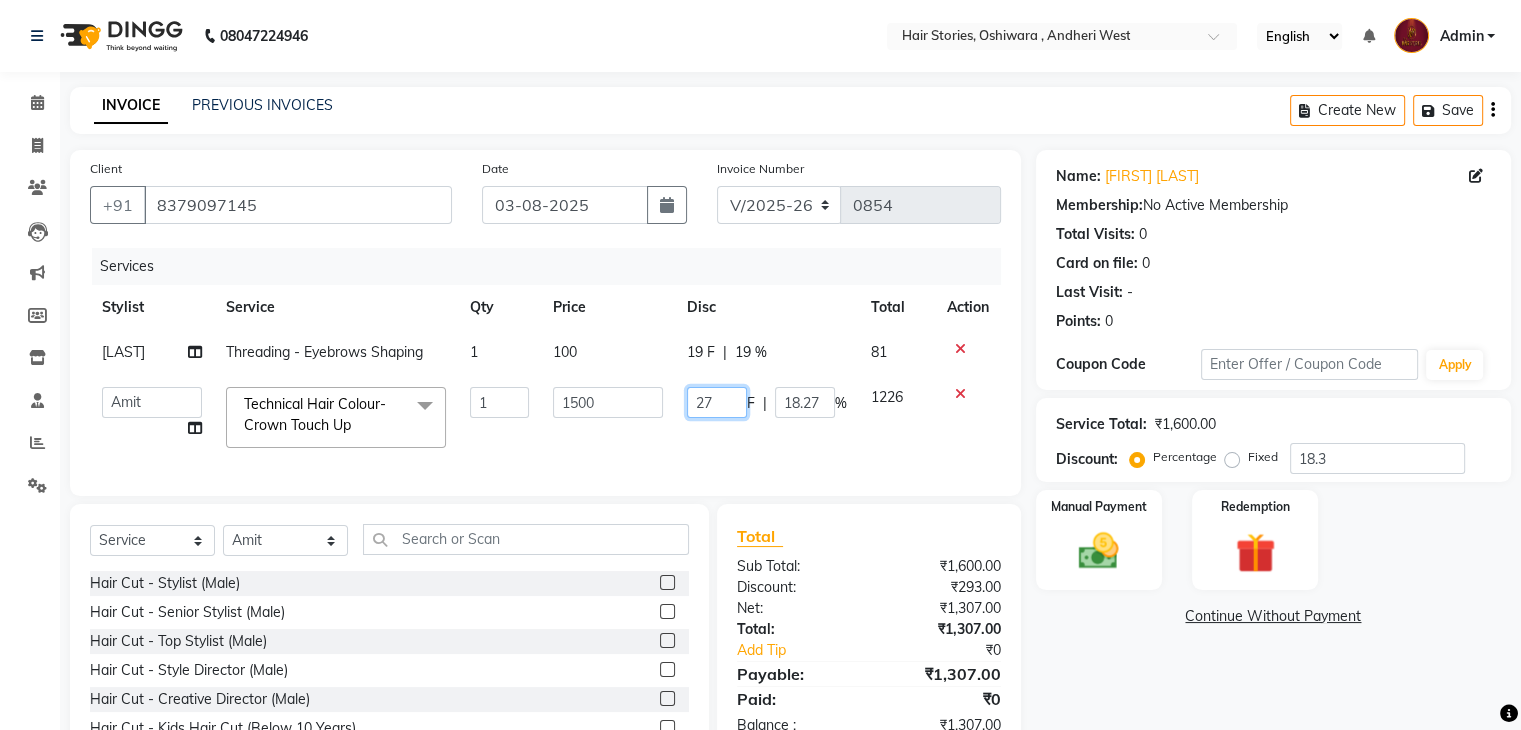 type on "273" 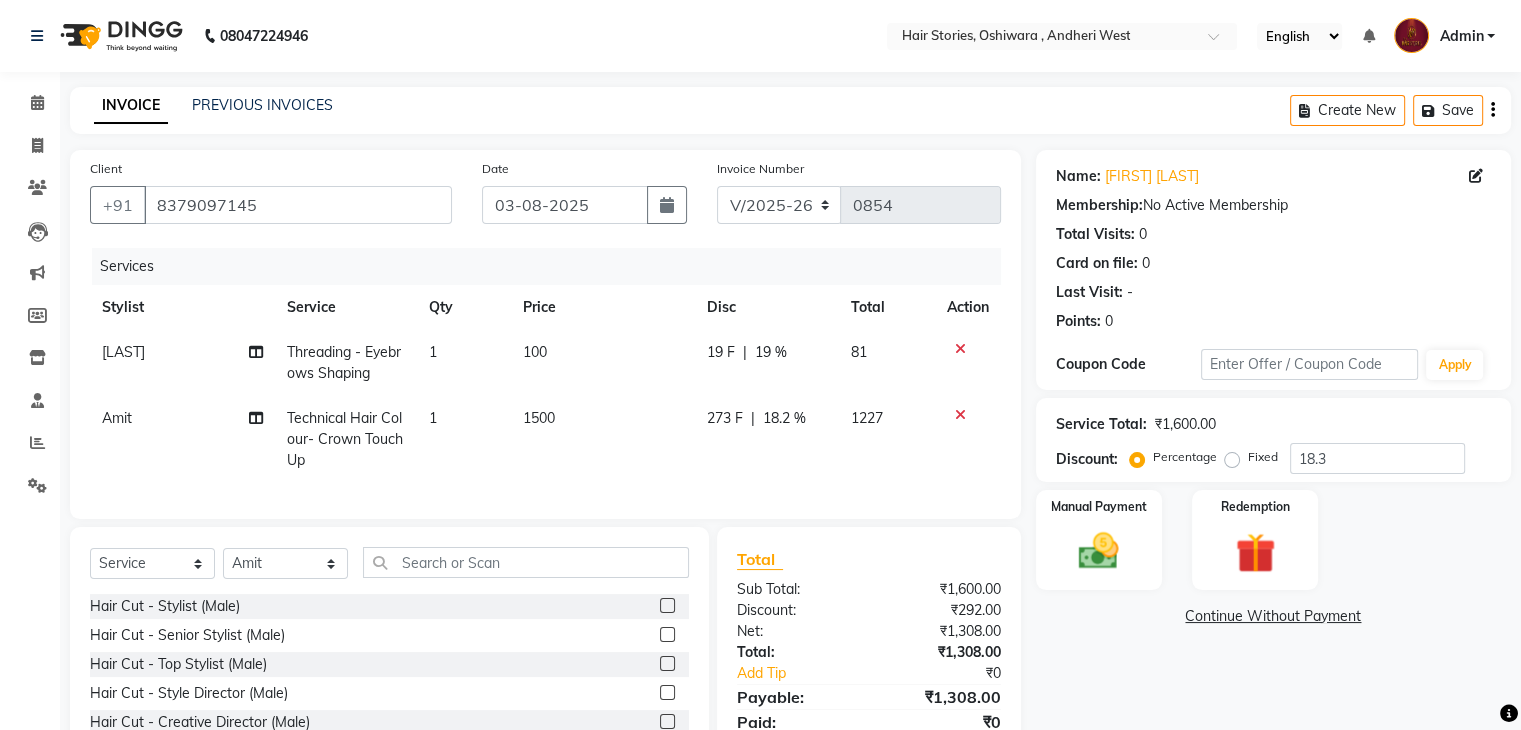 click on "Name: [FIRST] [LAST] Membership:  No Active Membership  Total Visits:  0 Card on file:  0 Last Visit:   - Points:   0  Coupon Code Apply Service Total:  ₹1,600.00  Discount:  Percentage   Fixed  18.3 Manual Payment Redemption  Continue Without Payment" 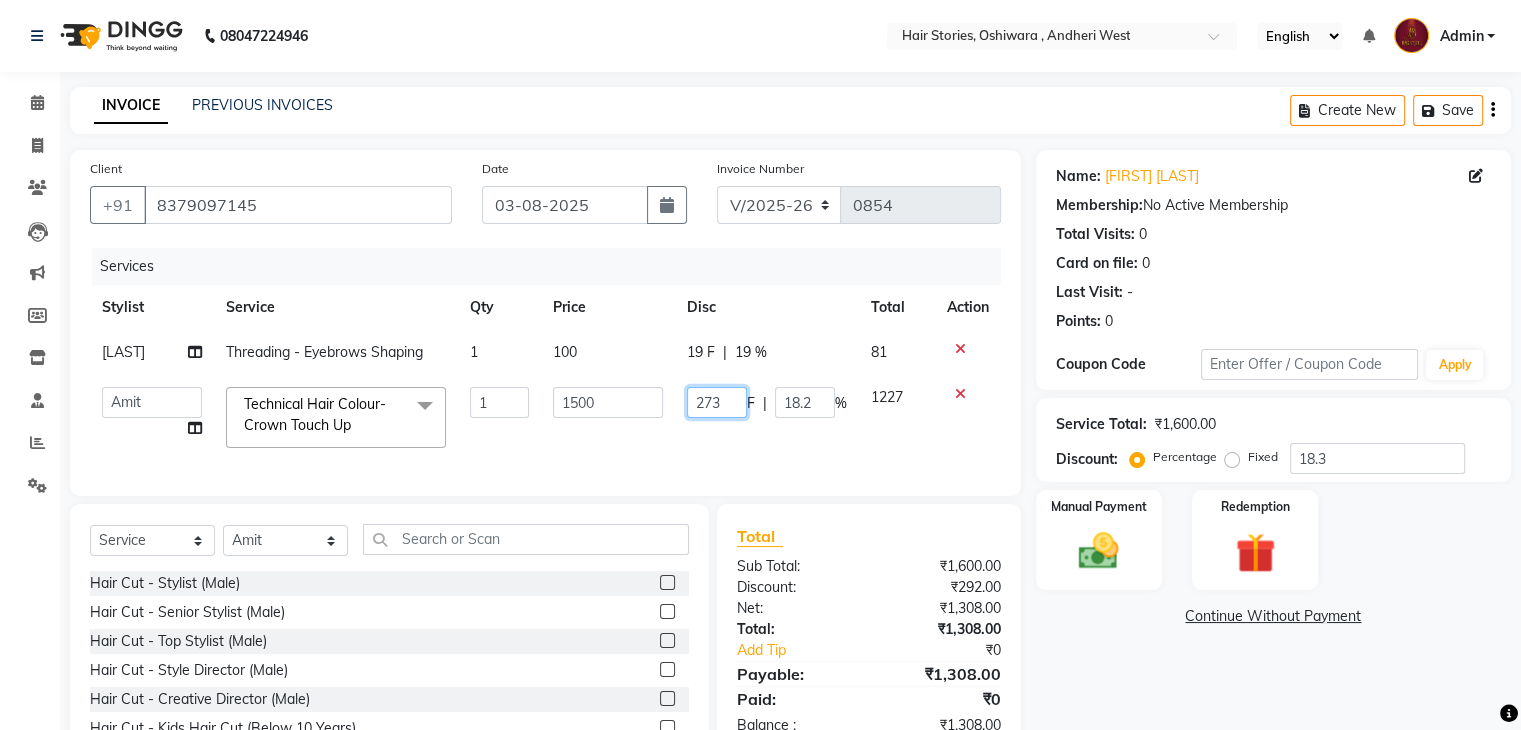 drag, startPoint x: 728, startPoint y: 407, endPoint x: 708, endPoint y: 410, distance: 20.22375 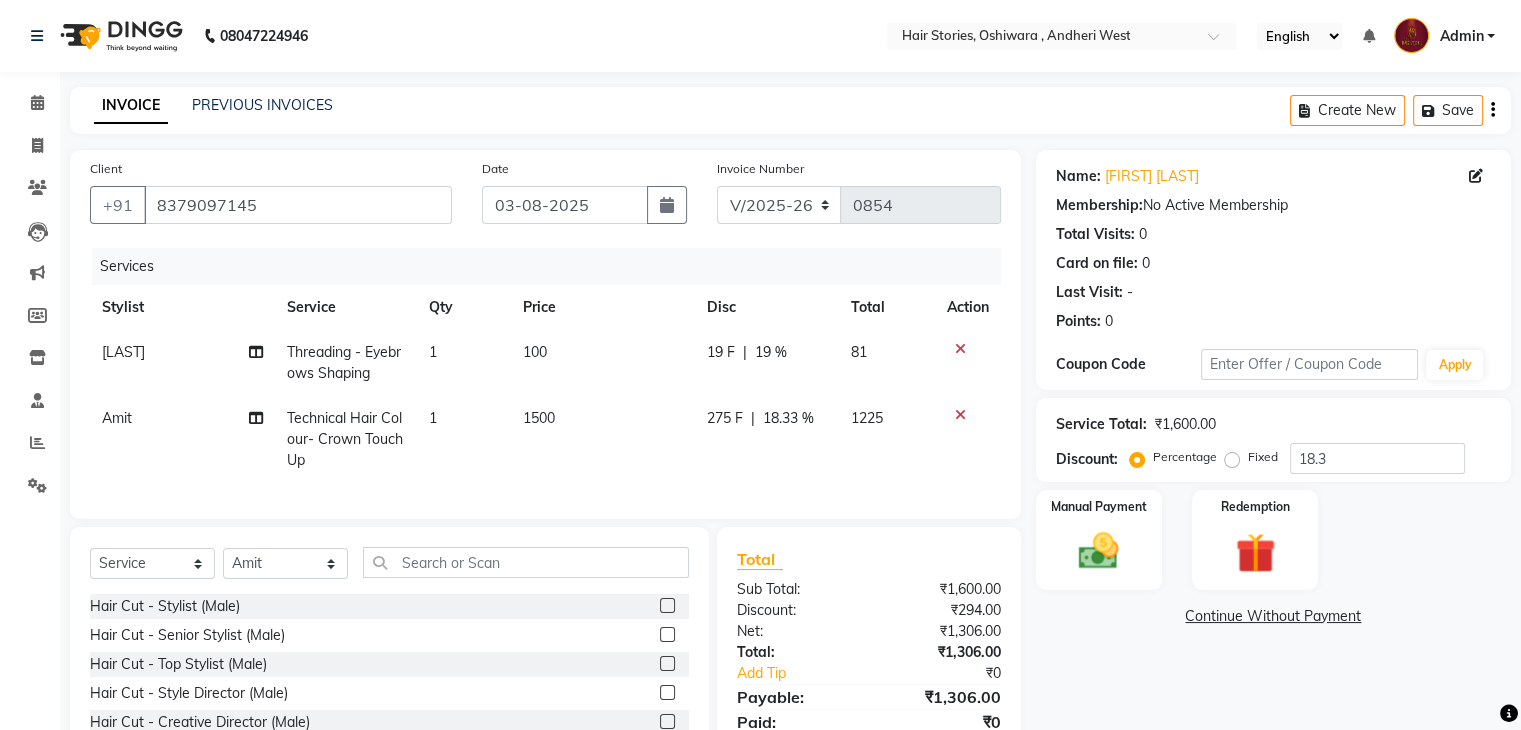 click on "Name: [FIRST] [LAST] Membership:  No Active Membership  Total Visits:  0 Card on file:  0 Last Visit:   - Points:   0  Coupon Code Apply Service Total:  ₹1,600.00  Discount:  Percentage   Fixed  18.3 Manual Payment Redemption  Continue Without Payment" 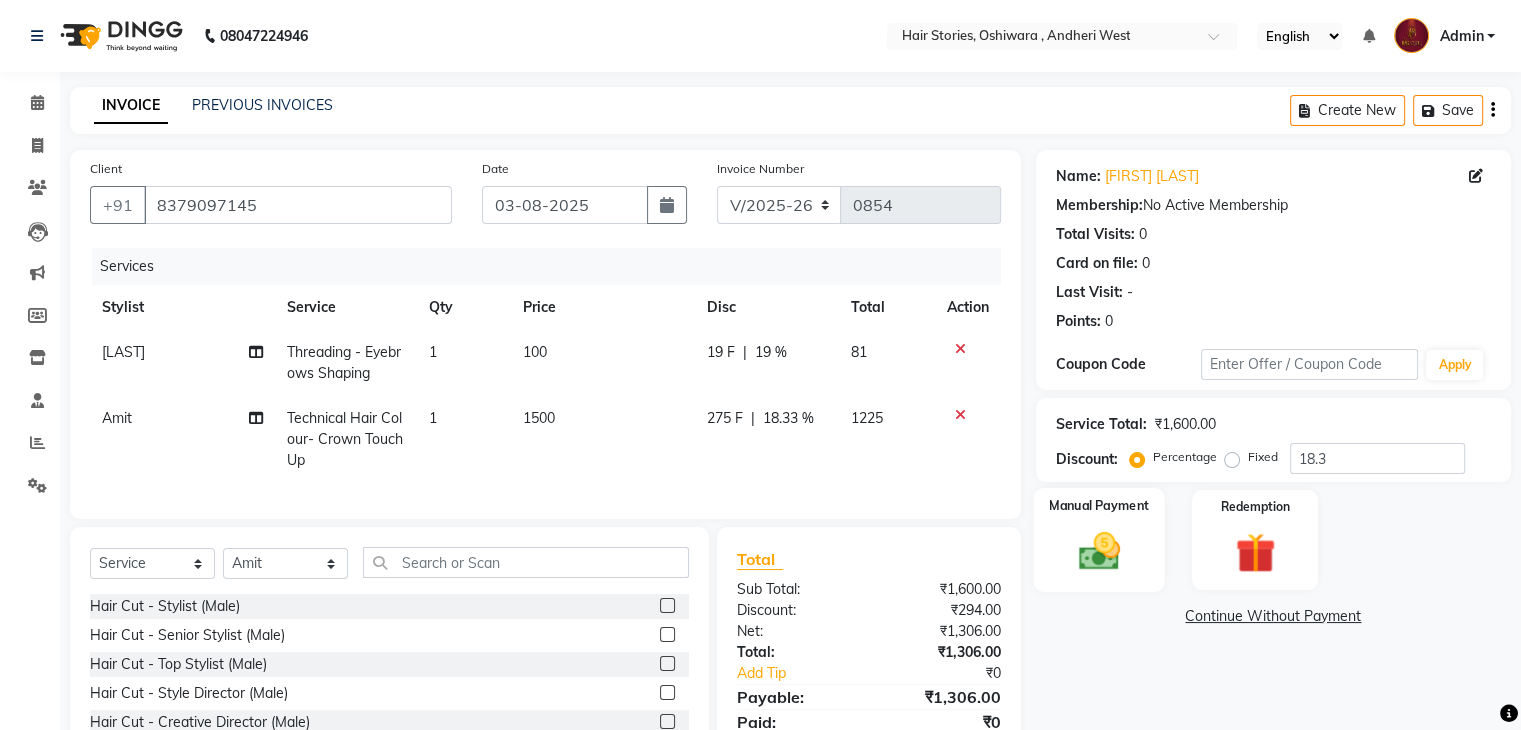 click on "Manual Payment" 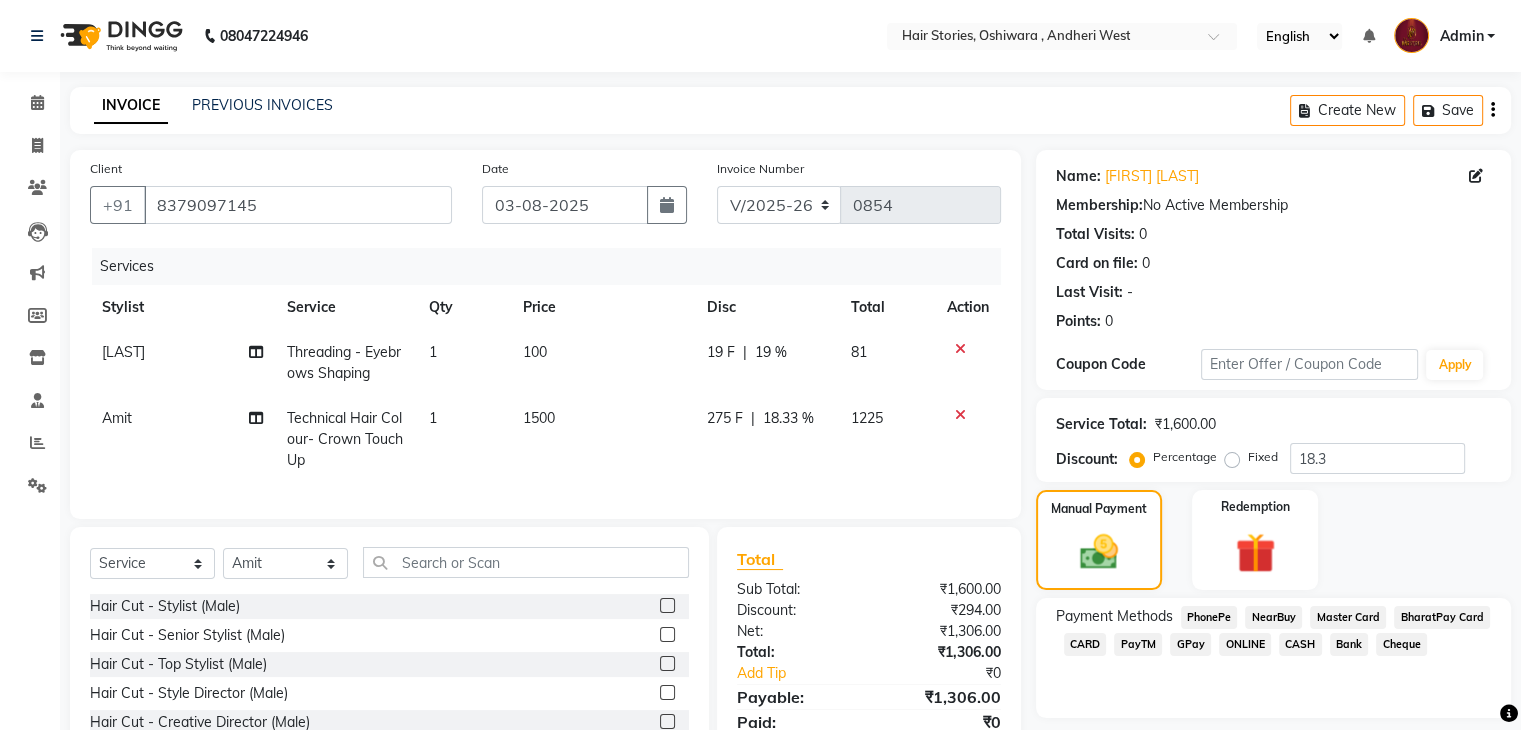 click on "GPay" 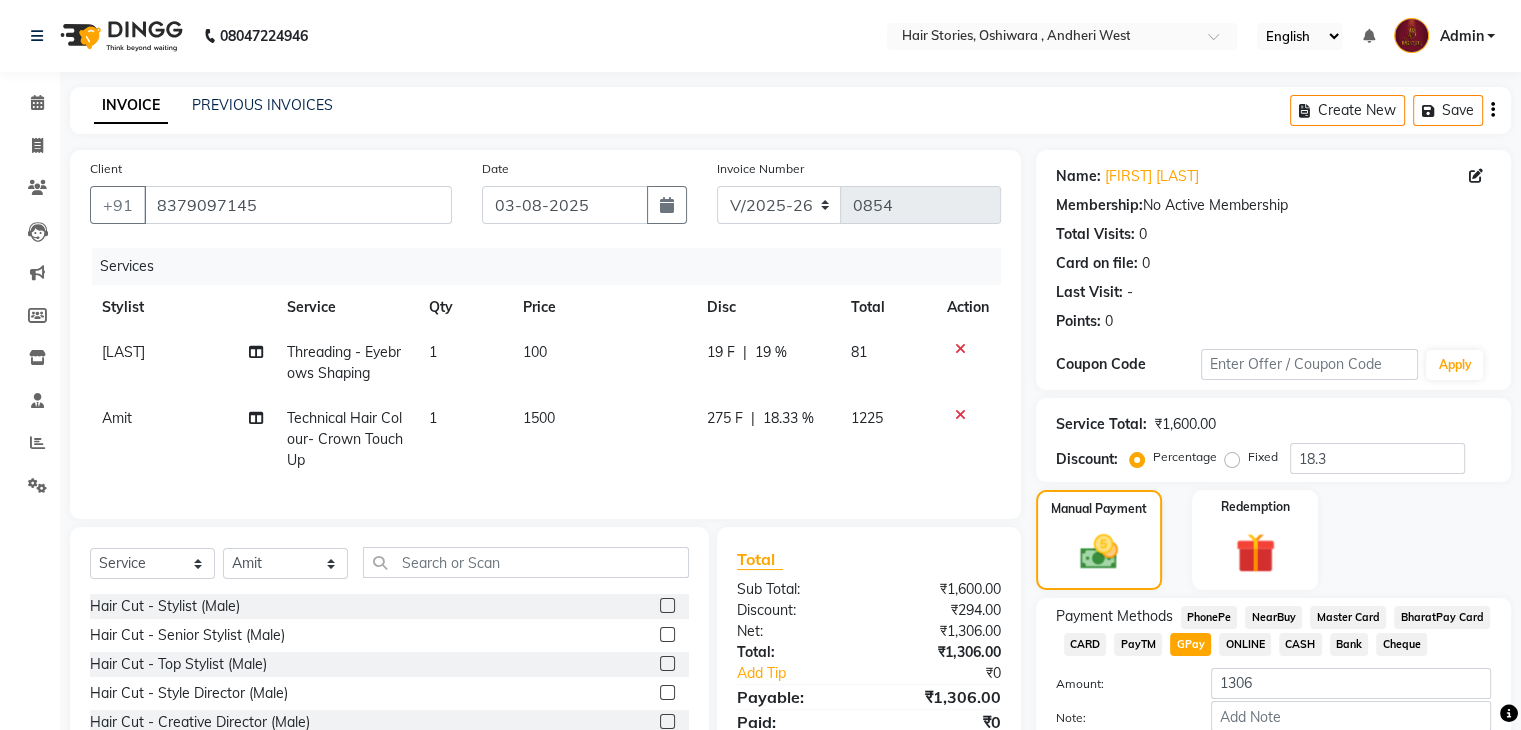 scroll, scrollTop: 138, scrollLeft: 0, axis: vertical 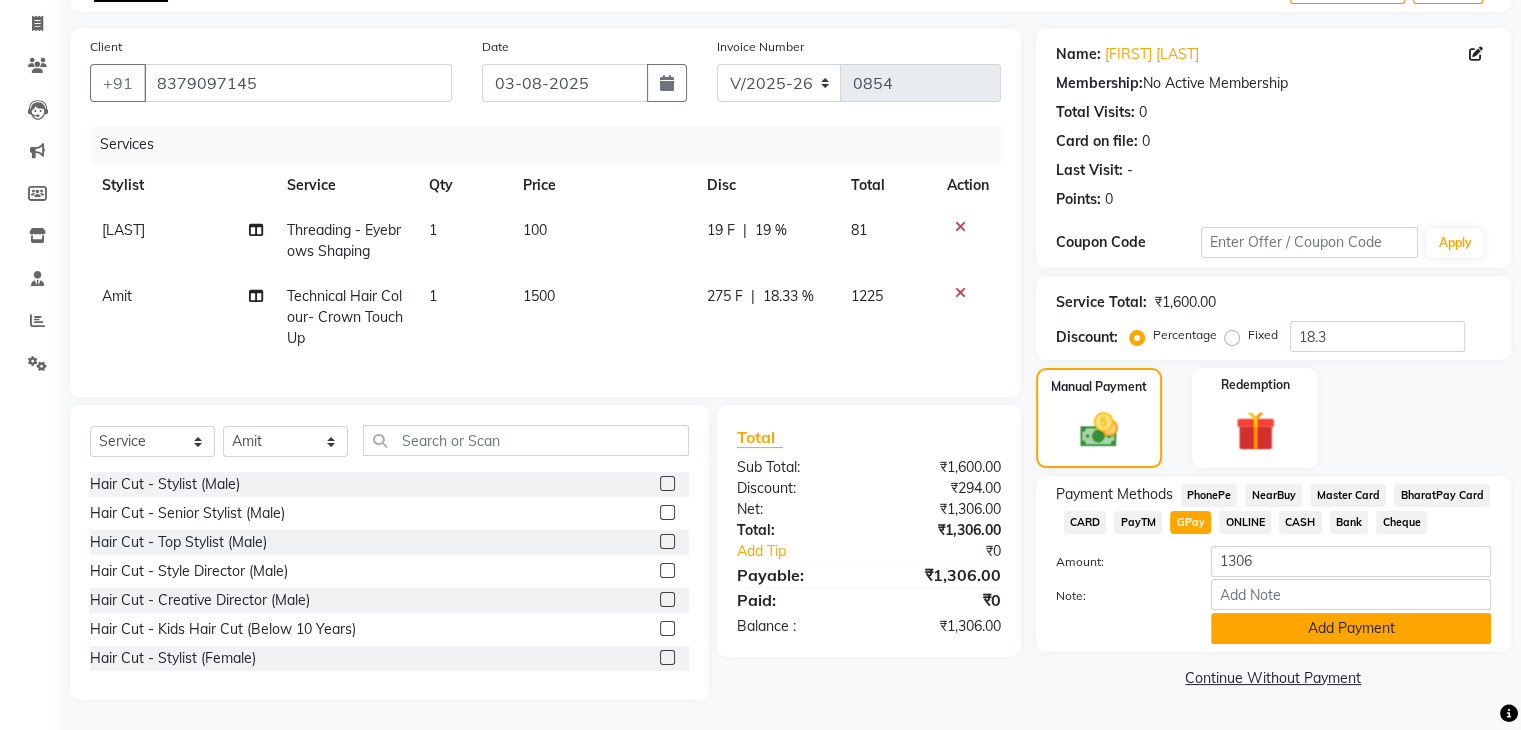 click on "Add Payment" 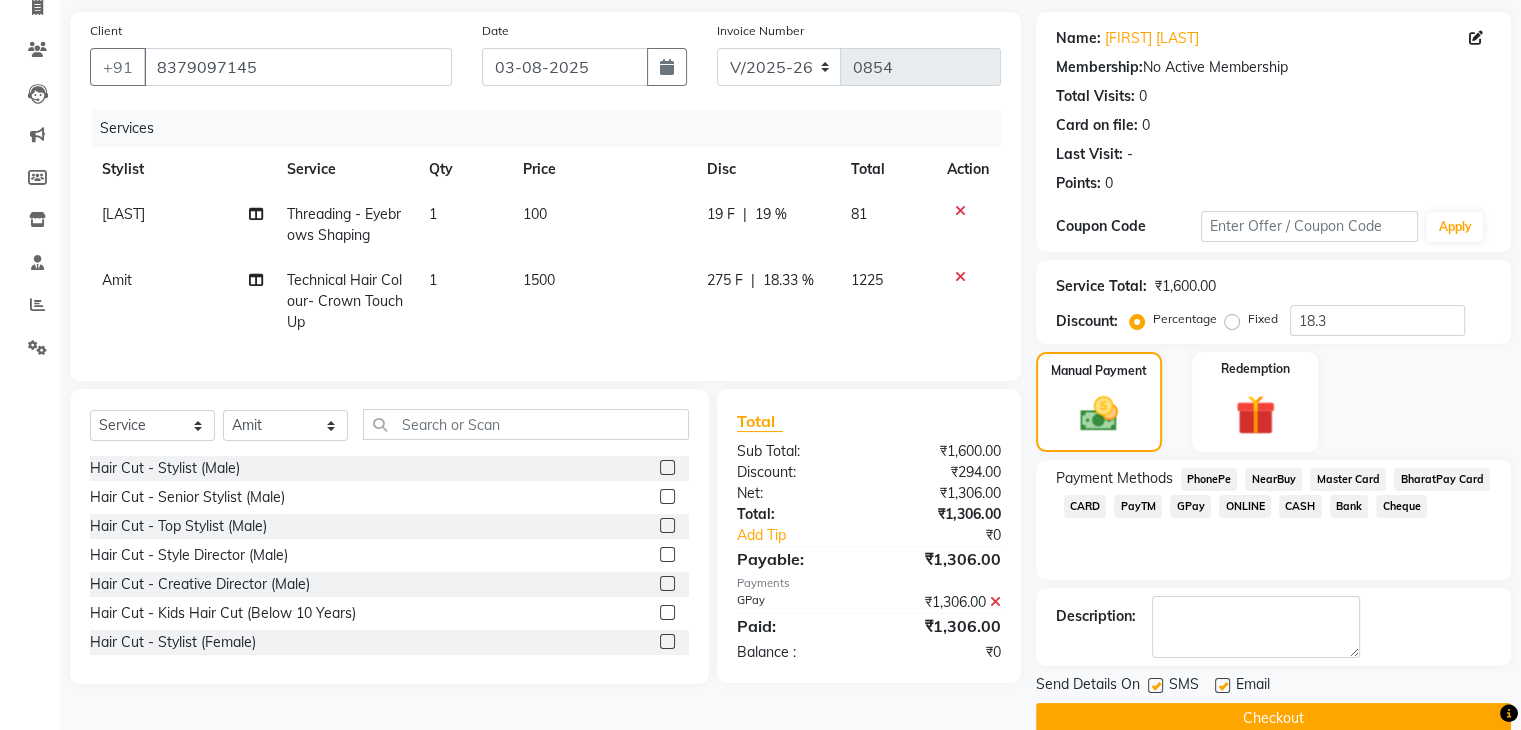 click on "SMS" 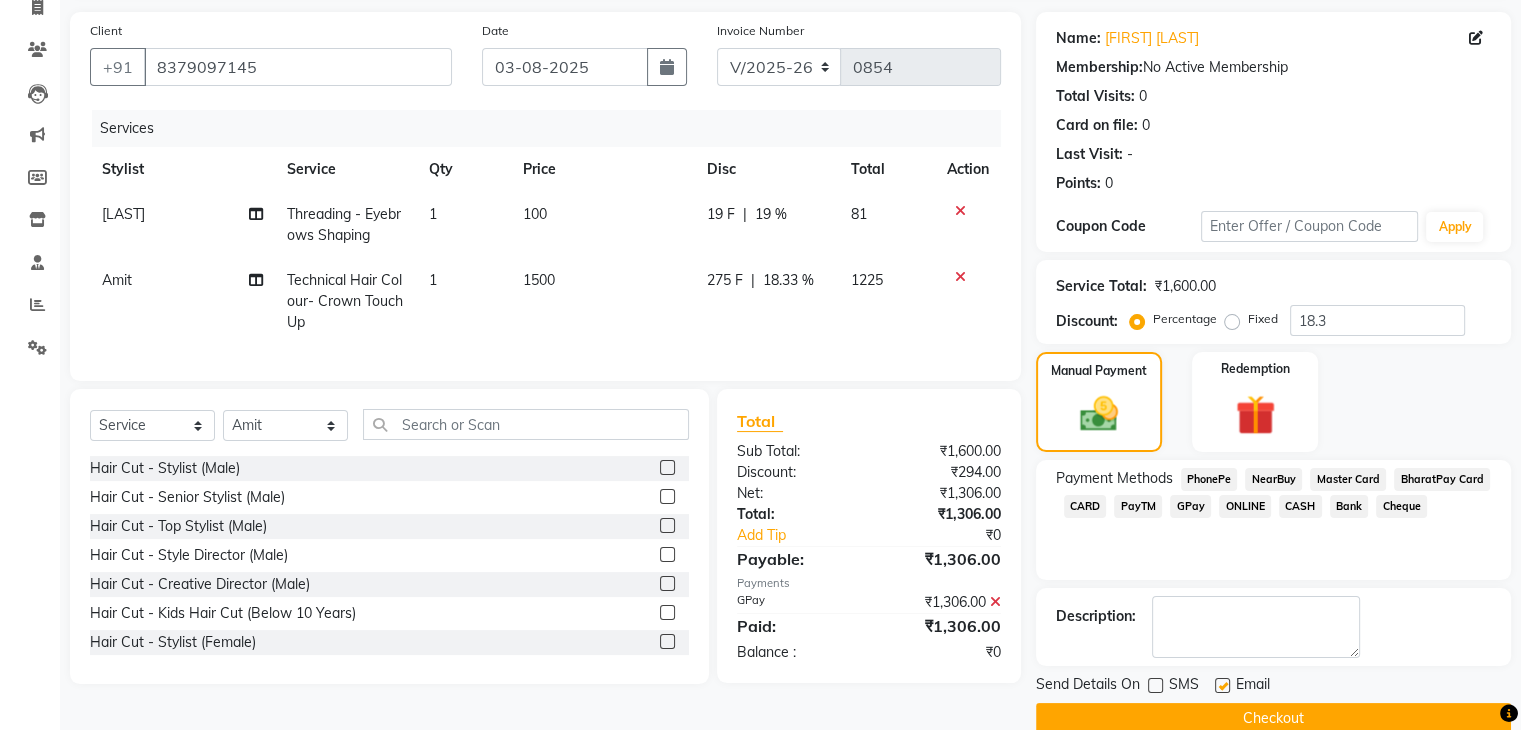 click 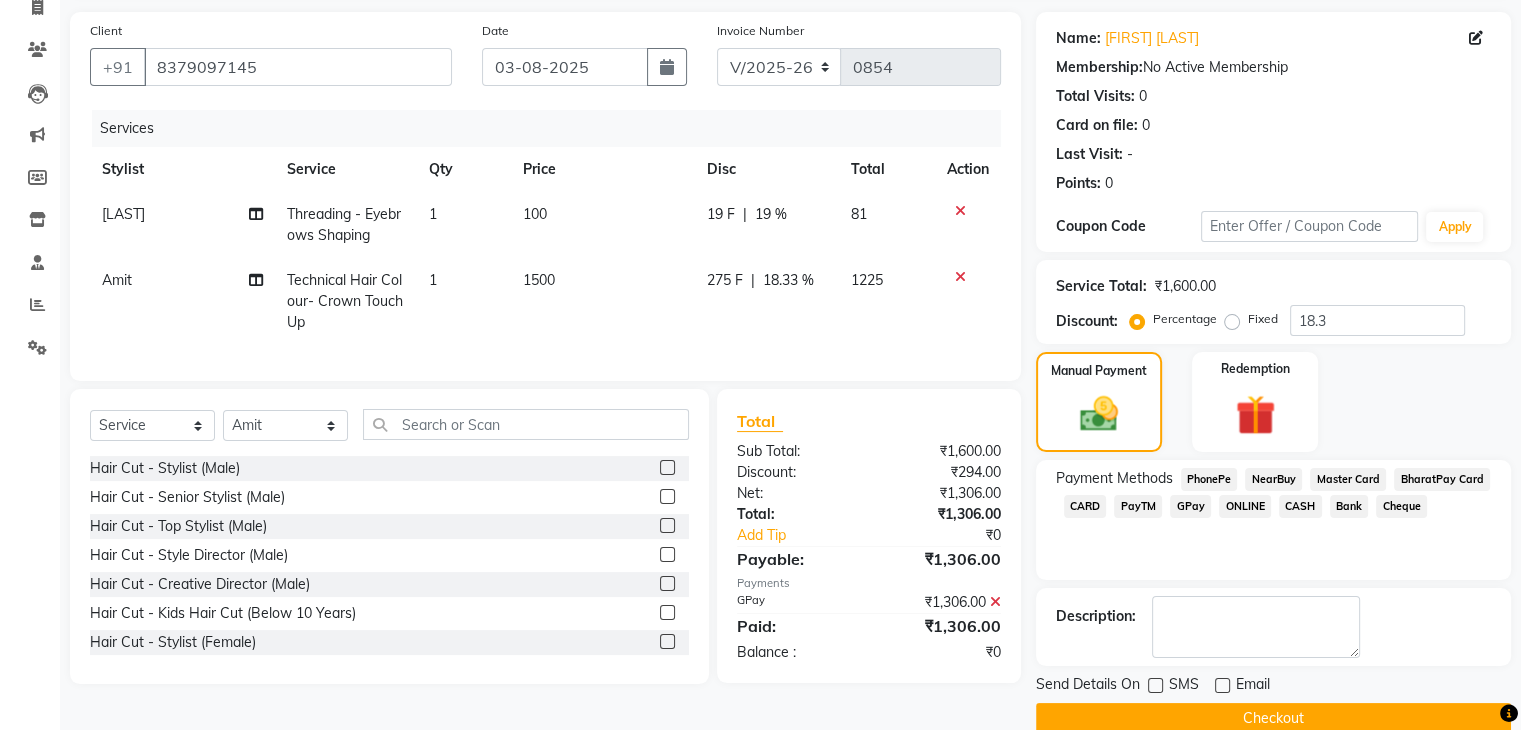click on "Checkout" 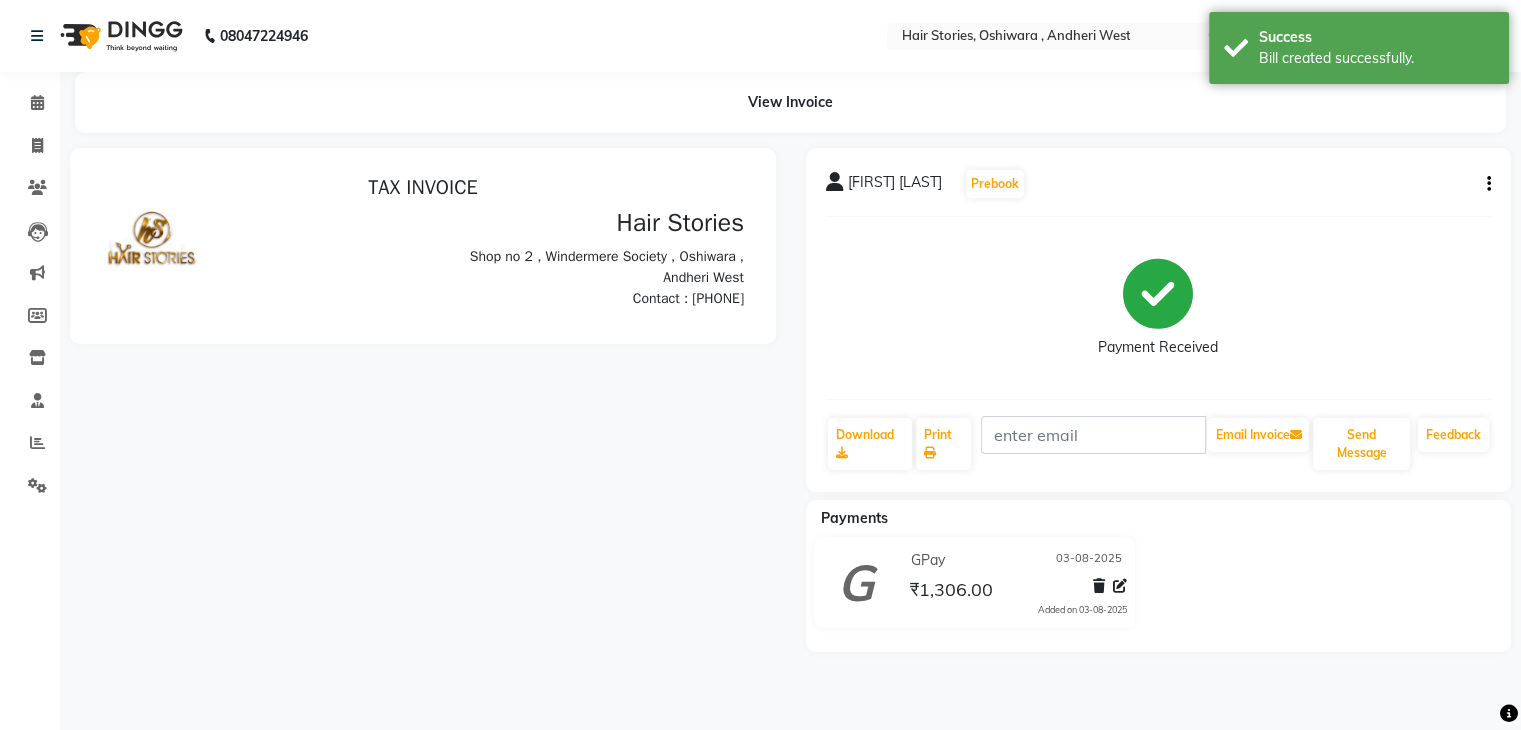 scroll, scrollTop: 0, scrollLeft: 0, axis: both 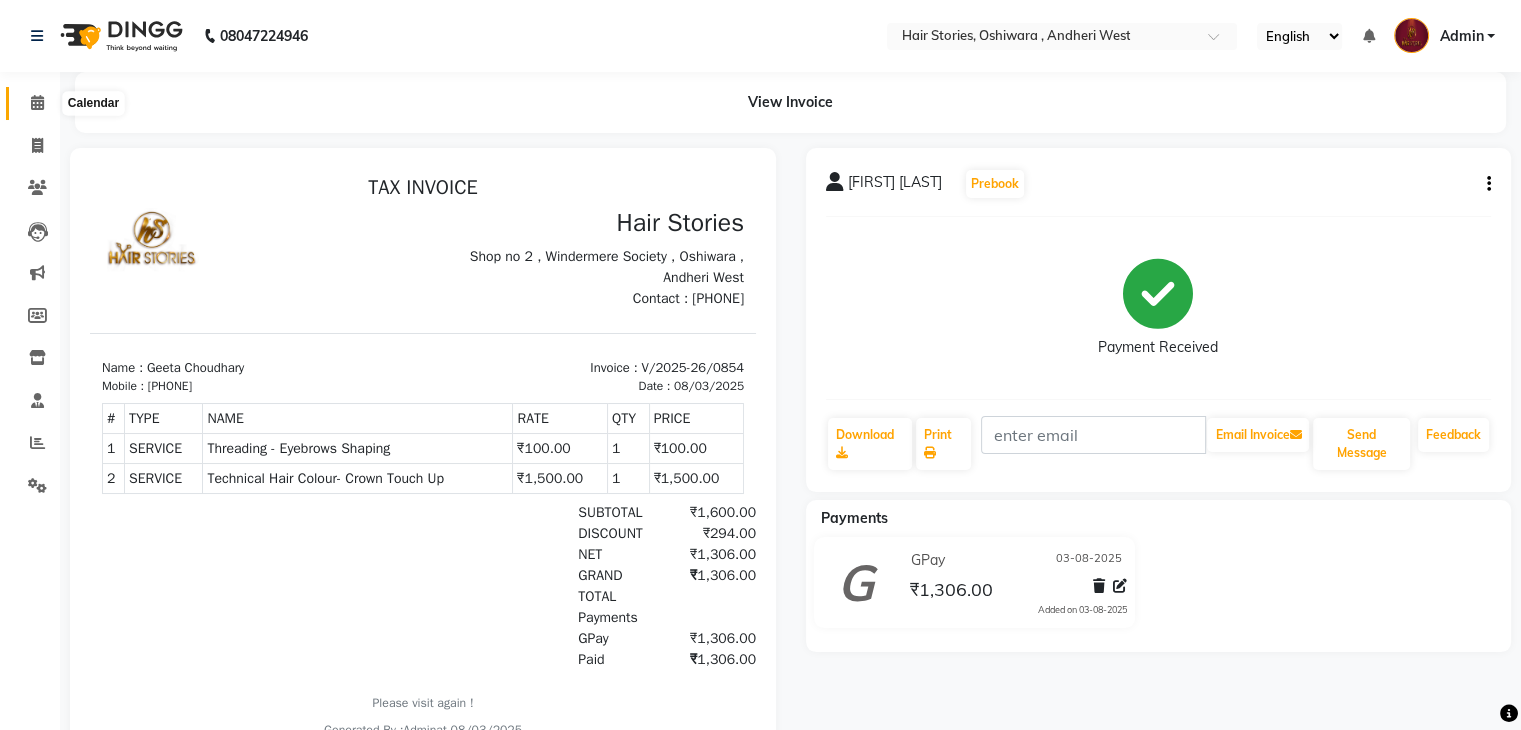click 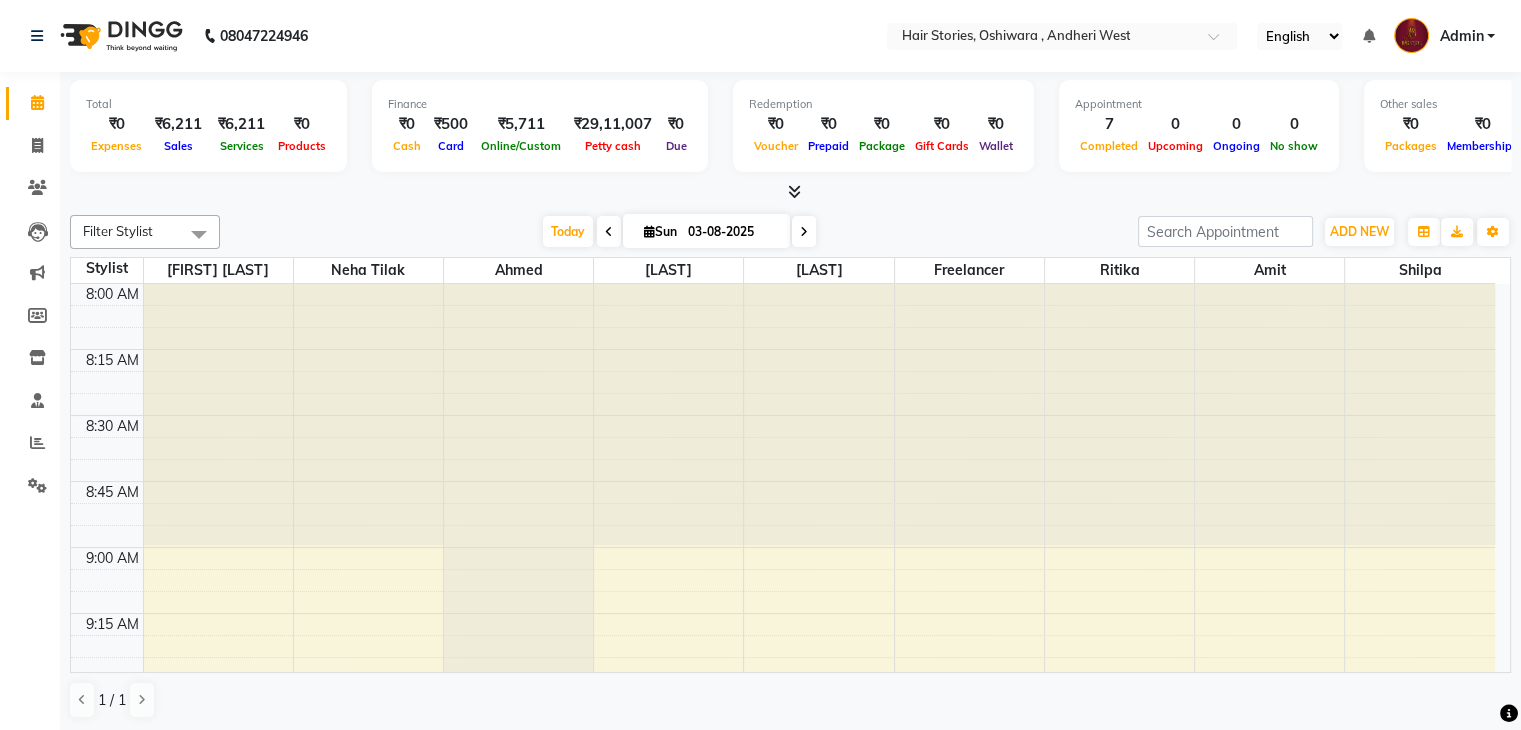 scroll, scrollTop: 2616, scrollLeft: 0, axis: vertical 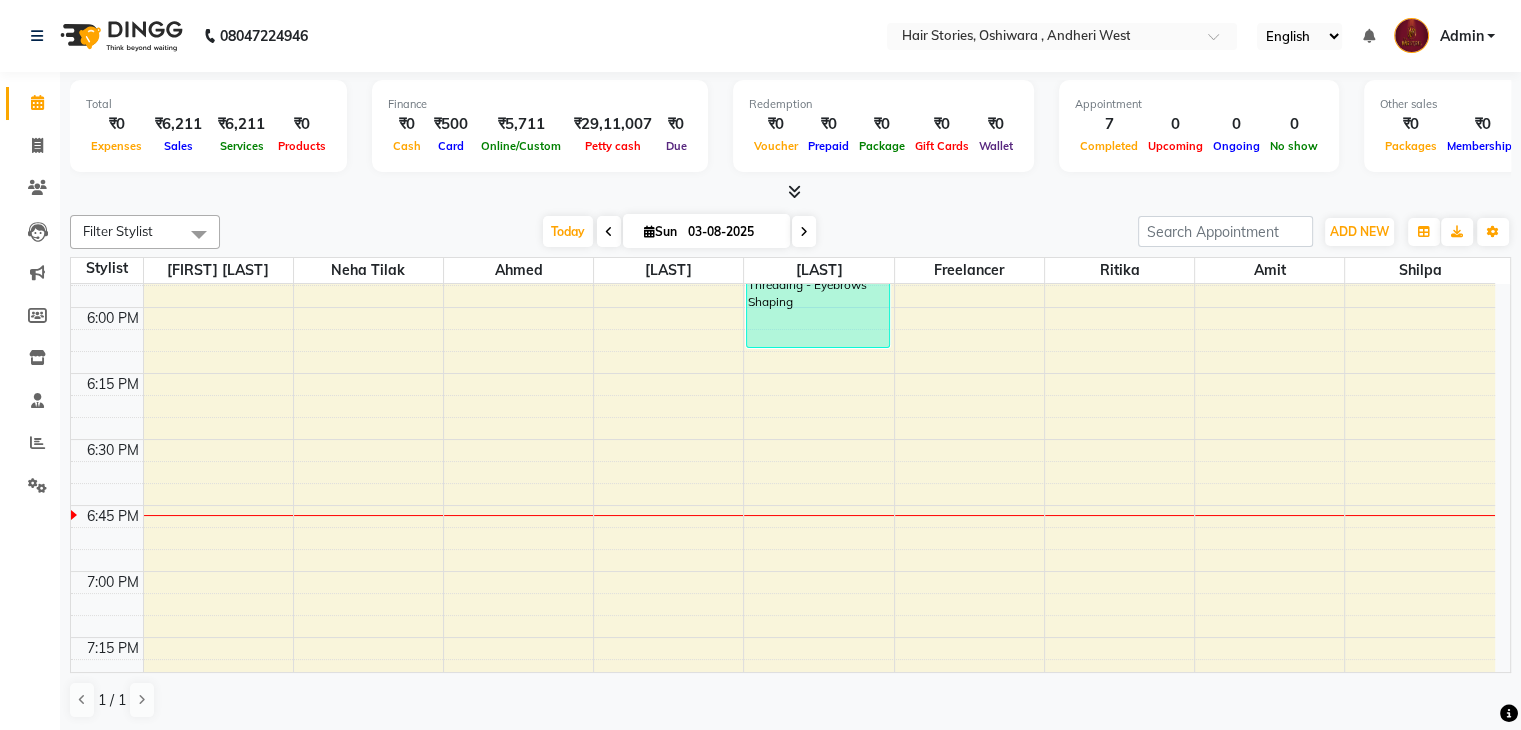 click at bounding box center (794, 191) 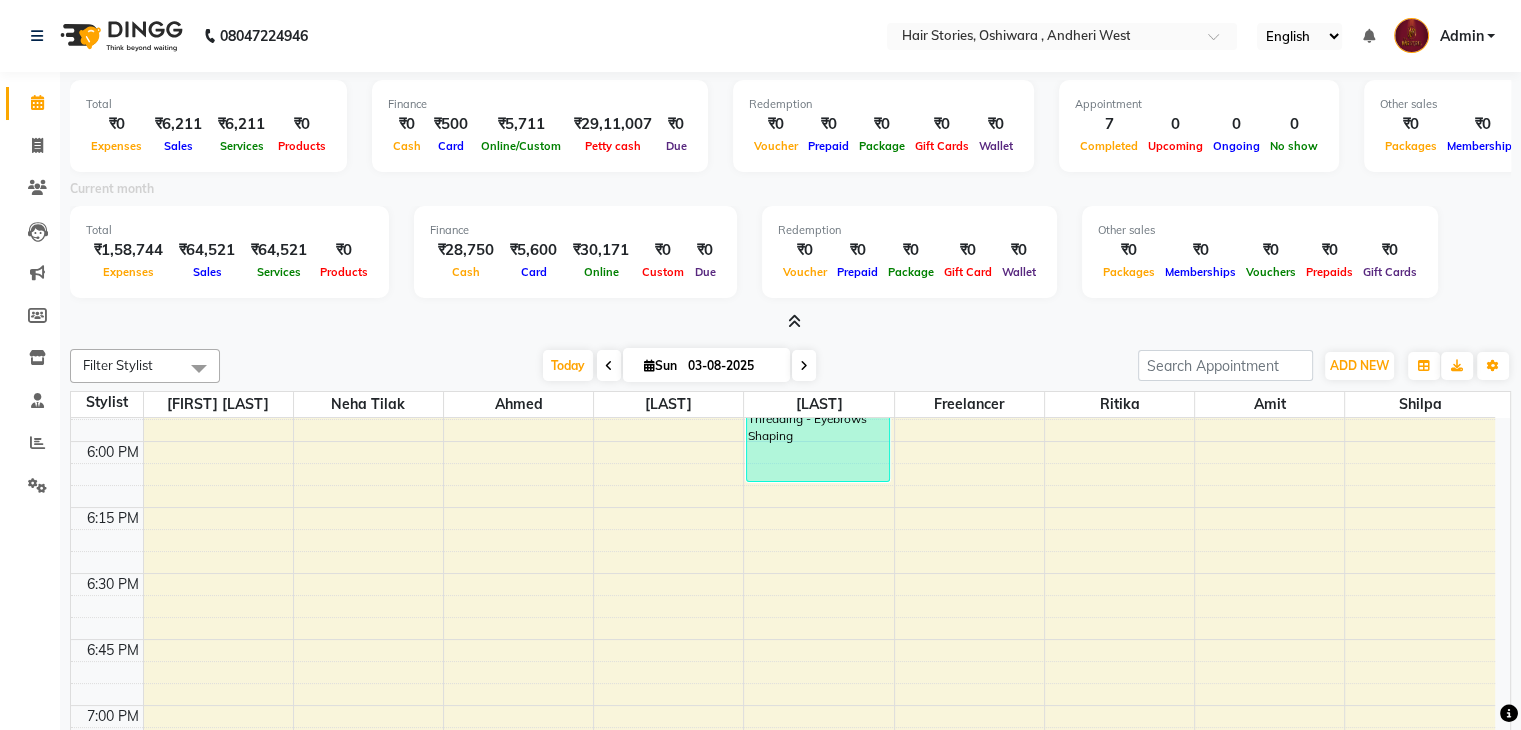 click at bounding box center (794, 321) 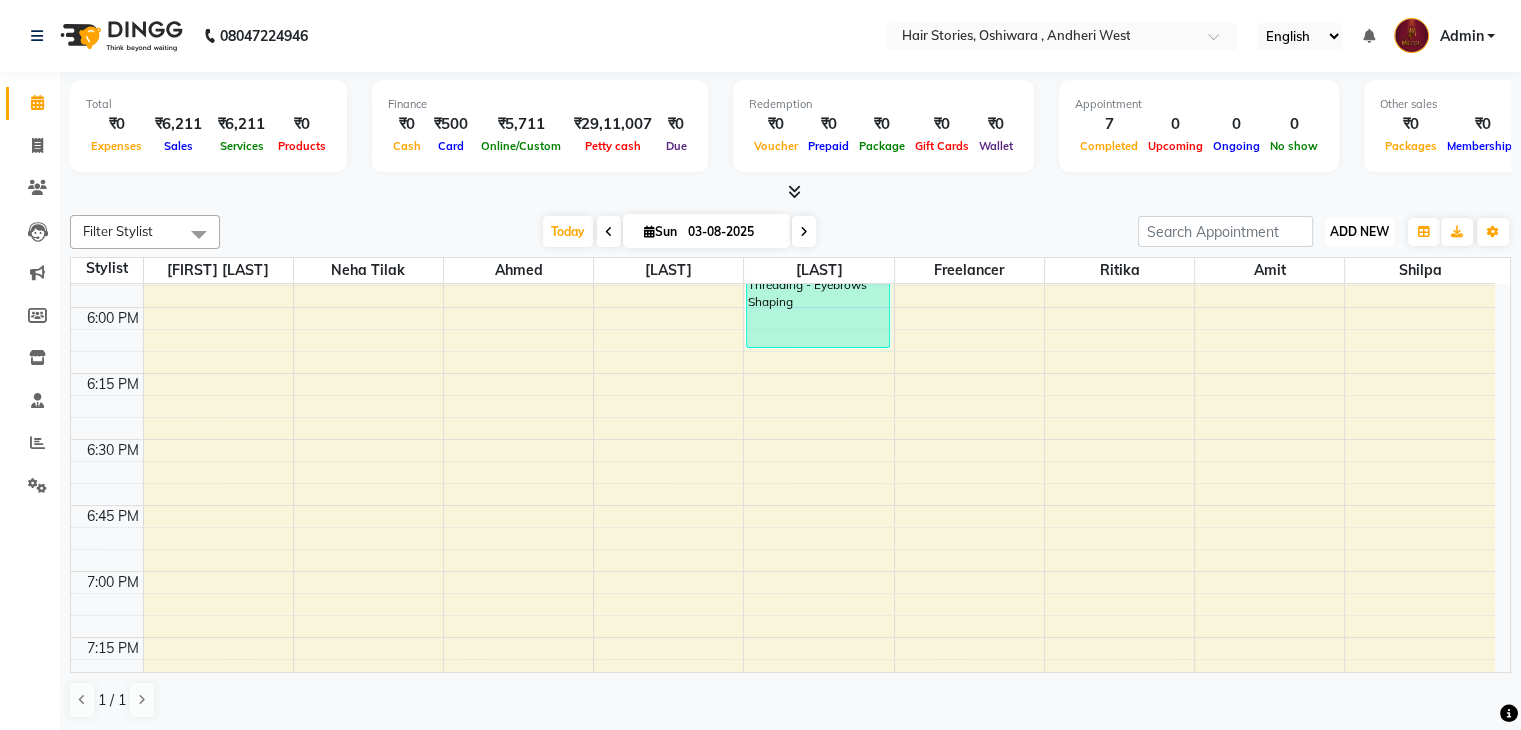 click on "ADD NEW" at bounding box center (1359, 231) 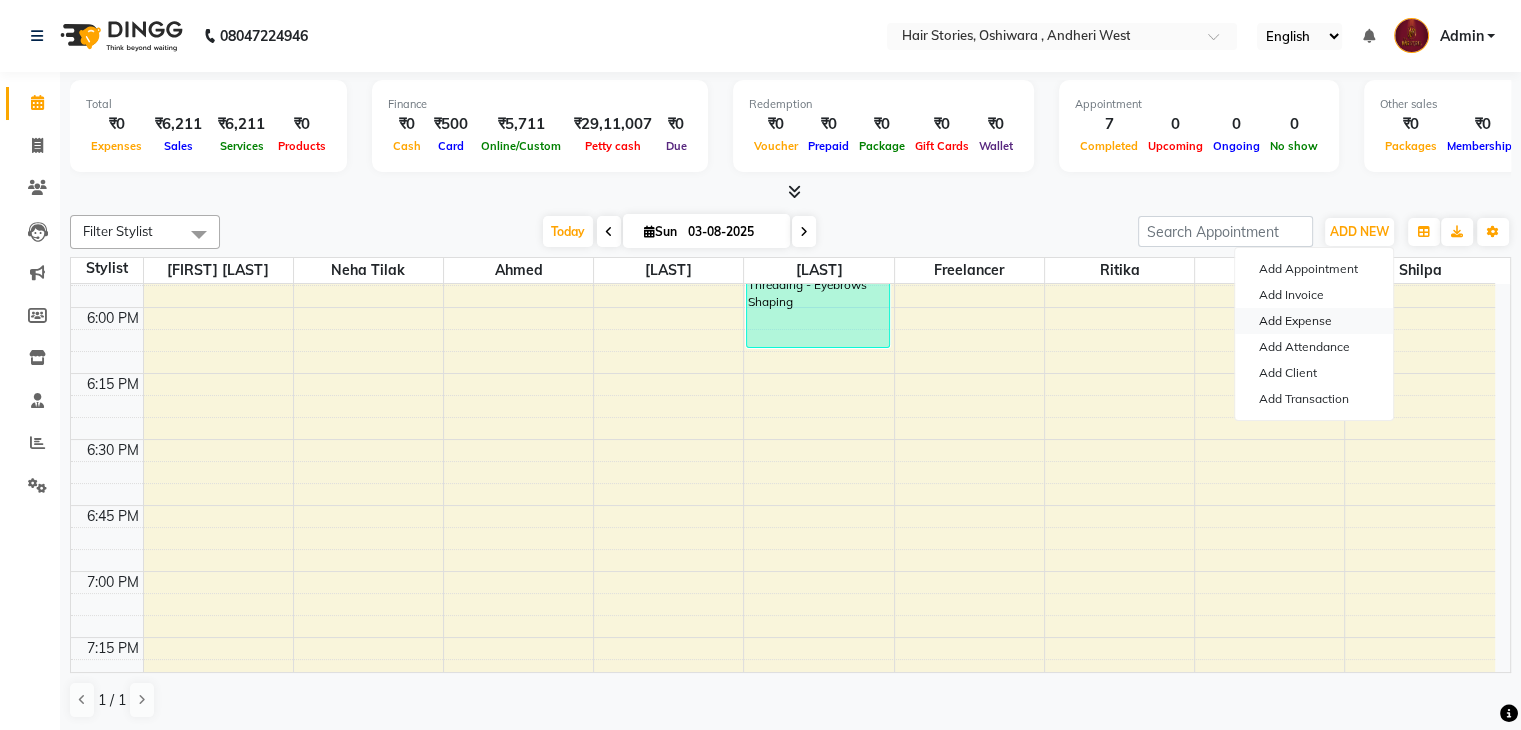 click on "Add Expense" at bounding box center [1314, 321] 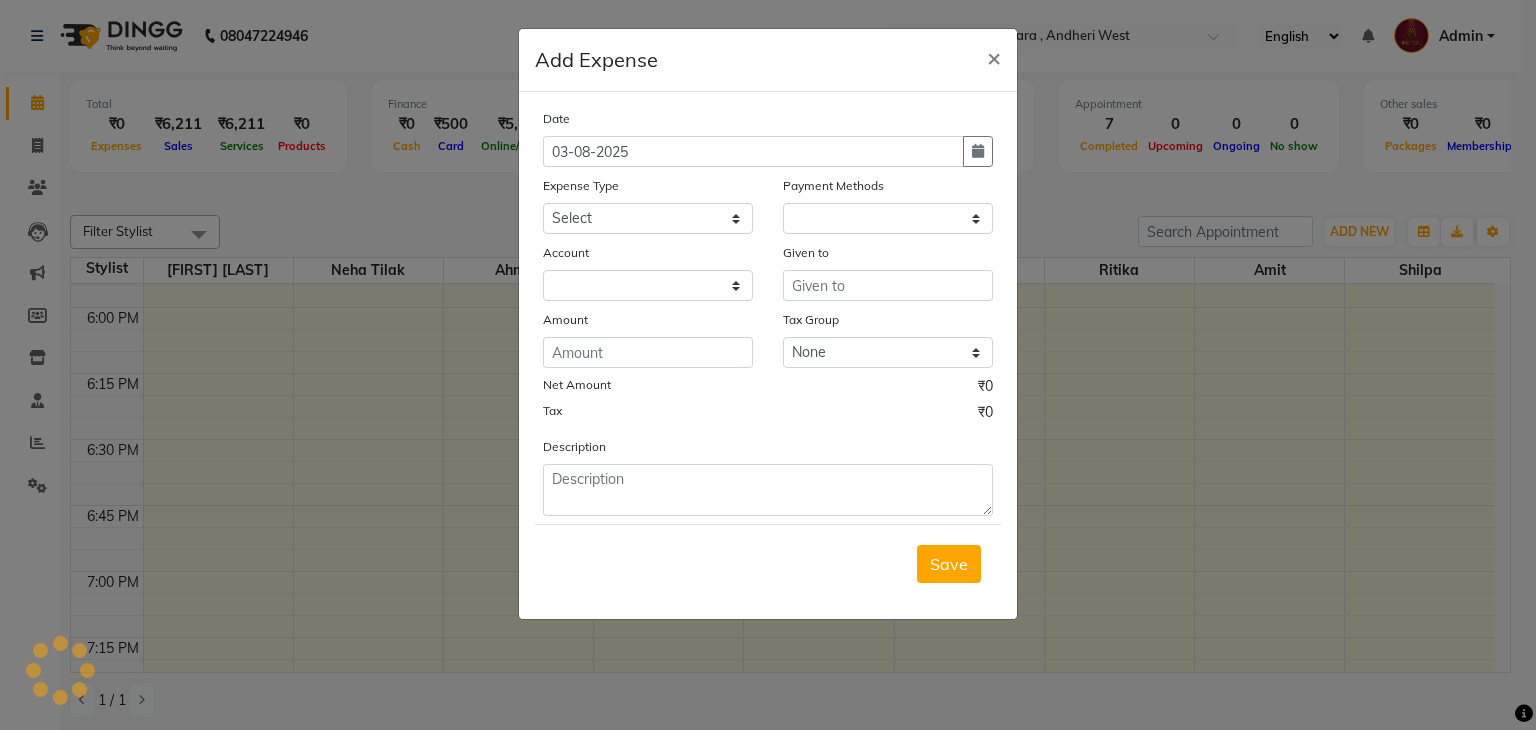 select on "1" 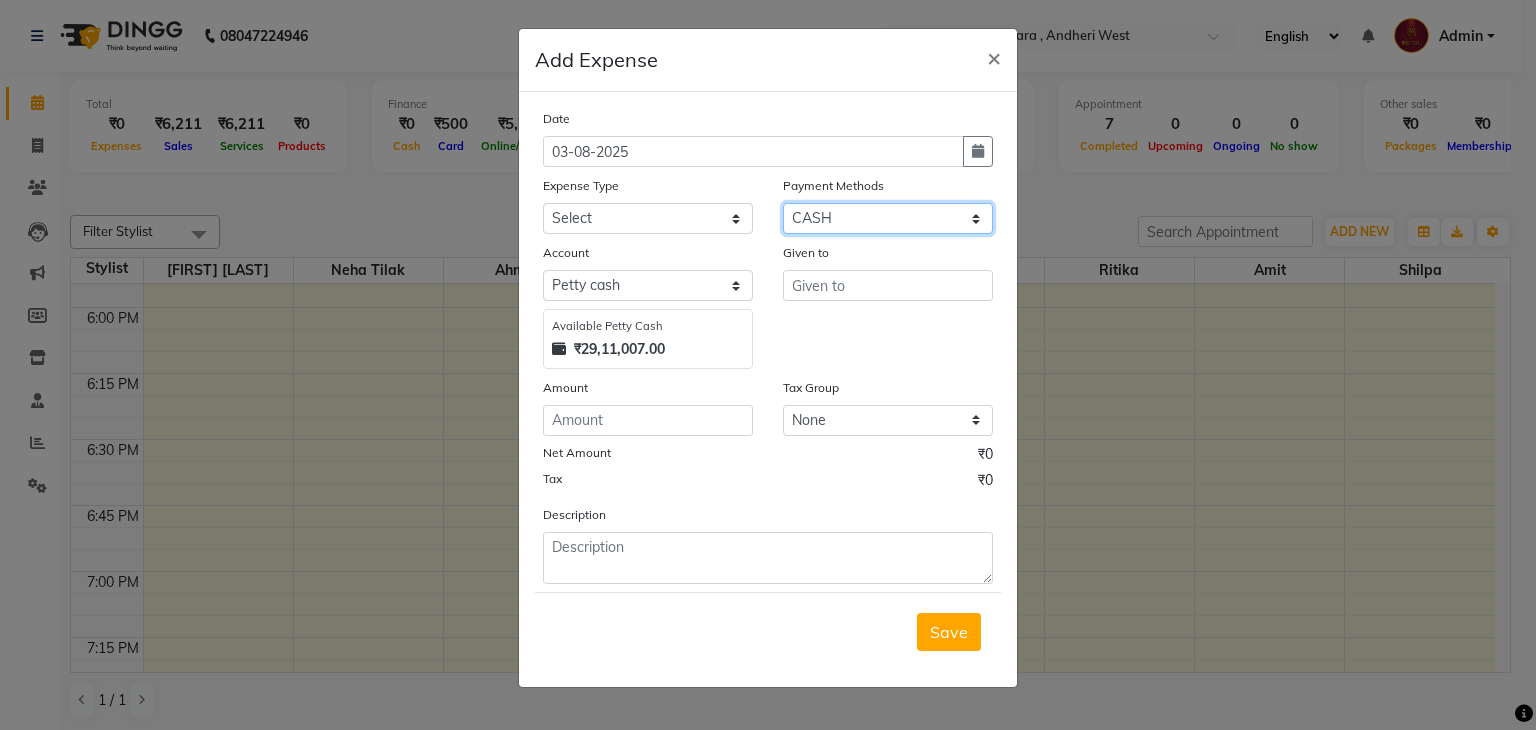 click on "Select PhonePe NearBuy Package Master Card BharatPay Card CARD PayTM Prepaid Voucher GPay ONLINE CASH Bank Cheque Wallet" 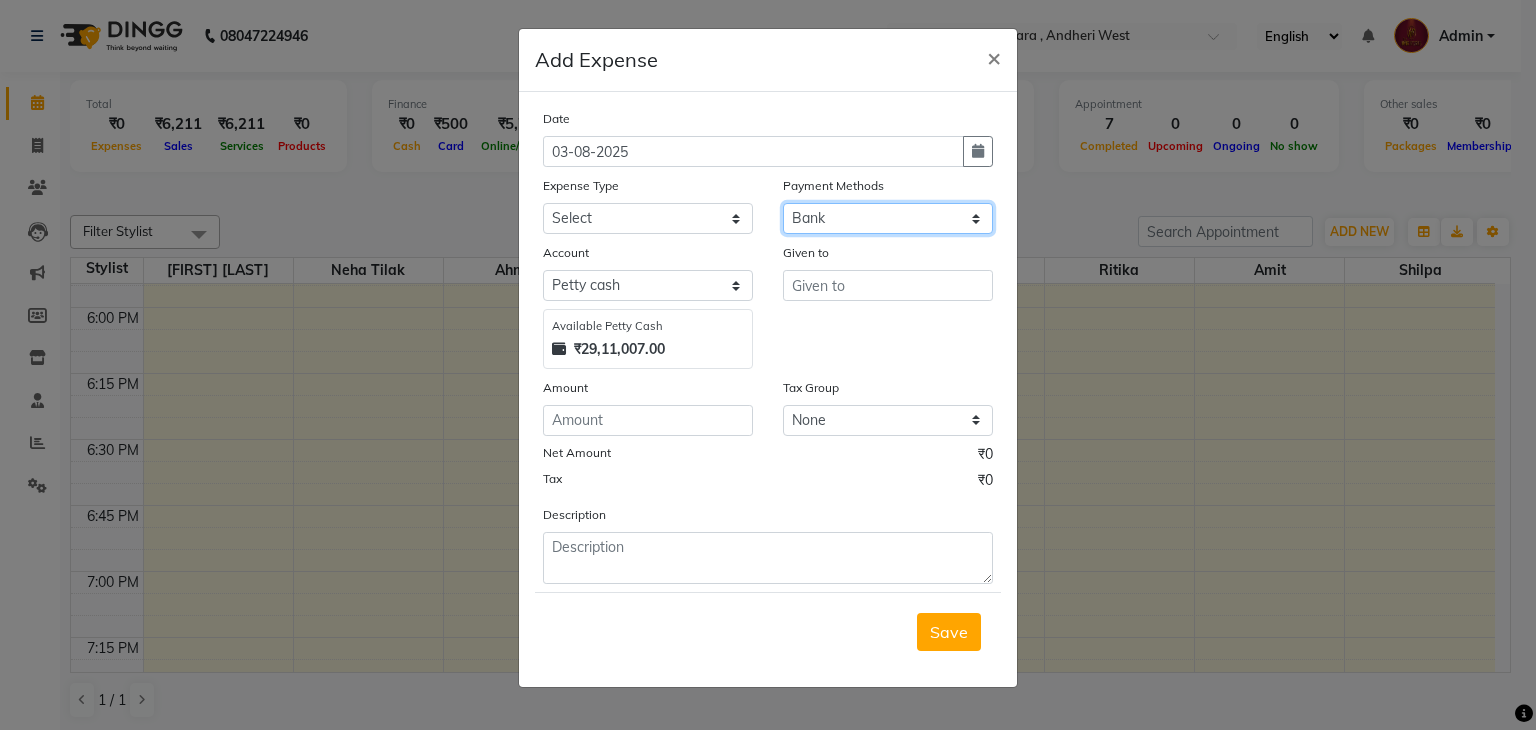 click on "Select PhonePe NearBuy Package Master Card BharatPay Card CARD PayTM Prepaid Voucher GPay ONLINE CASH Bank Cheque Wallet" 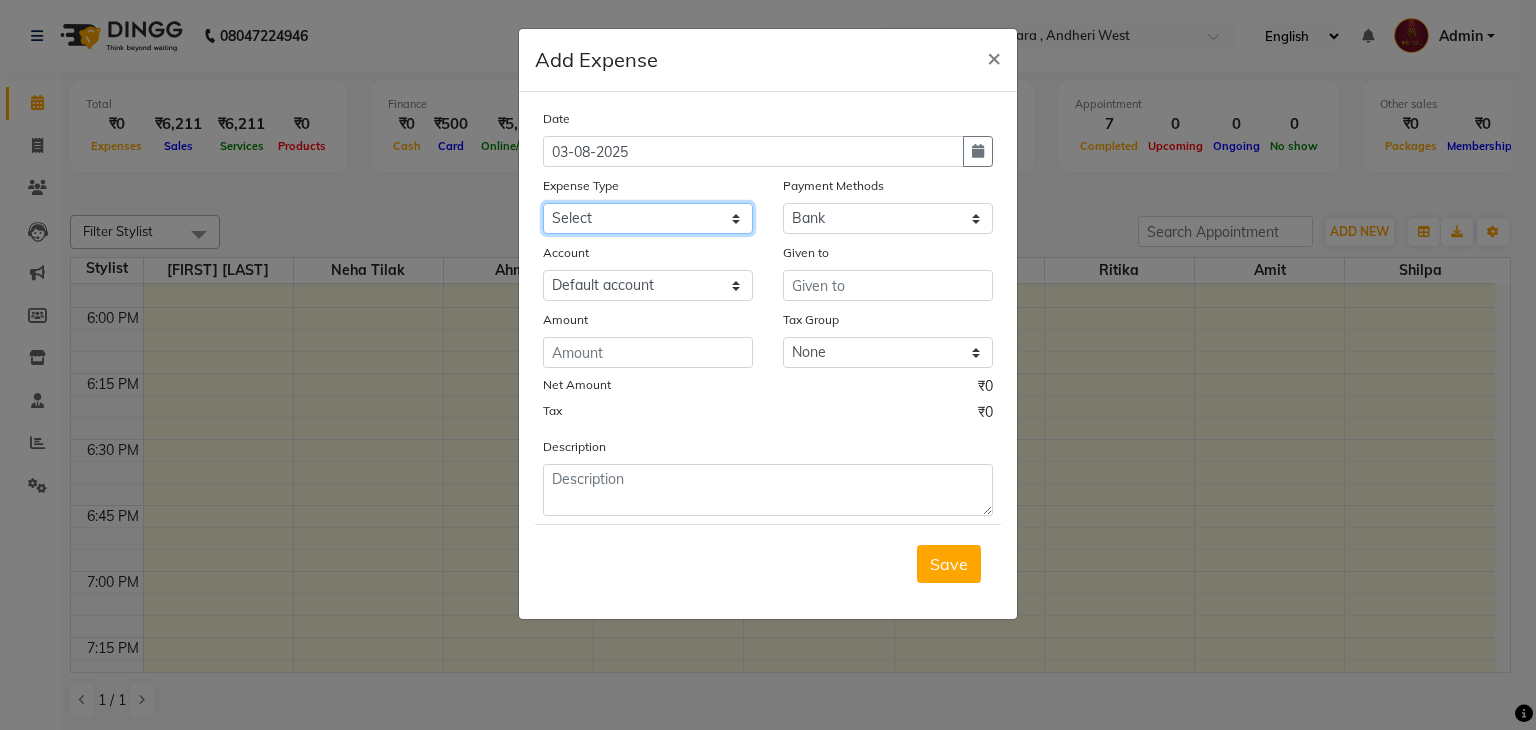 click on "Select Advance Salary Amits Expense Bank charges Car maintenance  Cash transfer to bank Cash transfer to hub Chartered Accountant Fees Client Snacks Clinical charges Credit Card Payment Diwali Expenses Electricity EMI Equipment Fuel Gaurd Govt fee Incentive Insurance Interest International purchase Laundary Lawyer Fees Loan Repayment Maintenance Marketing Medicine Miscellaneous MRA Other Pantry Petrol Product Rent Salary Staff Snacks Tax Tea & Refreshment Travelling Utilities WeFast" 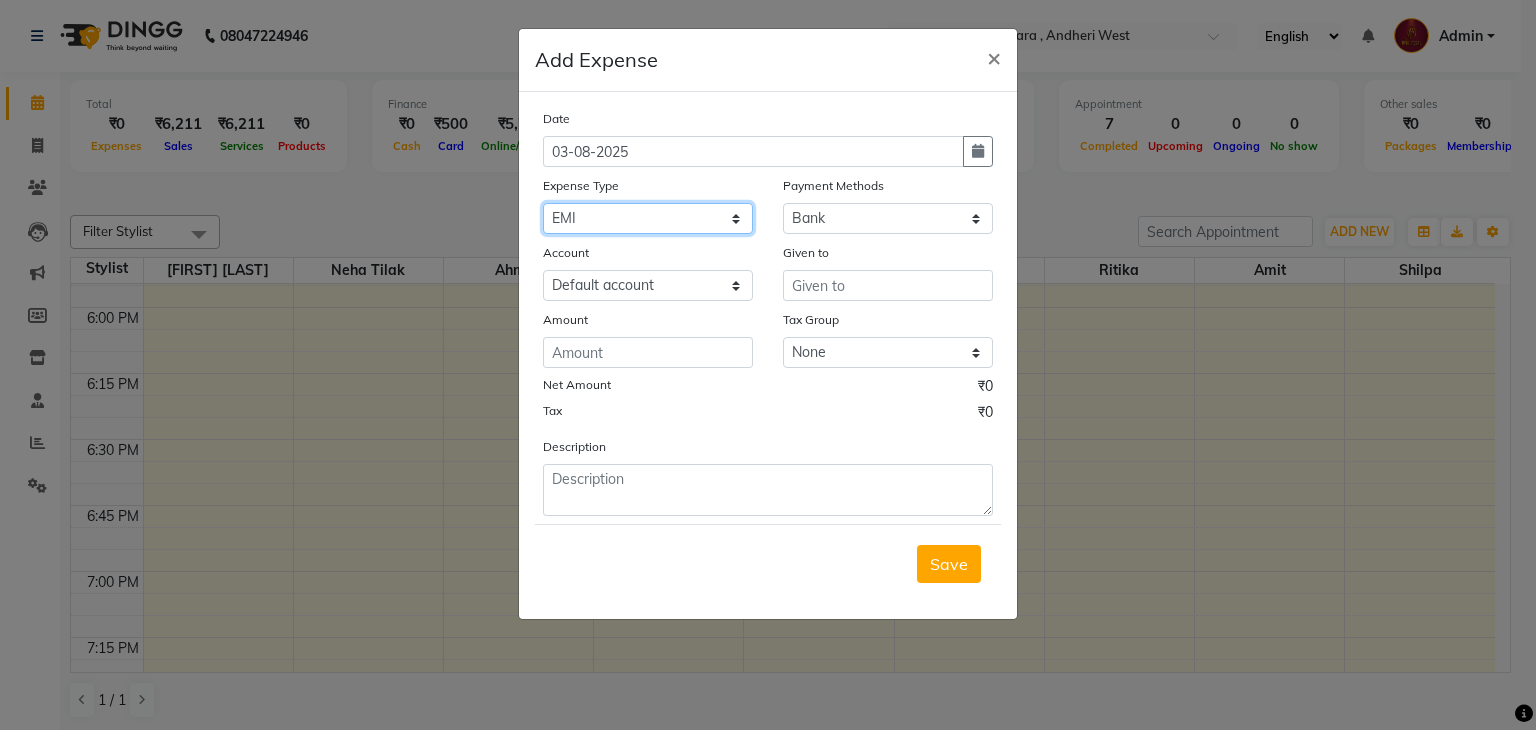 click on "Select Advance Salary Amits Expense Bank charges Car maintenance  Cash transfer to bank Cash transfer to hub Chartered Accountant Fees Client Snacks Clinical charges Credit Card Payment Diwali Expenses Electricity EMI Equipment Fuel Gaurd Govt fee Incentive Insurance Interest International purchase Laundary Lawyer Fees Loan Repayment Maintenance Marketing Medicine Miscellaneous MRA Other Pantry Petrol Product Rent Salary Staff Snacks Tax Tea & Refreshment Travelling Utilities WeFast" 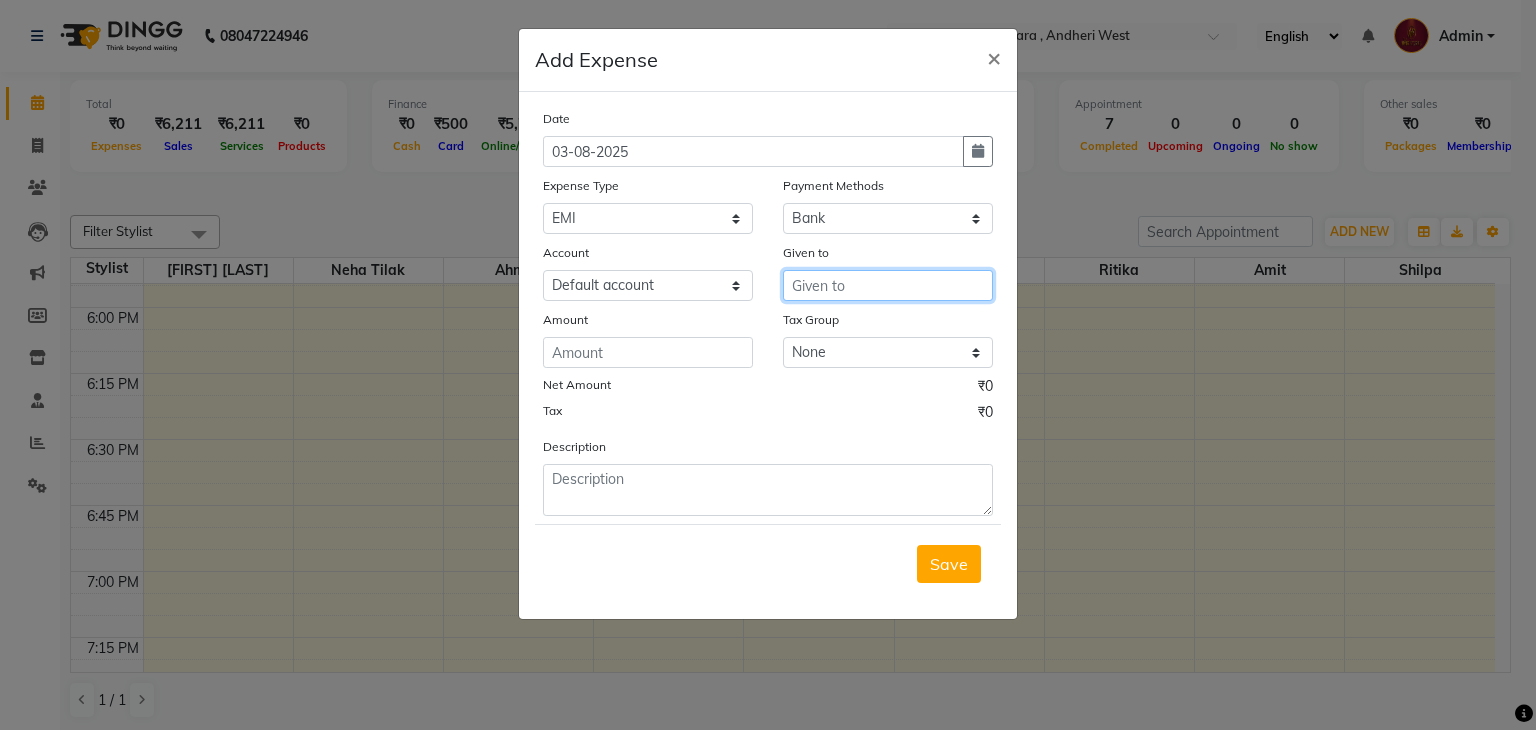 click at bounding box center (888, 285) 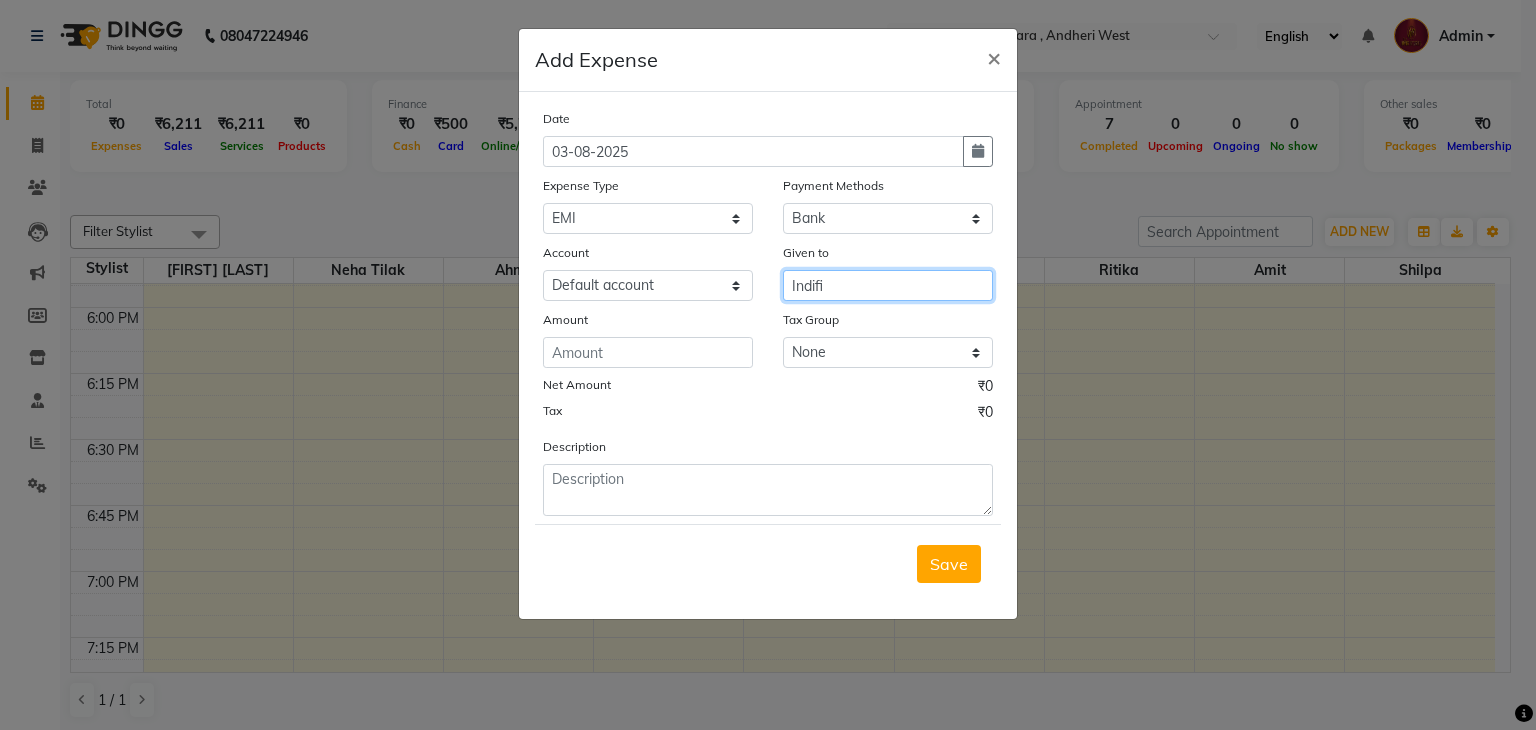 type on "Indifi" 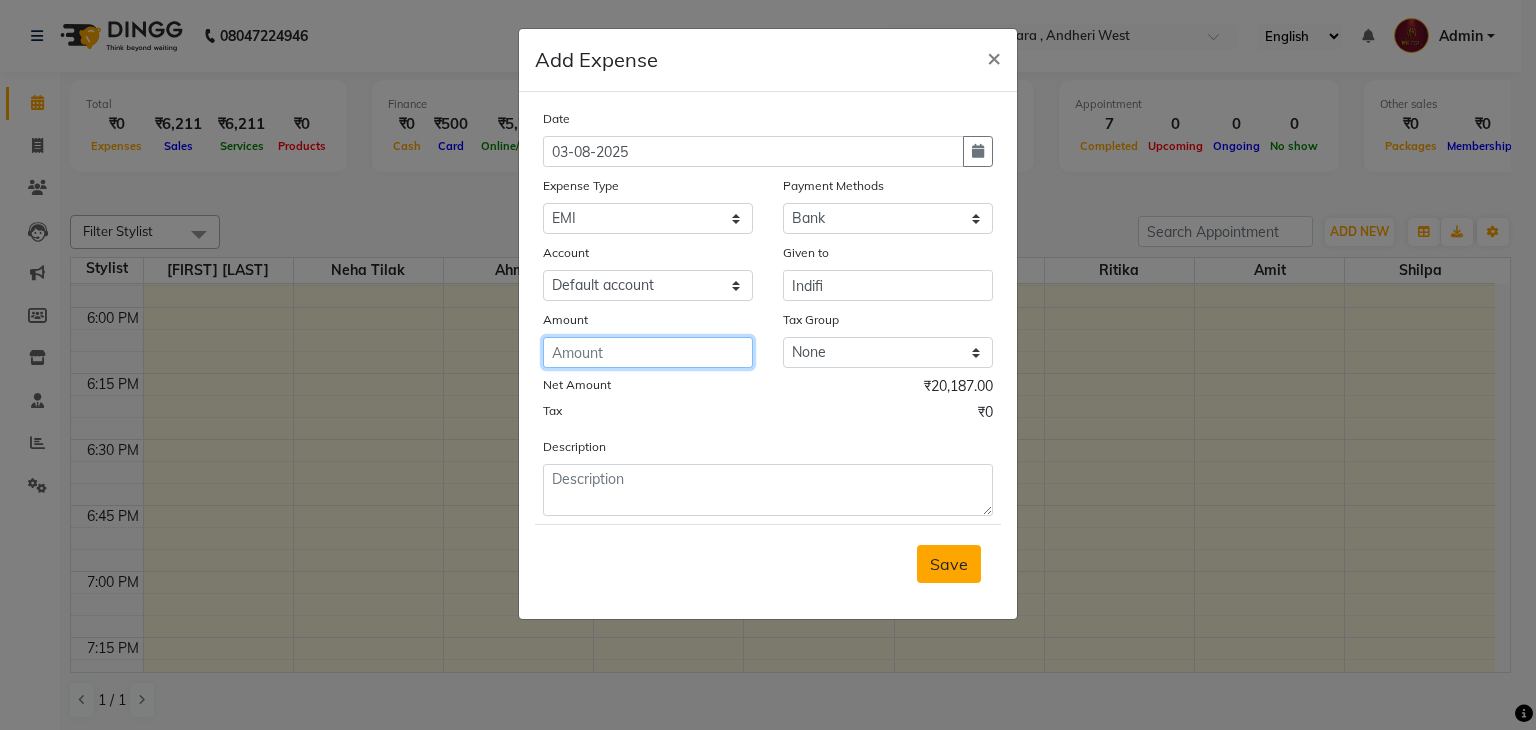 type on "[PHONE]" 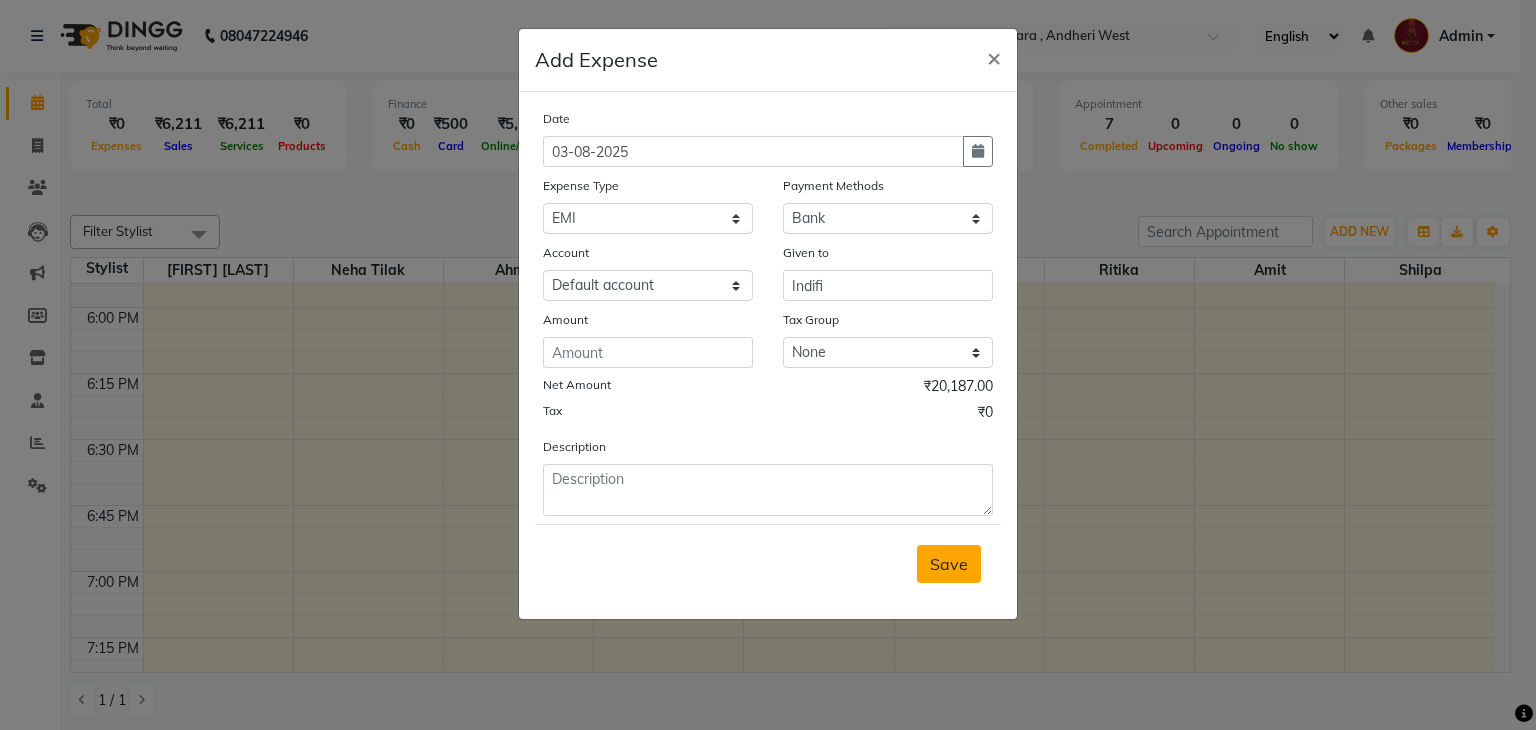 click on "Save" at bounding box center (949, 564) 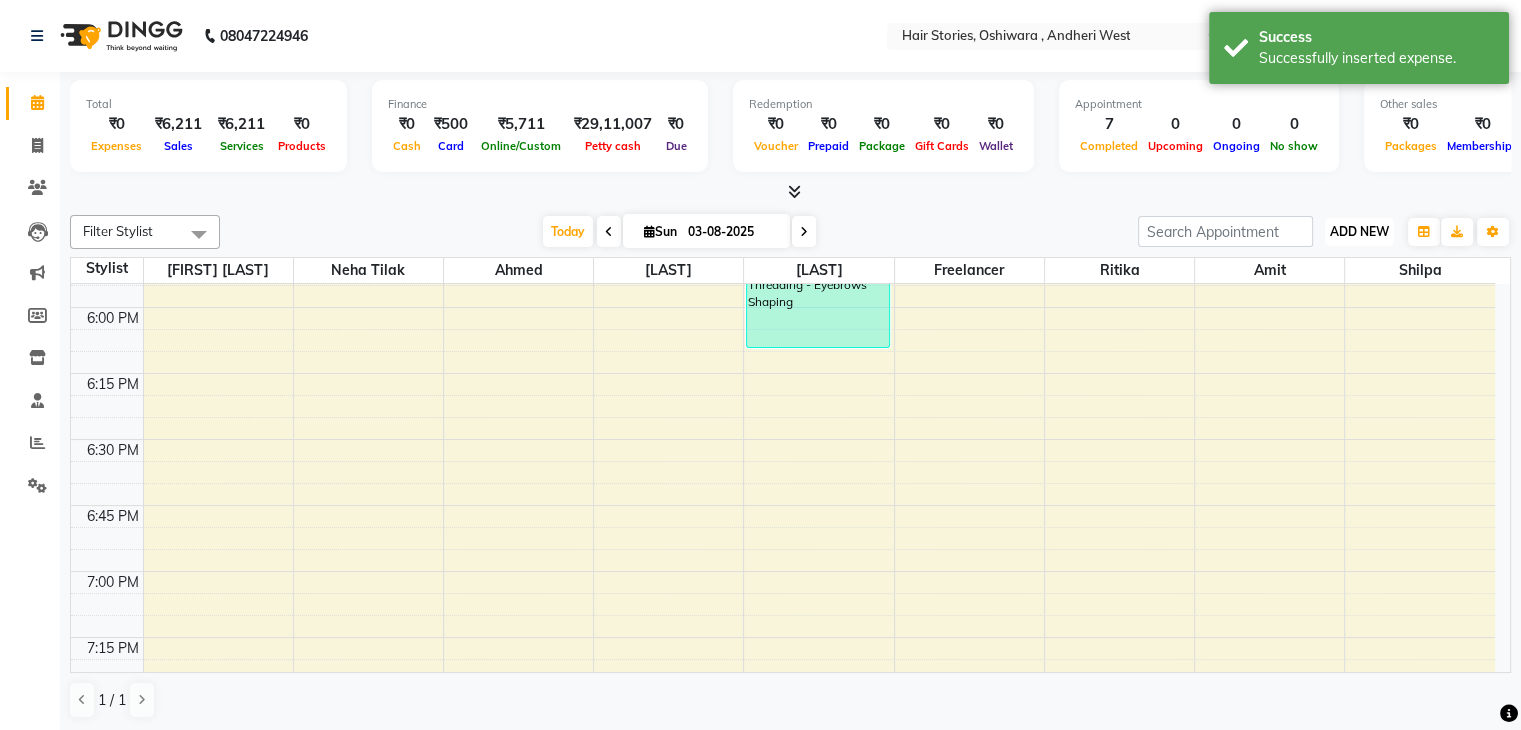 click on "ADD NEW" at bounding box center (1359, 231) 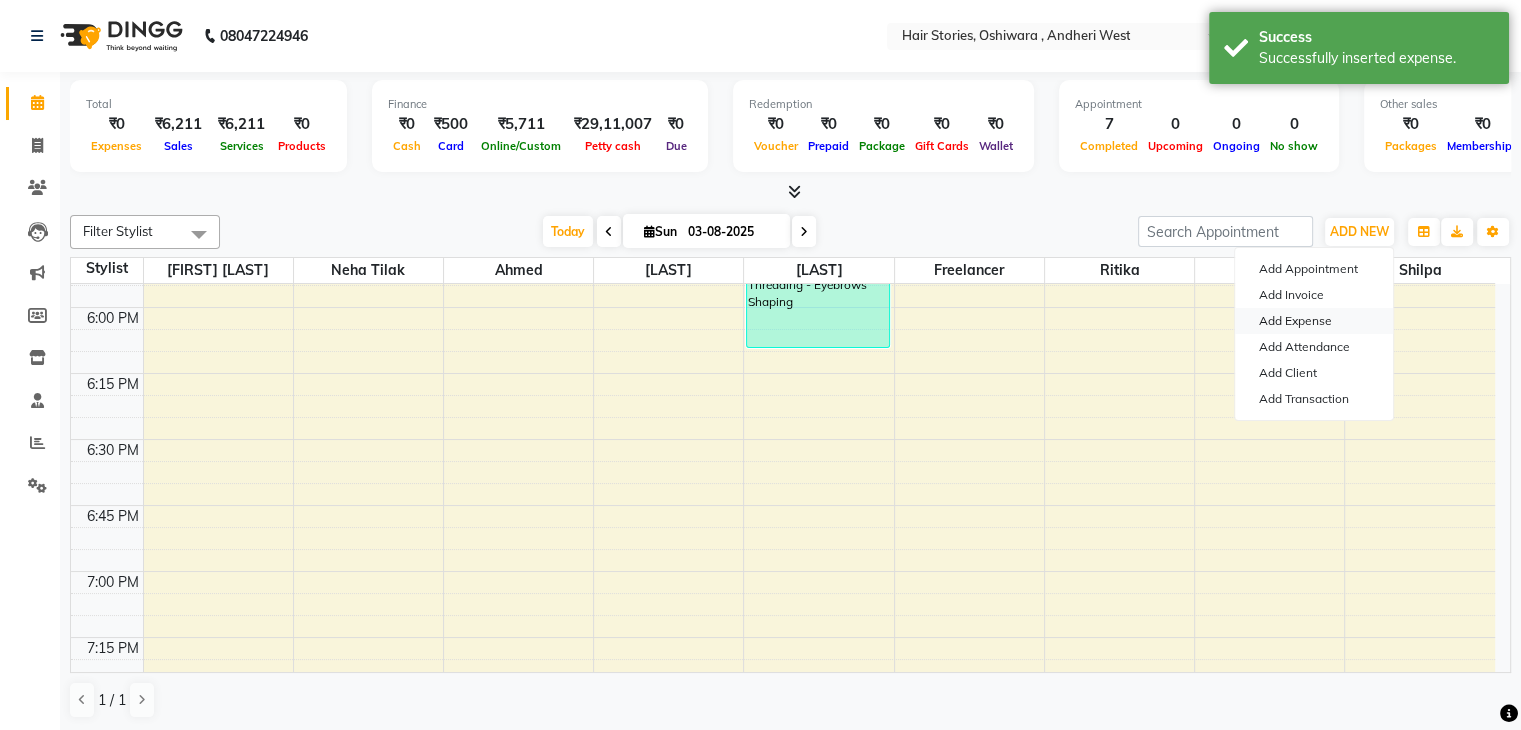 click on "Add Expense" at bounding box center (1314, 321) 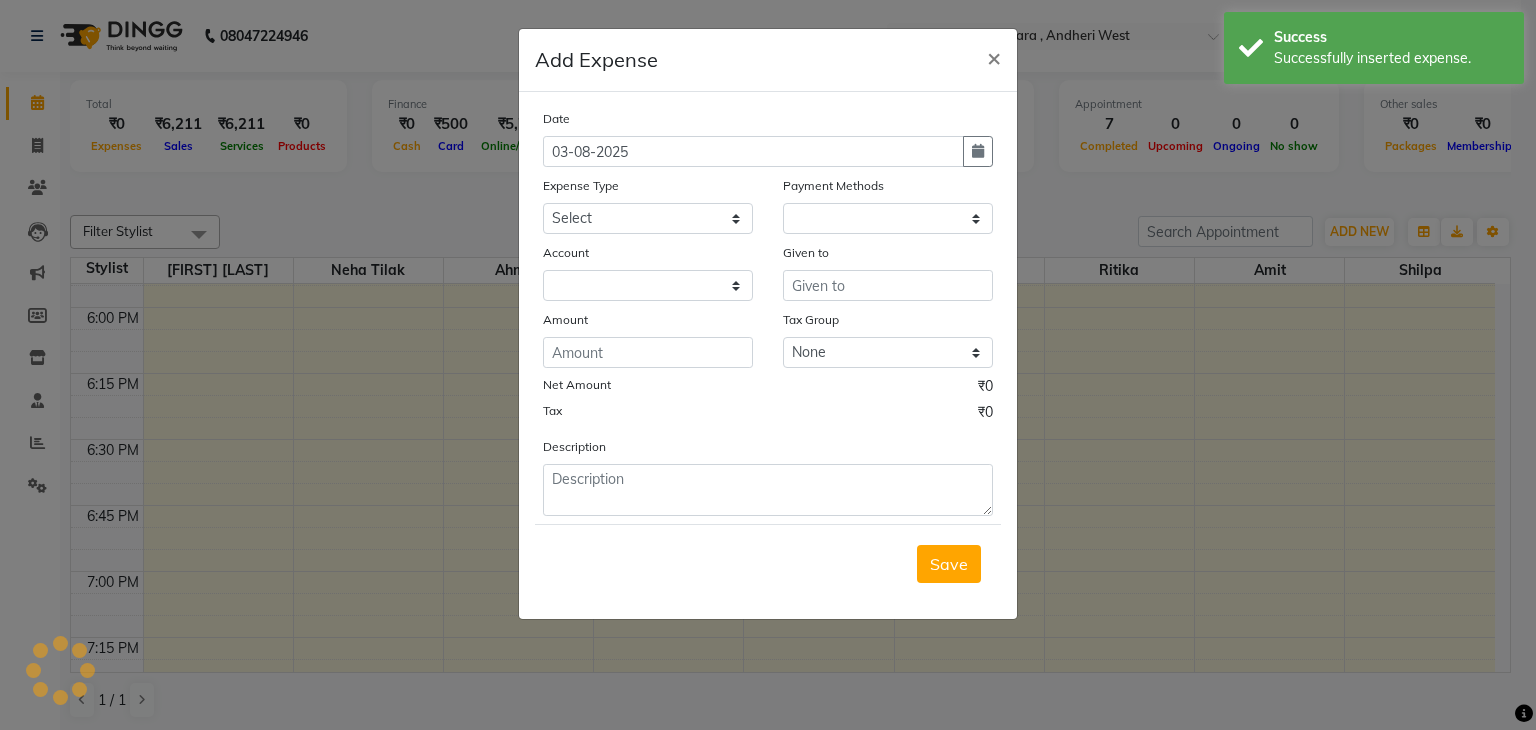 select on "1" 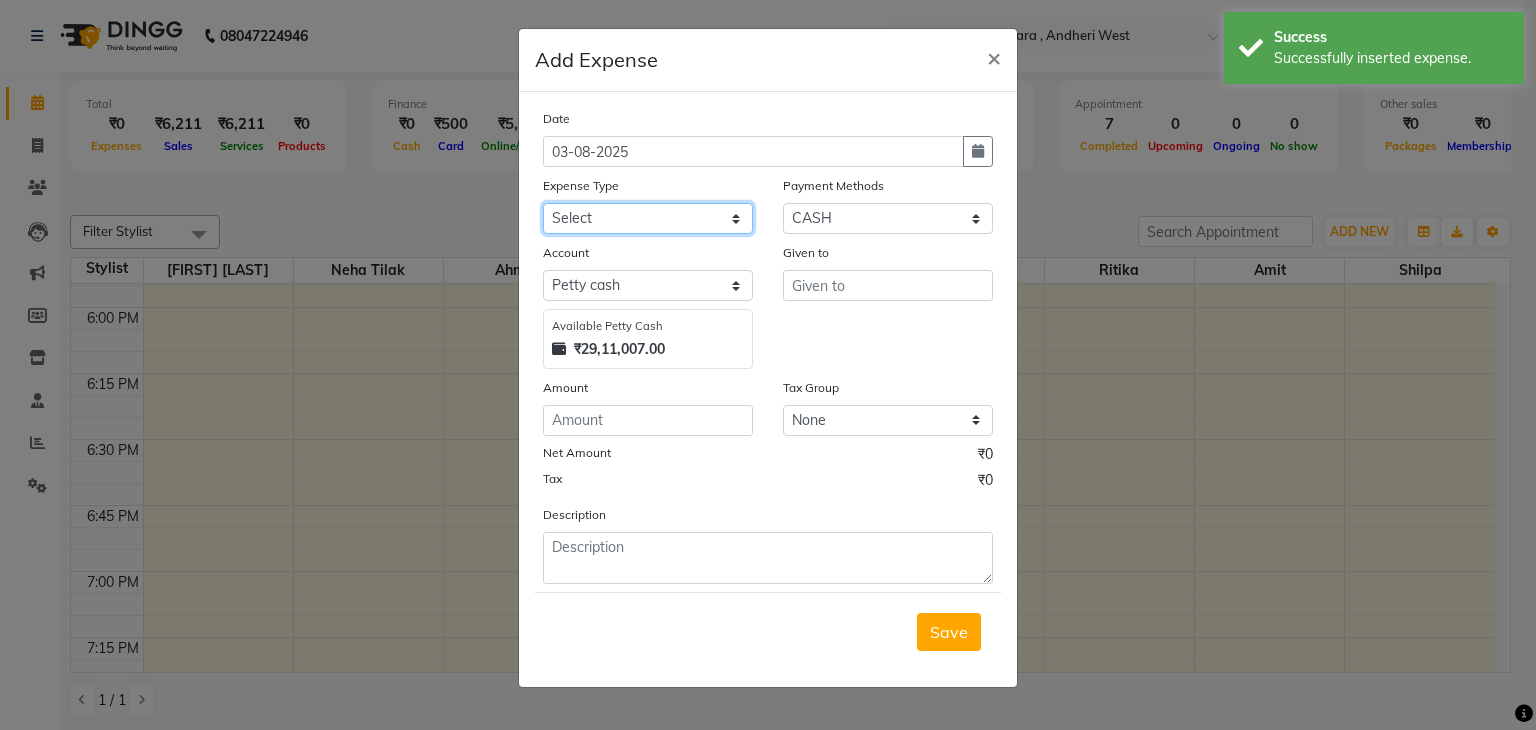 click on "Select Advance Salary Amits Expense Bank charges Car maintenance  Cash transfer to bank Cash transfer to hub Chartered Accountant Fees Client Snacks Clinical charges Credit Card Payment Diwali Expenses Electricity EMI Equipment Fuel Gaurd Govt fee Incentive Insurance Interest International purchase Laundary Lawyer Fees Loan Repayment Maintenance Marketing Medicine Miscellaneous MRA Other Pantry Petrol Product Rent Salary Staff Snacks Tax Tea & Refreshment Travelling Utilities WeFast" 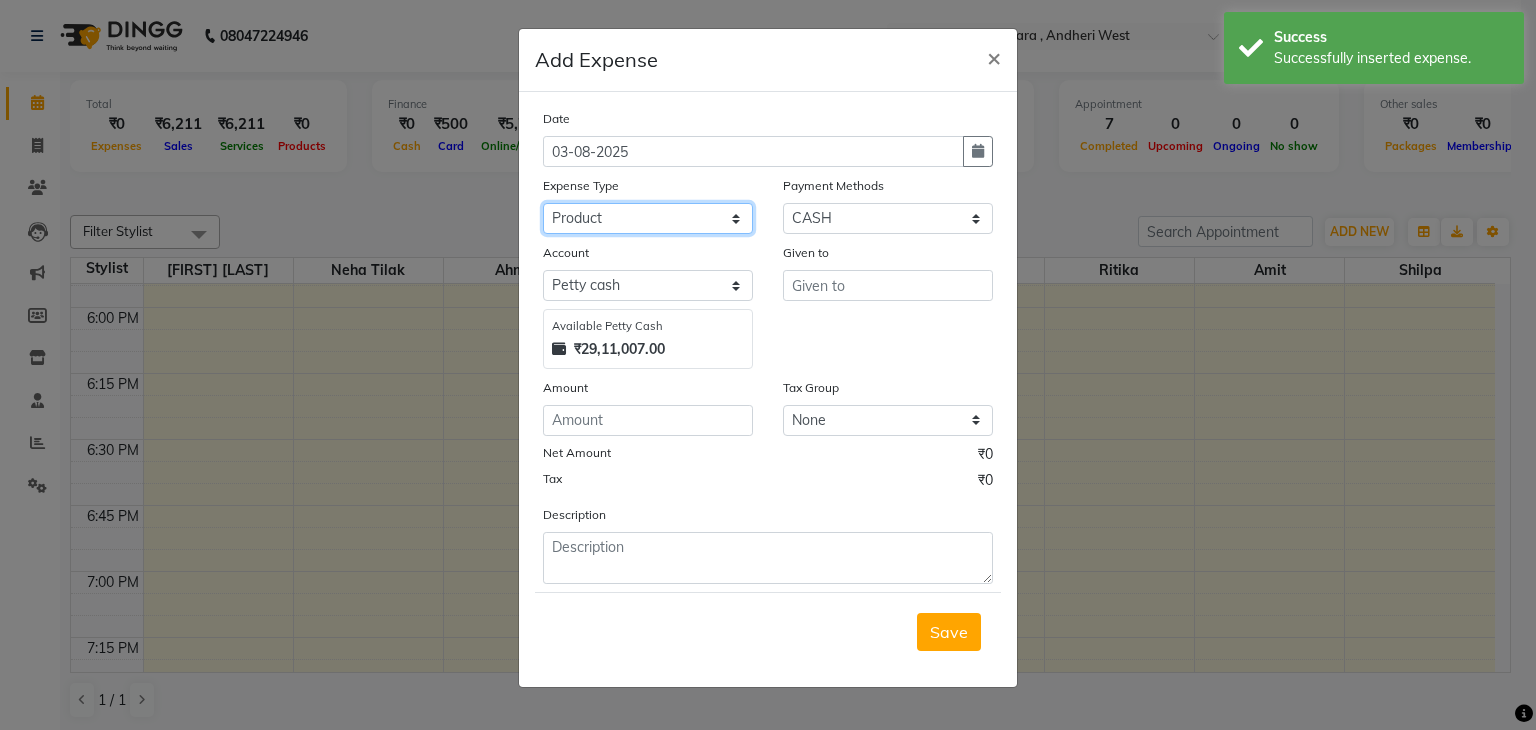 click on "Select Advance Salary Amits Expense Bank charges Car maintenance  Cash transfer to bank Cash transfer to hub Chartered Accountant Fees Client Snacks Clinical charges Credit Card Payment Diwali Expenses Electricity EMI Equipment Fuel Gaurd Govt fee Incentive Insurance Interest International purchase Laundary Lawyer Fees Loan Repayment Maintenance Marketing Medicine Miscellaneous MRA Other Pantry Petrol Product Rent Salary Staff Snacks Tax Tea & Refreshment Travelling Utilities WeFast" 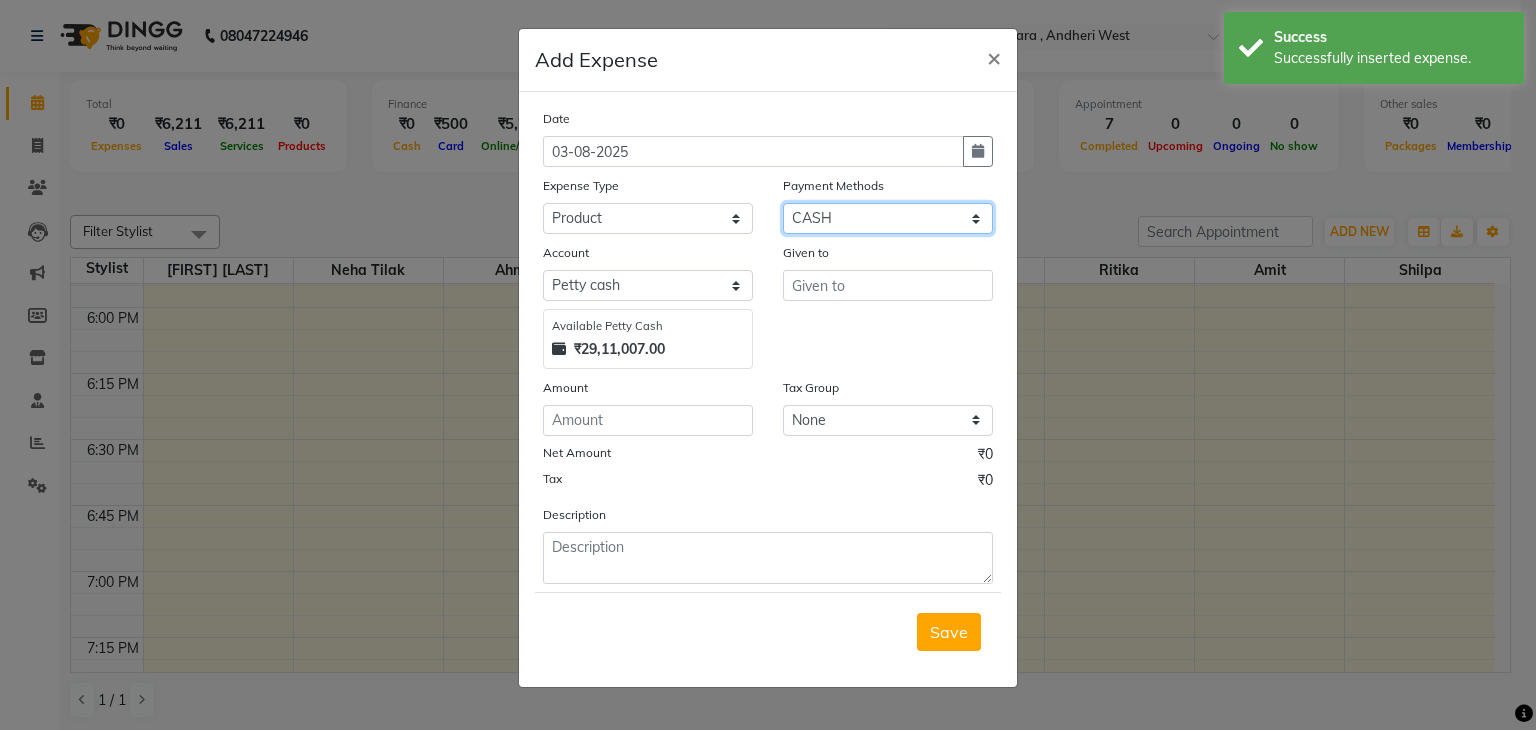 click on "Select PhonePe NearBuy Package Master Card BharatPay Card CARD PayTM Prepaid Voucher GPay ONLINE CASH Bank Cheque Wallet" 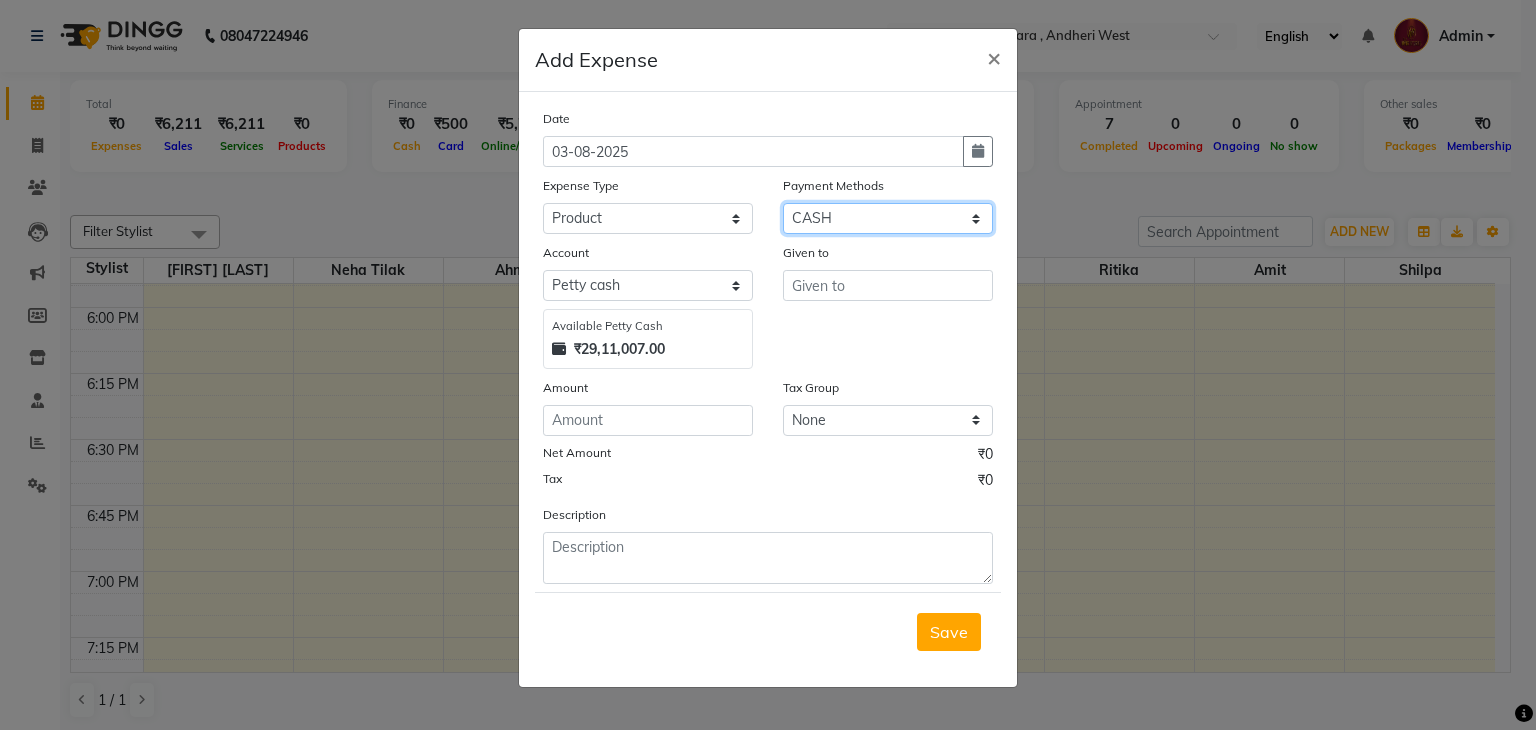 select on "17" 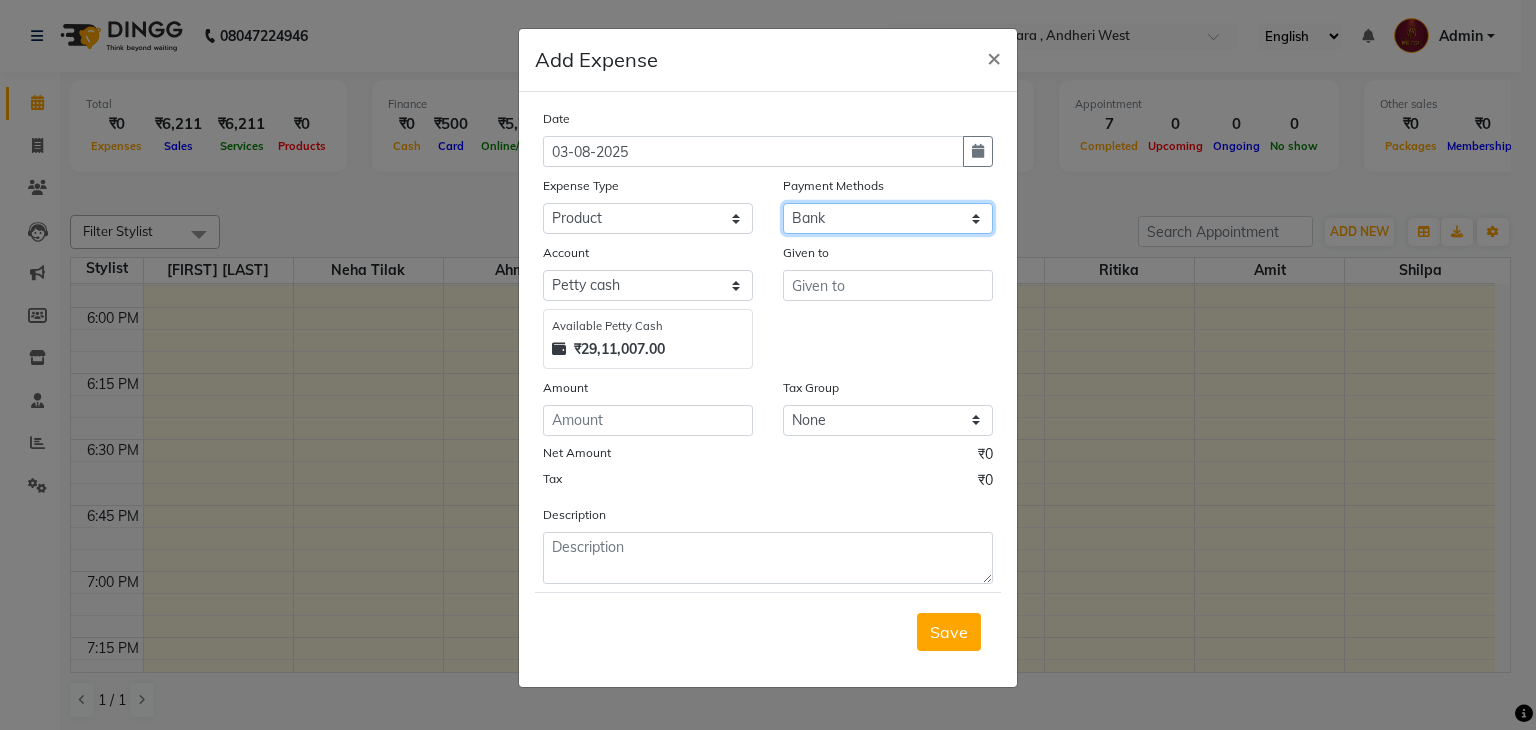 click on "Select PhonePe NearBuy Package Master Card BharatPay Card CARD PayTM Prepaid Voucher GPay ONLINE CASH Bank Cheque Wallet" 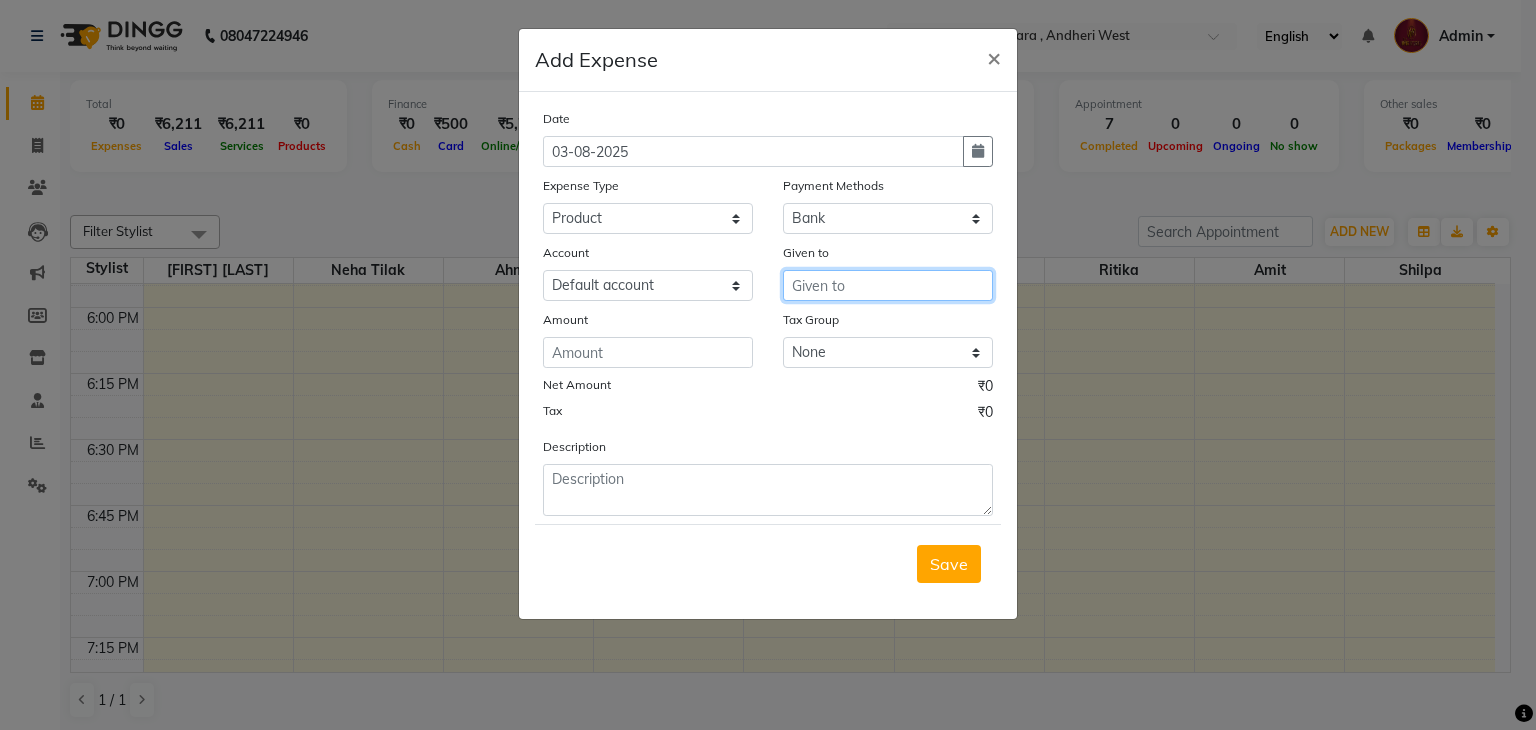click at bounding box center [888, 285] 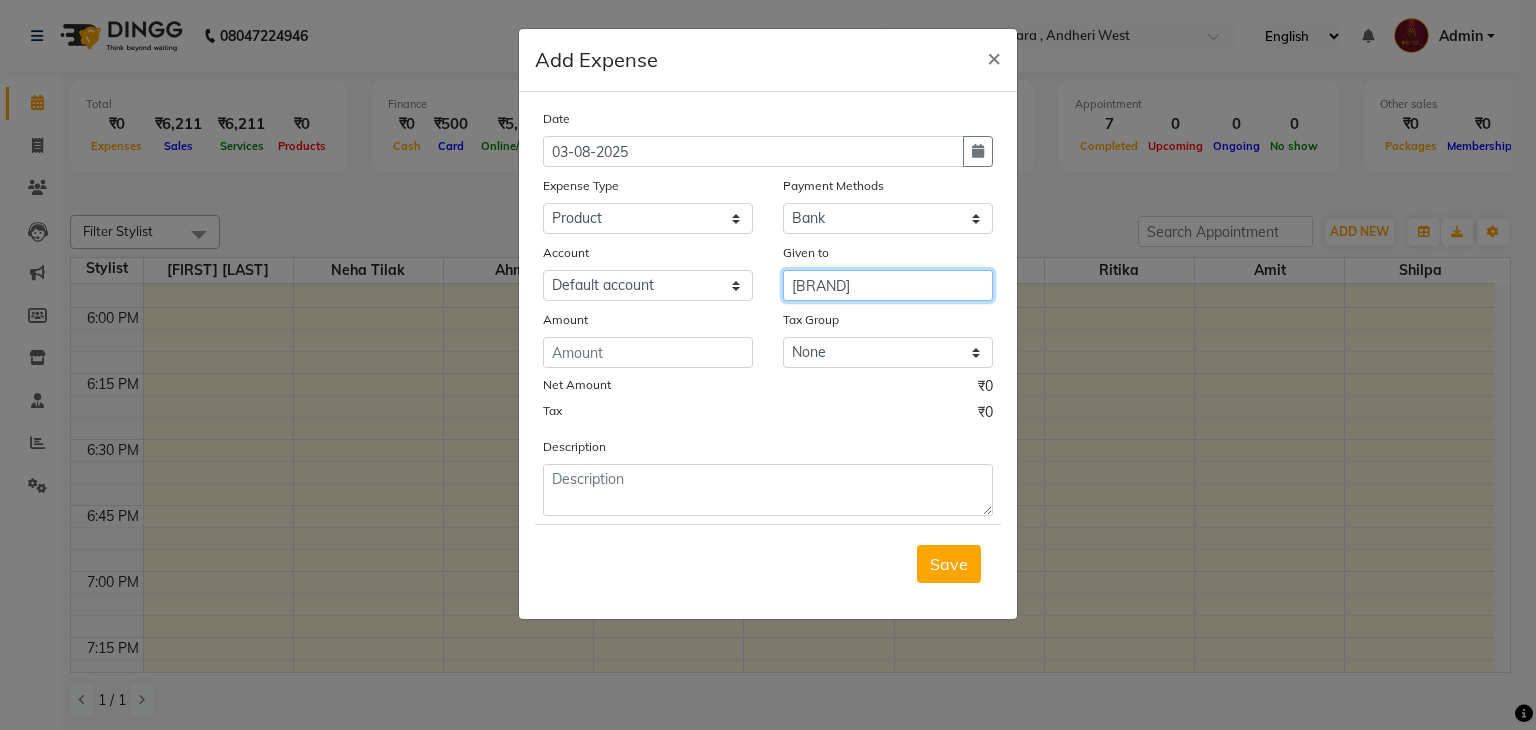 click on "[BRAND]" at bounding box center [888, 285] 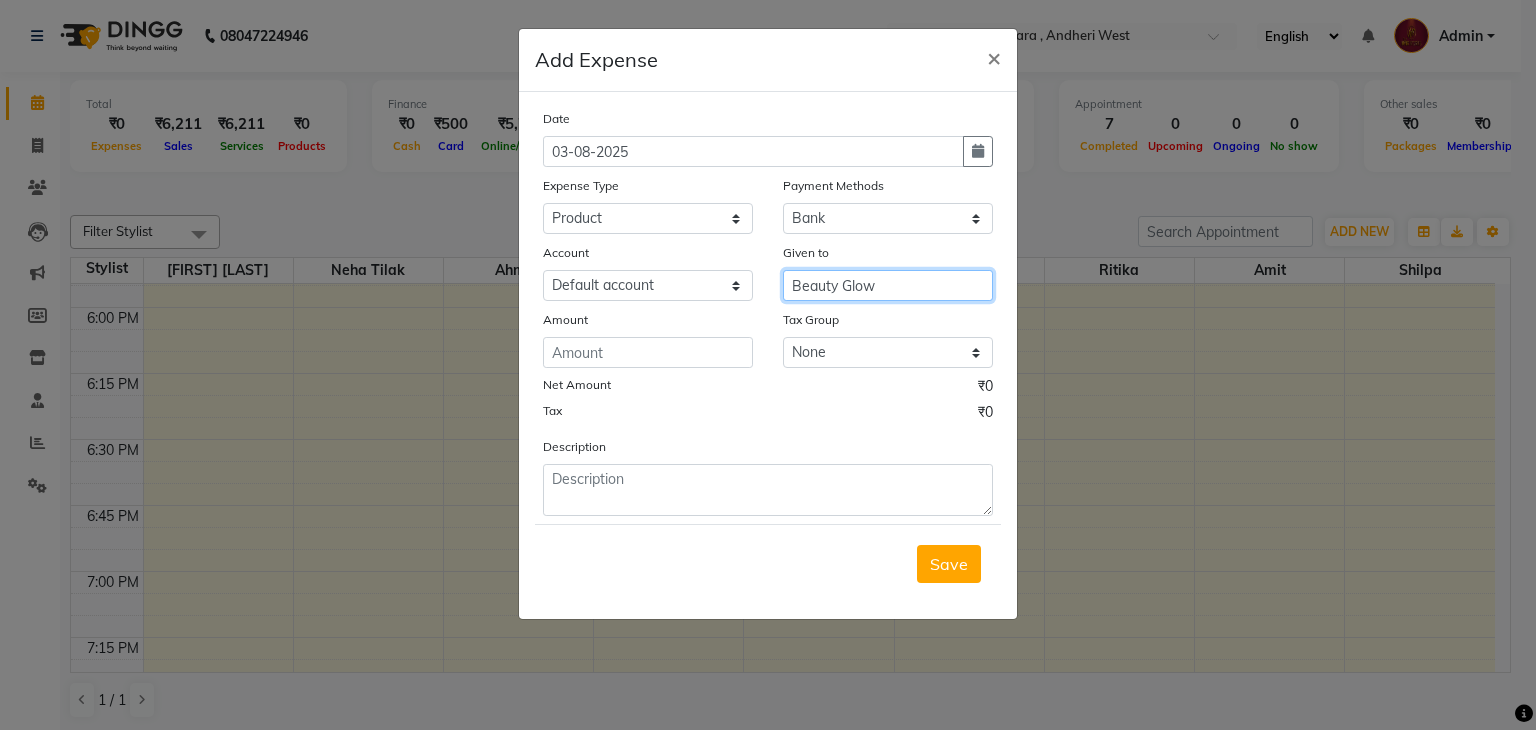 type on "Beauty Glow" 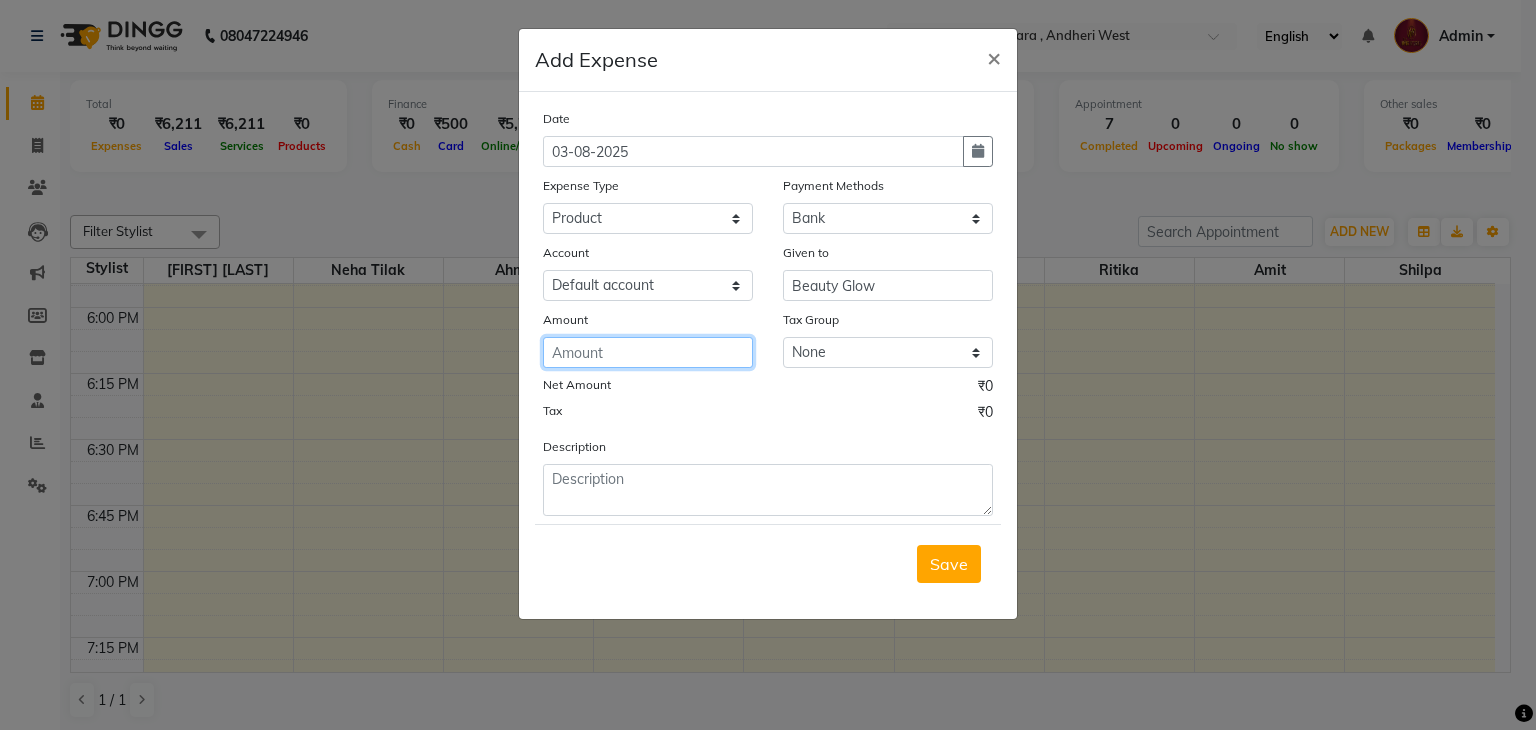 click 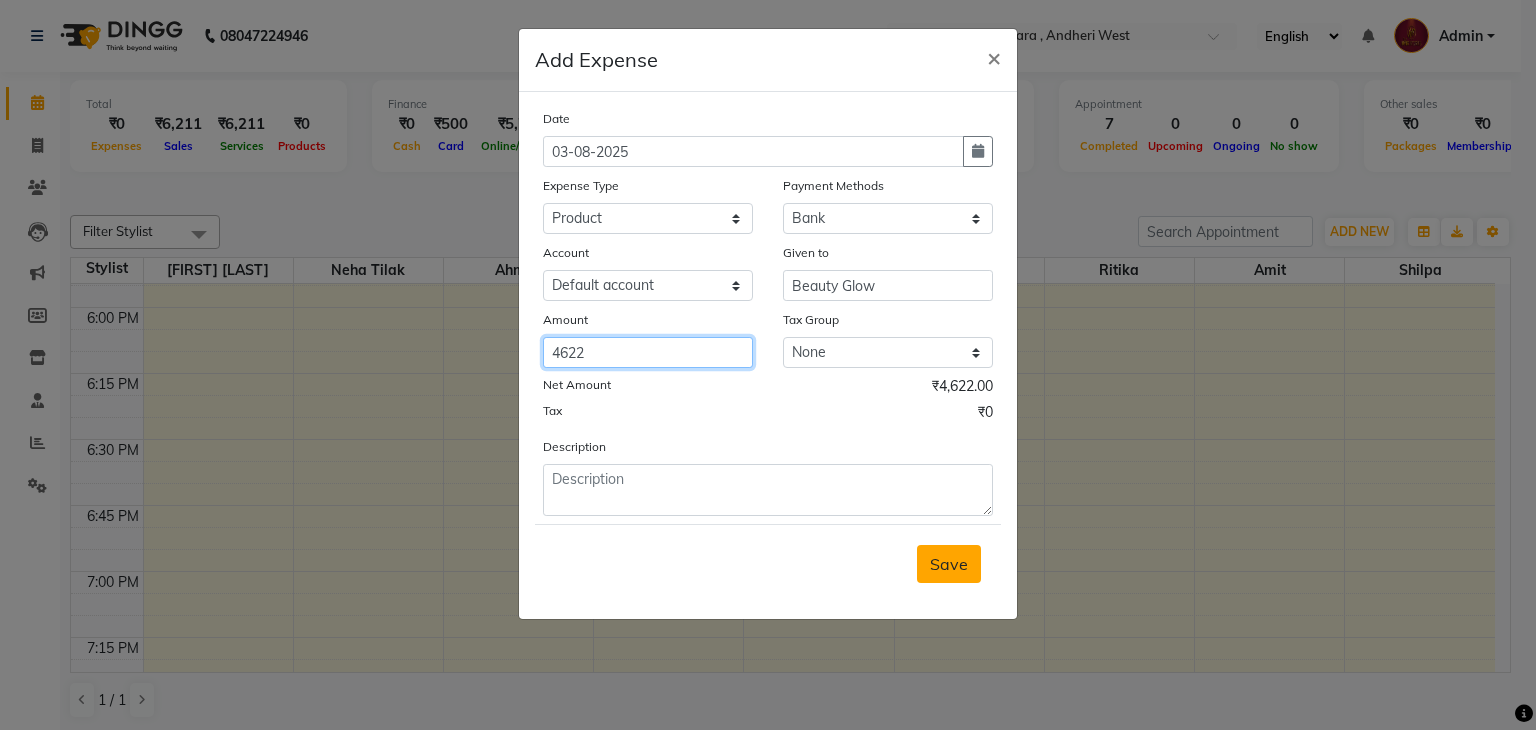 type on "4622" 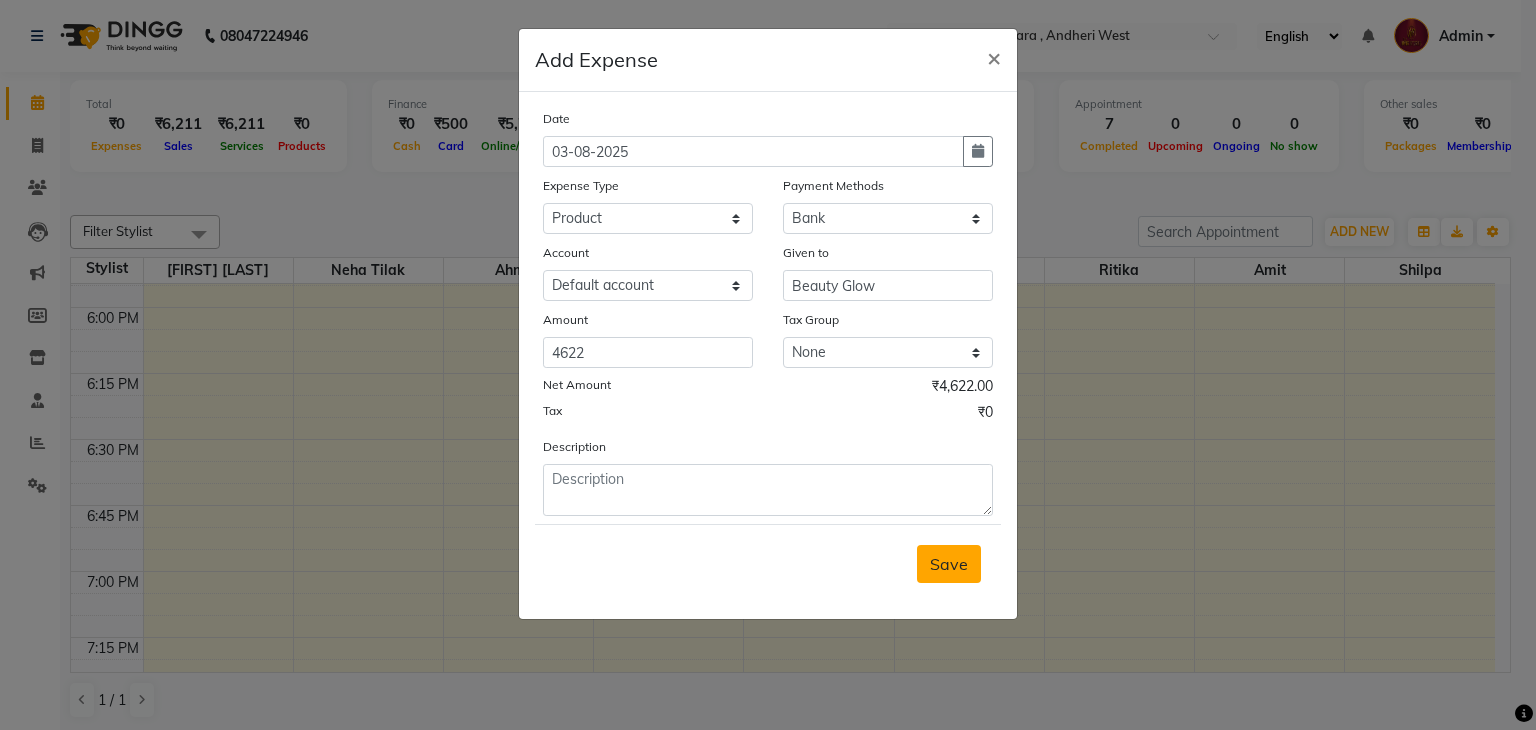 click on "Save" at bounding box center [949, 564] 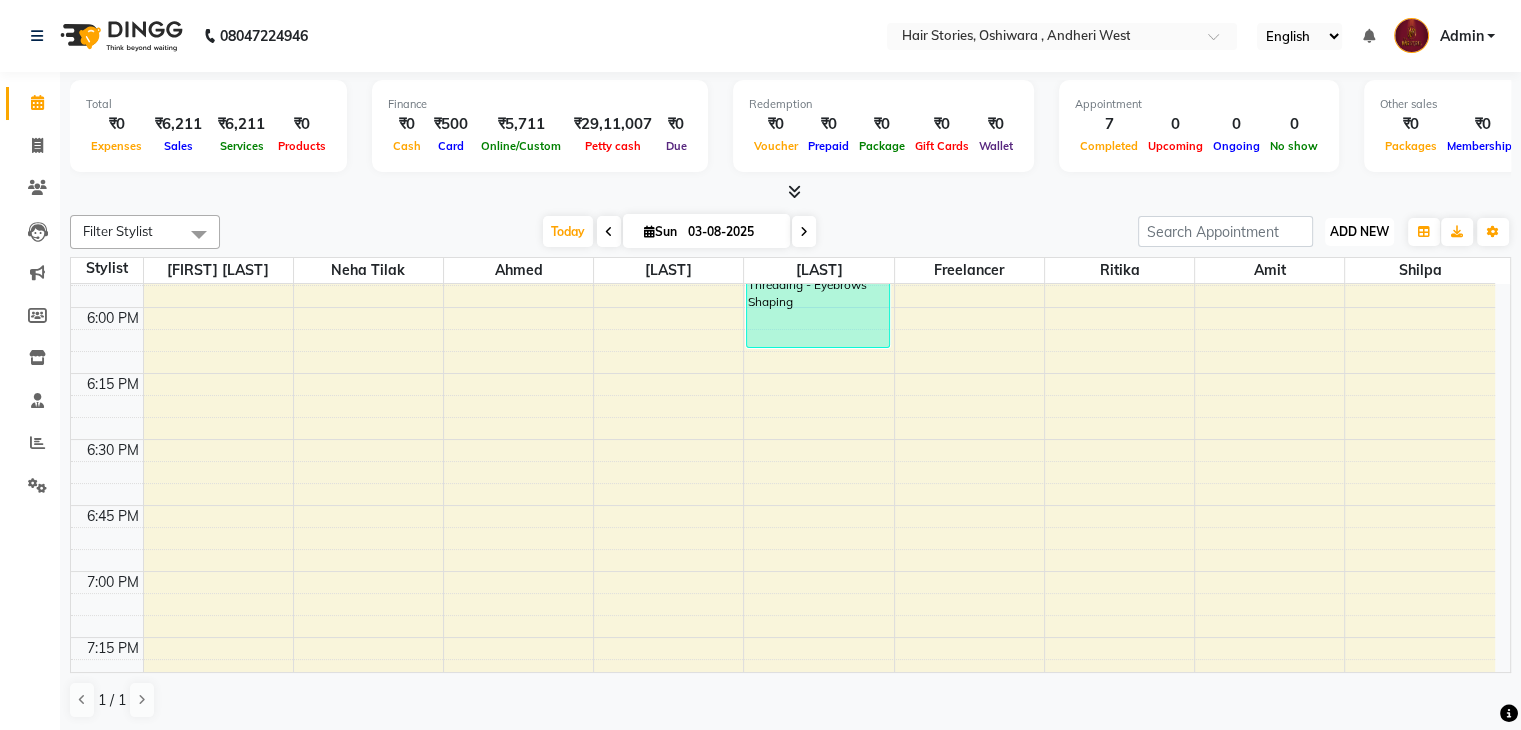 click on "ADD NEW" at bounding box center [1359, 231] 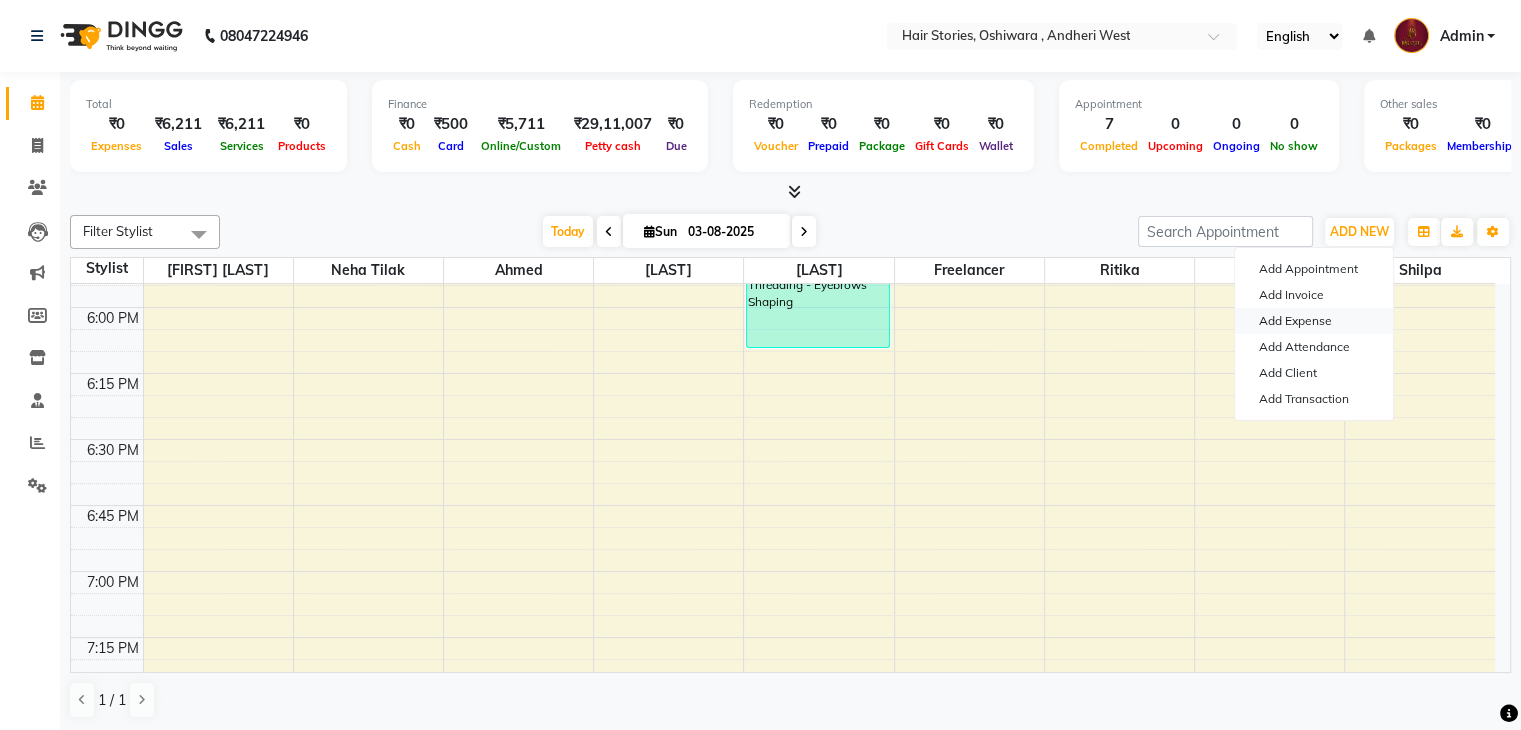 click on "Add Expense" at bounding box center (1314, 321) 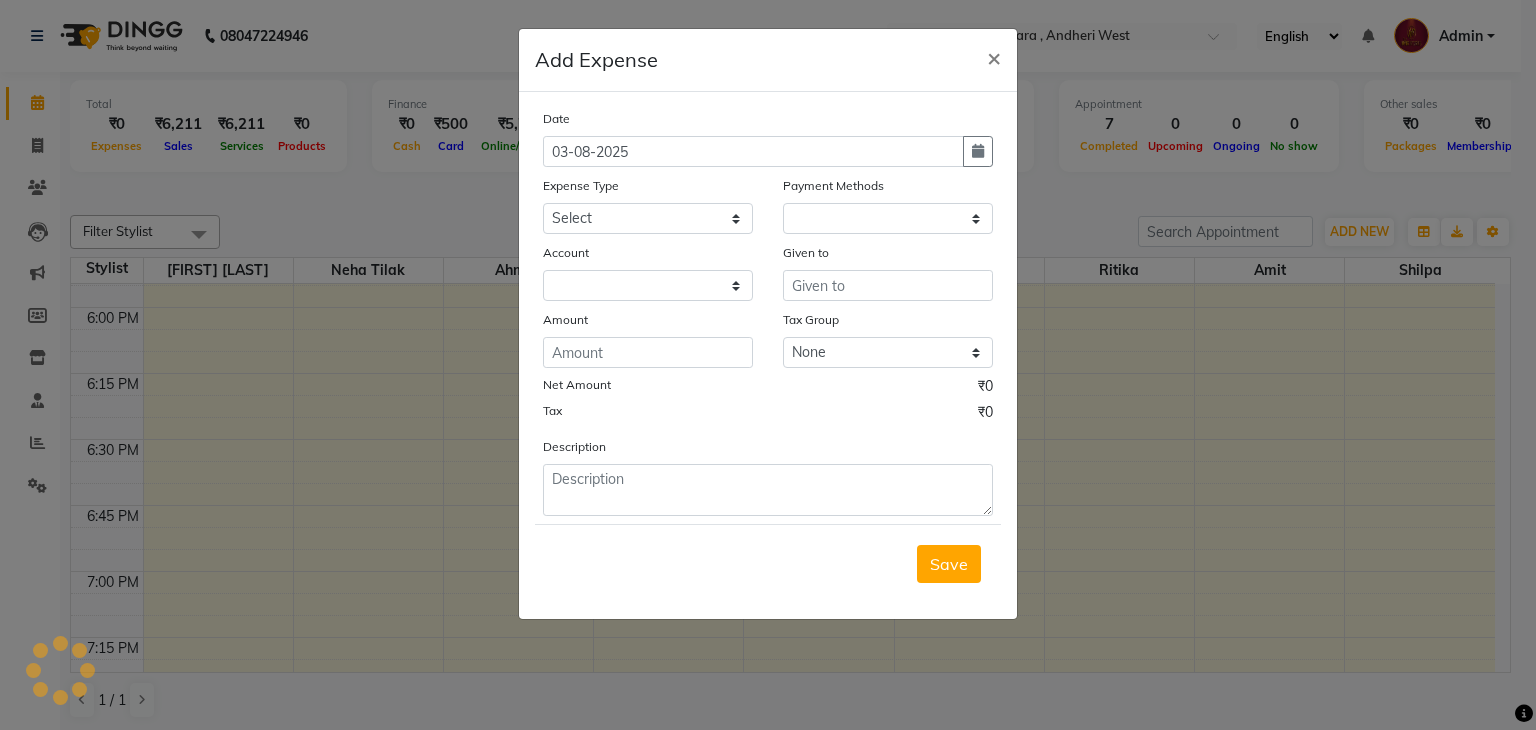 select on "1" 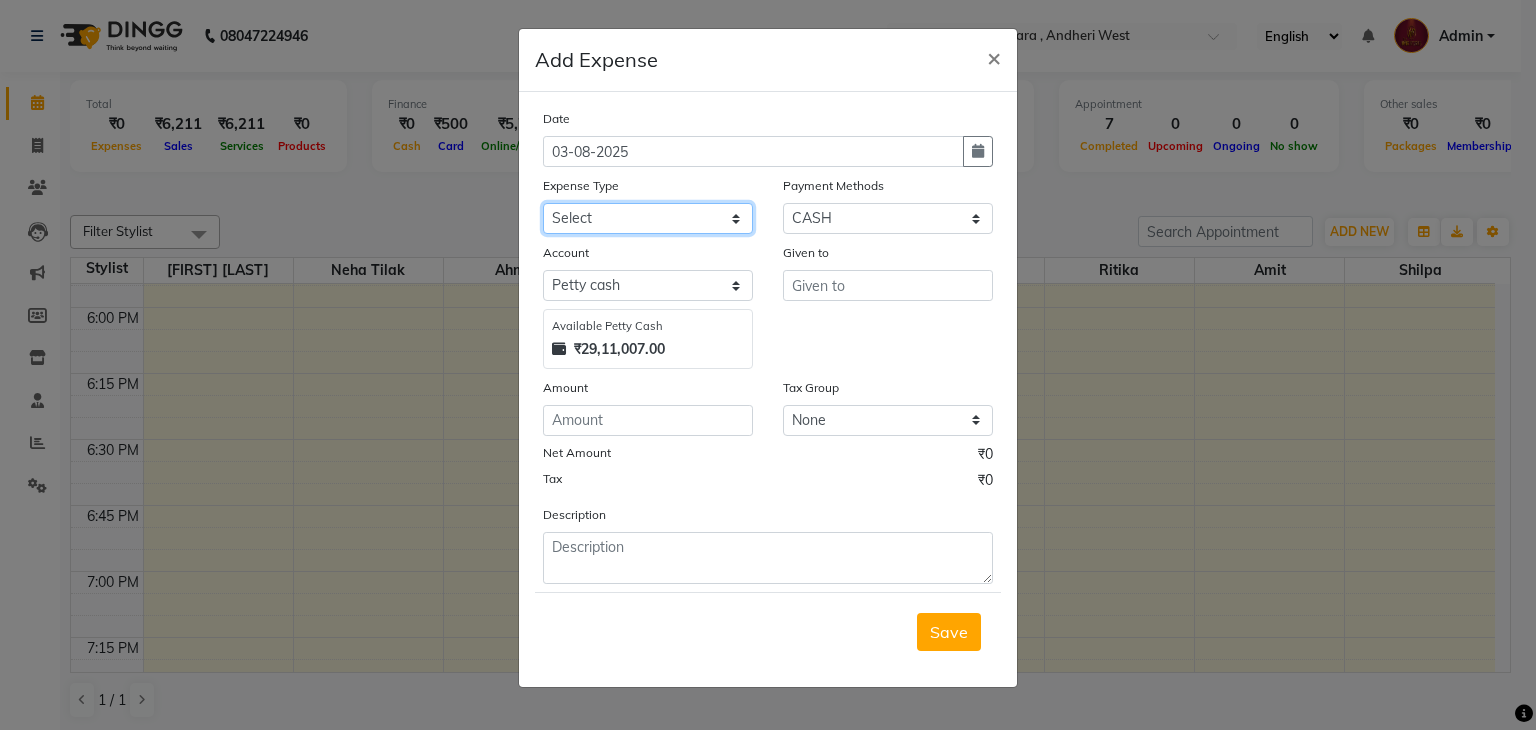 click on "Select Advance Salary Amits Expense Bank charges Car maintenance  Cash transfer to bank Cash transfer to hub Chartered Accountant Fees Client Snacks Clinical charges Credit Card Payment Diwali Expenses Electricity EMI Equipment Fuel Gaurd Govt fee Incentive Insurance Interest International purchase Laundary Lawyer Fees Loan Repayment Maintenance Marketing Medicine Miscellaneous MRA Other Pantry Petrol Product Rent Salary Staff Snacks Tax Tea & Refreshment Travelling Utilities WeFast" 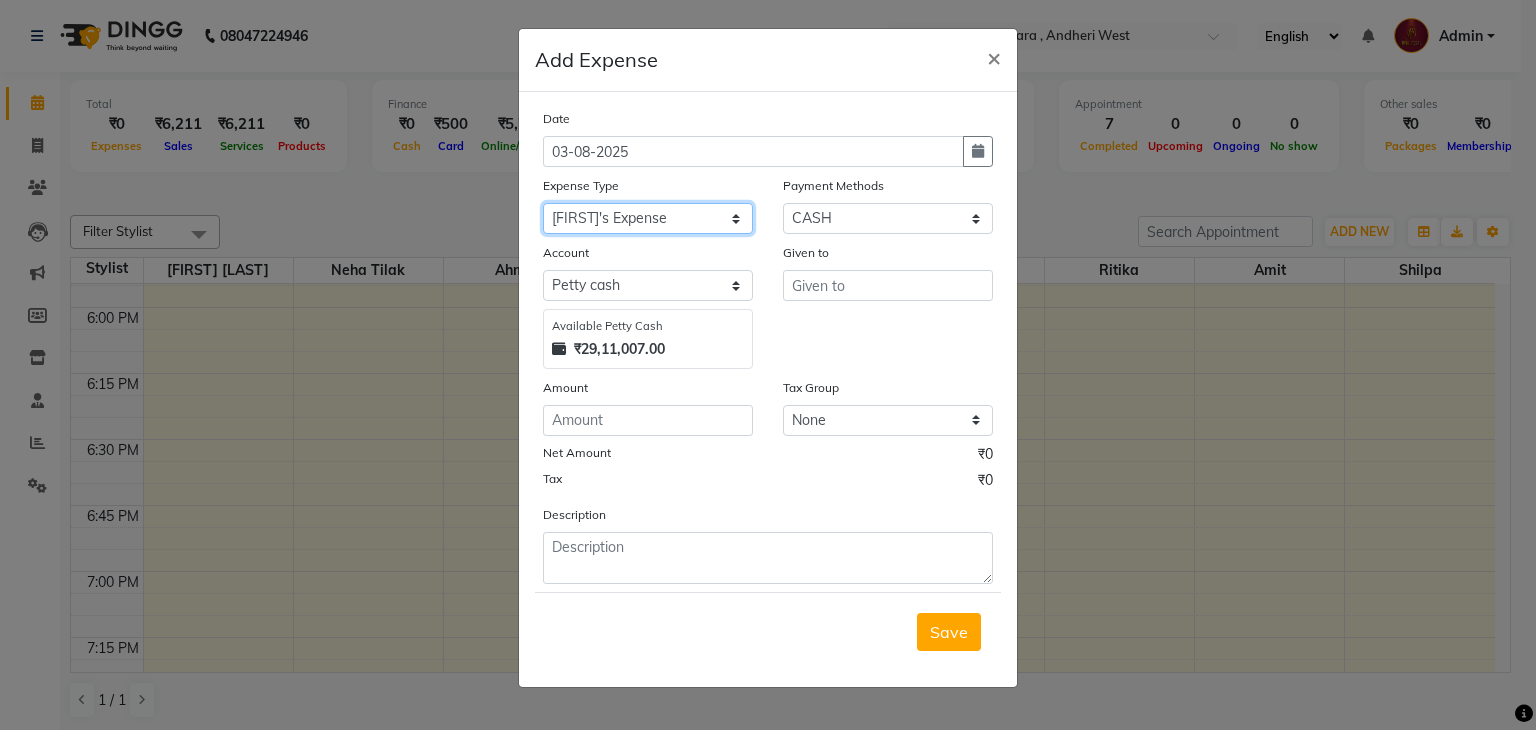 click on "Select Advance Salary Amits Expense Bank charges Car maintenance  Cash transfer to bank Cash transfer to hub Chartered Accountant Fees Client Snacks Clinical charges Credit Card Payment Diwali Expenses Electricity EMI Equipment Fuel Gaurd Govt fee Incentive Insurance Interest International purchase Laundary Lawyer Fees Loan Repayment Maintenance Marketing Medicine Miscellaneous MRA Other Pantry Petrol Product Rent Salary Staff Snacks Tax Tea & Refreshment Travelling Utilities WeFast" 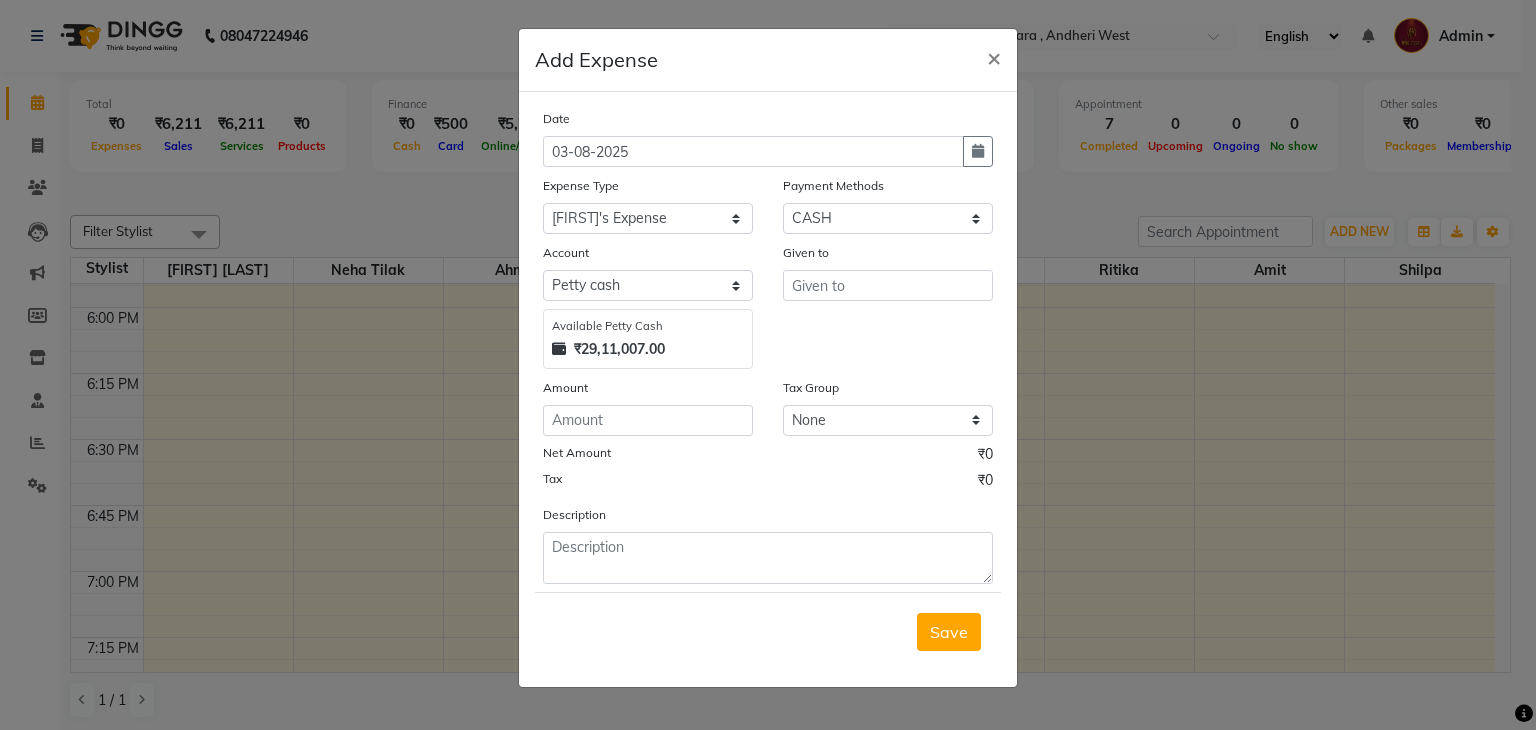 click on "Date [DATE] Expense Type Select Advance Salary [FIRST]'s Expense Bank charges Car maintenance  Cash transfer to bank Cash transfer to hub [SERVICE] Fees Client Snacks Clinical charges Credit Card Payment Diwali Expenses Electricity EMI Equipment Fuel Gaurd Govt fee Incentive Insurance Interest International purchase Laundary Lawyer Fees Loan Repayment Maintenance Marketing Medicine Miscellaneous MRA Other Pantry Petrol Product Rent Salary Staff Snacks Tax Tea & Refreshment Travelling Utilities [BRAND] Payment Methods Select PhonePe NearBuy Package Master Card BharatPay Card CARD PayTM Prepaid Voucher GPay ONLINE CASH Bank Cheque Wallet Account Select Default account Petty cash Available Petty Cash ₹29,11,007.00 Given to Amount Tax Group None GST Net Amount ₹0 Tax ₹0 Description" 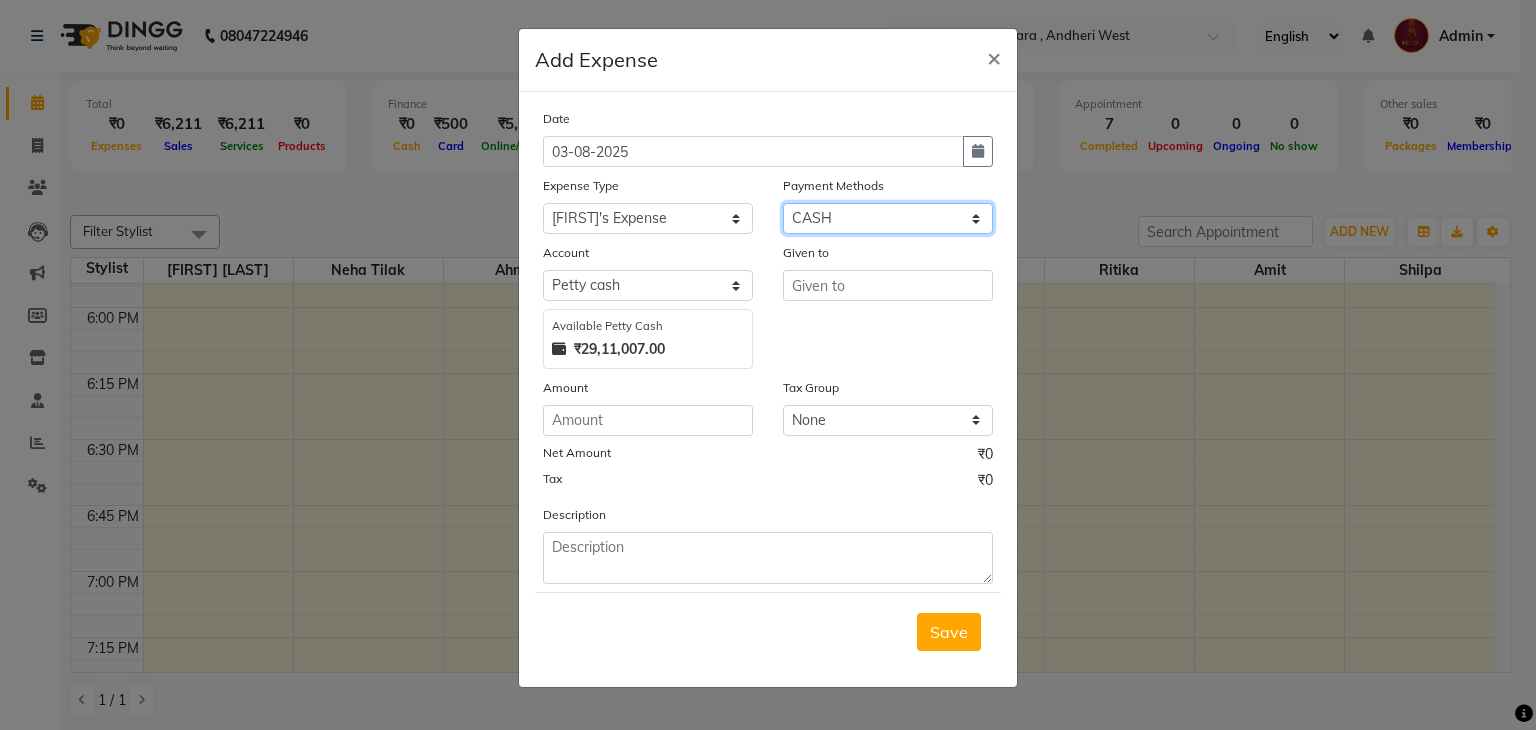 click on "Select PhonePe NearBuy Package Master Card BharatPay Card CARD PayTM Prepaid Voucher GPay ONLINE CASH Bank Cheque Wallet" 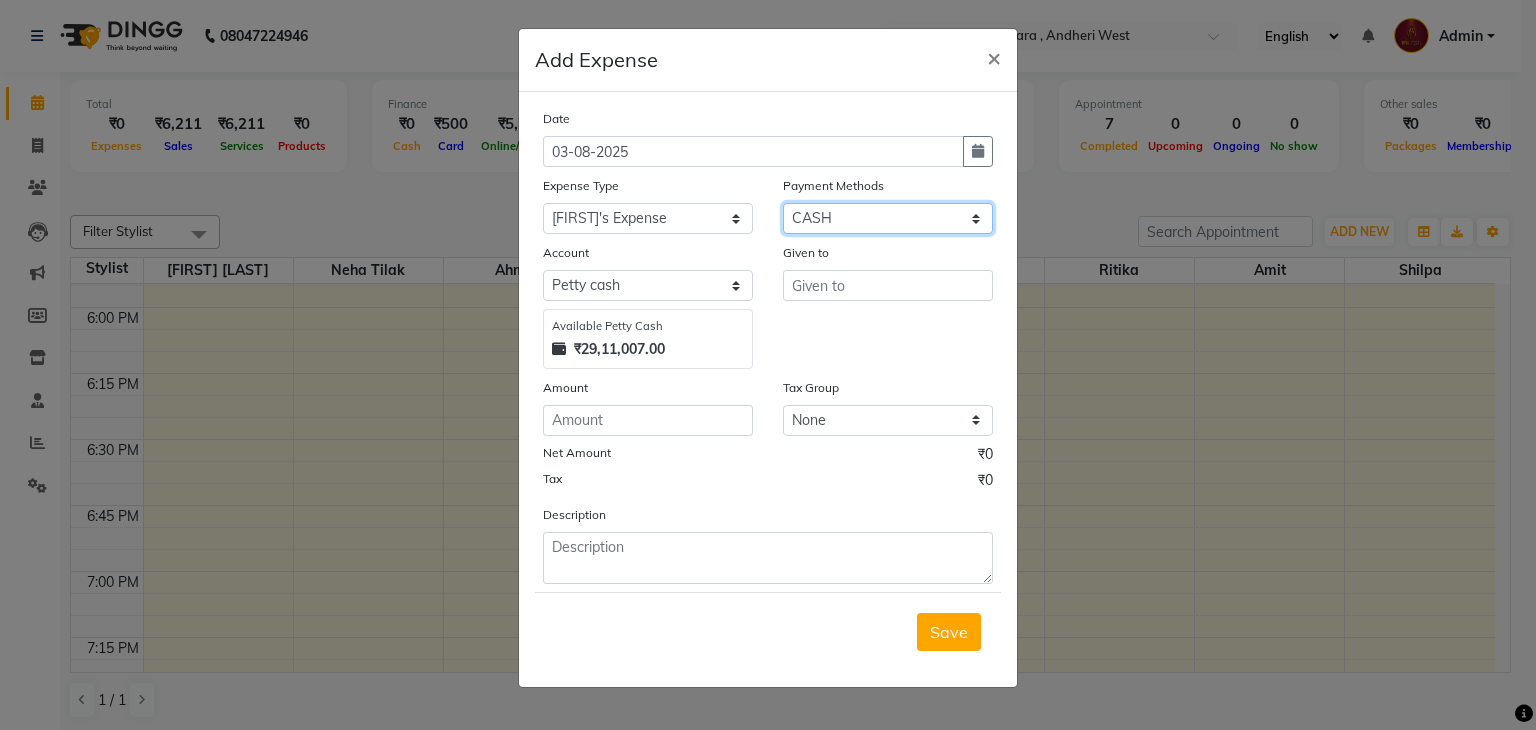 select on "5" 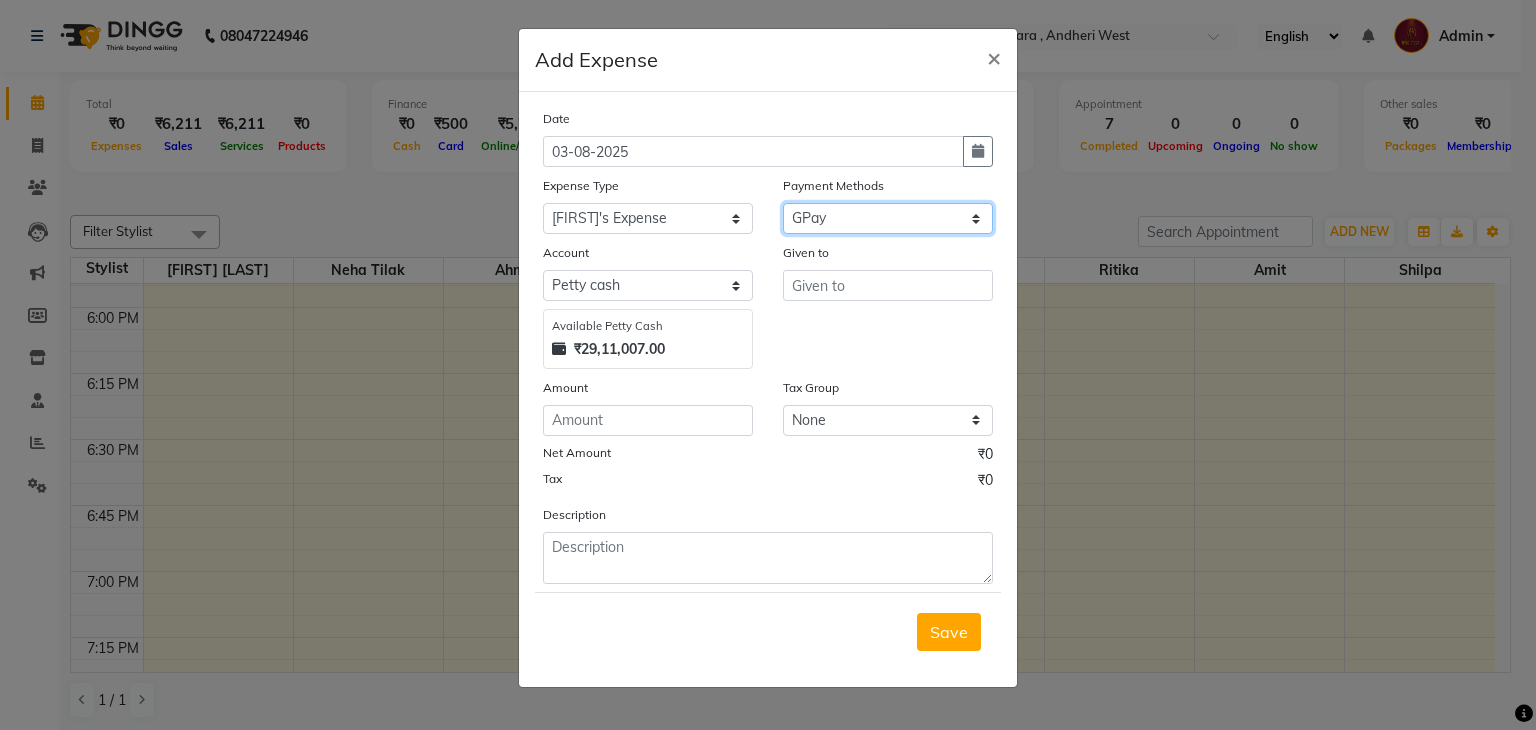 click on "Select PhonePe NearBuy Package Master Card BharatPay Card CARD PayTM Prepaid Voucher GPay ONLINE CASH Bank Cheque Wallet" 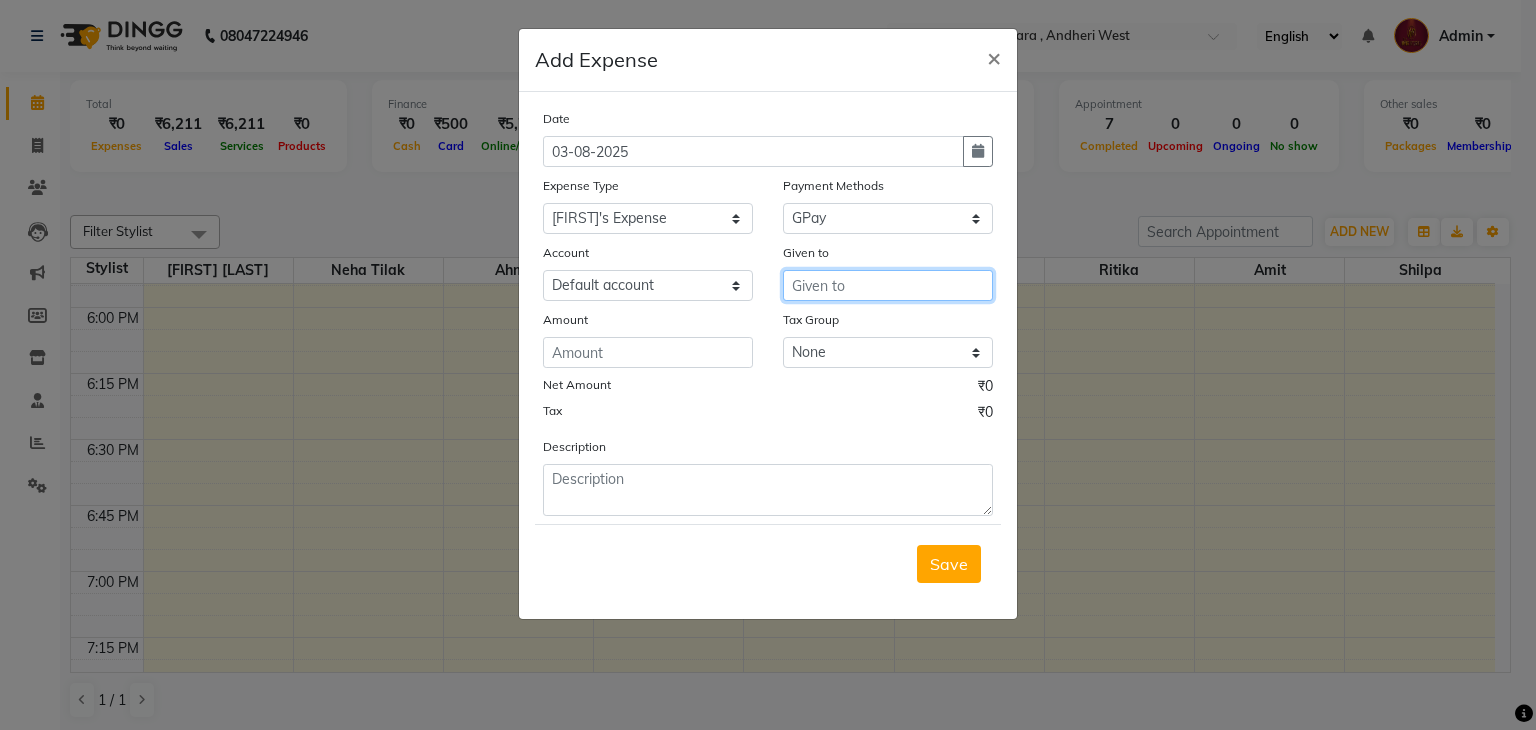 click at bounding box center [888, 285] 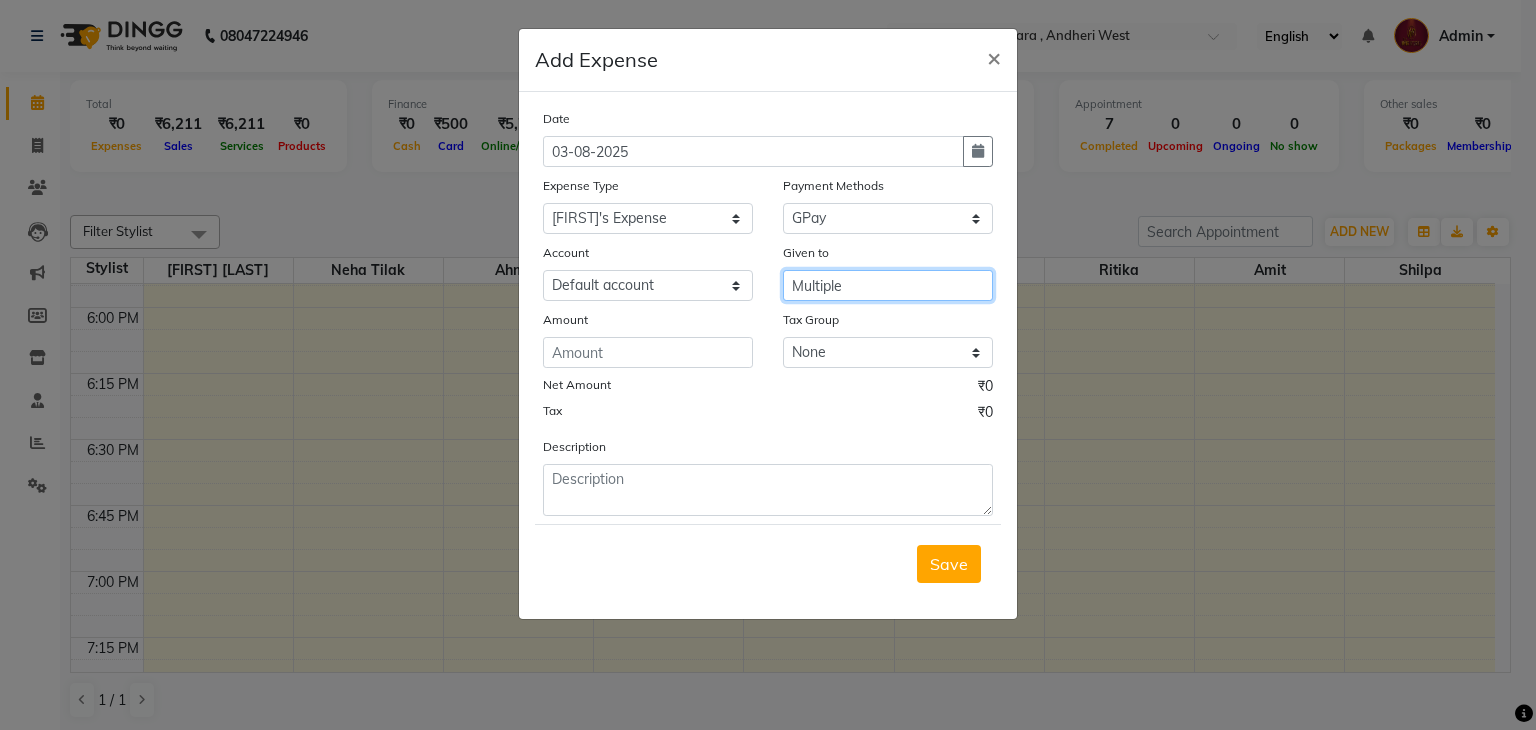type on "Multiple" 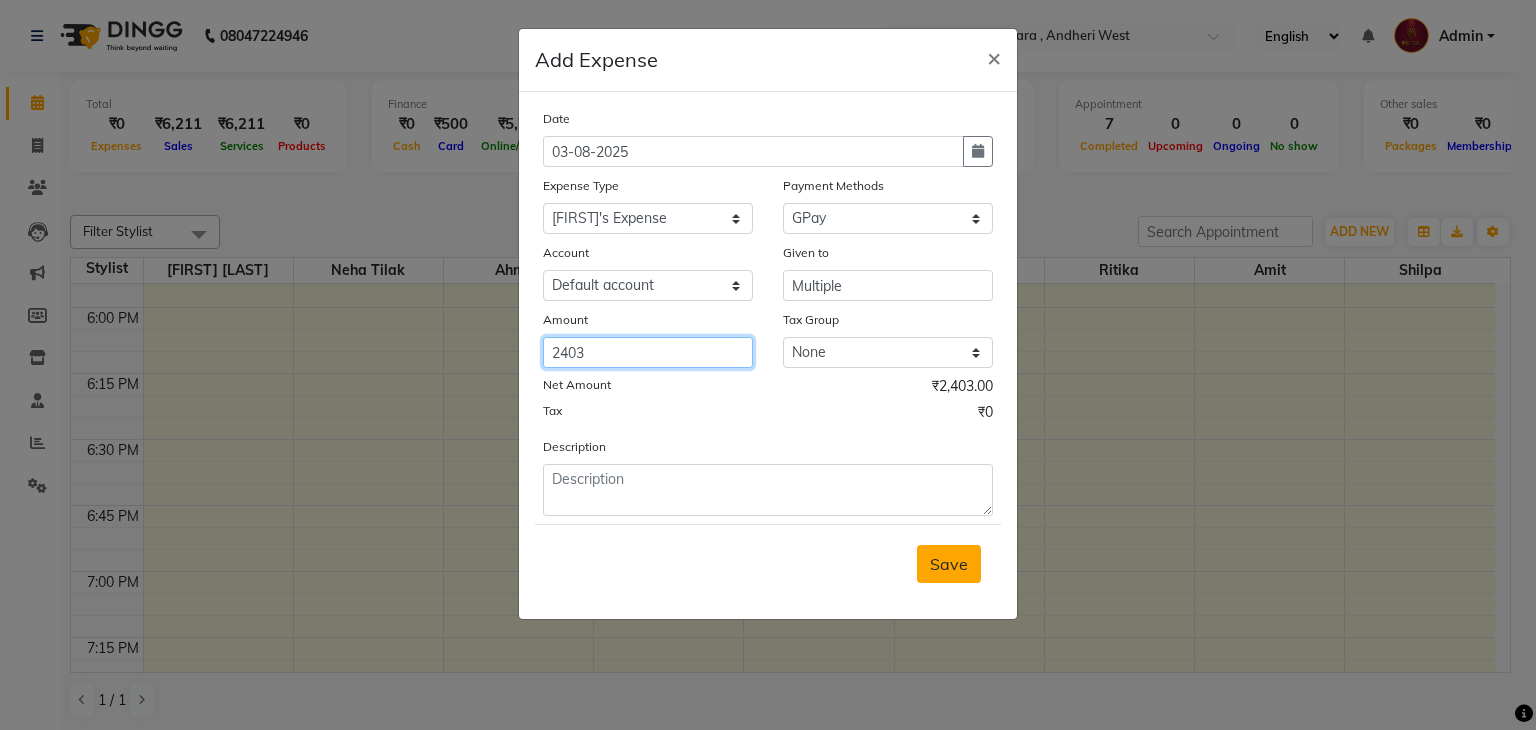 type on "2403" 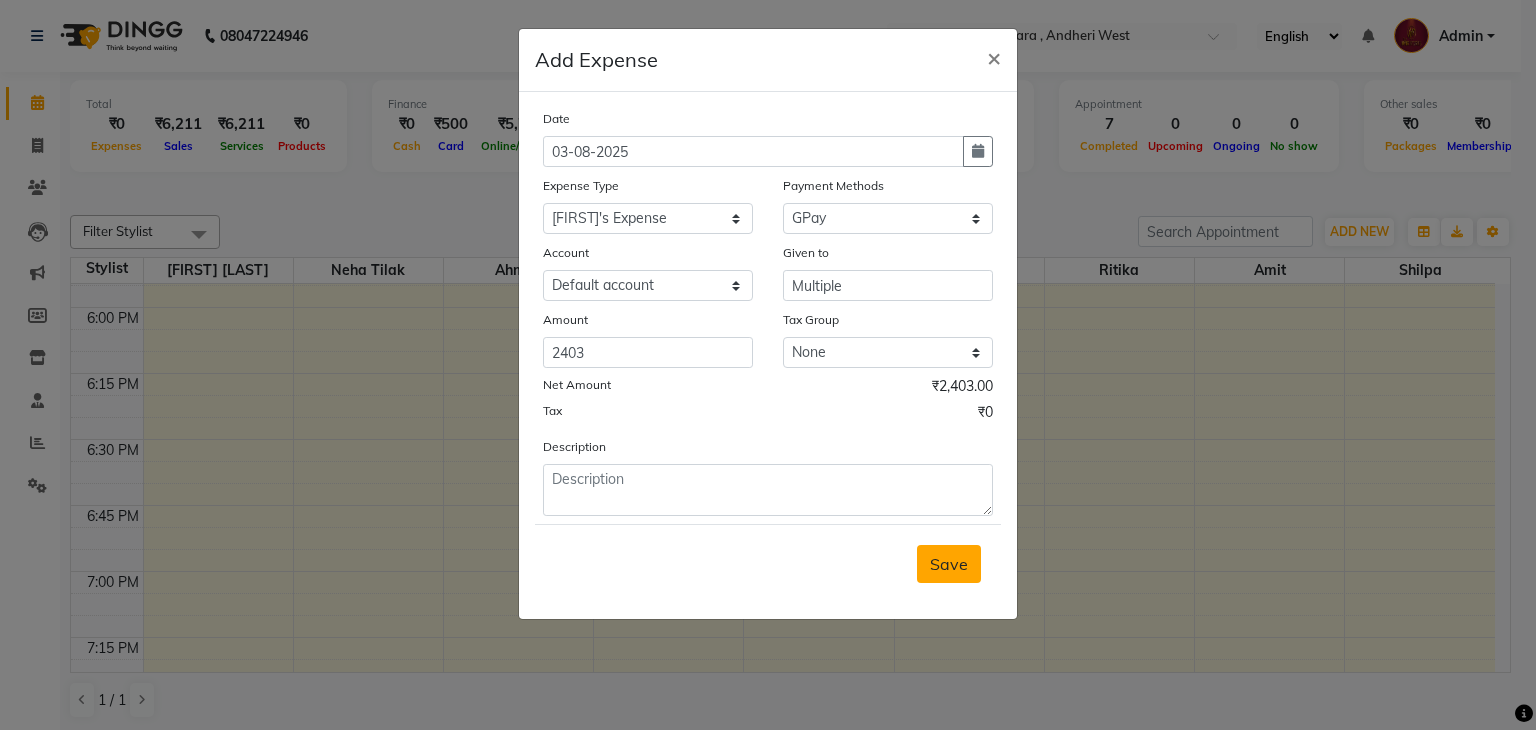 click on "Save" at bounding box center [949, 564] 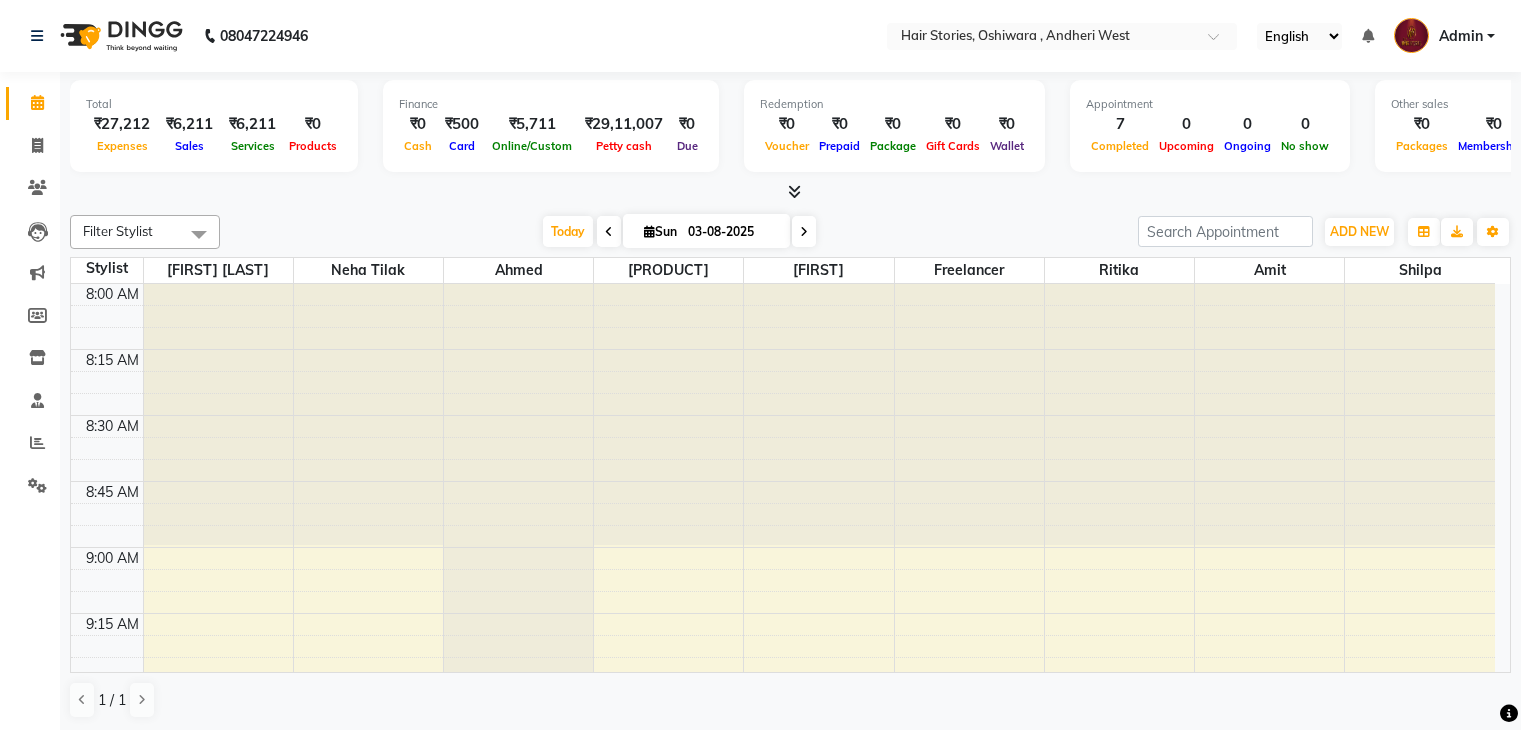 scroll, scrollTop: 0, scrollLeft: 0, axis: both 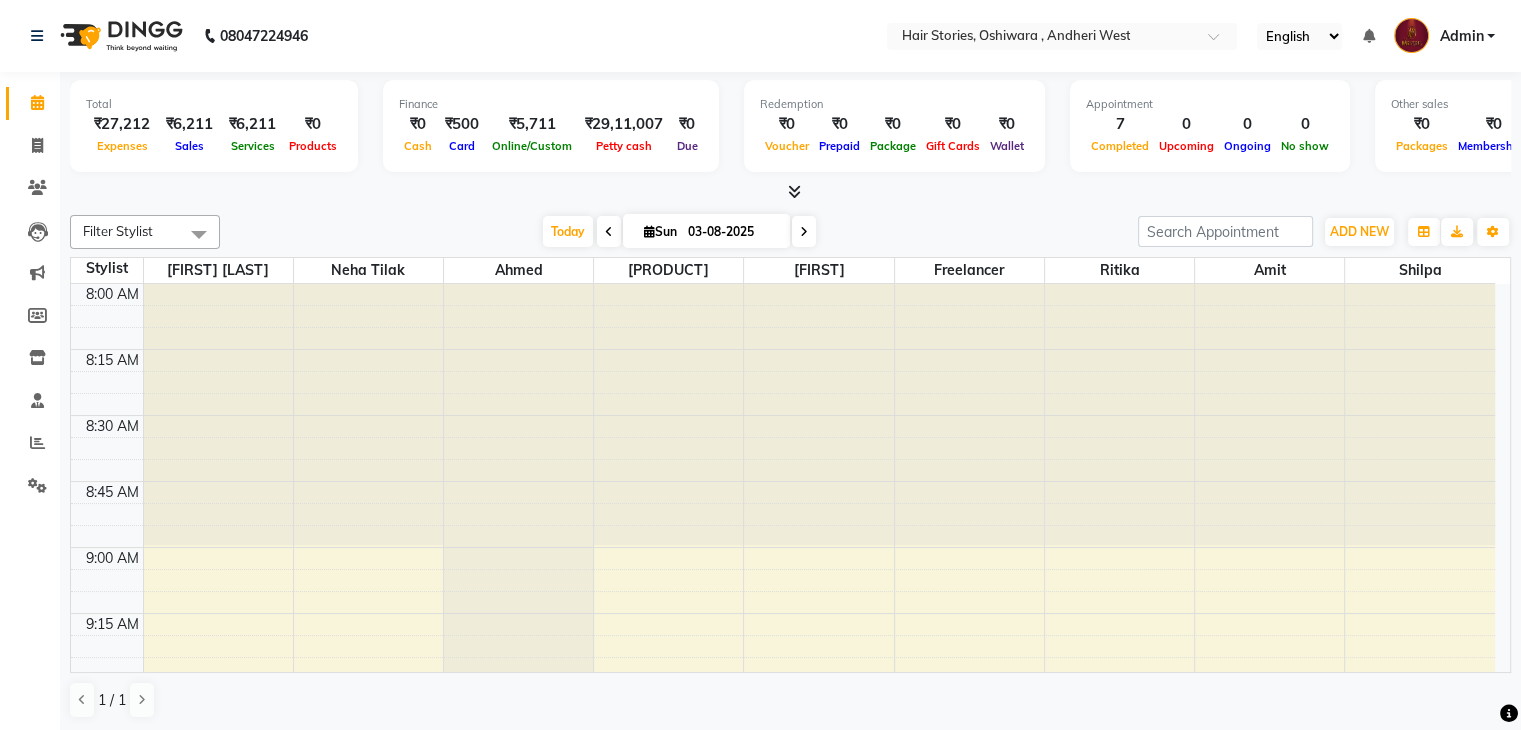 click at bounding box center [794, 191] 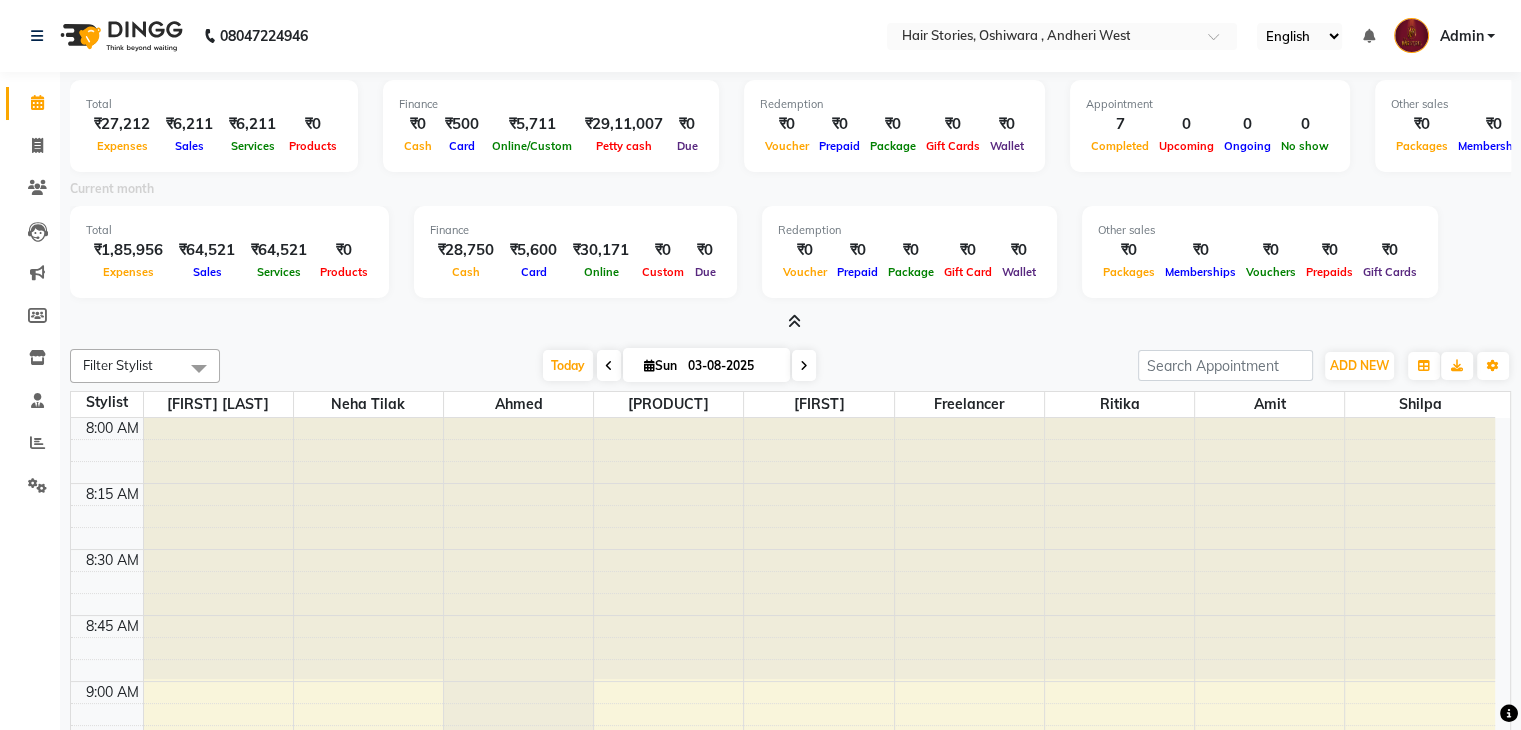 click at bounding box center [794, 321] 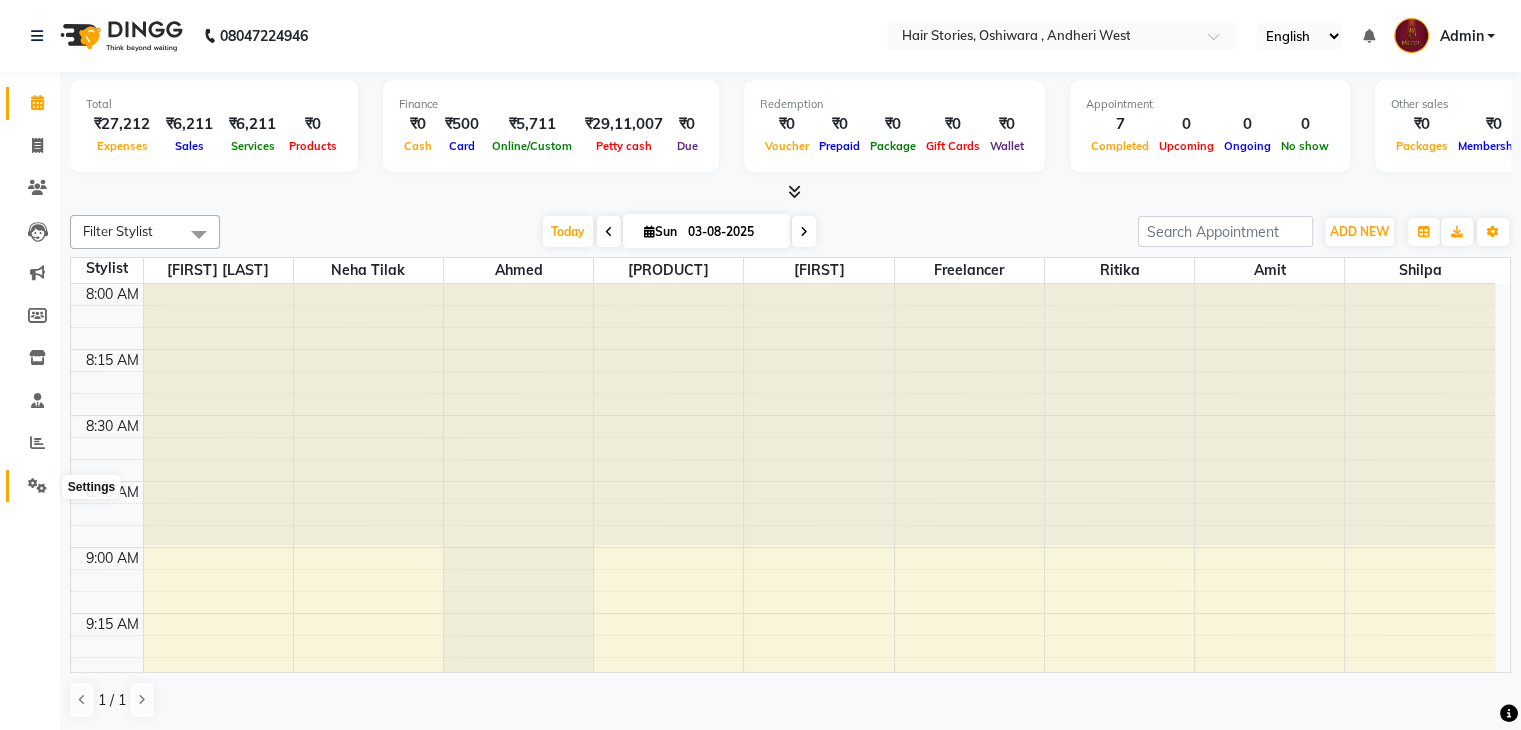click 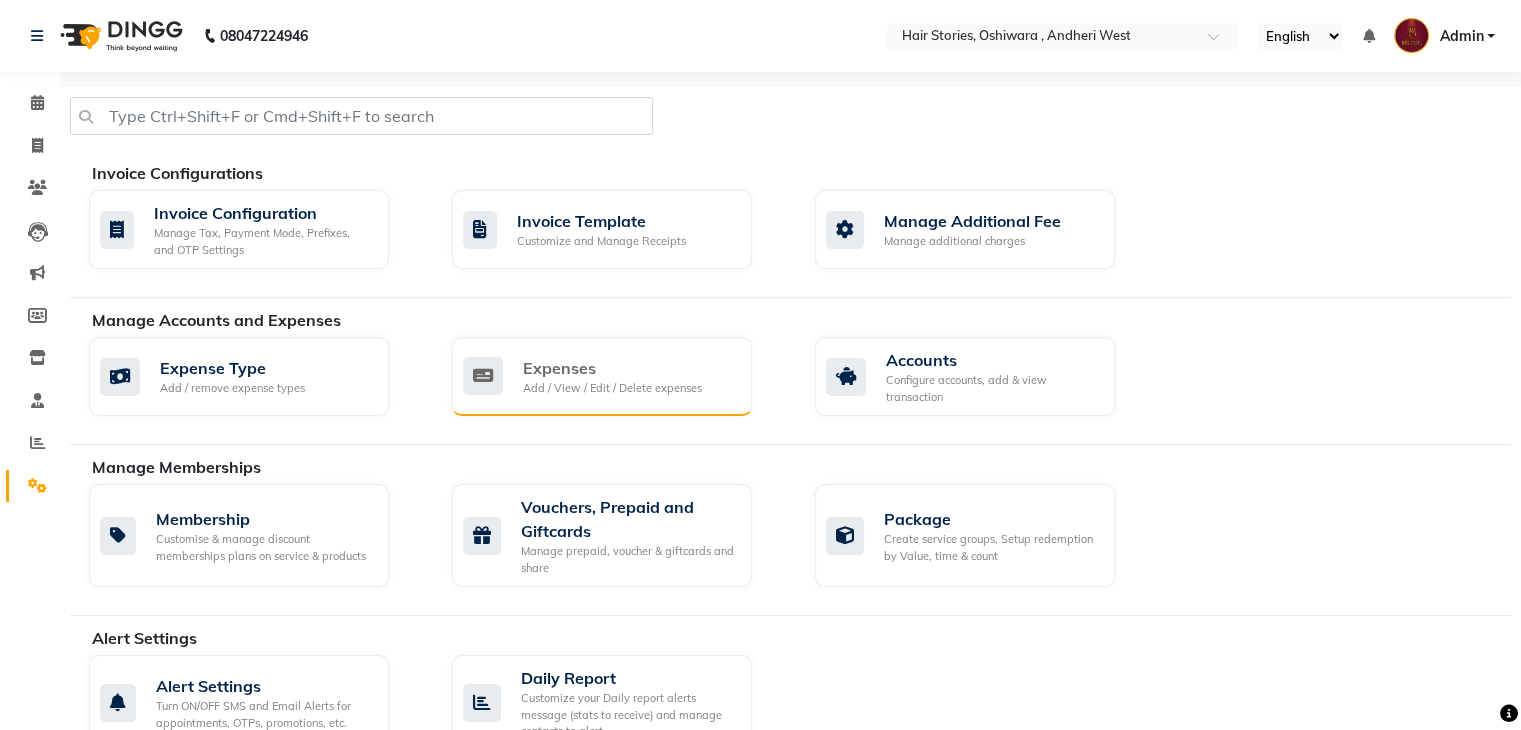 click on "Add / View / Edit / Delete expenses" 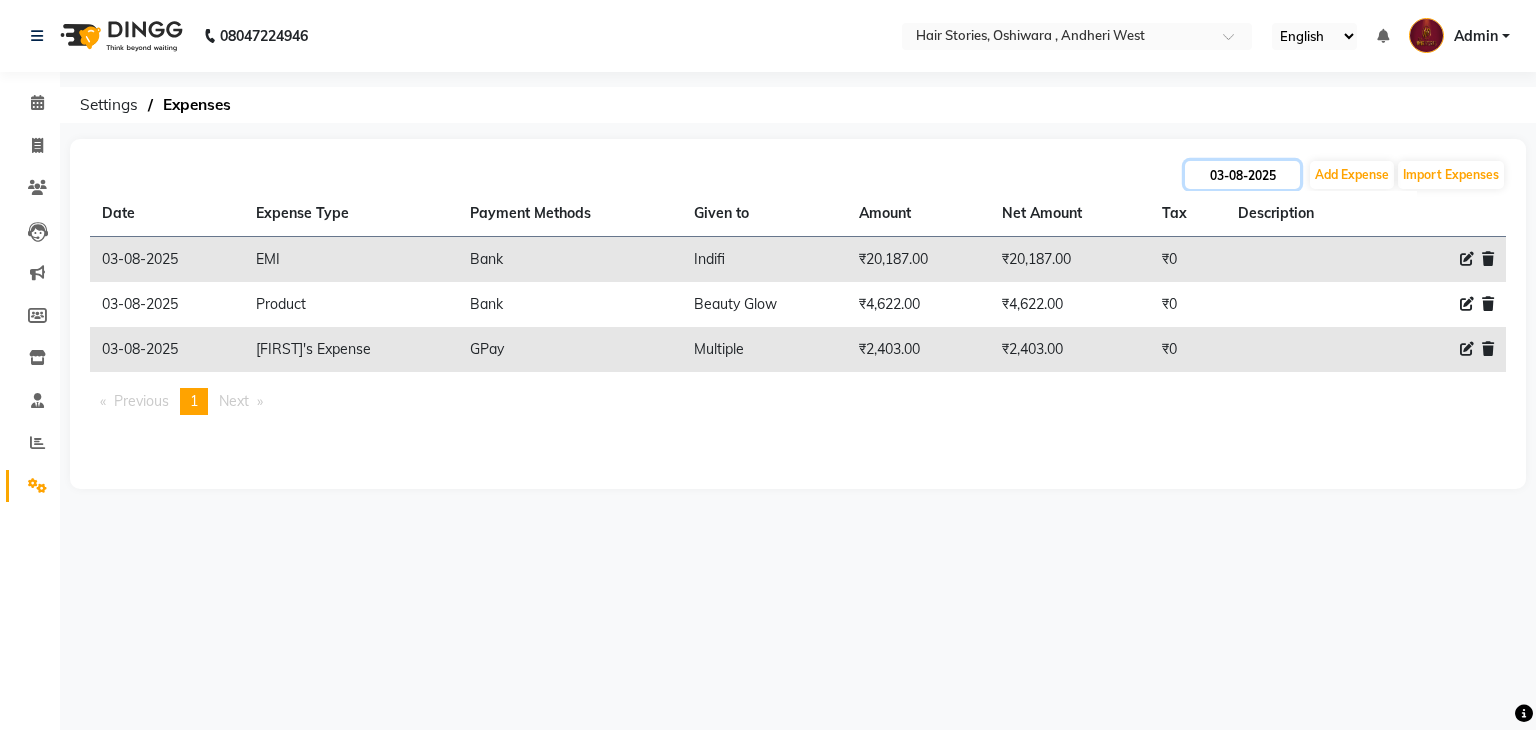 click on "03-08-2025" 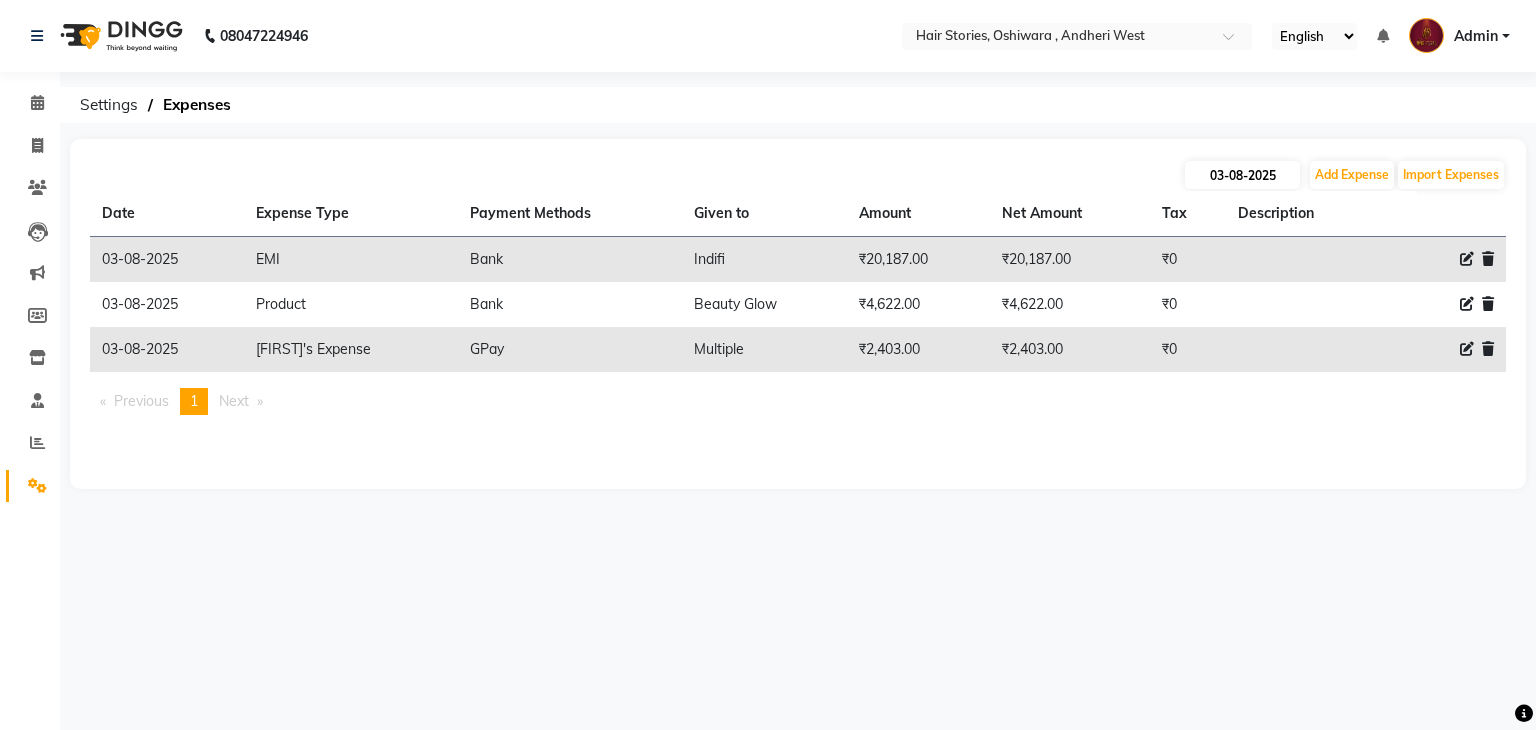 select on "8" 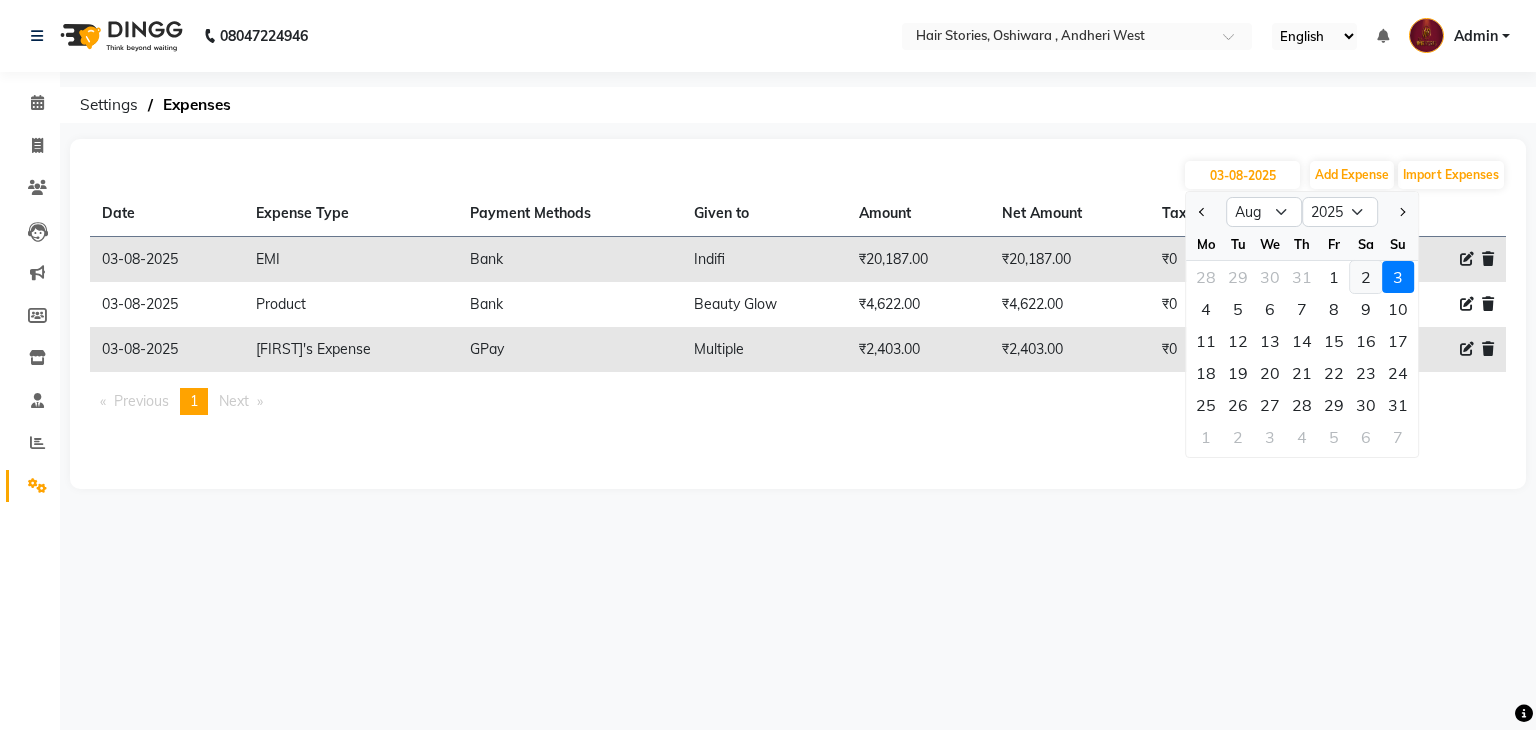 click on "2" 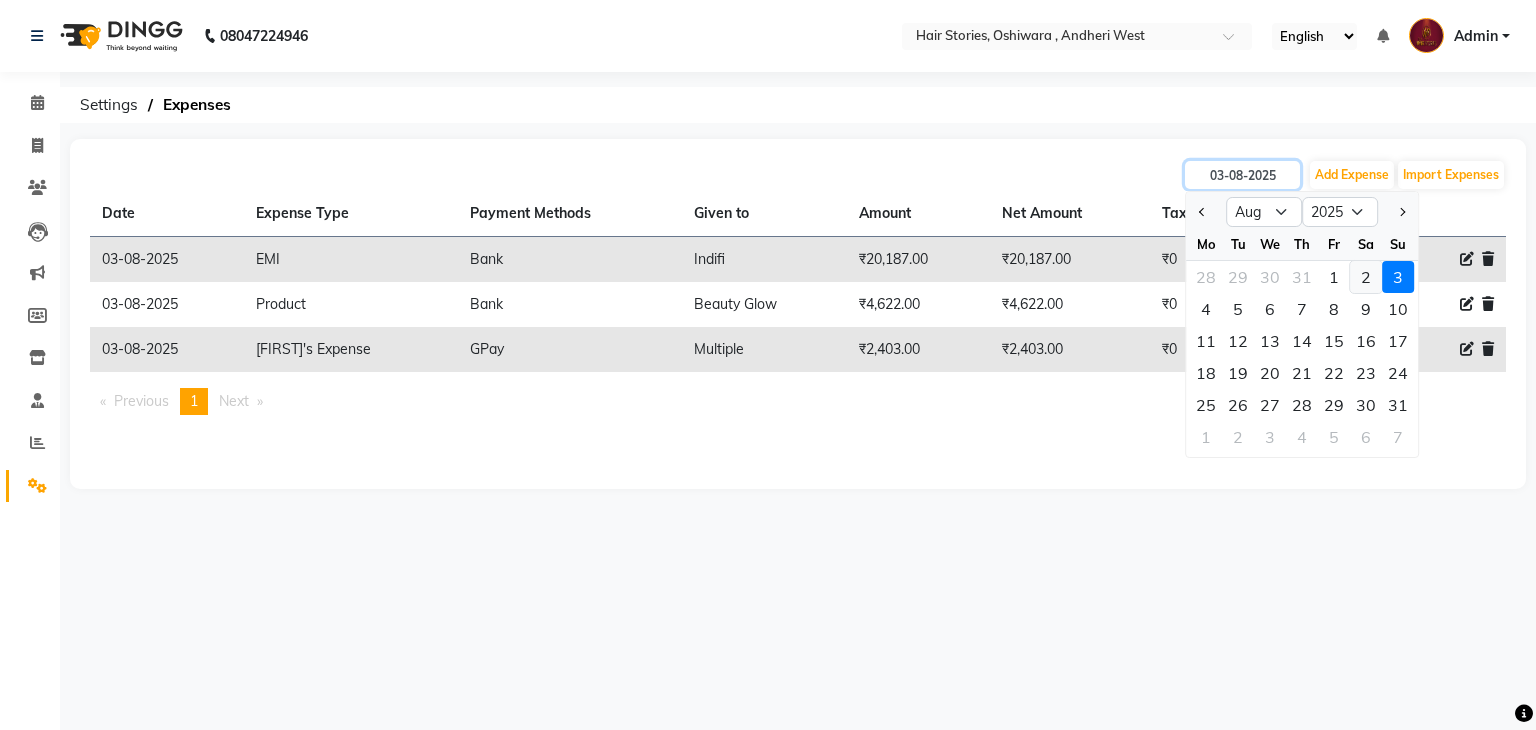 type on "02-08-2025" 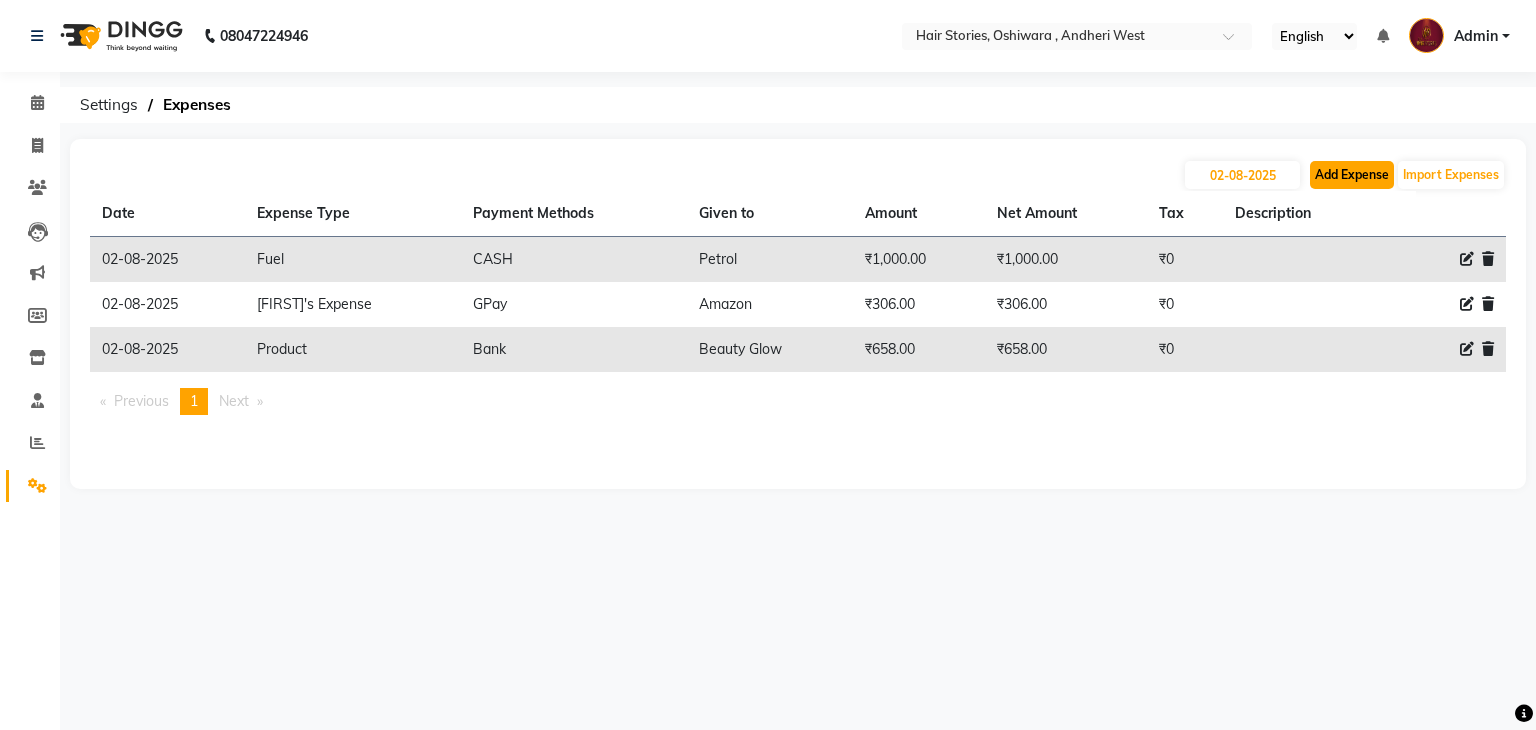 click on "Add Expense" 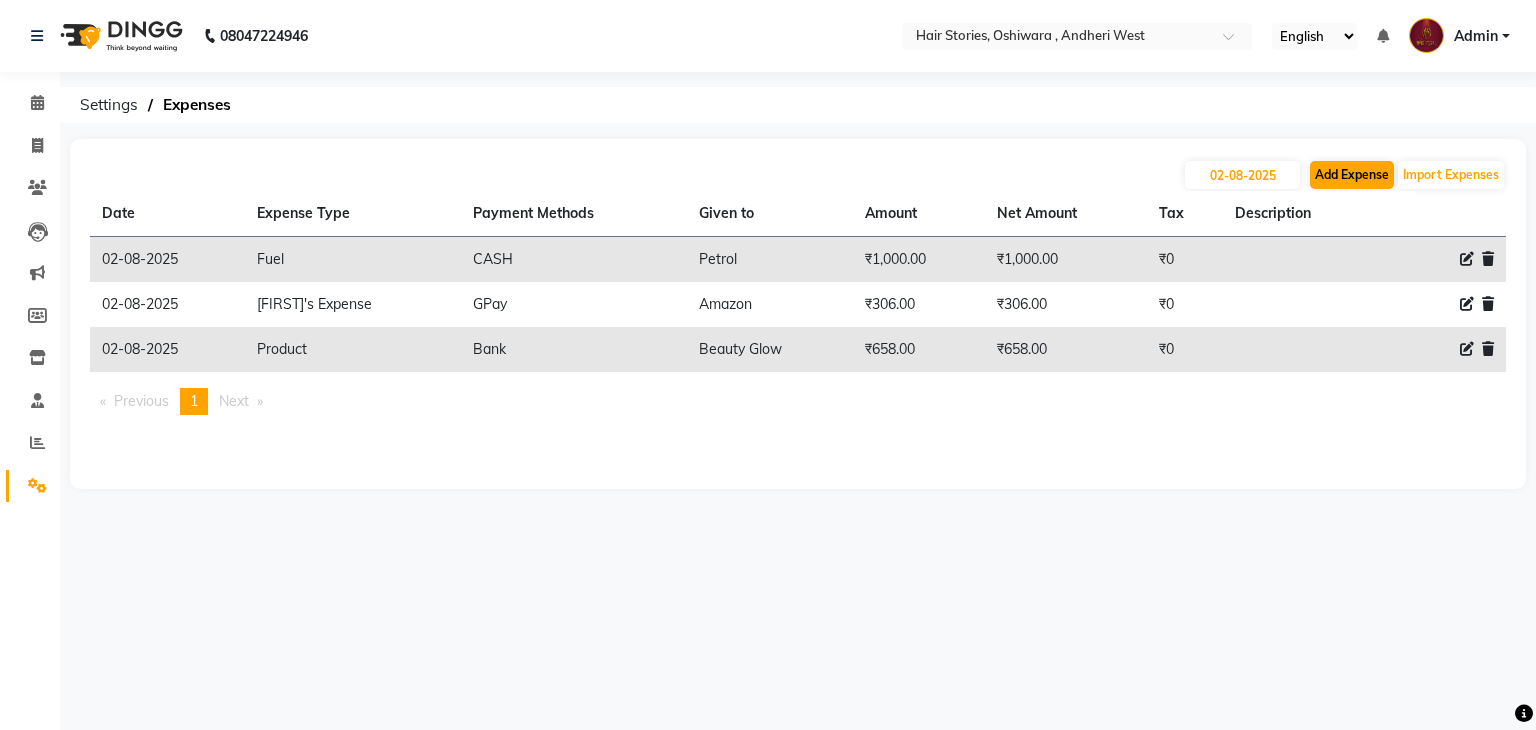 select on "1" 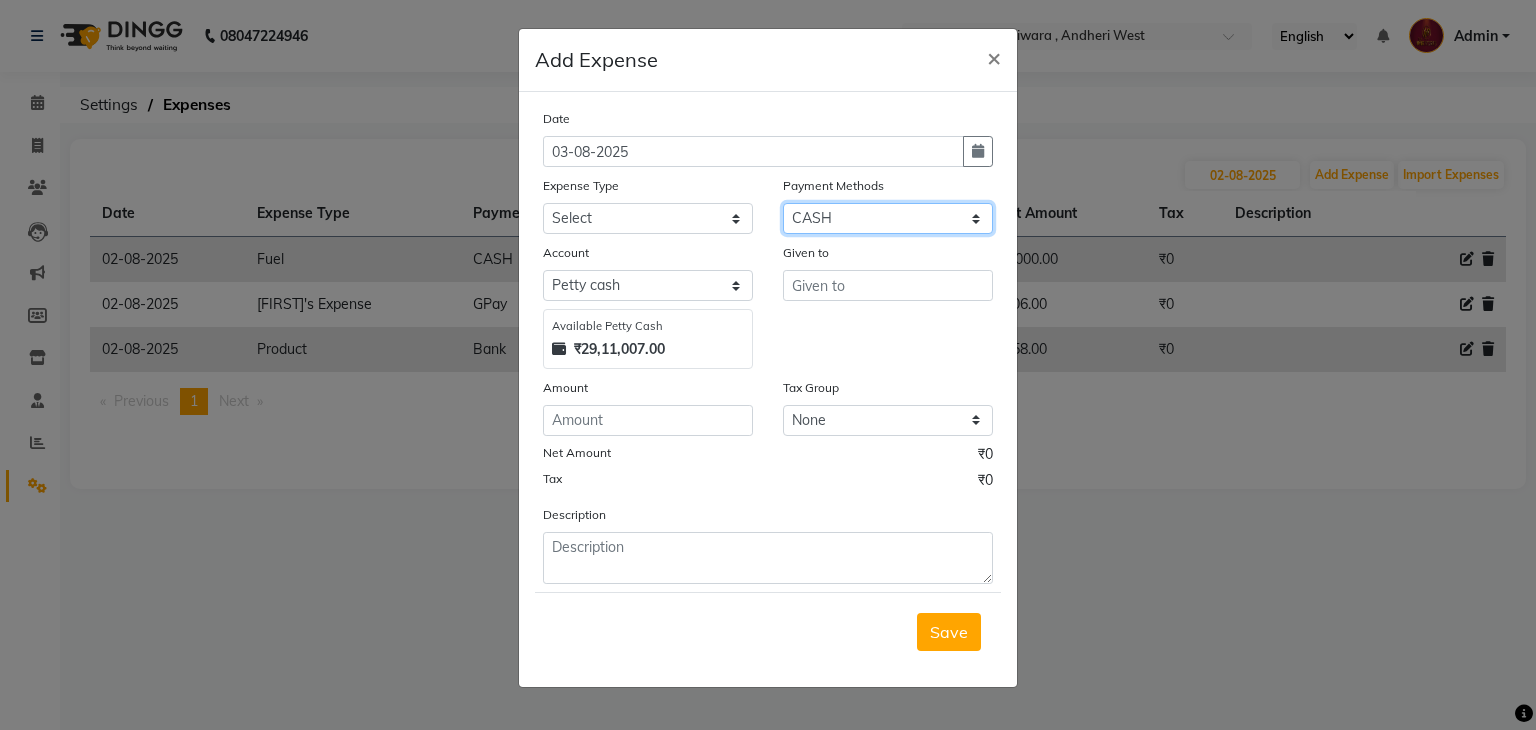 click on "Select PhonePe NearBuy Package Master Card BharatPay Card CARD PayTM Prepaid Voucher GPay ONLINE CASH Bank Cheque Wallet" 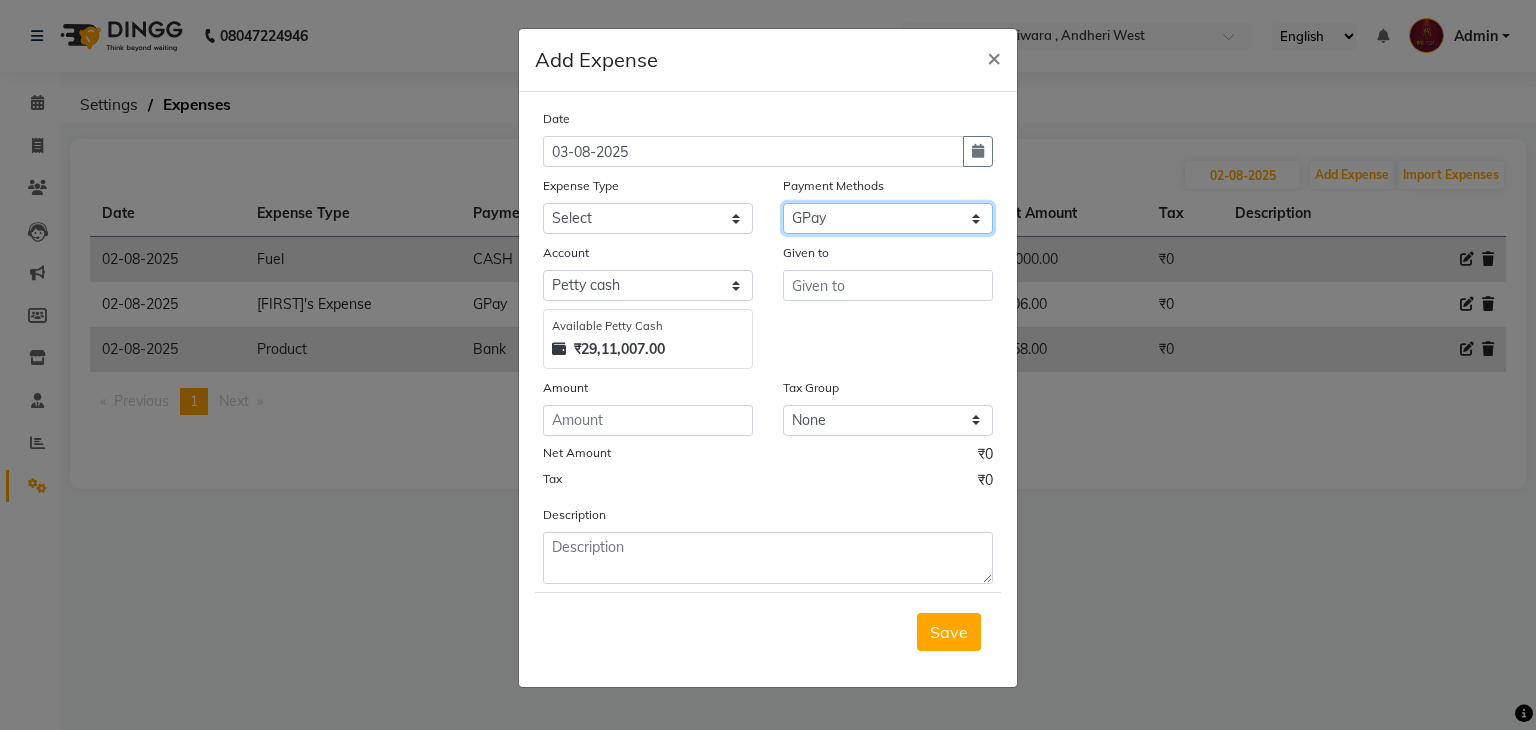 click on "Select PhonePe NearBuy Package Master Card BharatPay Card CARD PayTM Prepaid Voucher GPay ONLINE CASH Bank Cheque Wallet" 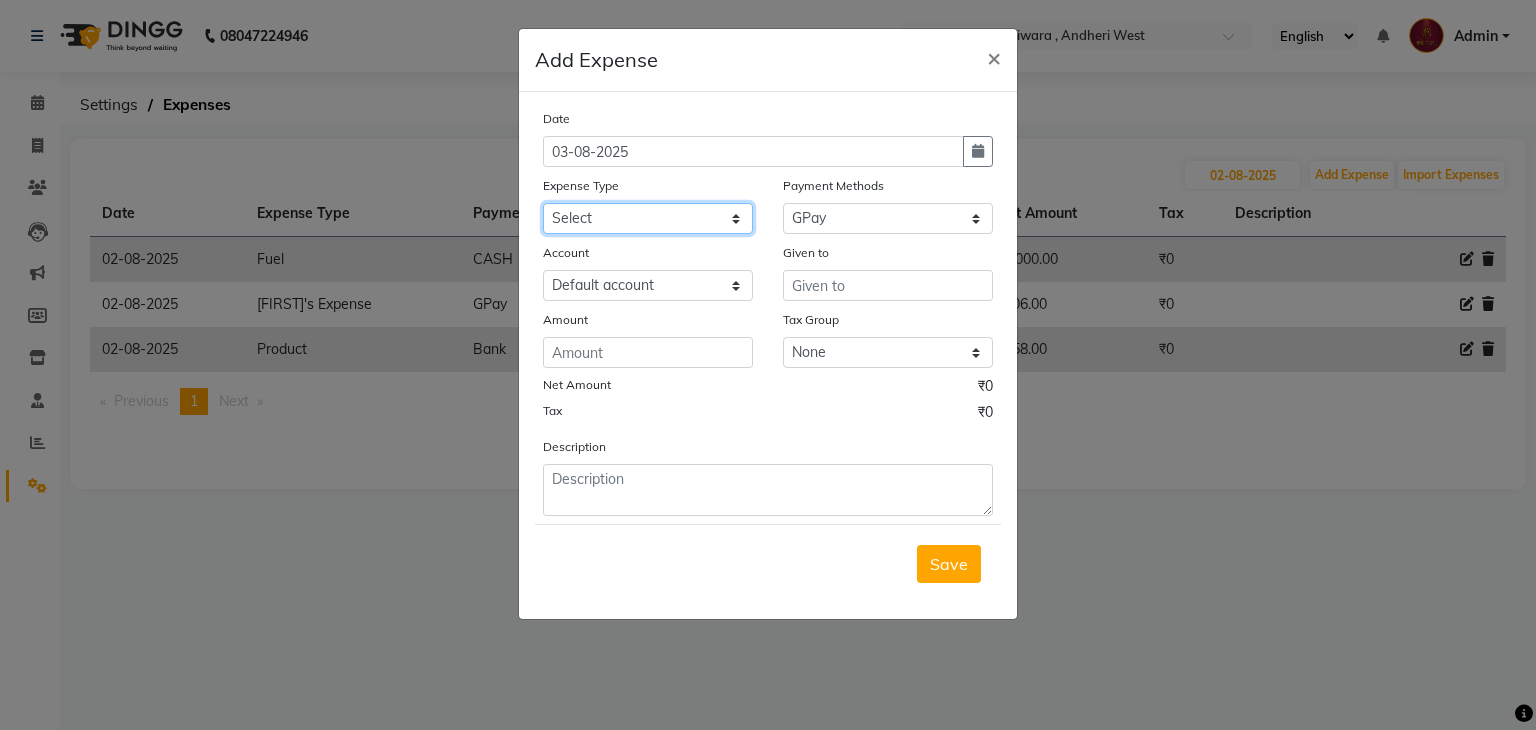 click on "Select Advance Salary Amits Expense Bank charges Car maintenance  Cash transfer to bank Cash transfer to hub Chartered Accountant Fees Client Snacks Clinical charges Credit Card Payment Diwali Expenses Electricity EMI Equipment Fuel Gaurd Govt fee Incentive Insurance Interest International purchase Laundary Lawyer Fees Loan Repayment Maintenance Marketing Medicine Miscellaneous MRA Other Pantry Petrol Product Rent Salary Staff Snacks Tax Tea & Refreshment Travelling Utilities WeFast" 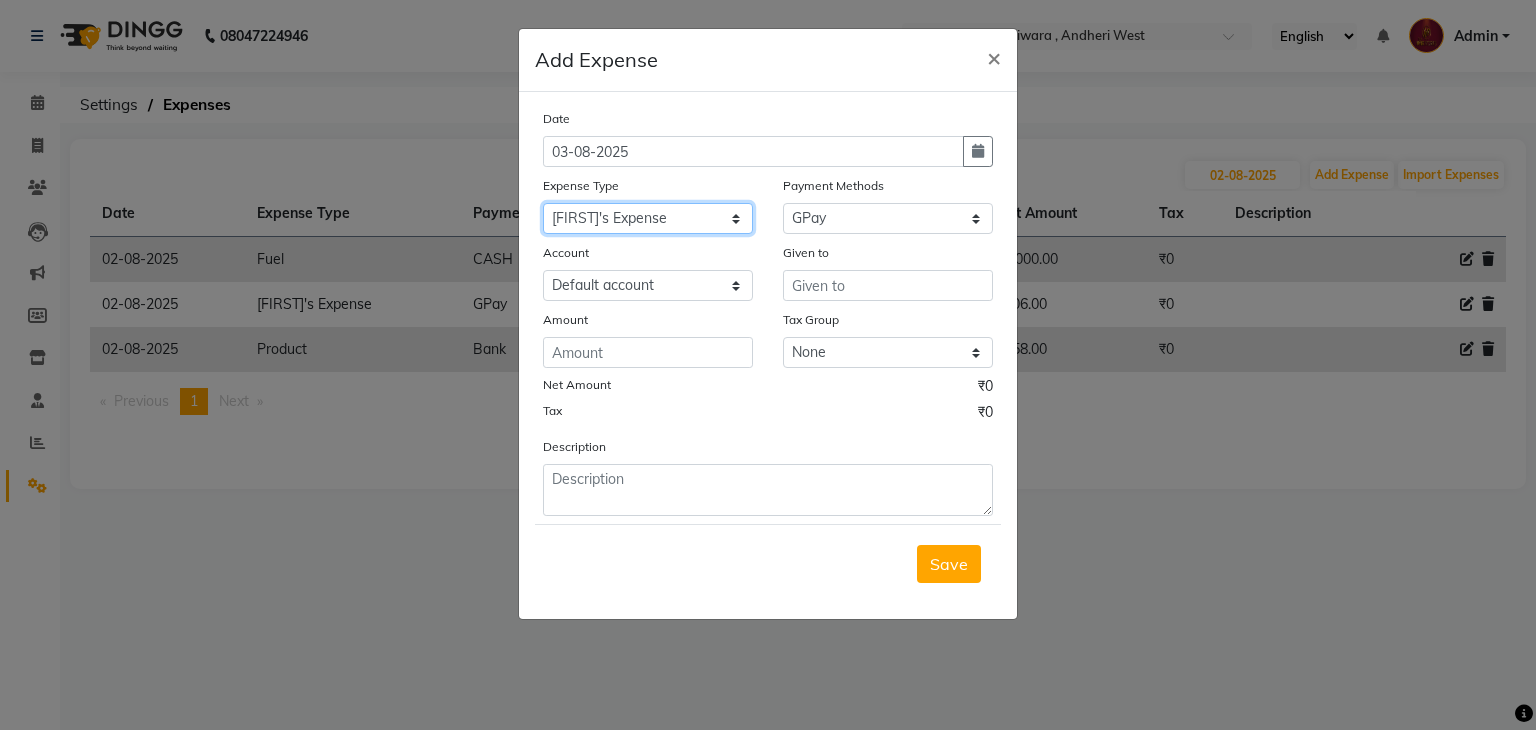 click on "Select Advance Salary Amits Expense Bank charges Car maintenance  Cash transfer to bank Cash transfer to hub Chartered Accountant Fees Client Snacks Clinical charges Credit Card Payment Diwali Expenses Electricity EMI Equipment Fuel Gaurd Govt fee Incentive Insurance Interest International purchase Laundary Lawyer Fees Loan Repayment Maintenance Marketing Medicine Miscellaneous MRA Other Pantry Petrol Product Rent Salary Staff Snacks Tax Tea & Refreshment Travelling Utilities WeFast" 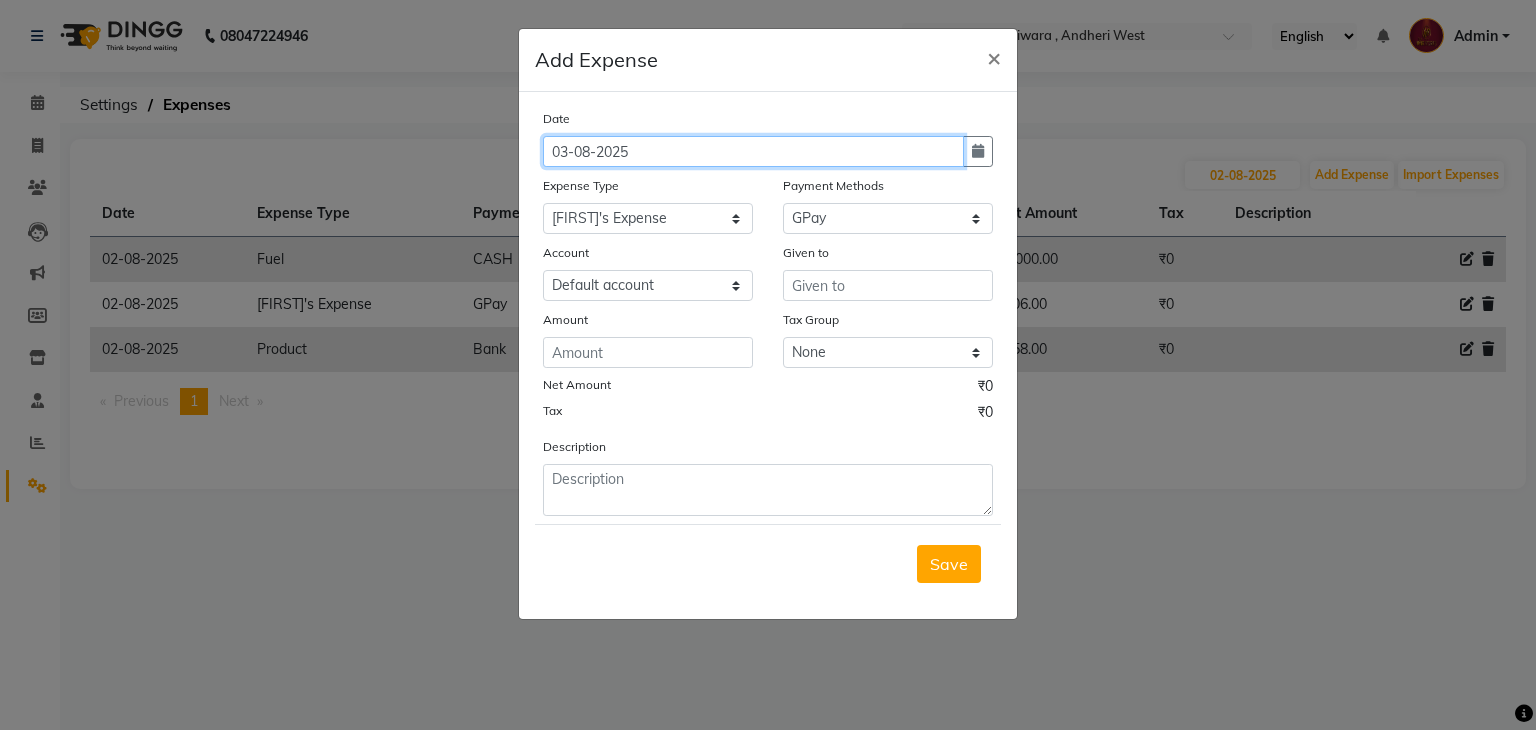 click on "03-08-2025" 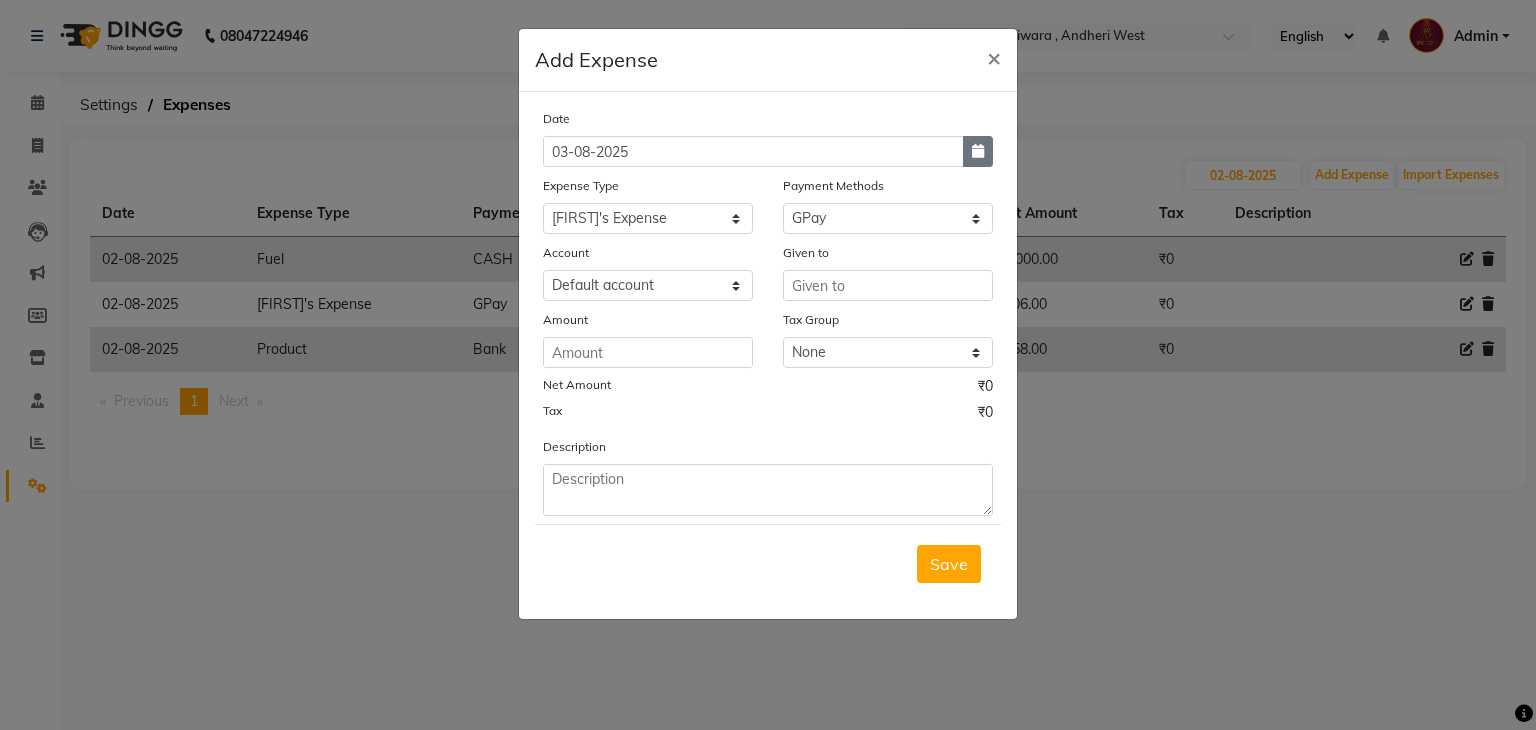 click 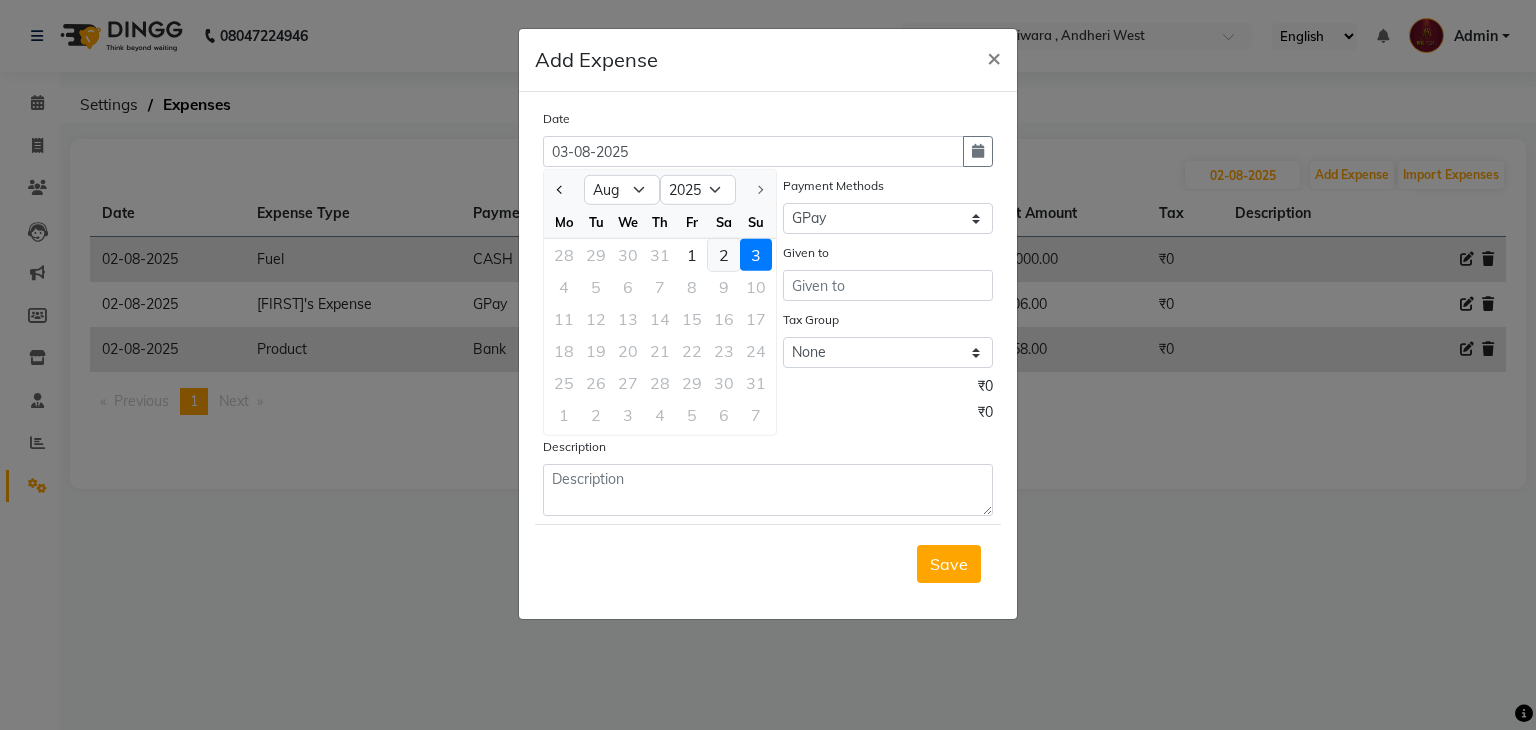 click on "2" 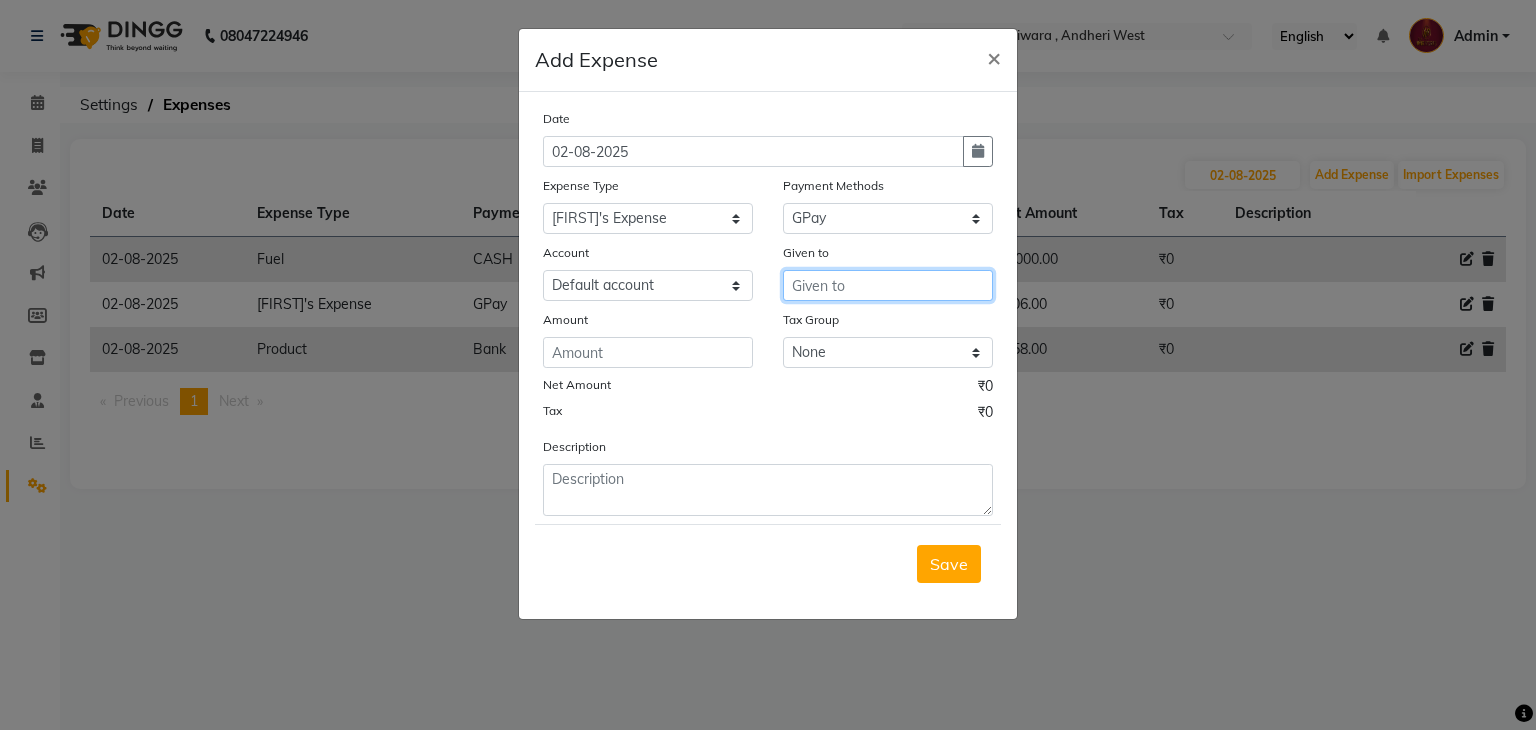 click at bounding box center (888, 285) 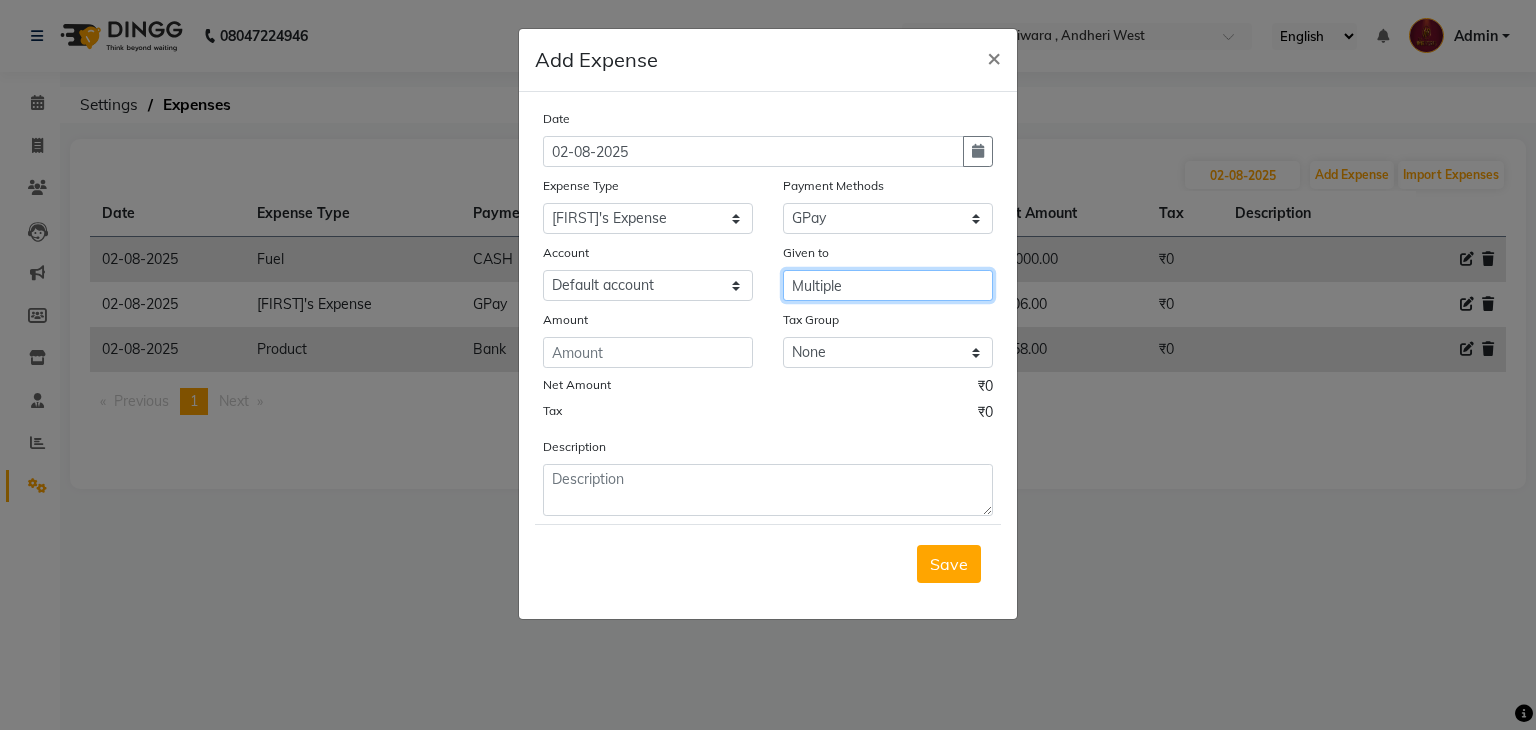 type on "Multiple" 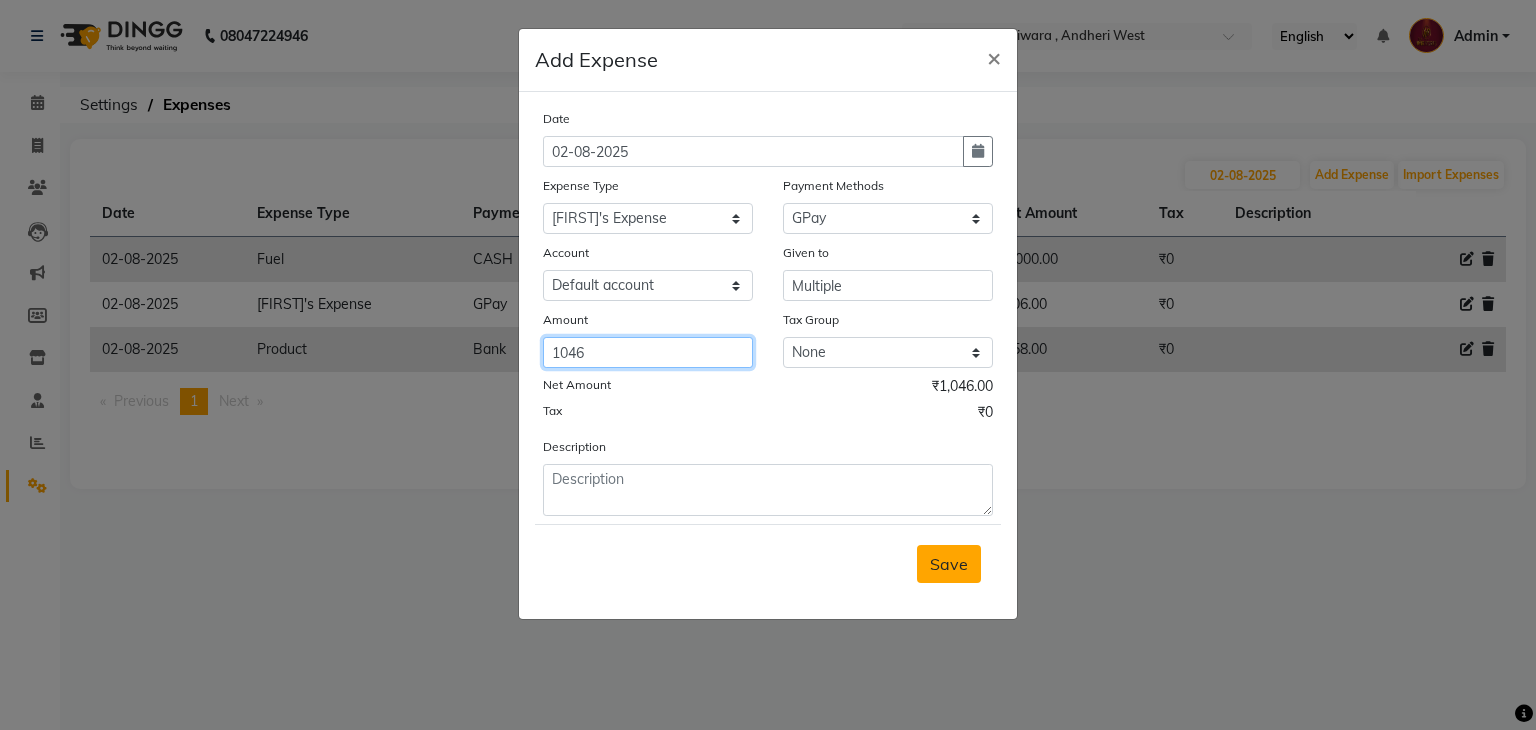 type on "1046" 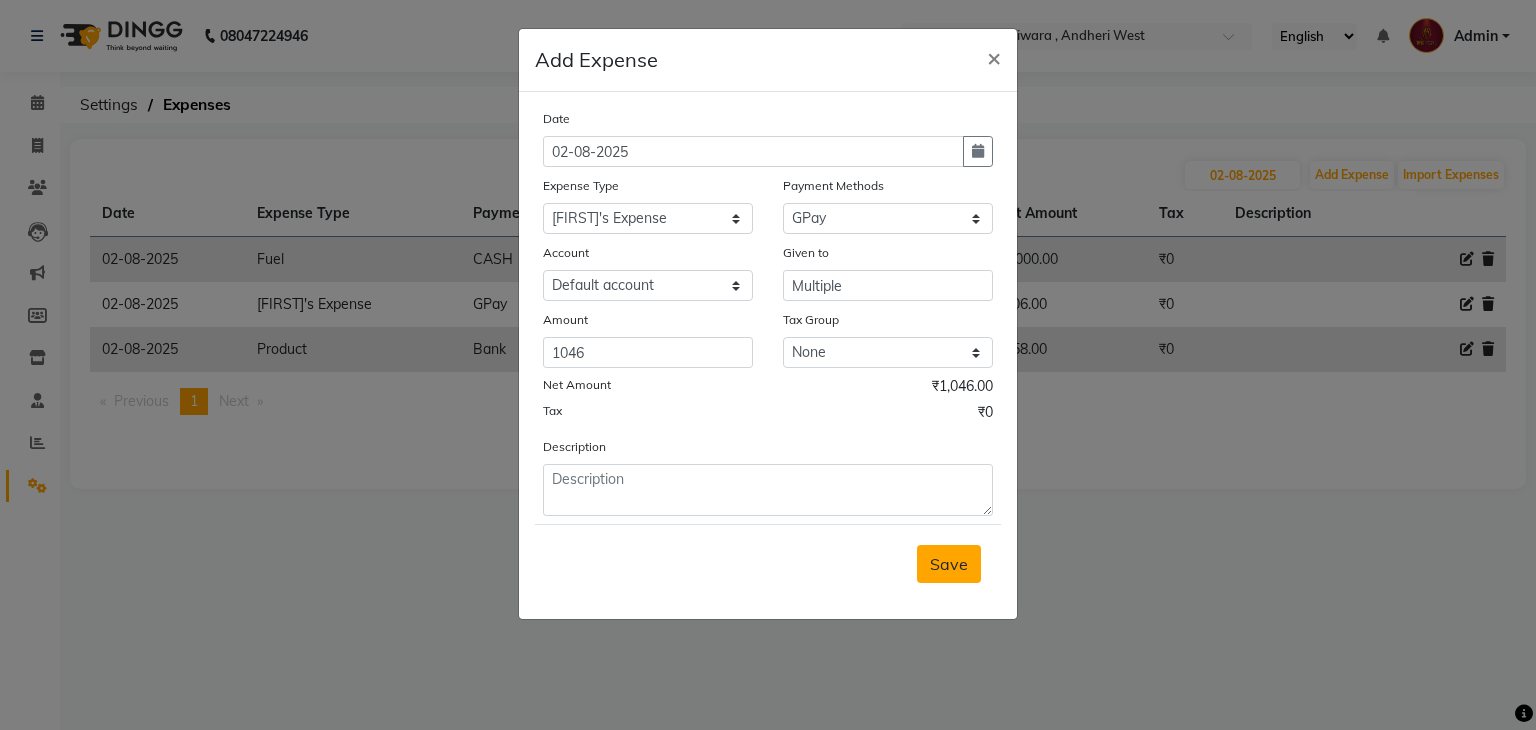 click on "Save" at bounding box center (949, 564) 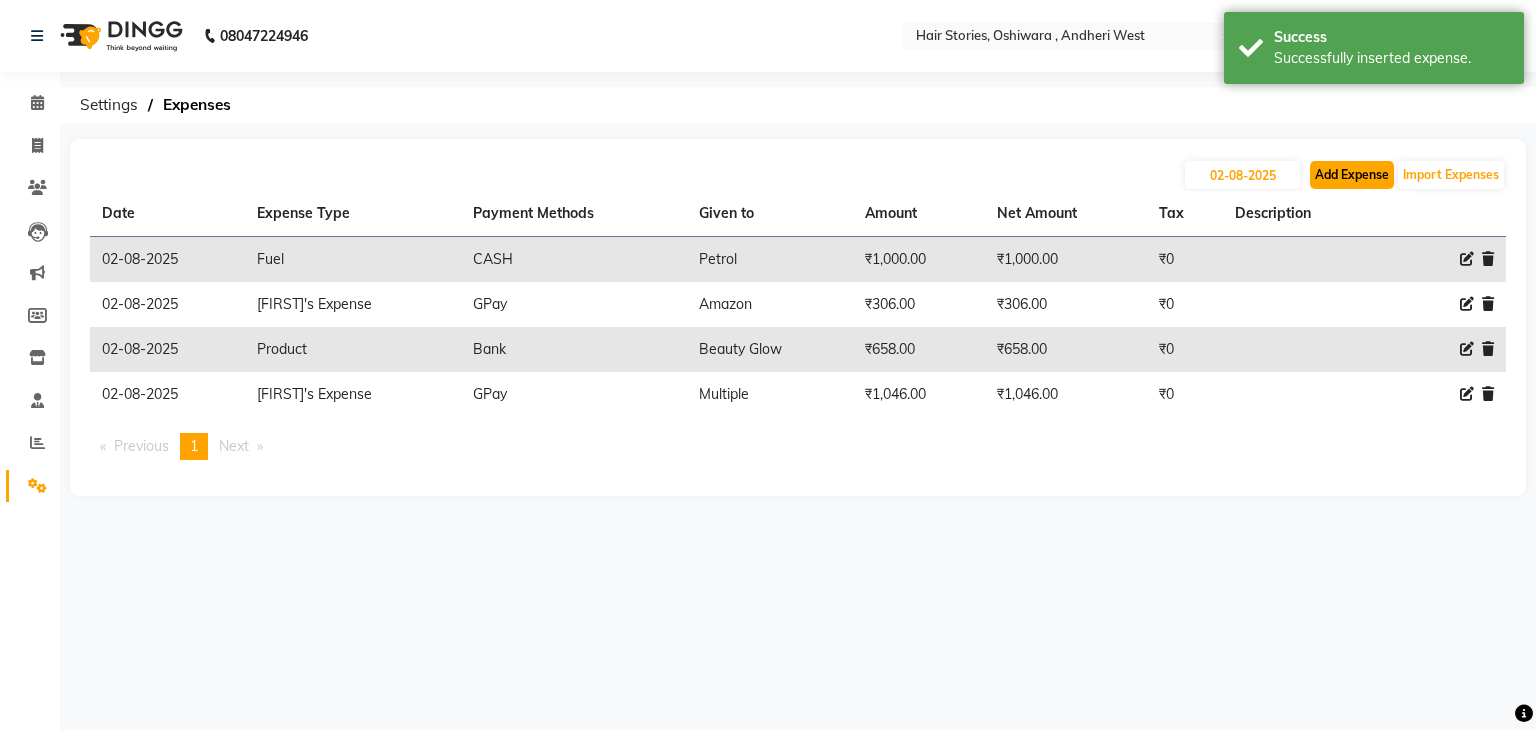 click on "Add Expense" 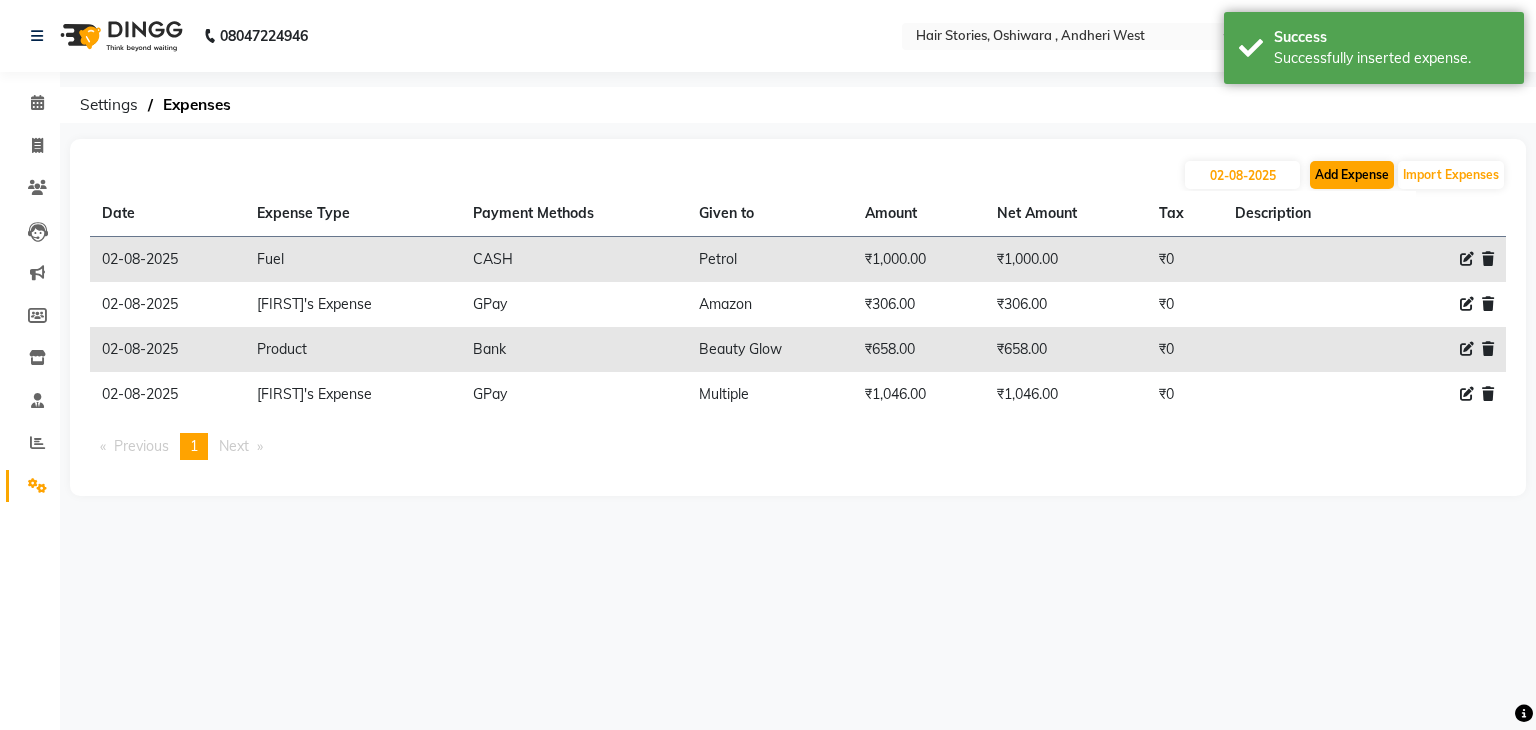 select on "1" 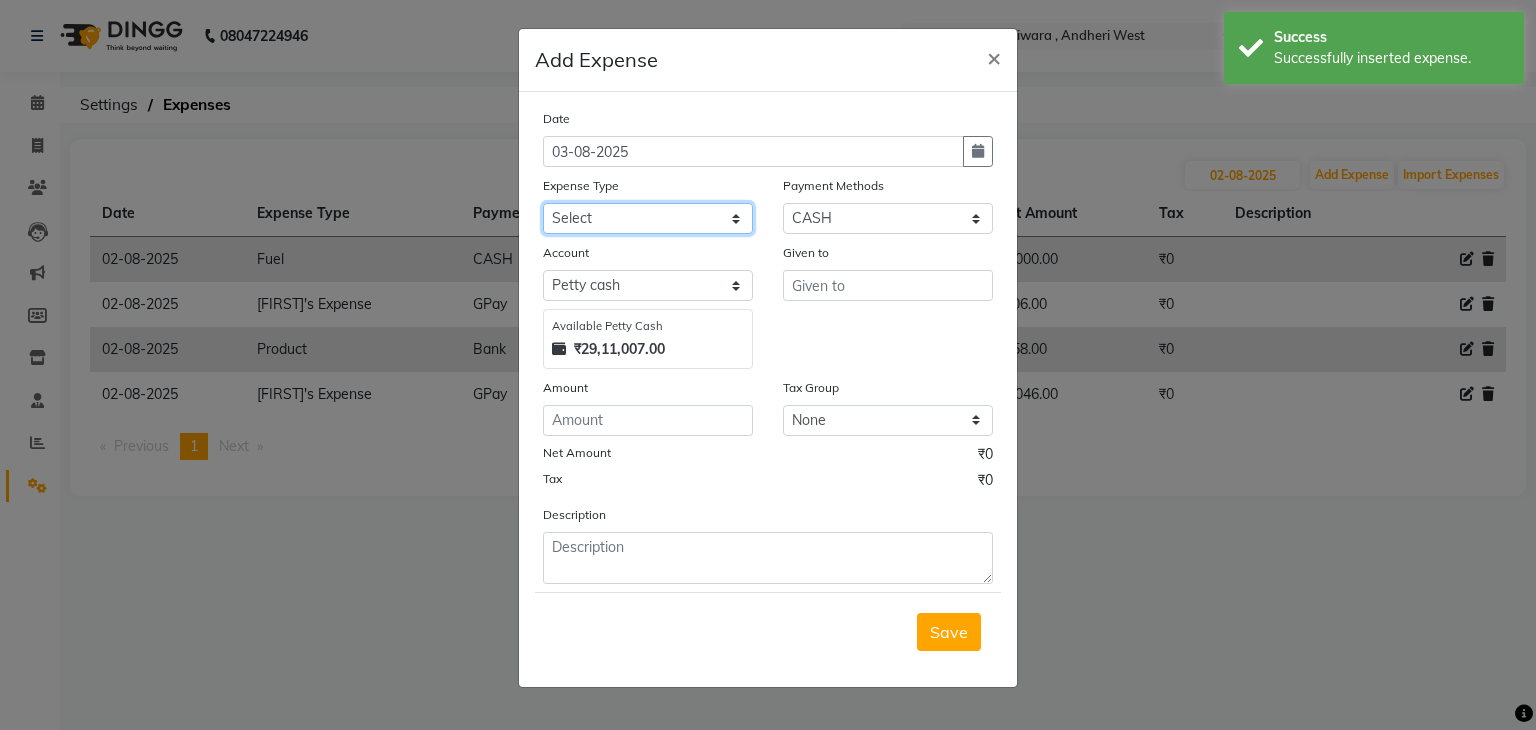 click on "Select Advance Salary Amits Expense Bank charges Car maintenance  Cash transfer to bank Cash transfer to hub Chartered Accountant Fees Client Snacks Clinical charges Credit Card Payment Diwali Expenses Electricity EMI Equipment Fuel Gaurd Govt fee Incentive Insurance Interest International purchase Laundary Lawyer Fees Loan Repayment Maintenance Marketing Medicine Miscellaneous MRA Other Pantry Petrol Product Rent Salary Staff Snacks Tax Tea & Refreshment Travelling Utilities WeFast" 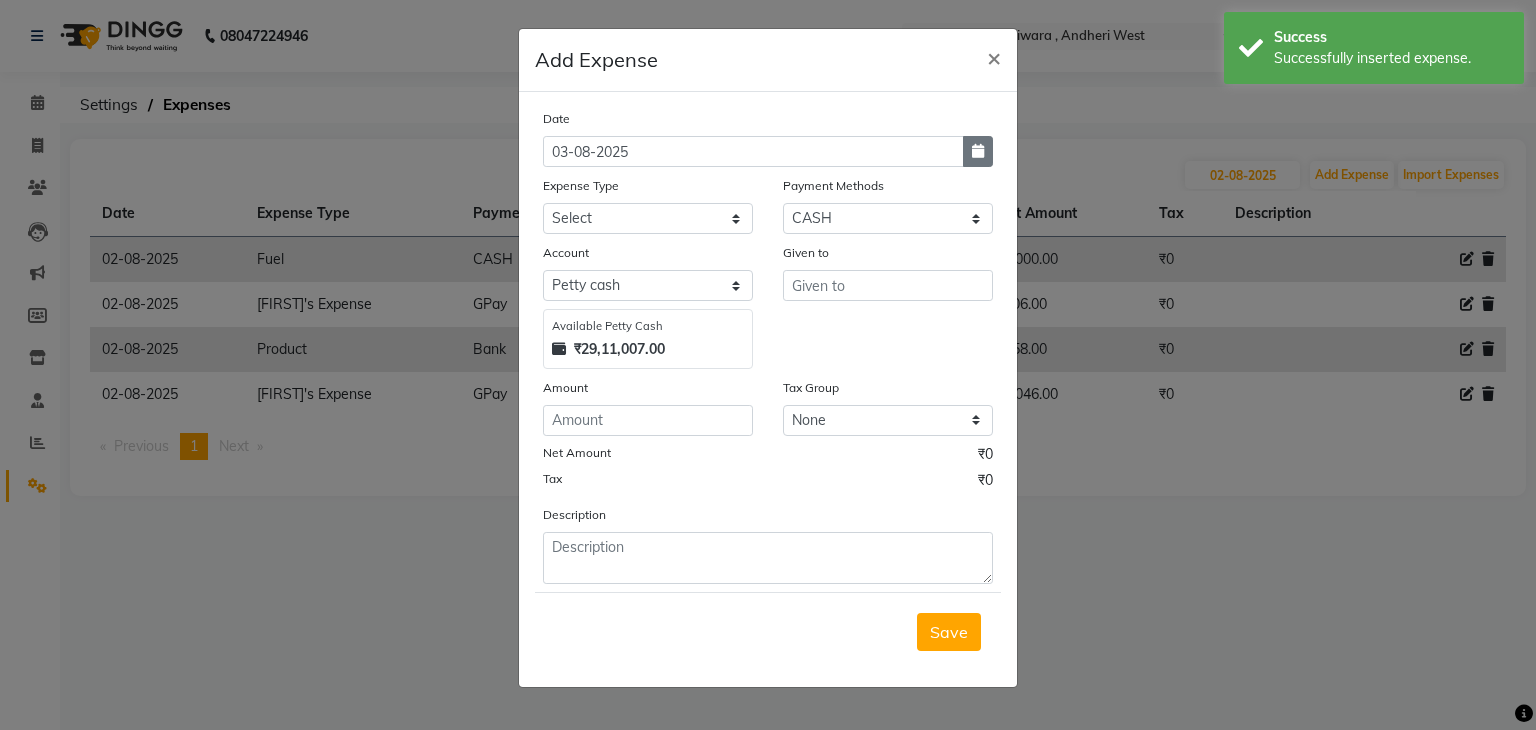 click 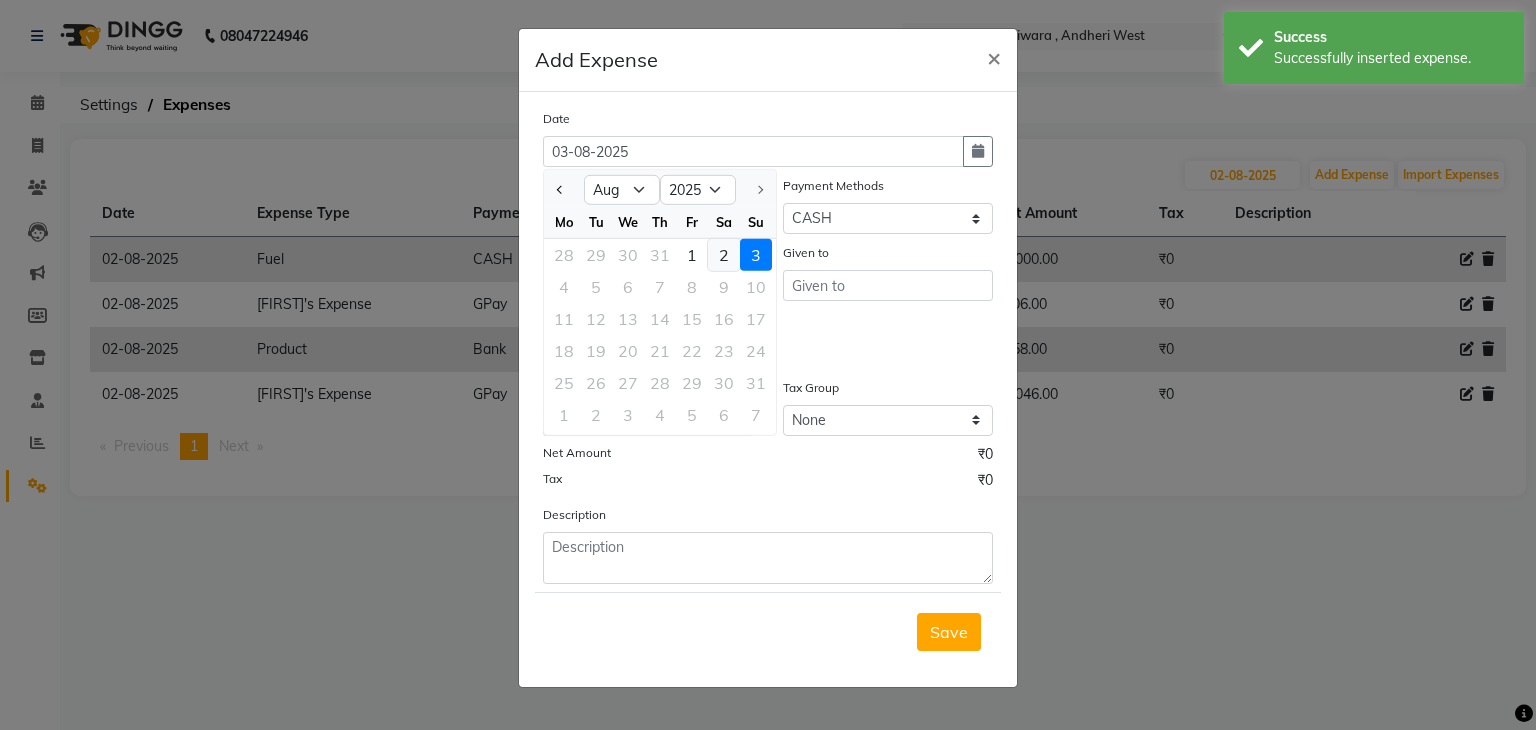 click on "2" 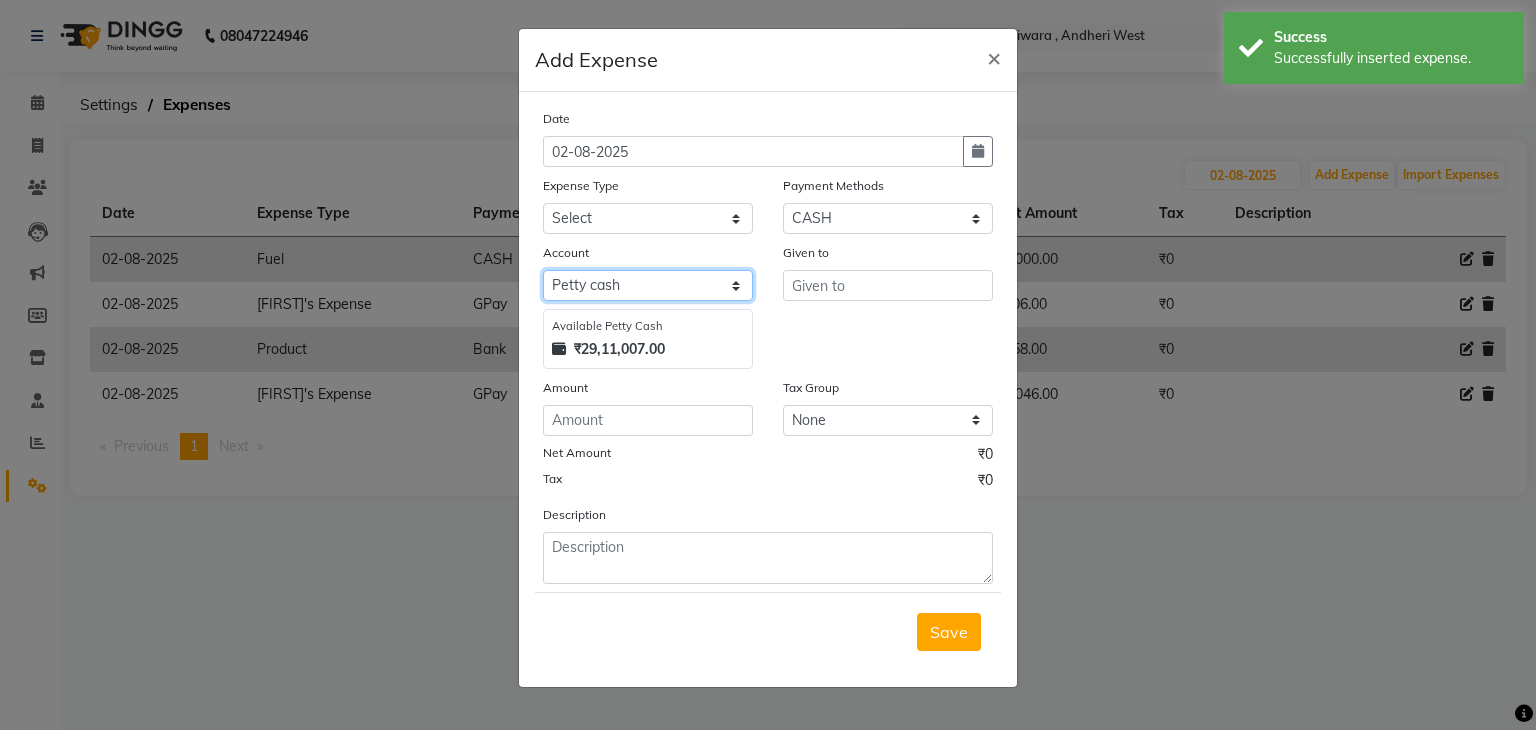 click on "Select Default account Petty cash" 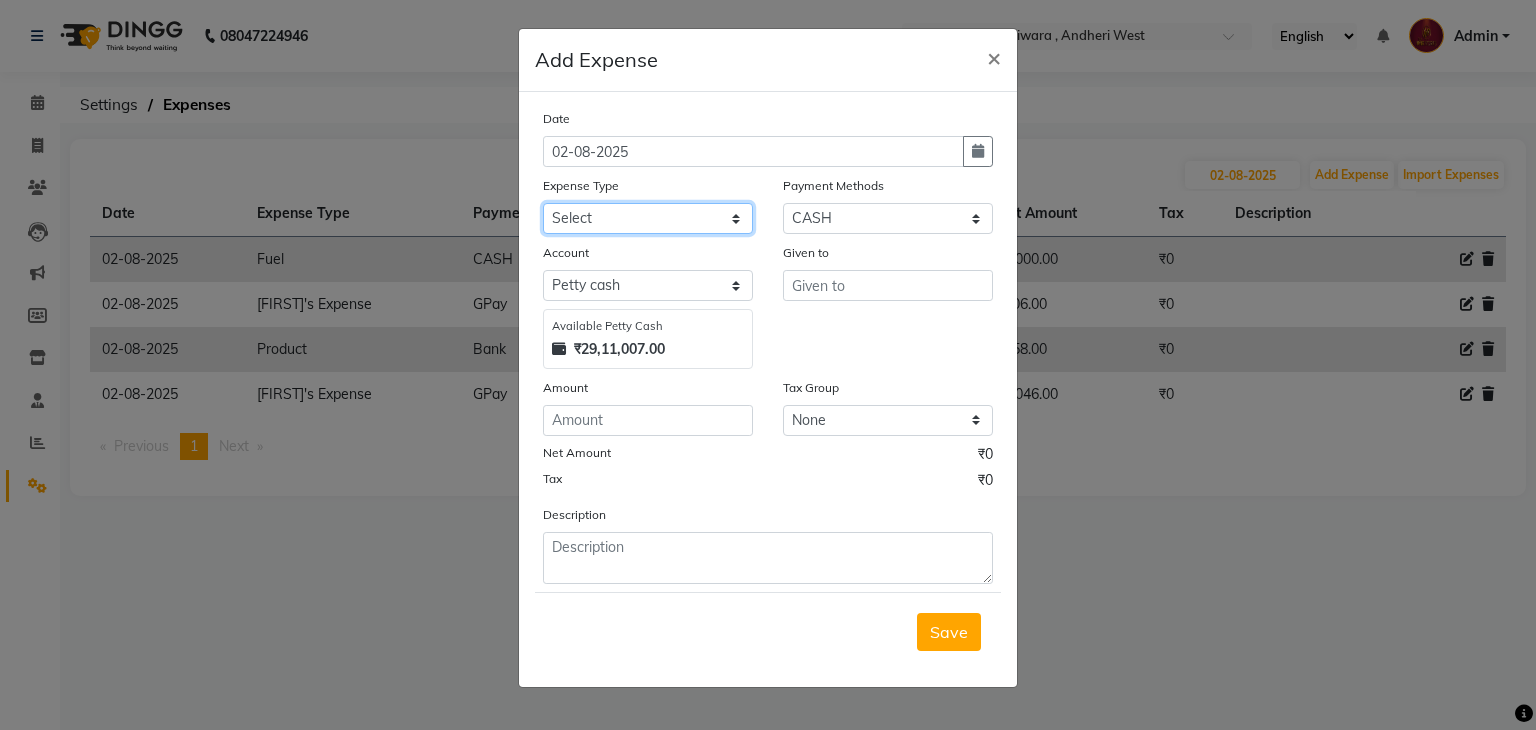 click on "Select Advance Salary Amits Expense Bank charges Car maintenance  Cash transfer to bank Cash transfer to hub Chartered Accountant Fees Client Snacks Clinical charges Credit Card Payment Diwali Expenses Electricity EMI Equipment Fuel Gaurd Govt fee Incentive Insurance Interest International purchase Laundary Lawyer Fees Loan Repayment Maintenance Marketing Medicine Miscellaneous MRA Other Pantry Petrol Product Rent Salary Staff Snacks Tax Tea & Refreshment Travelling Utilities WeFast" 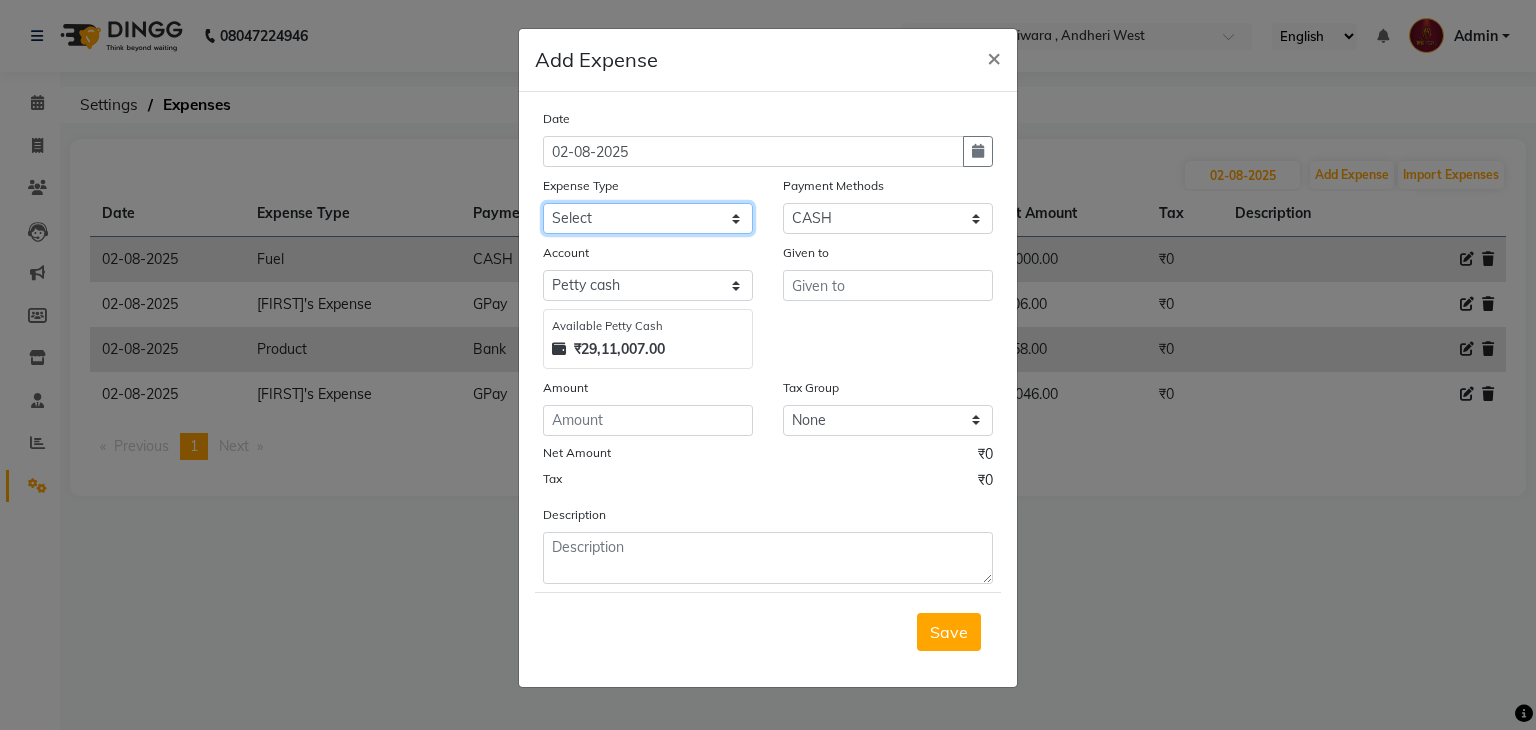 select on "6017" 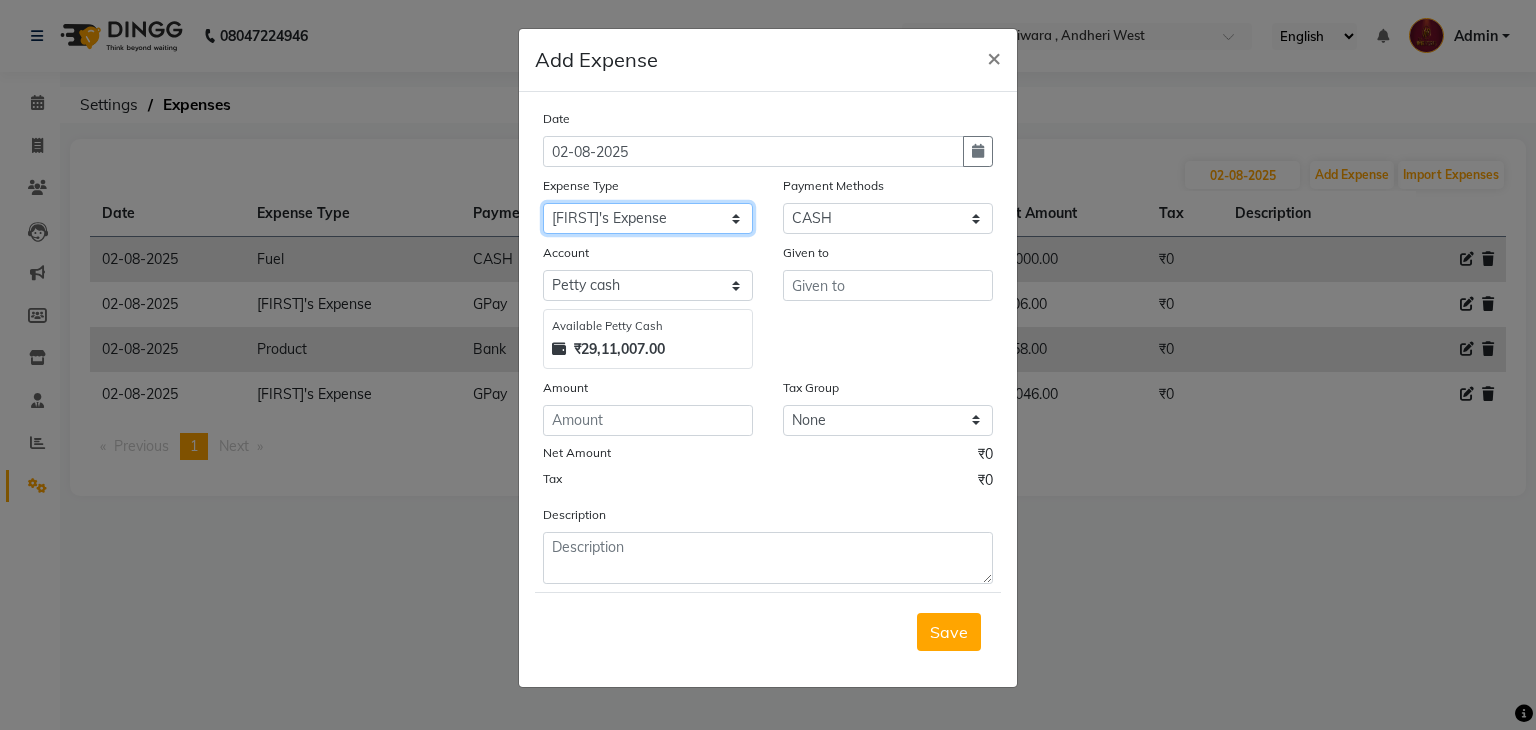 click on "Select Advance Salary Amits Expense Bank charges Car maintenance  Cash transfer to bank Cash transfer to hub Chartered Accountant Fees Client Snacks Clinical charges Credit Card Payment Diwali Expenses Electricity EMI Equipment Fuel Gaurd Govt fee Incentive Insurance Interest International purchase Laundary Lawyer Fees Loan Repayment Maintenance Marketing Medicine Miscellaneous MRA Other Pantry Petrol Product Rent Salary Staff Snacks Tax Tea & Refreshment Travelling Utilities WeFast" 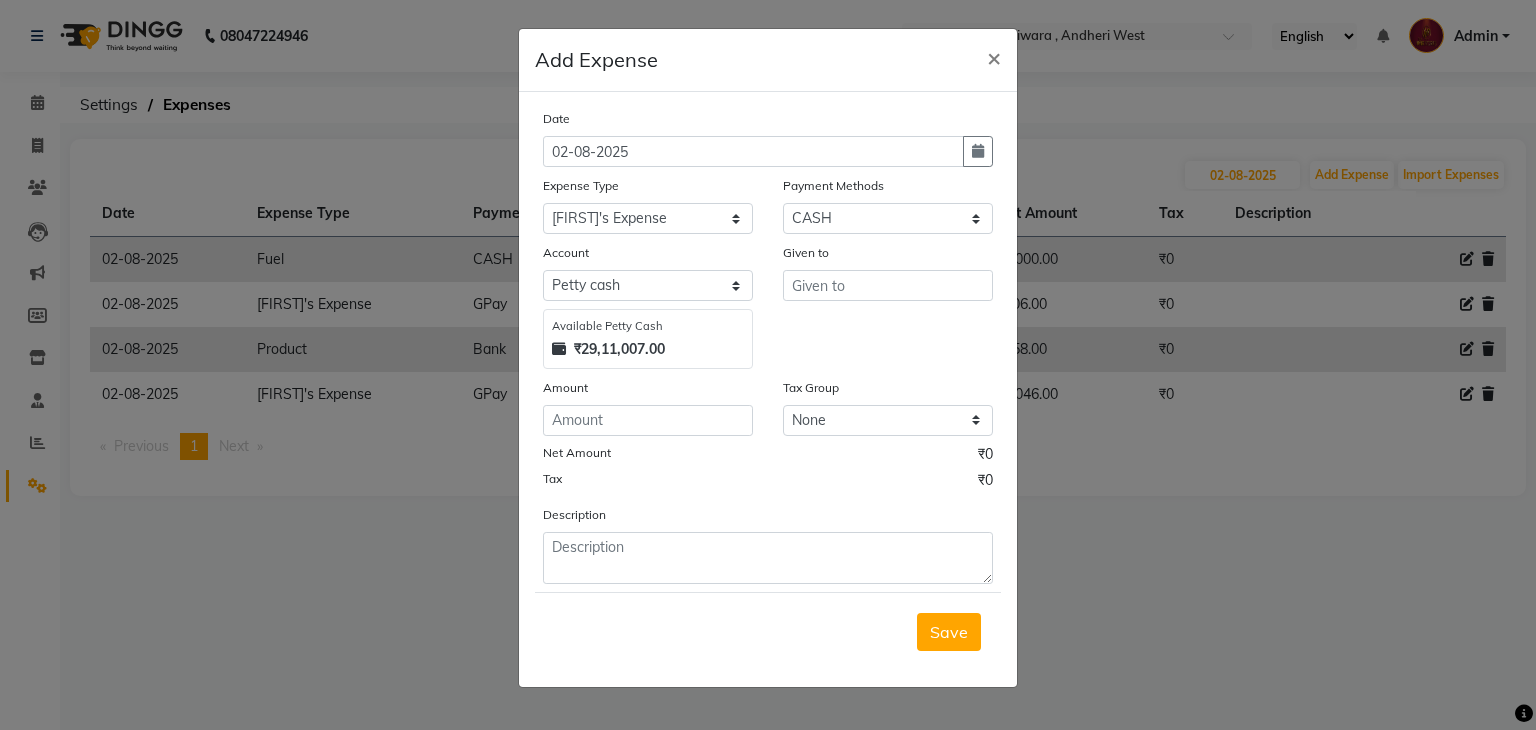 click on "Payment Methods" 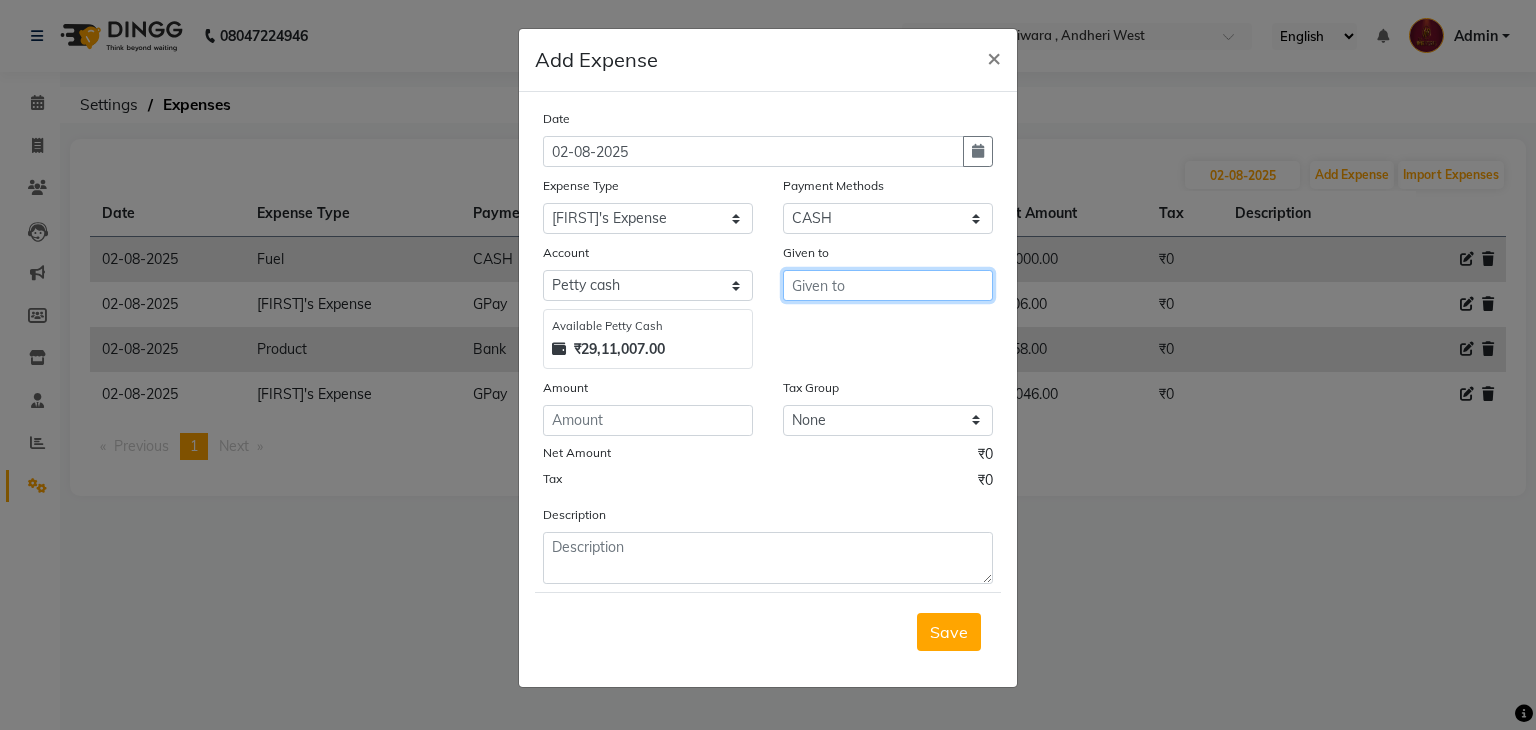 click at bounding box center [888, 285] 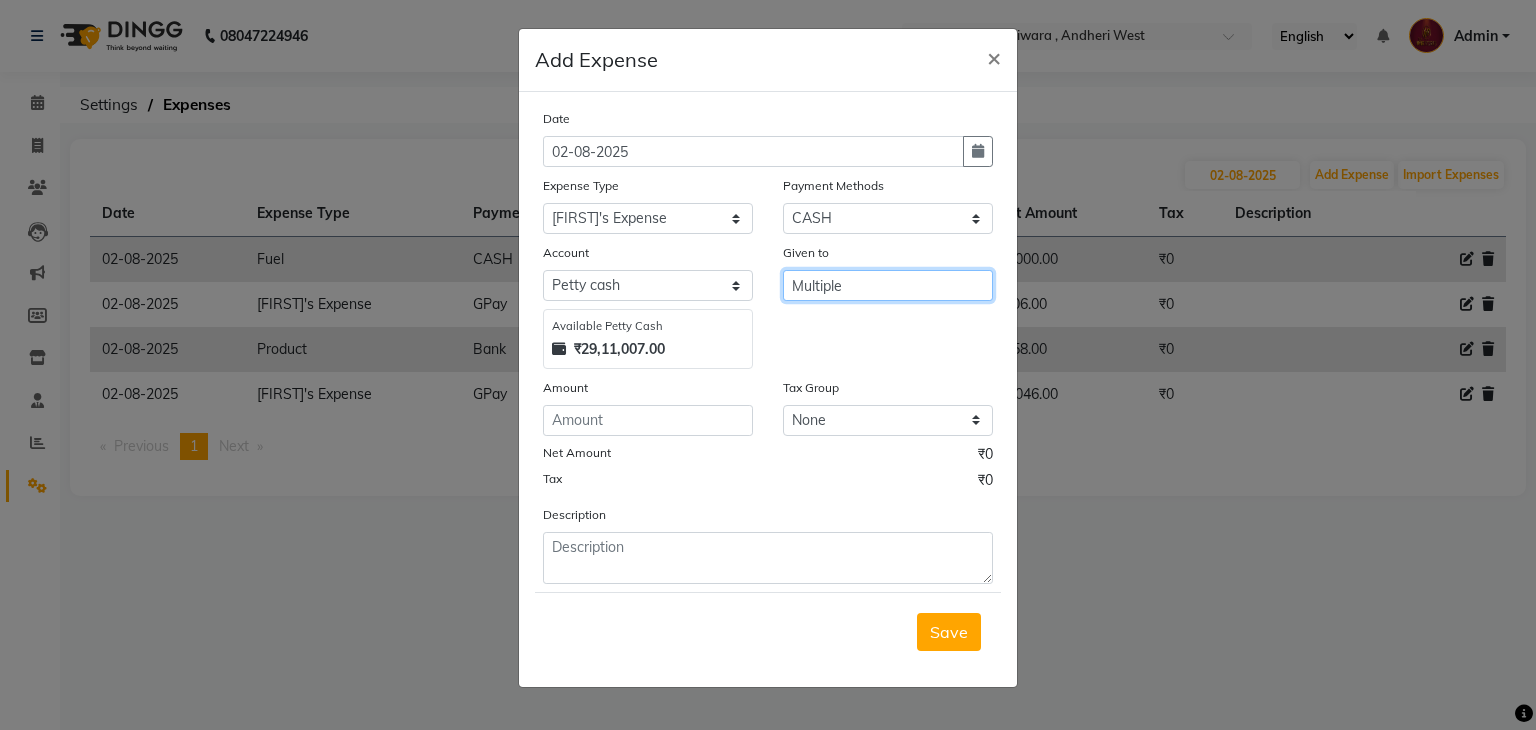 type on "Multiple" 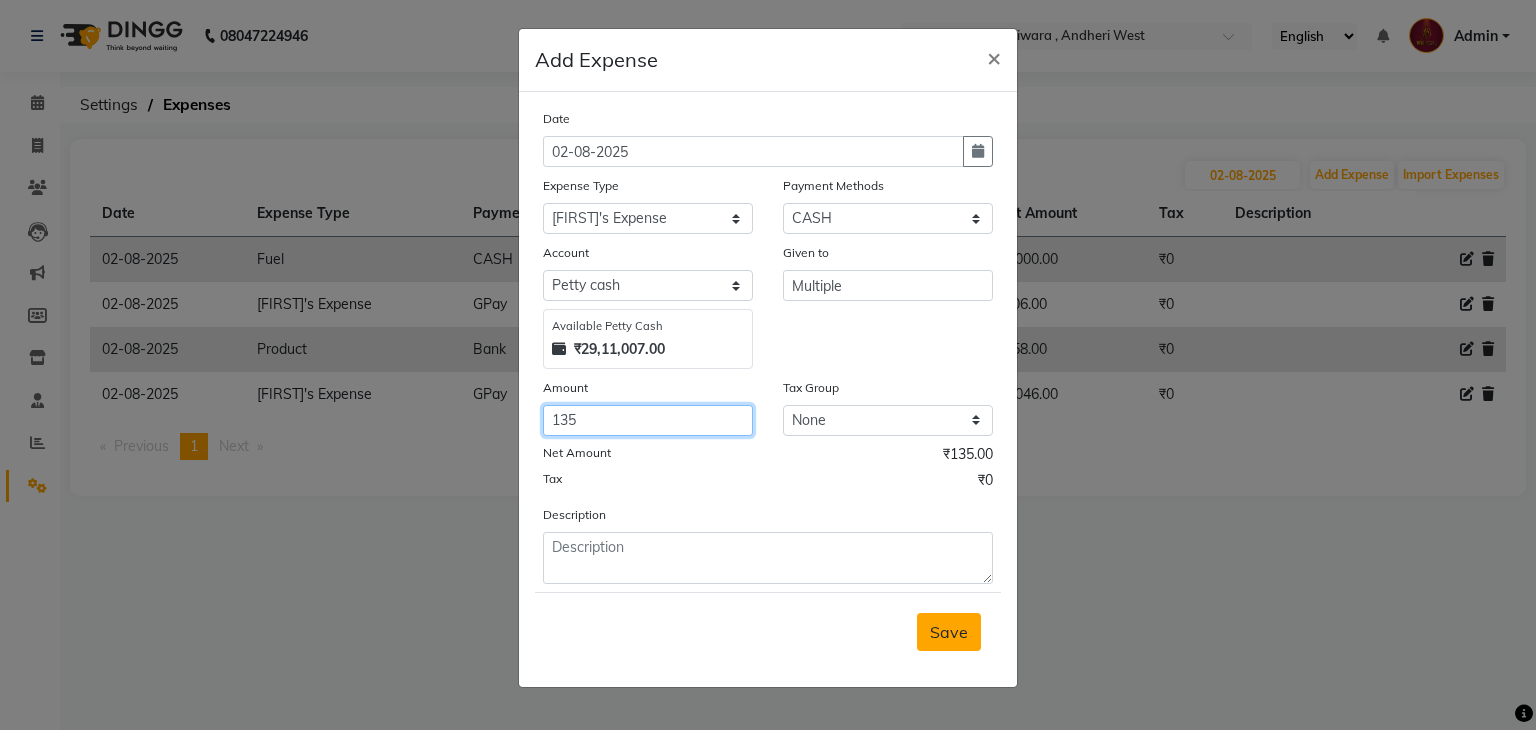type on "135" 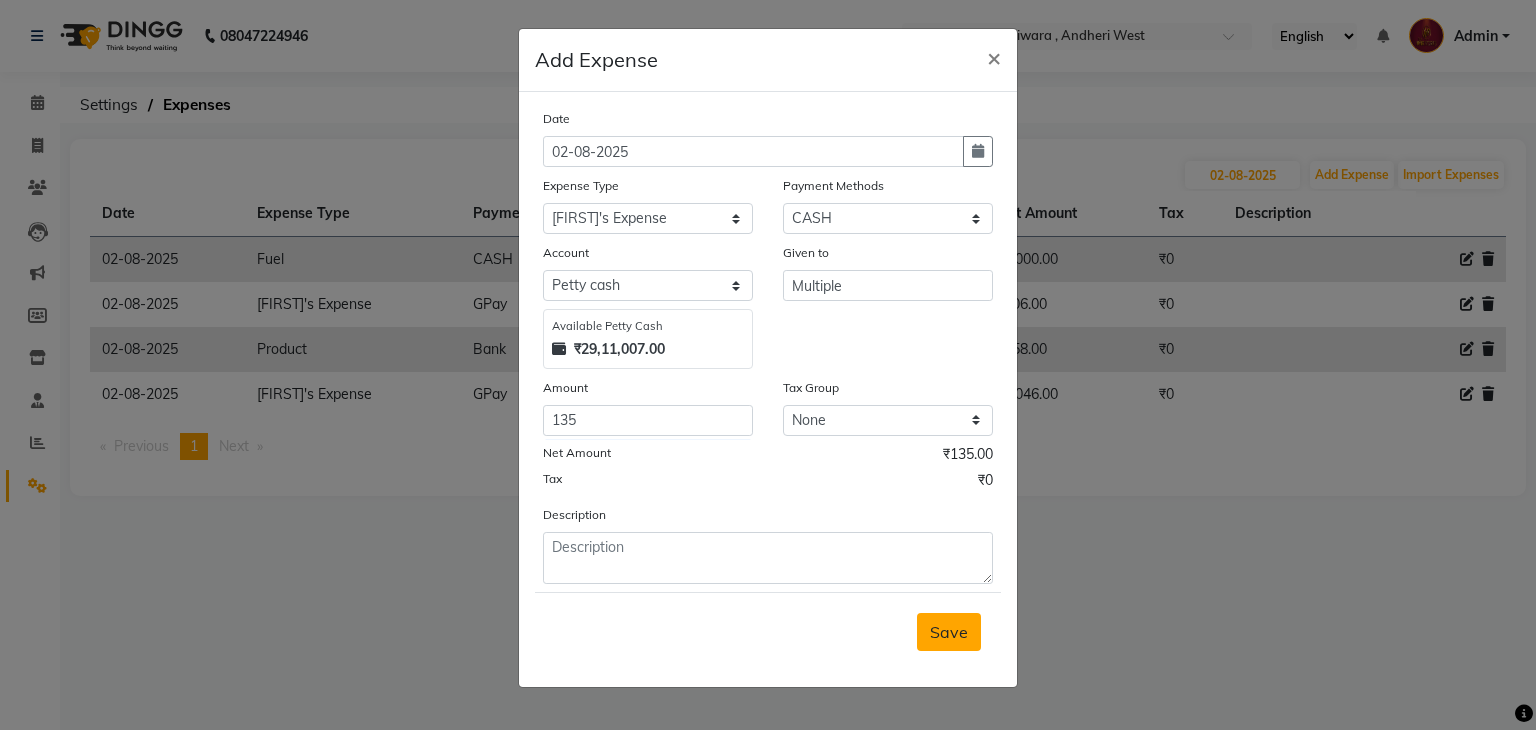 click on "Save" at bounding box center [949, 632] 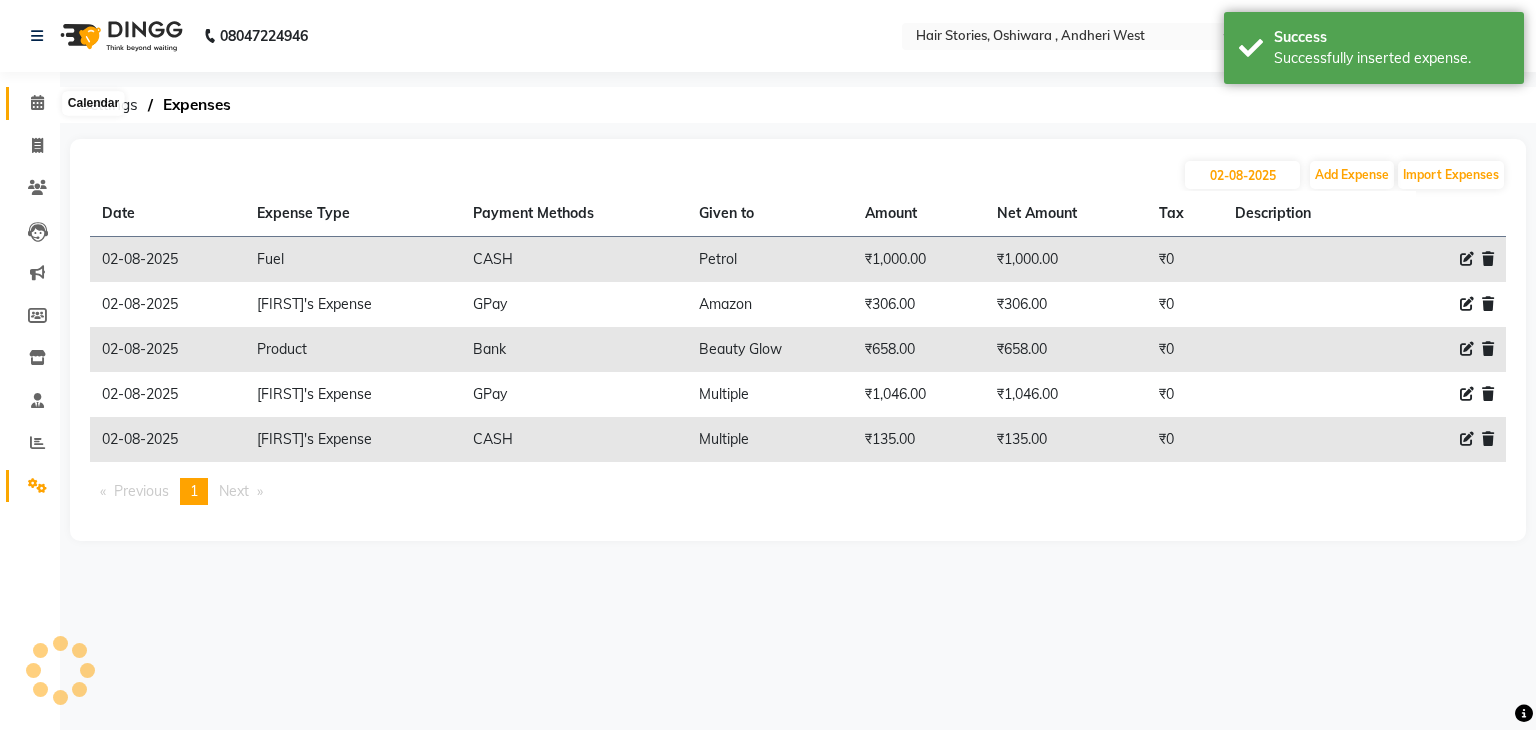click 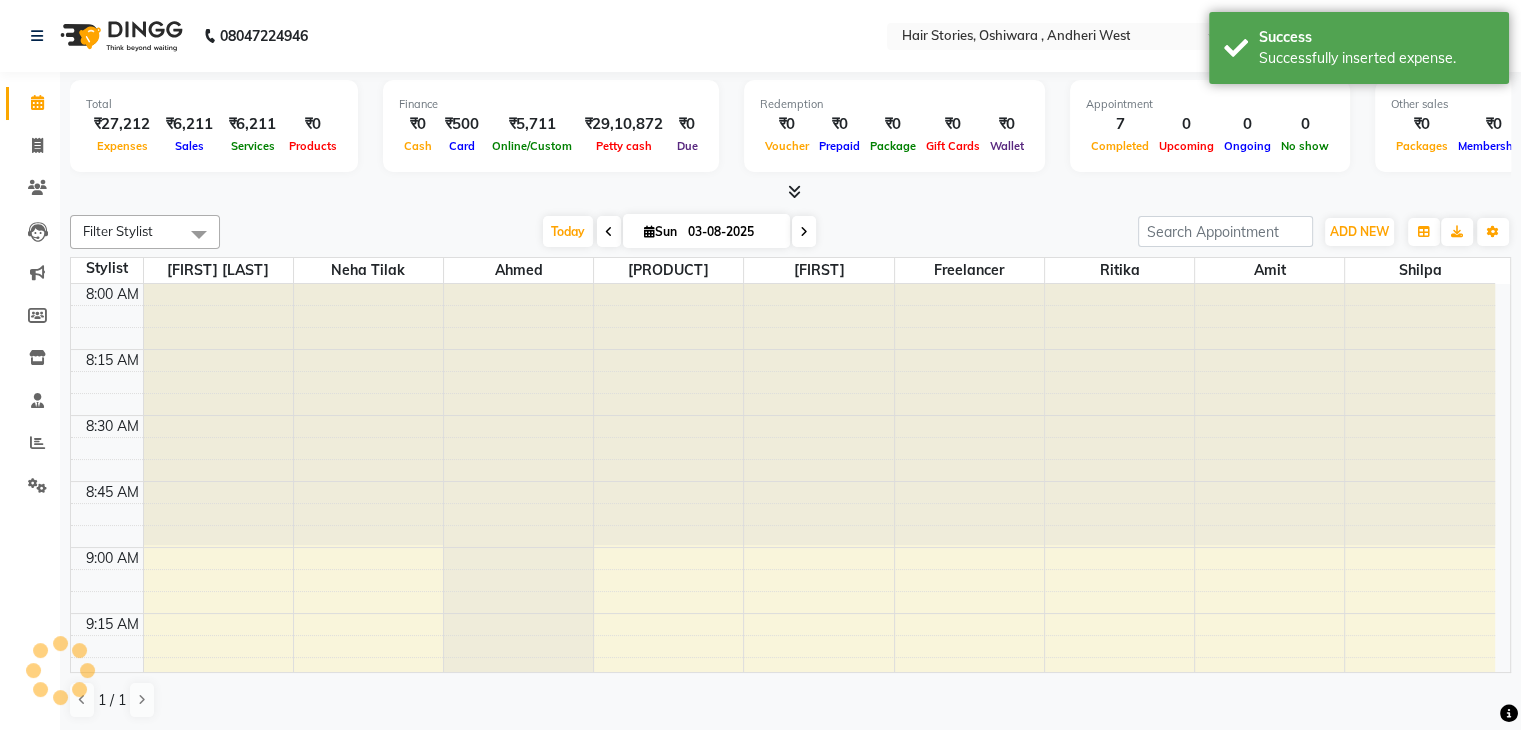 scroll, scrollTop: 0, scrollLeft: 0, axis: both 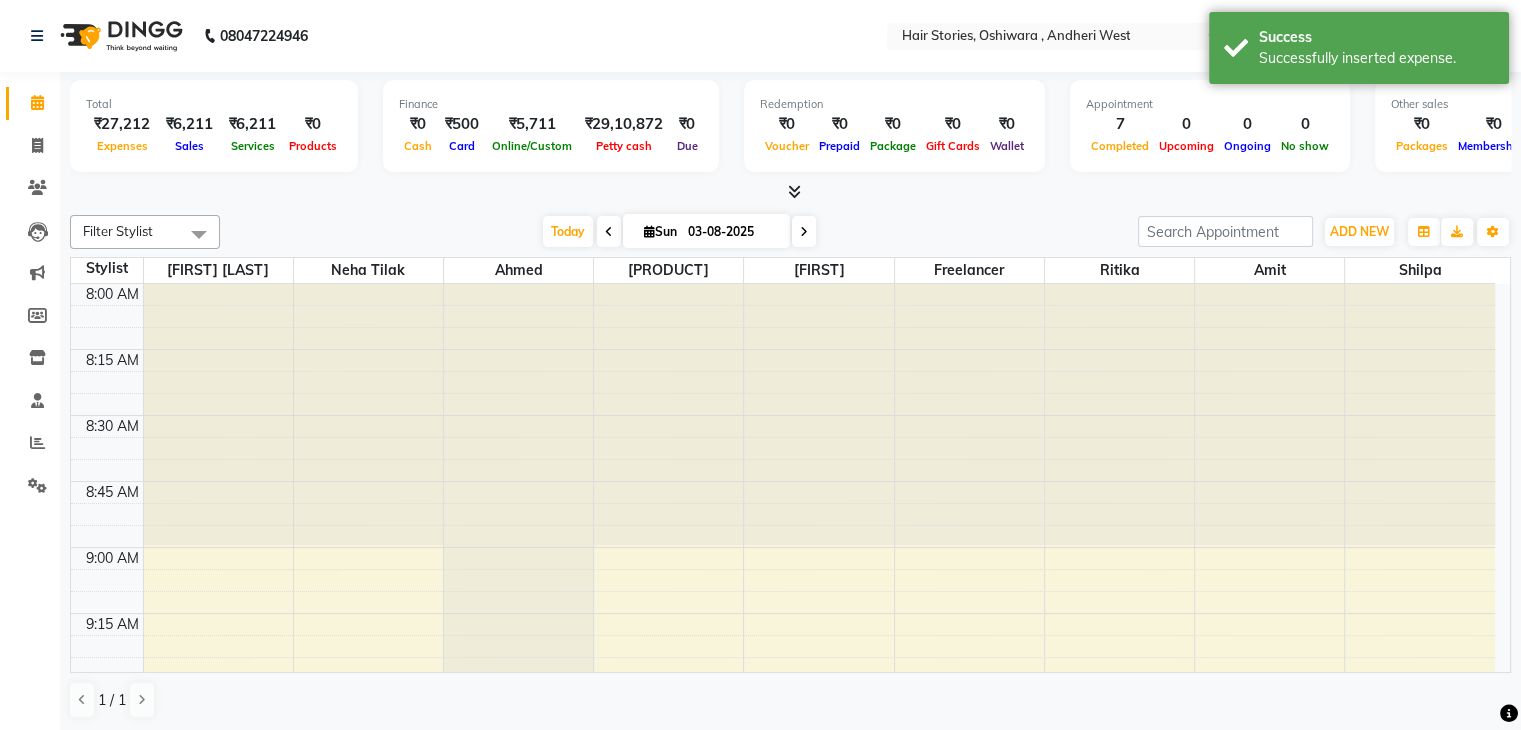 click at bounding box center (794, 191) 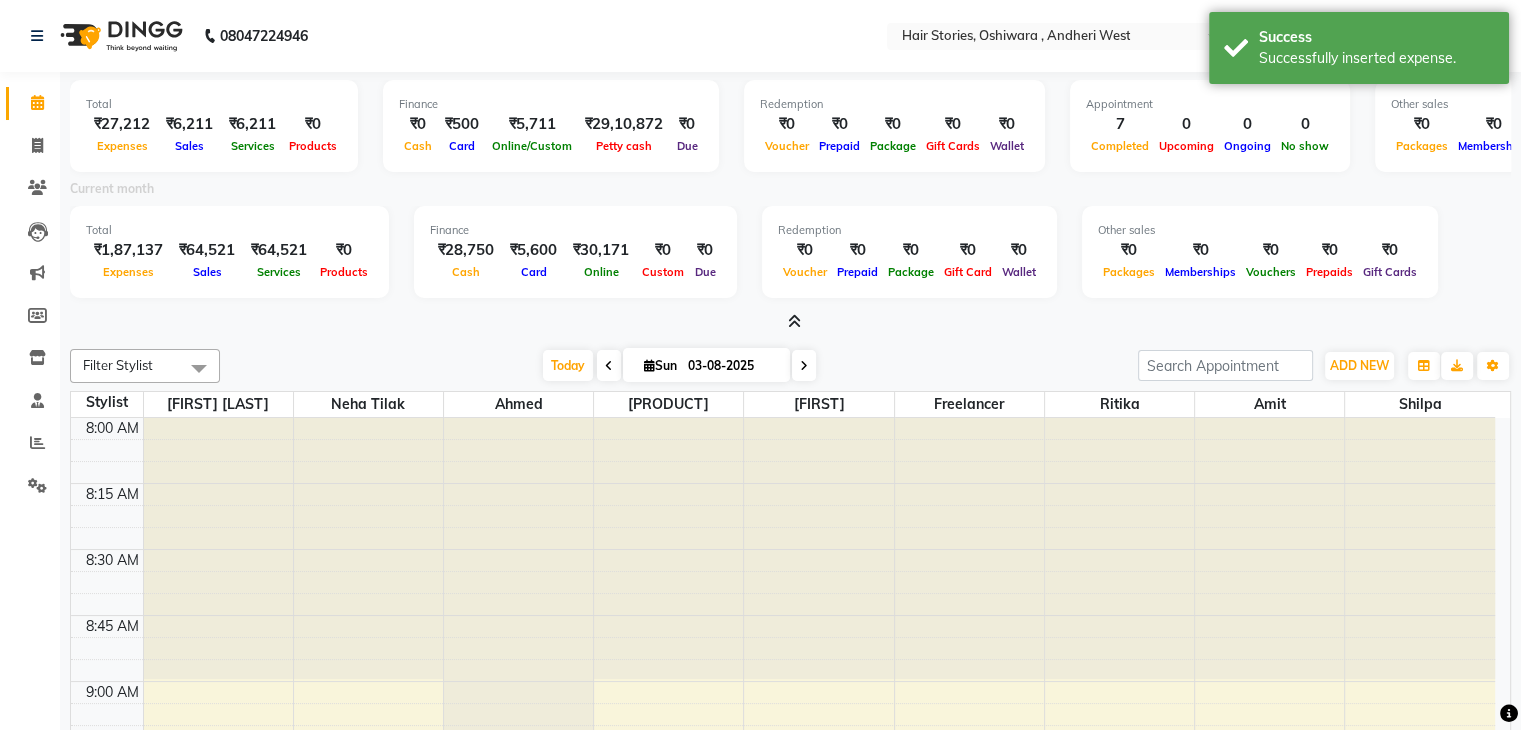 click at bounding box center [794, 321] 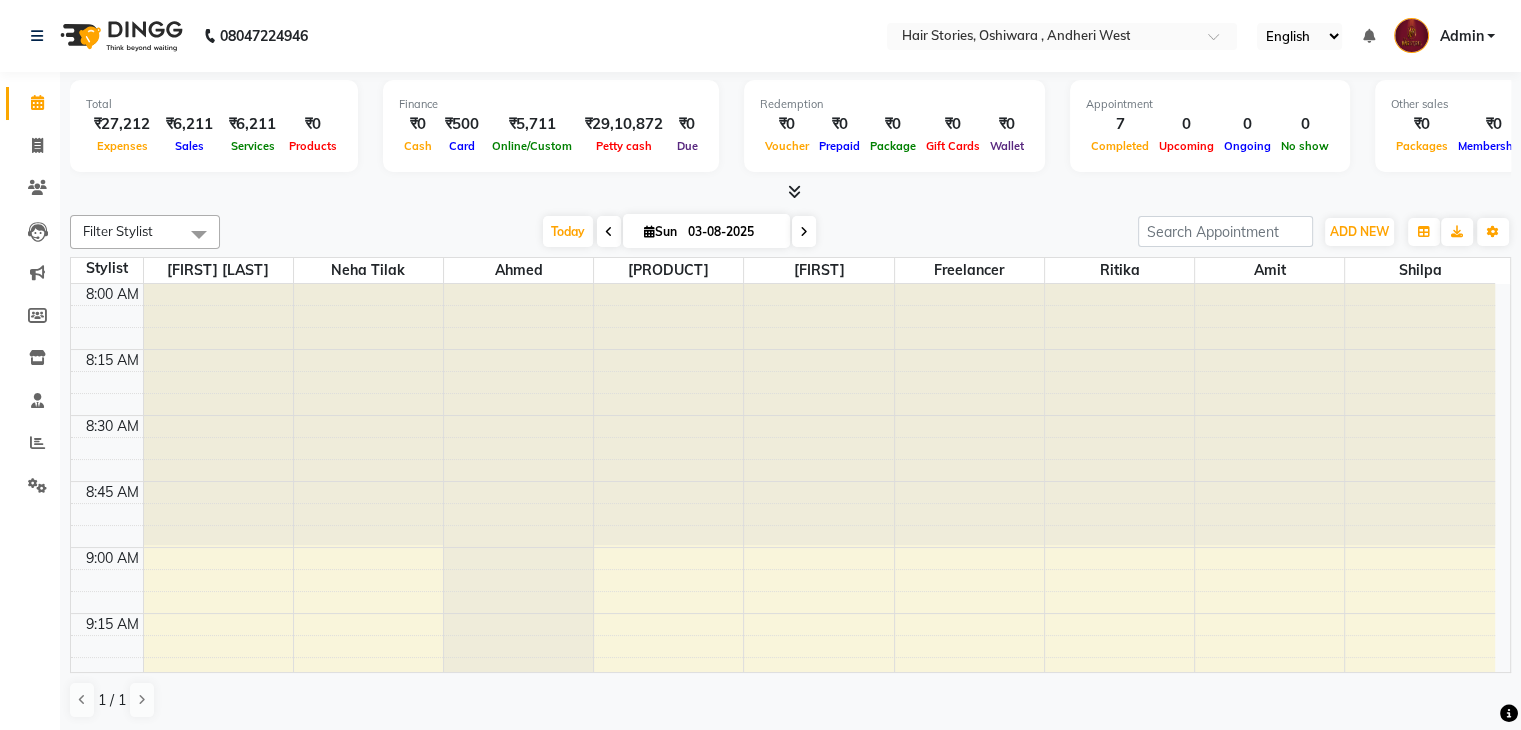 click at bounding box center [794, 191] 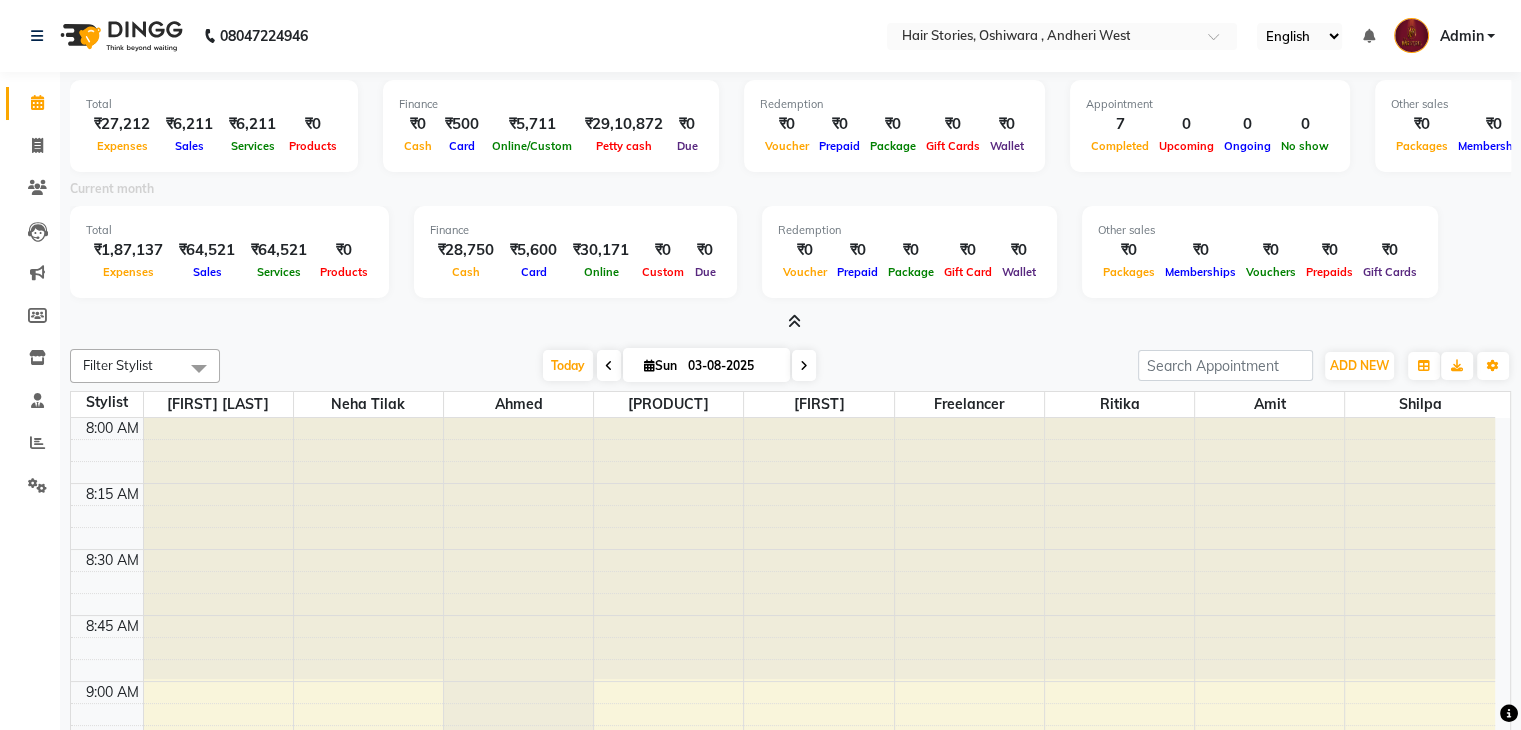 click at bounding box center [794, 321] 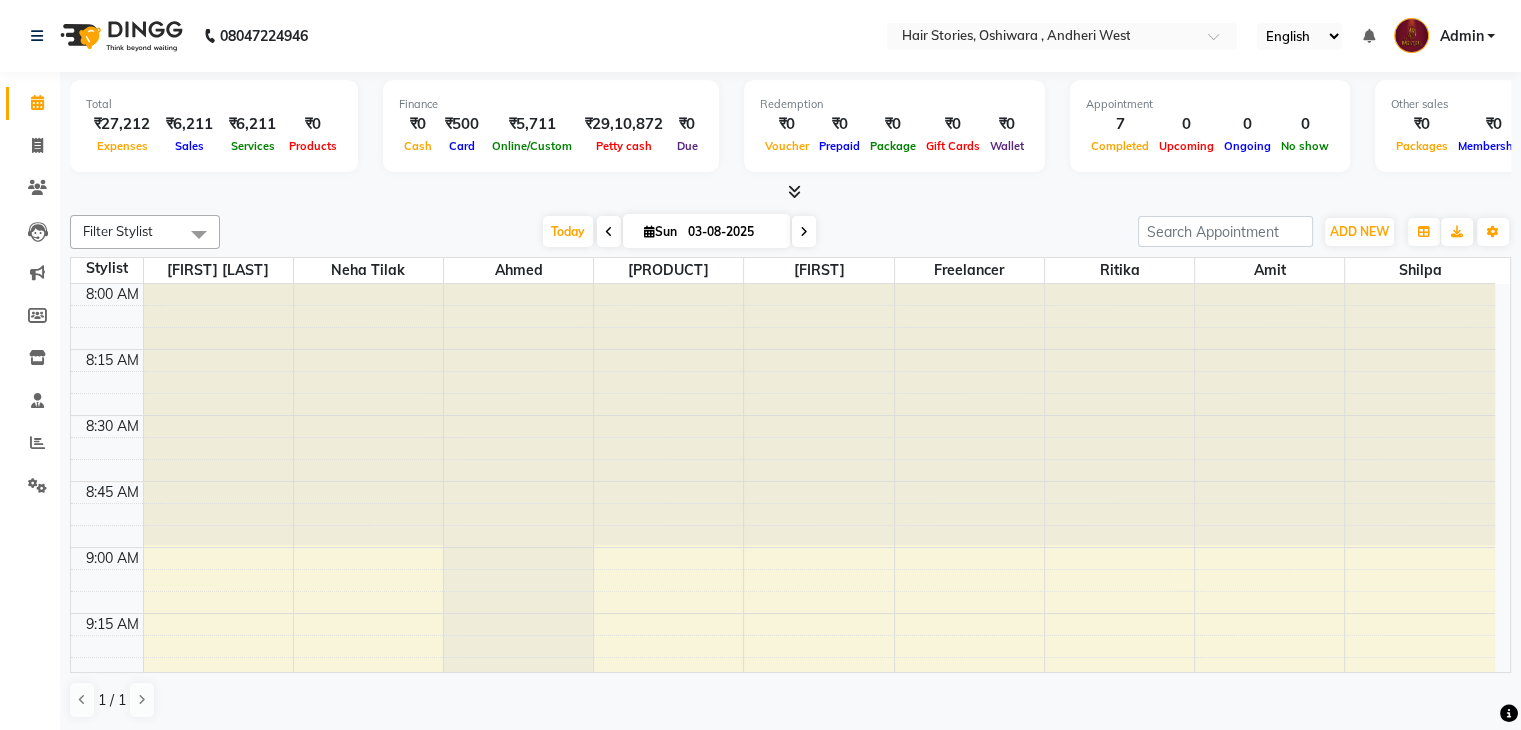 click at bounding box center (794, 191) 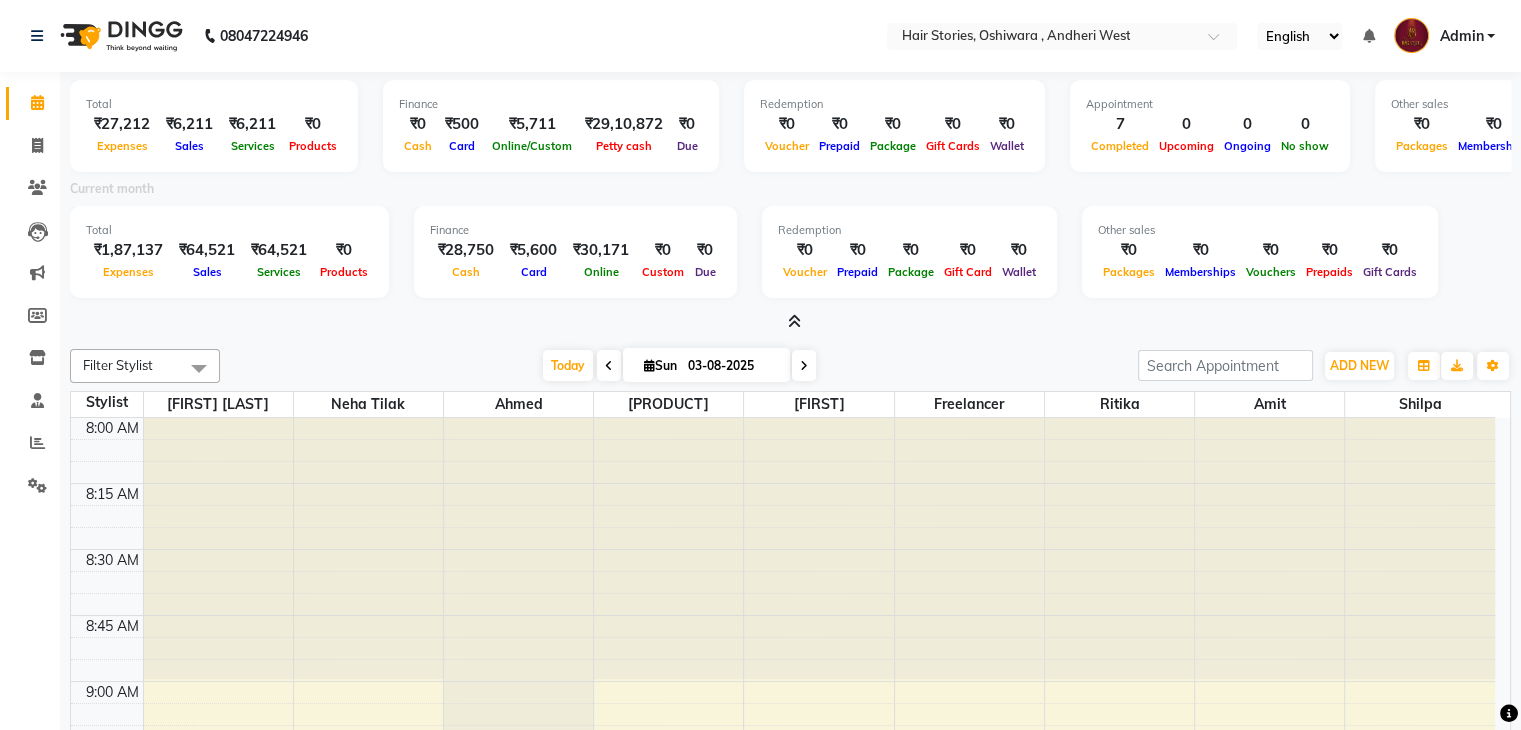 click at bounding box center [794, 321] 